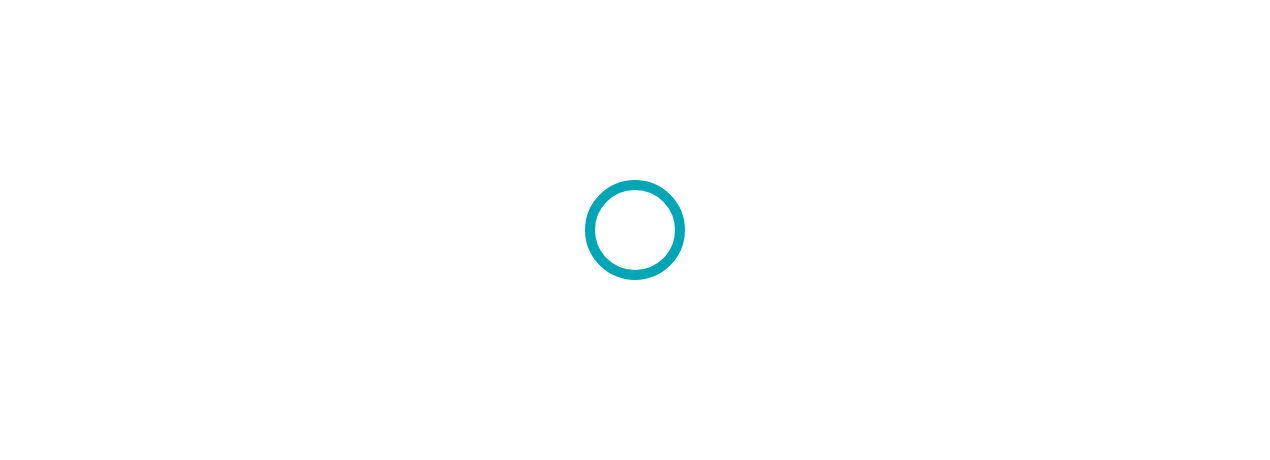 scroll, scrollTop: 0, scrollLeft: 0, axis: both 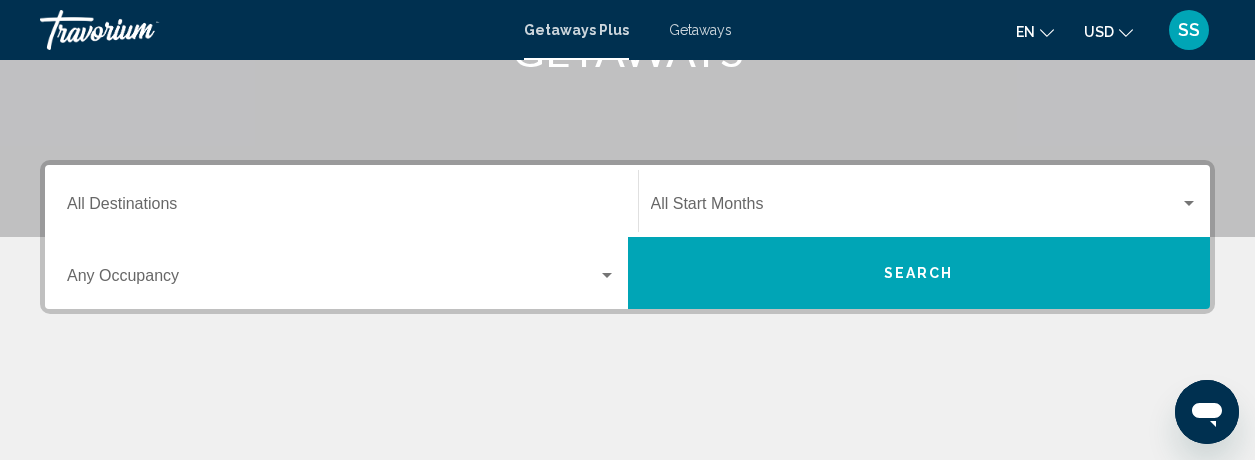 click on "Destination All Destinations" at bounding box center (341, 208) 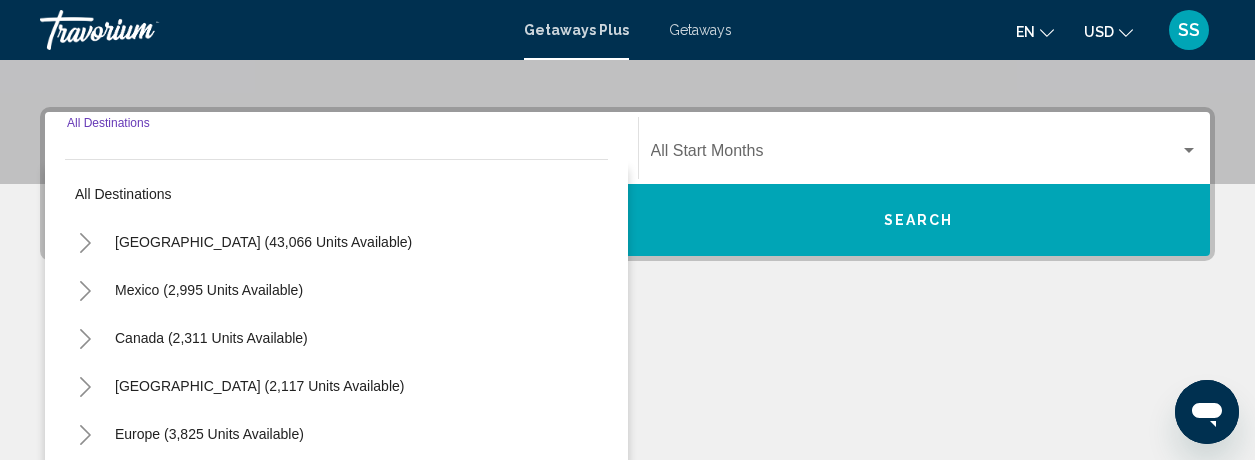scroll, scrollTop: 458, scrollLeft: 0, axis: vertical 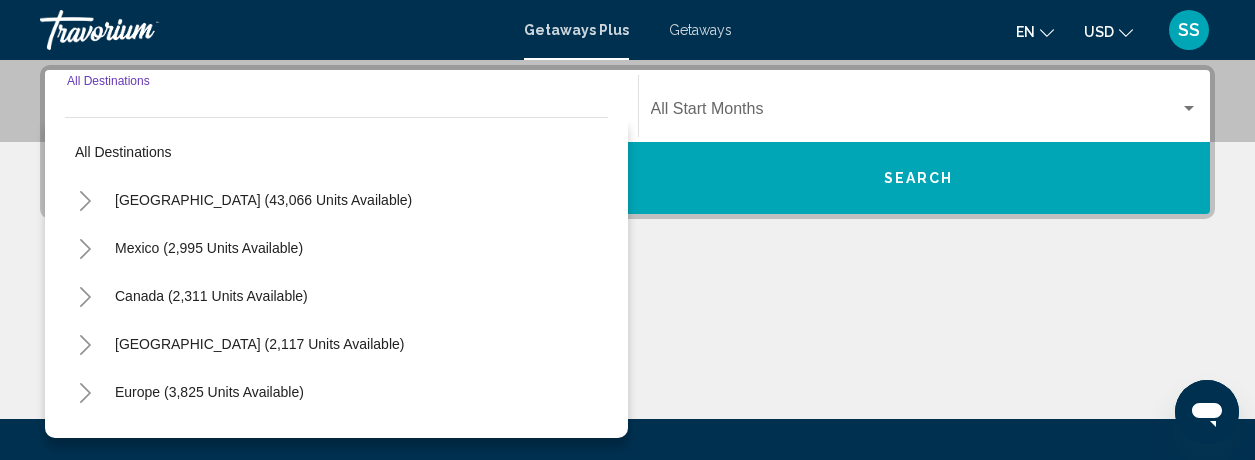 click on "Getaways" at bounding box center [700, 30] 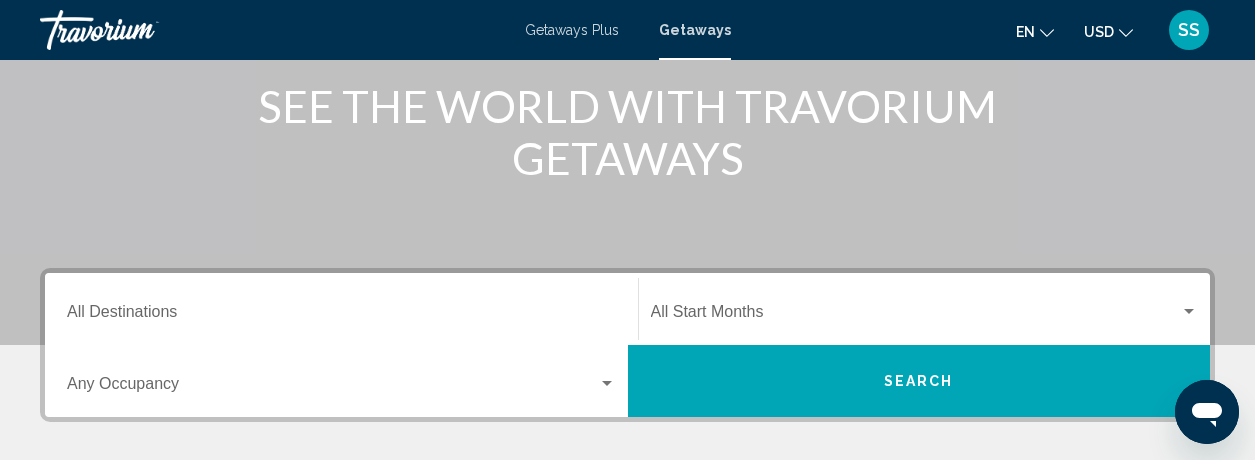 scroll, scrollTop: 255, scrollLeft: 0, axis: vertical 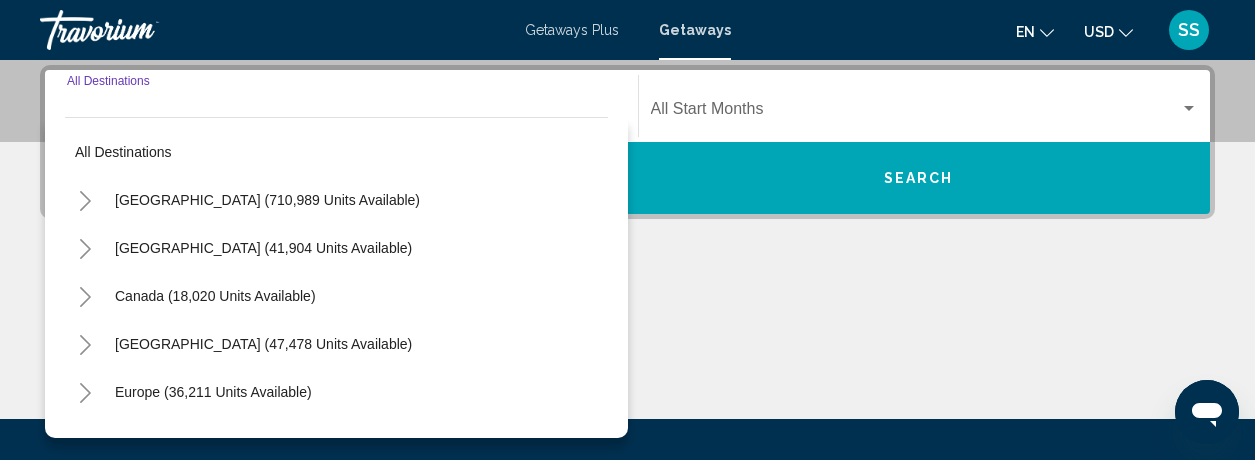 click on "[GEOGRAPHIC_DATA] (710,989 units available)" at bounding box center (336, 248) 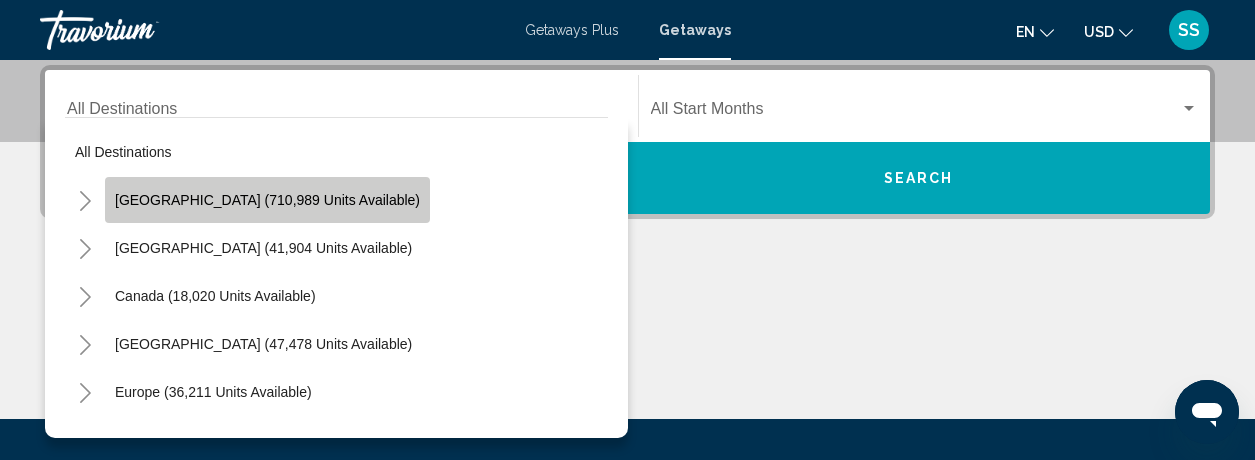 click on "[GEOGRAPHIC_DATA] (710,989 units available)" at bounding box center [263, 248] 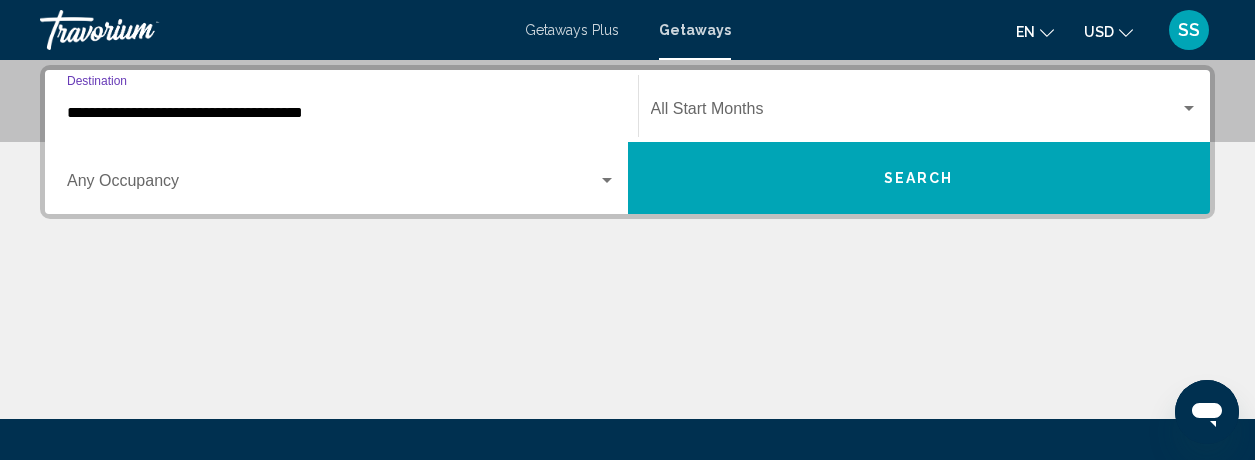 click at bounding box center [341, 185] 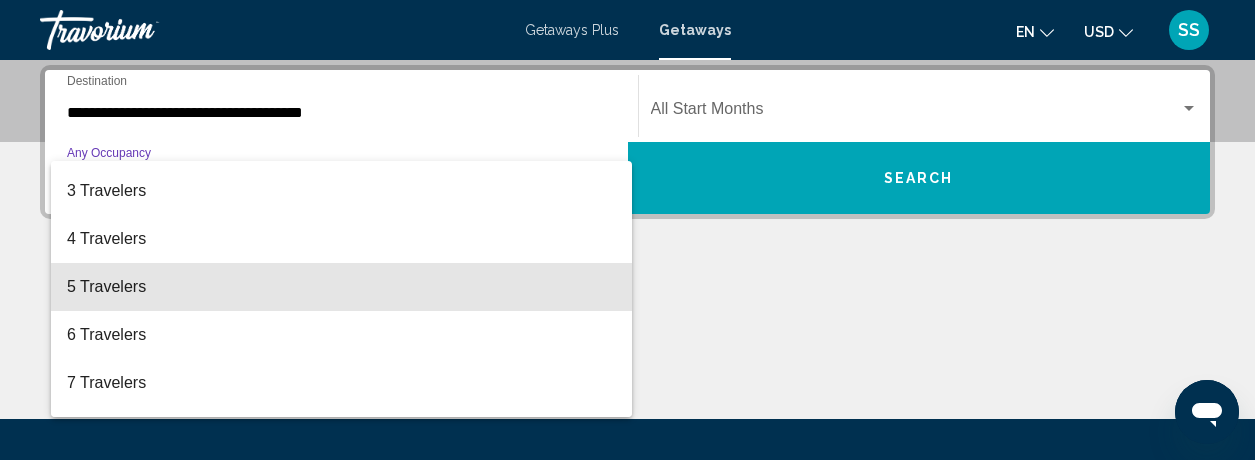 scroll, scrollTop: 0, scrollLeft: 0, axis: both 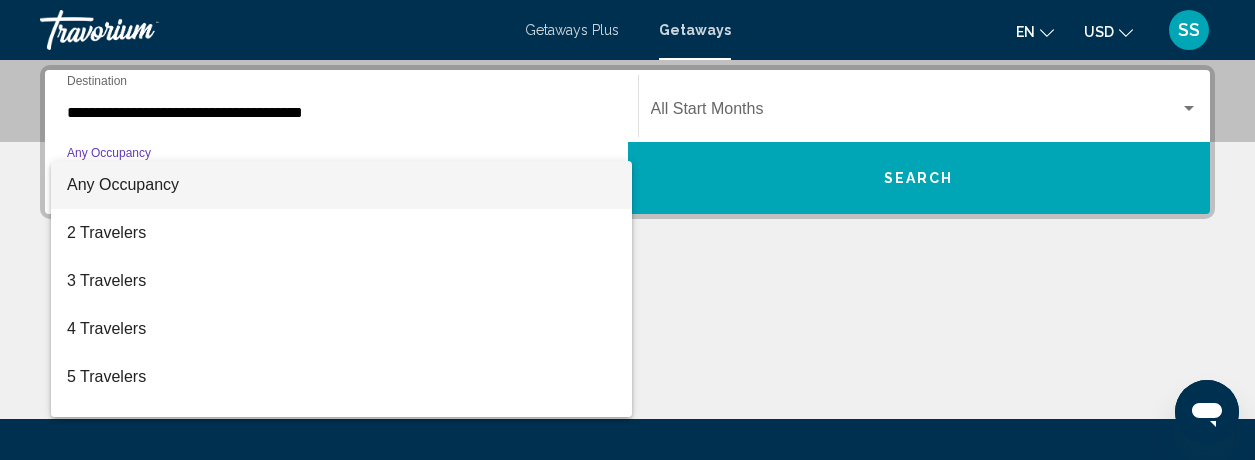click on "Any Occupancy" at bounding box center [341, 185] 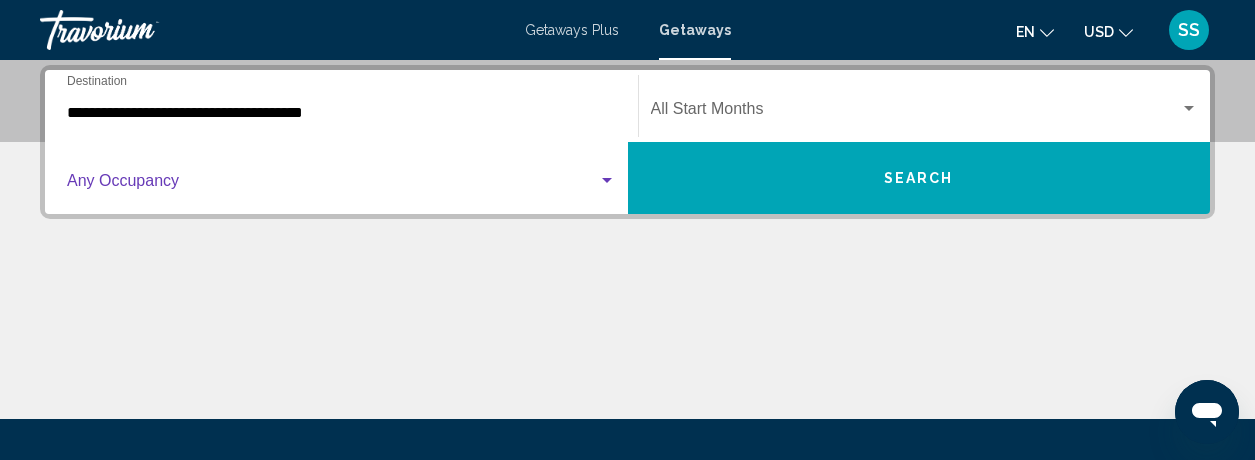 click at bounding box center (916, 113) 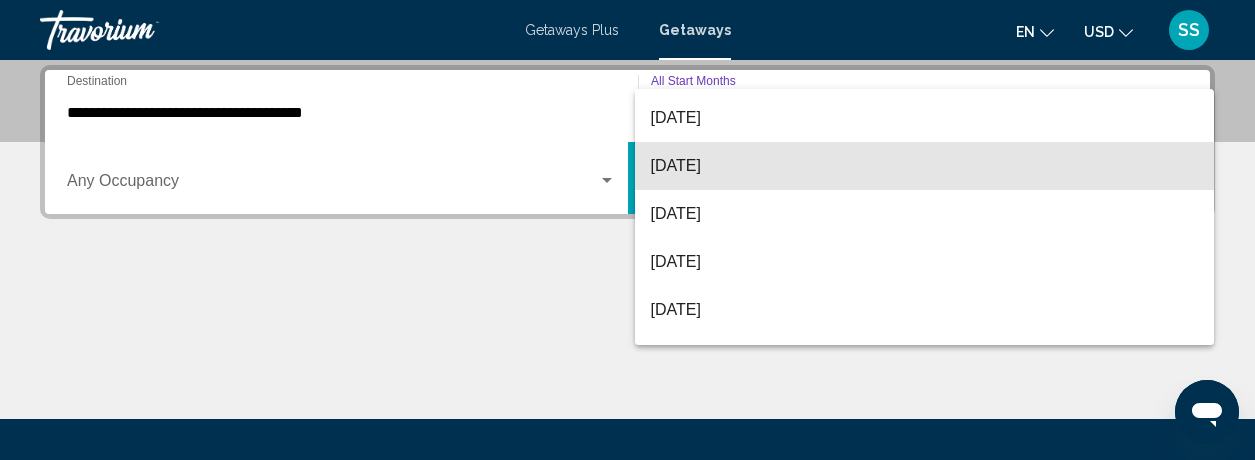 scroll, scrollTop: 416, scrollLeft: 0, axis: vertical 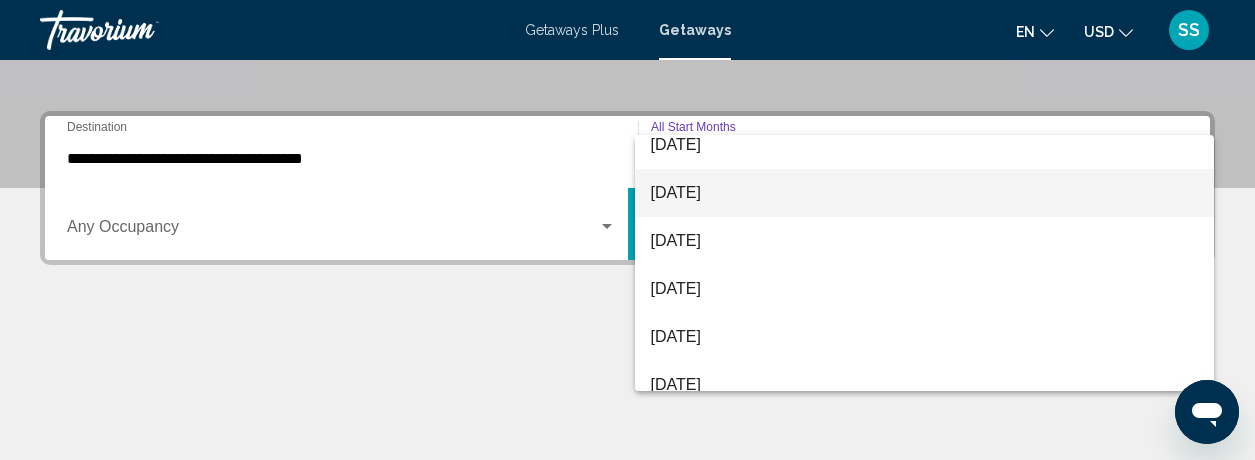 click on "[DATE]" at bounding box center [925, 193] 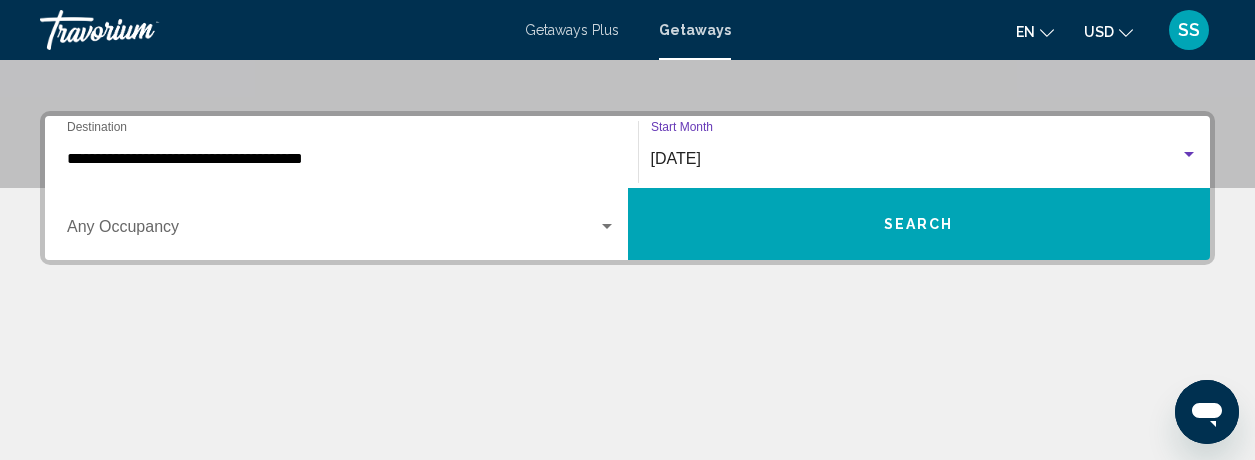 click on "Search" at bounding box center [919, 224] 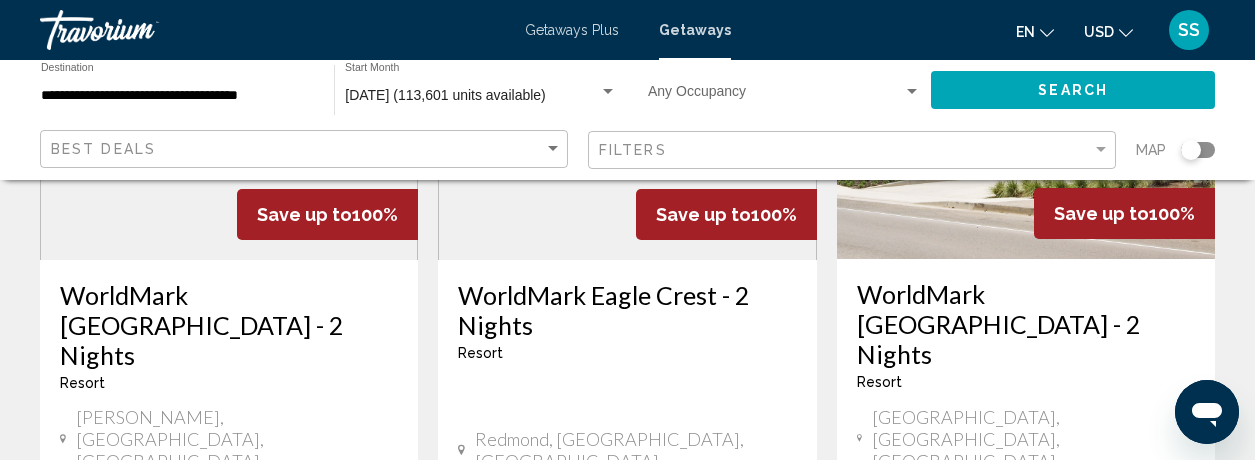 scroll, scrollTop: 1950, scrollLeft: 0, axis: vertical 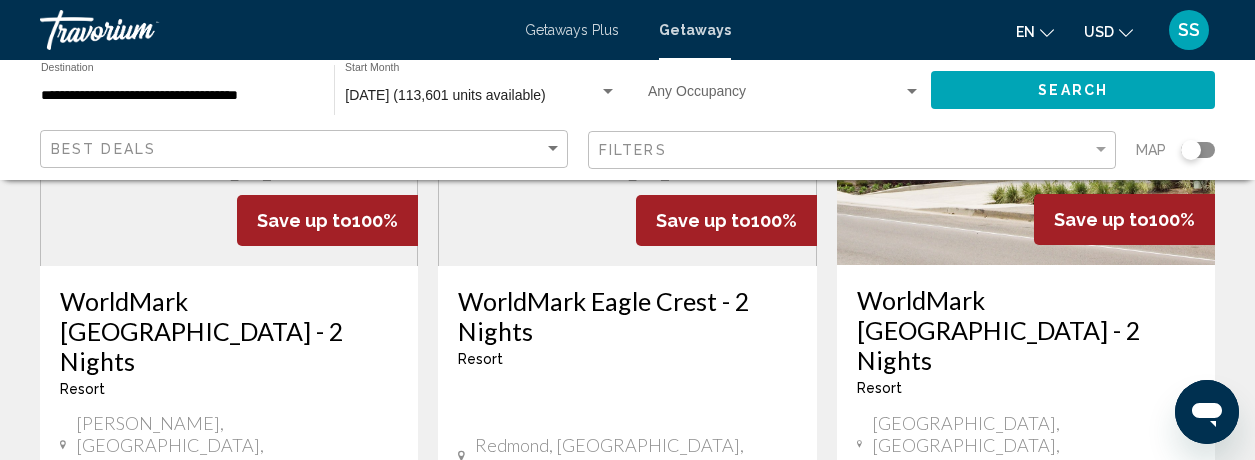 click on "[DATE] (113,601 units available)" at bounding box center (445, 95) 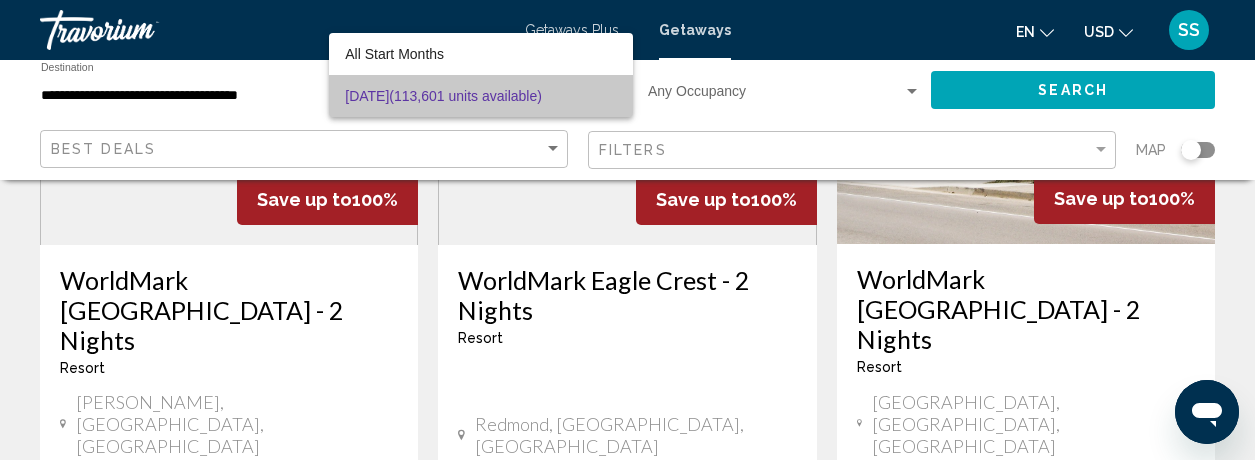 scroll, scrollTop: 1978, scrollLeft: 0, axis: vertical 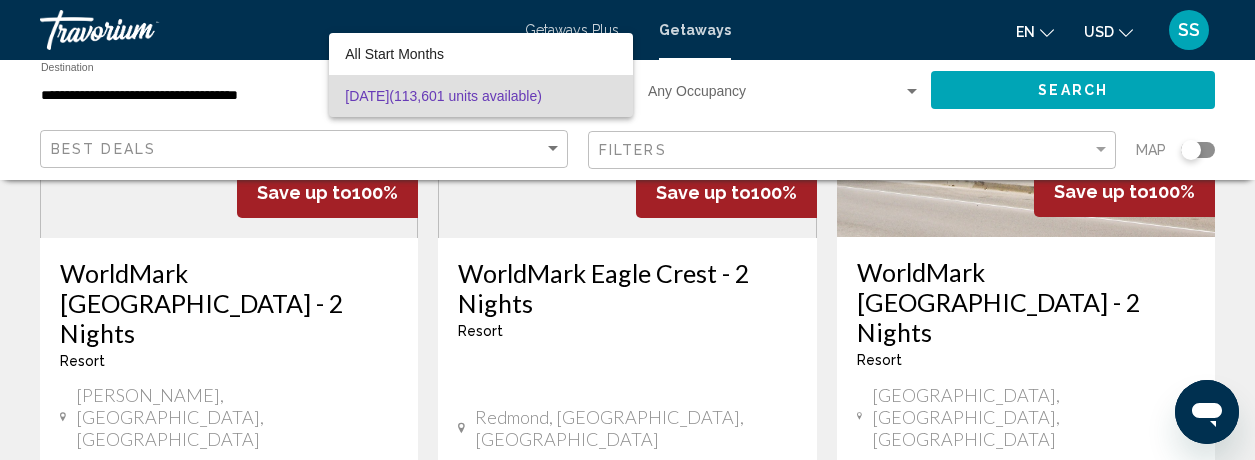 click at bounding box center [627, 230] 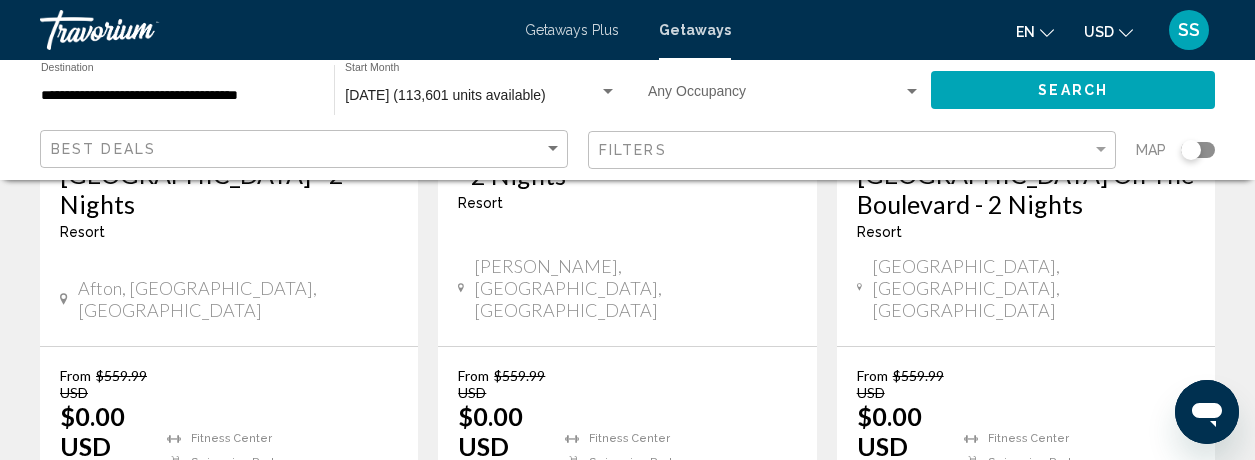 scroll, scrollTop: 2911, scrollLeft: 0, axis: vertical 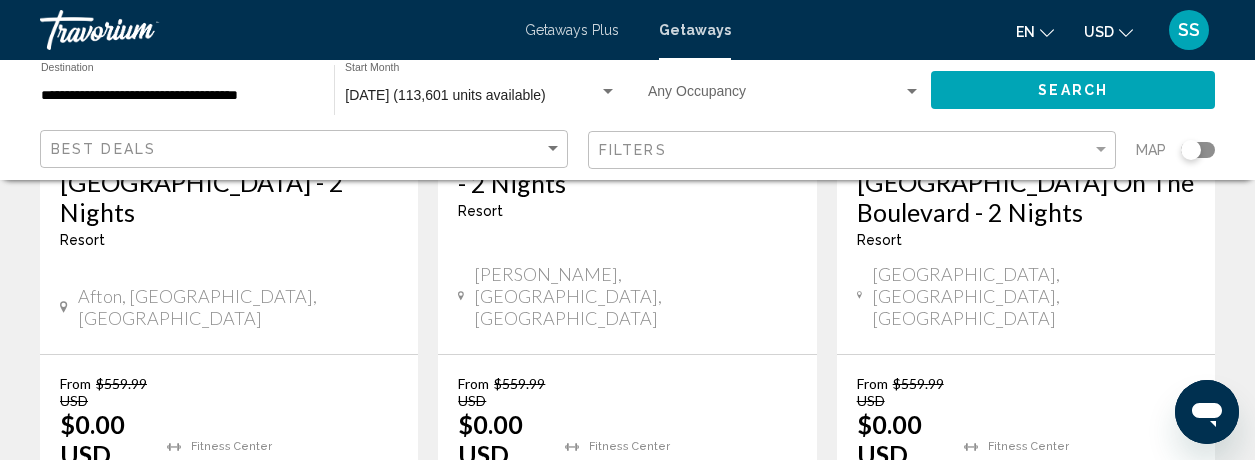click on "2" at bounding box center [488, 629] 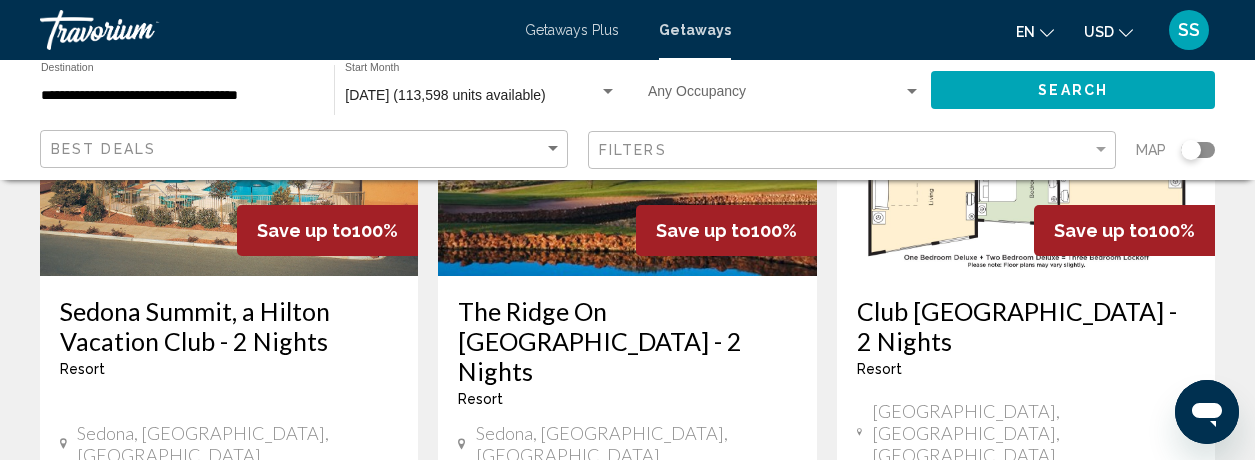 scroll, scrollTop: 2749, scrollLeft: 0, axis: vertical 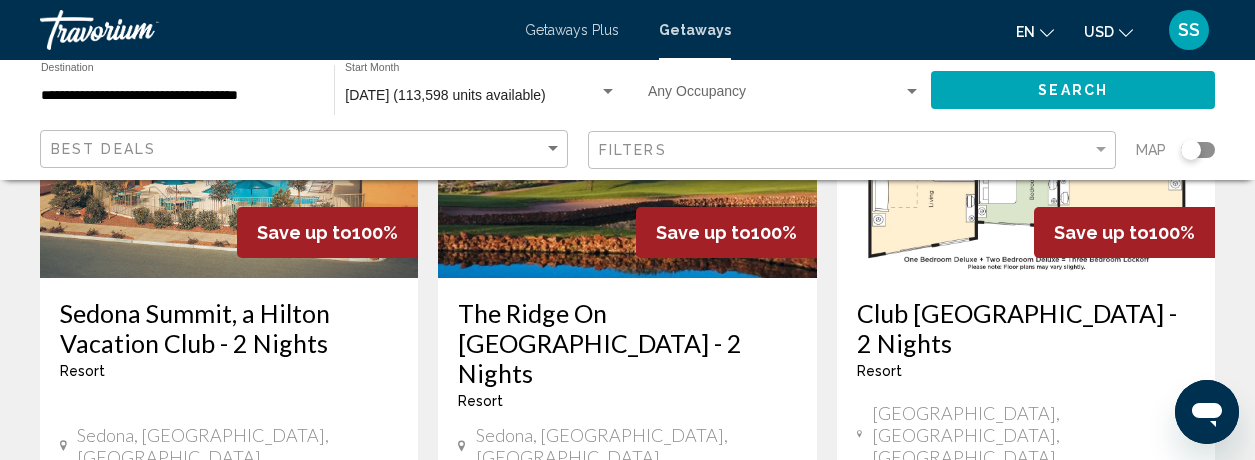 click on "page  3" at bounding box center (557, 768) 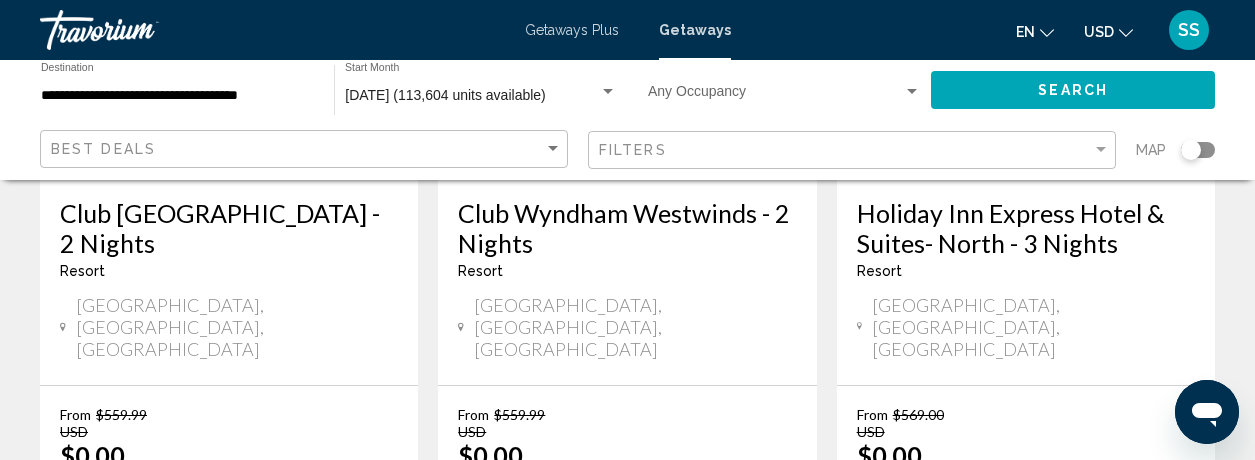 scroll, scrollTop: 413, scrollLeft: 0, axis: vertical 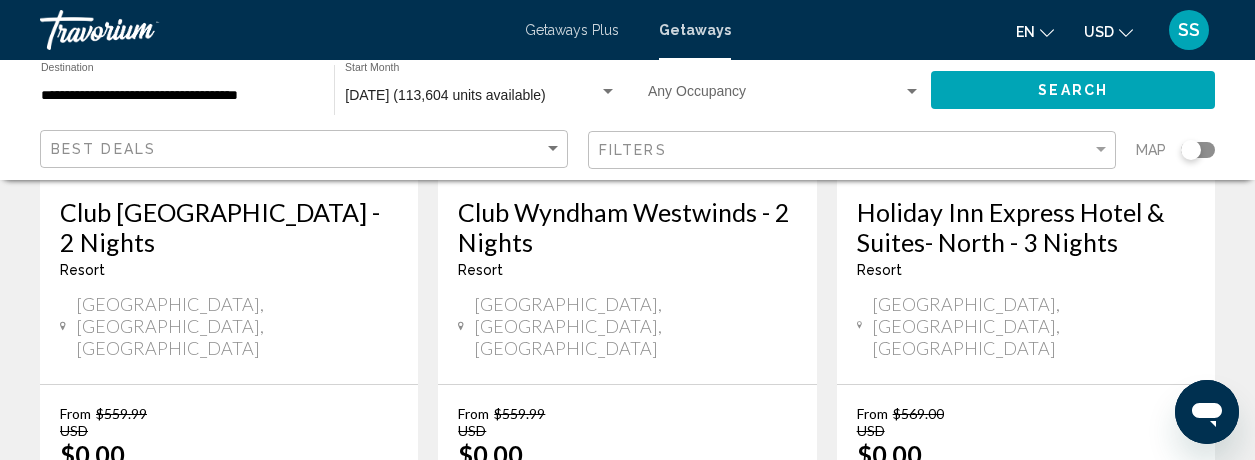 click on "Fitness Center
[GEOGRAPHIC_DATA]    ( 56 units )" at bounding box center (1089, 492) 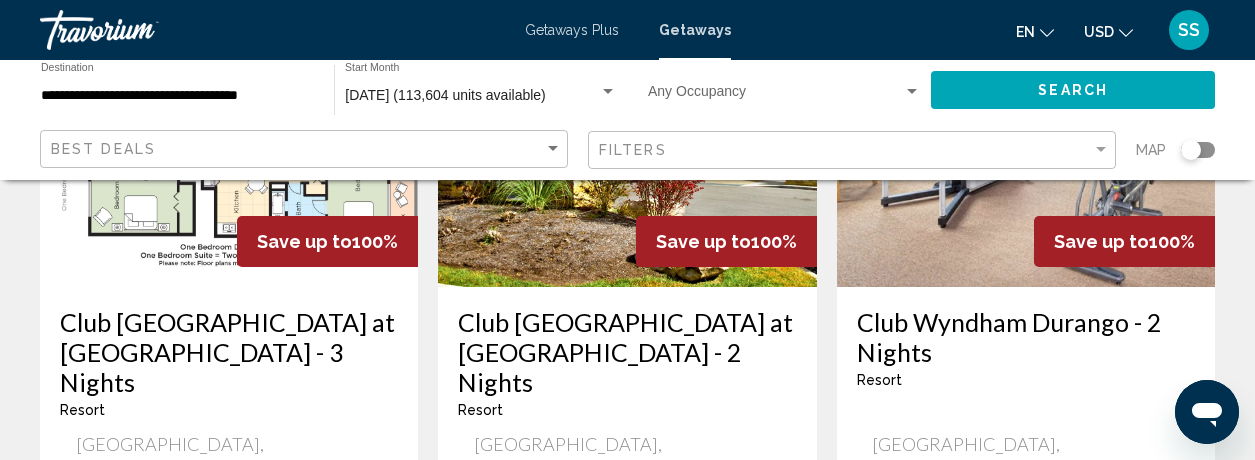 scroll, scrollTop: 2739, scrollLeft: 0, axis: vertical 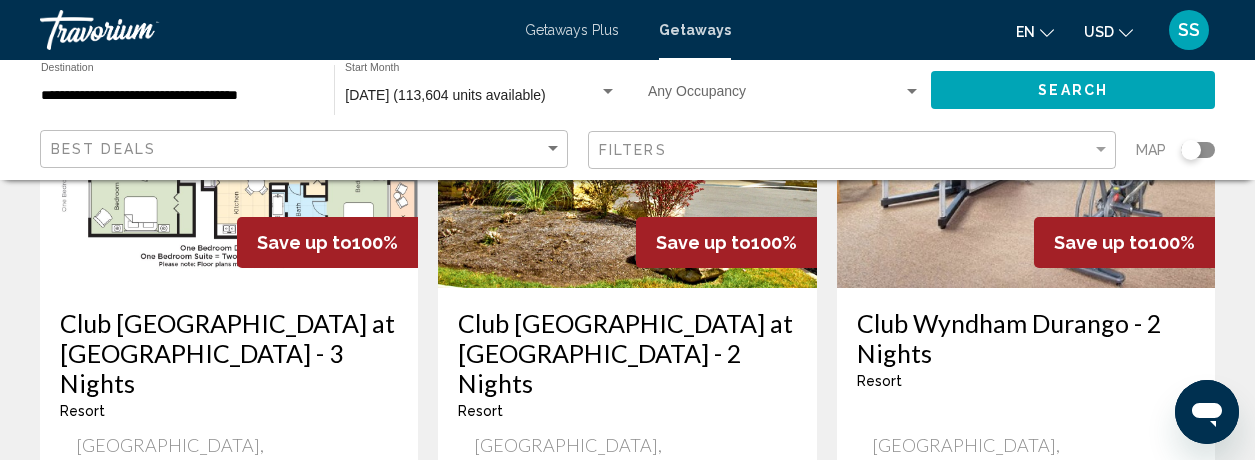 click on "[DATE] (113,604 units available)" at bounding box center (445, 95) 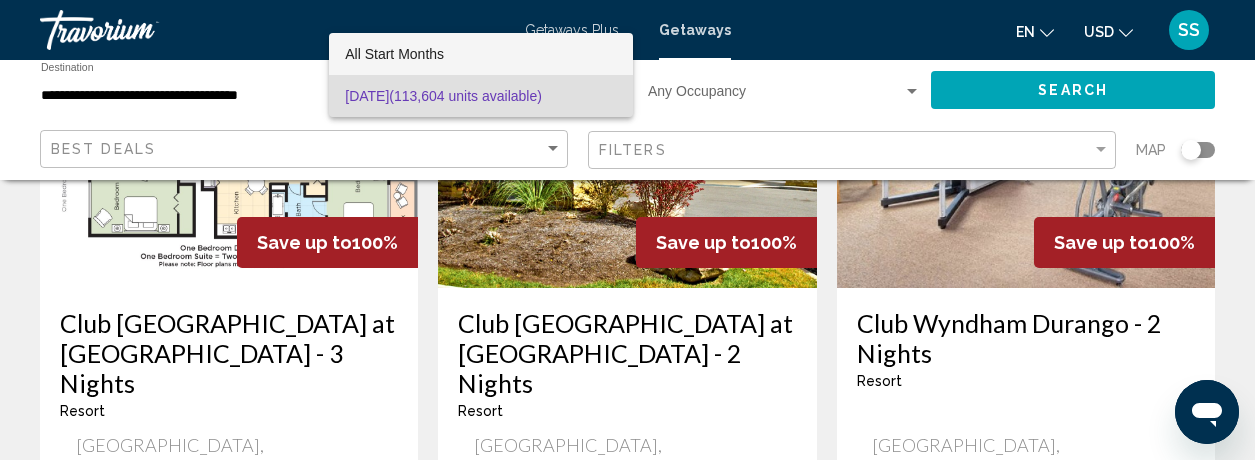 click on "All Start Months" at bounding box center [481, 54] 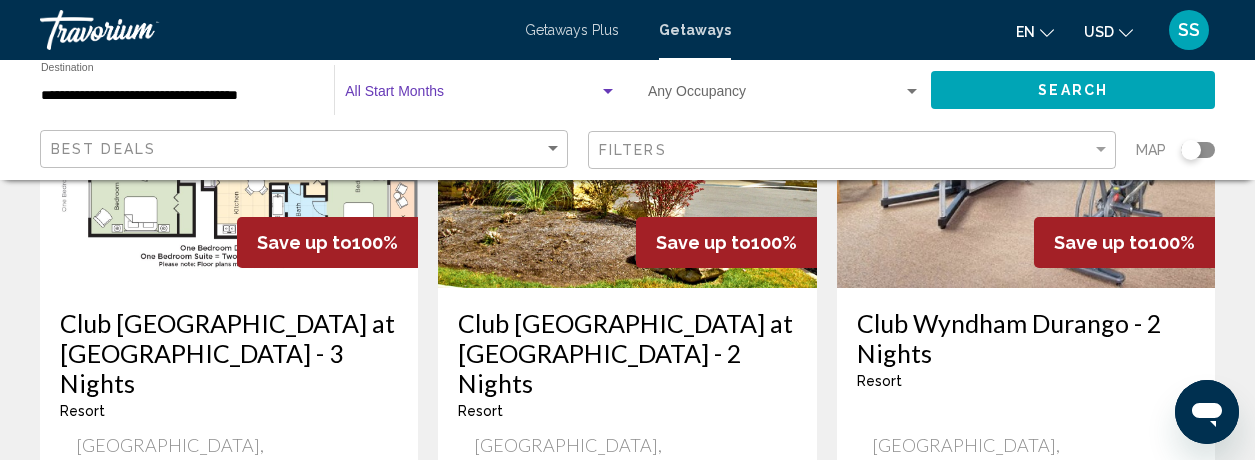 click at bounding box center (472, 96) 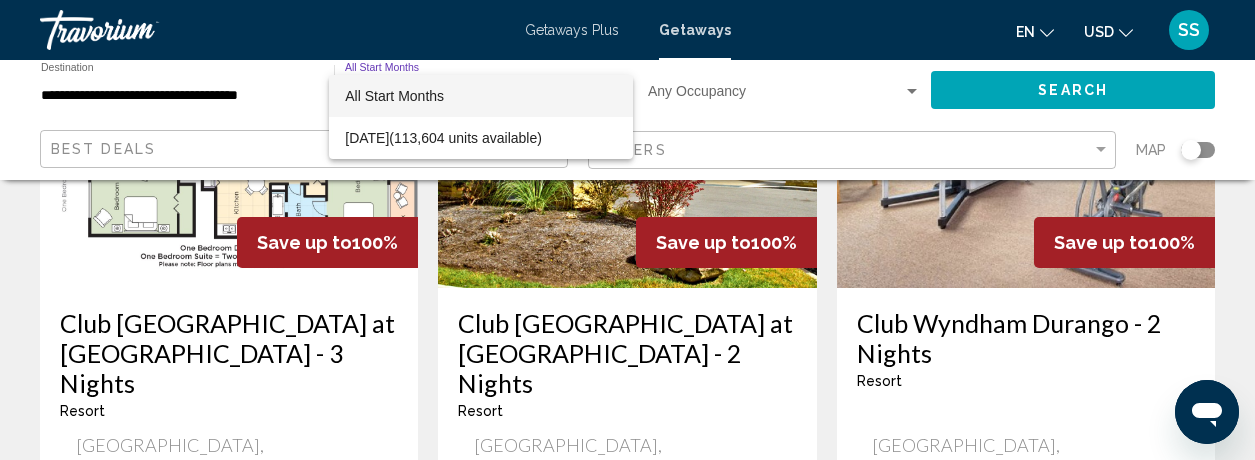 click at bounding box center [627, 230] 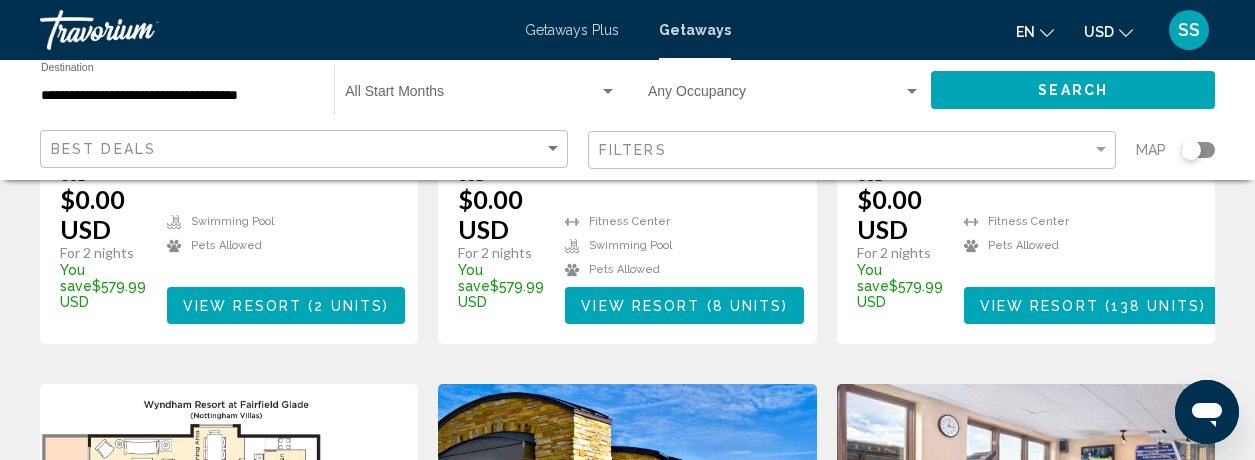 scroll, scrollTop: 2317, scrollLeft: 0, axis: vertical 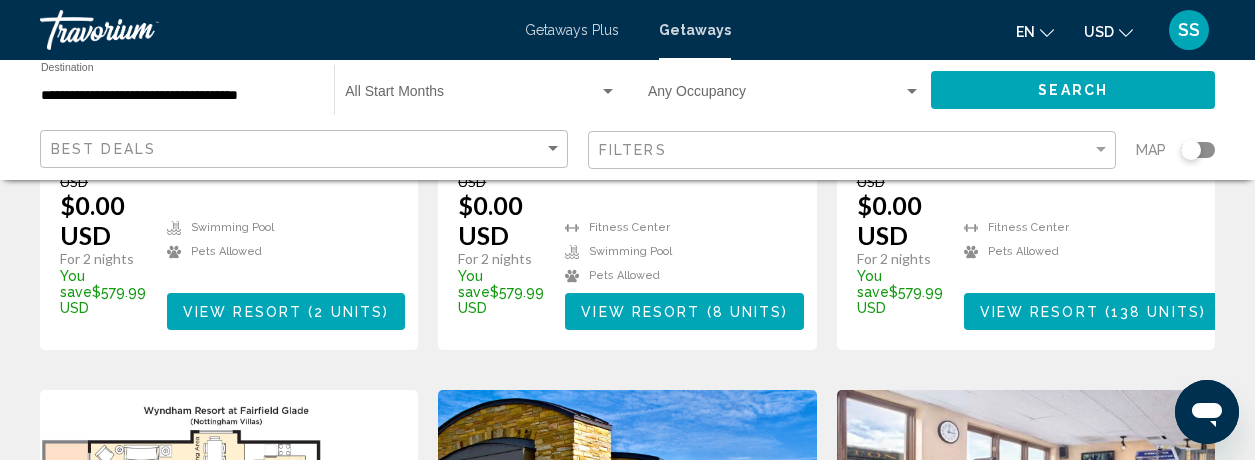 click at bounding box center (472, 96) 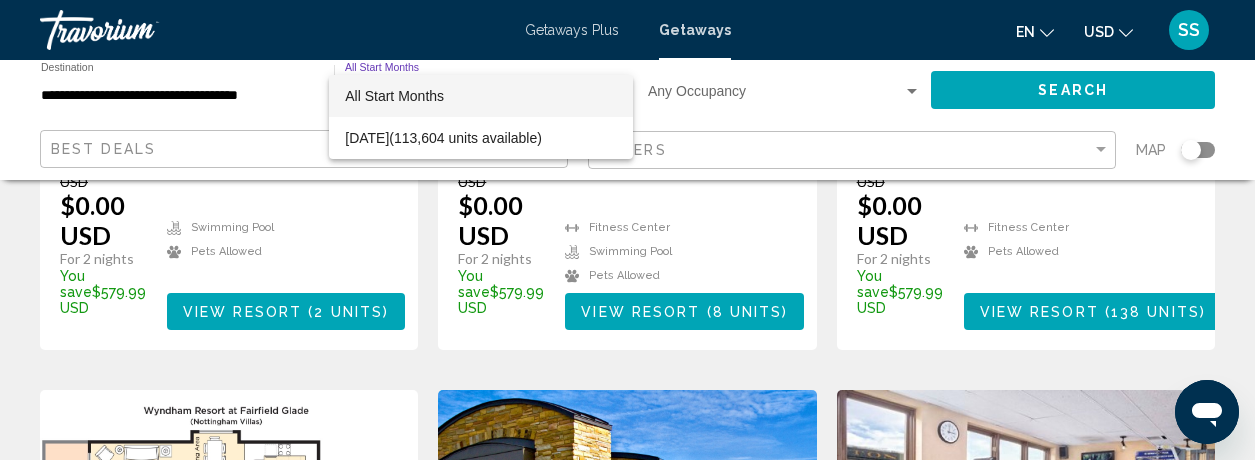 click at bounding box center [627, 230] 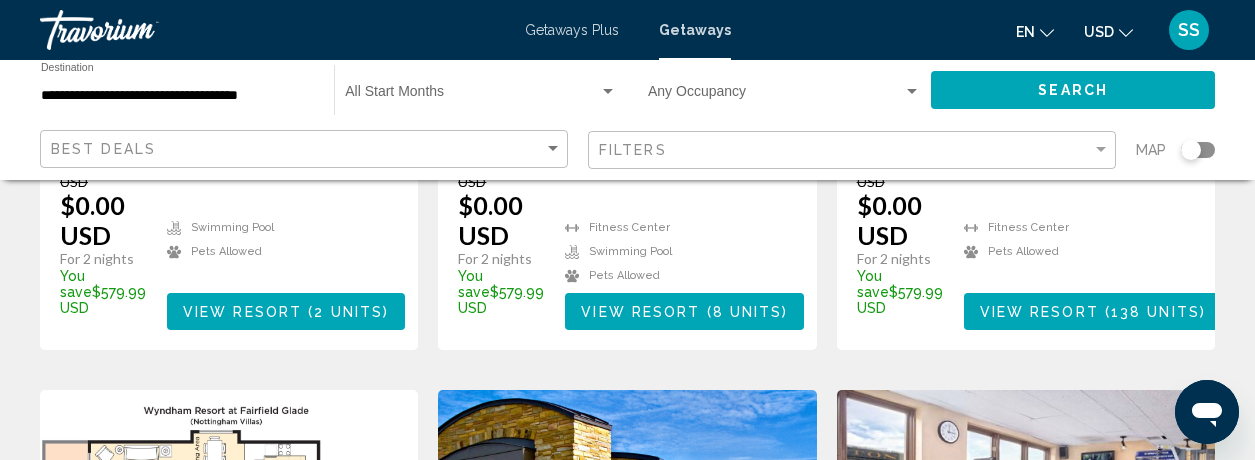 click at bounding box center [472, 96] 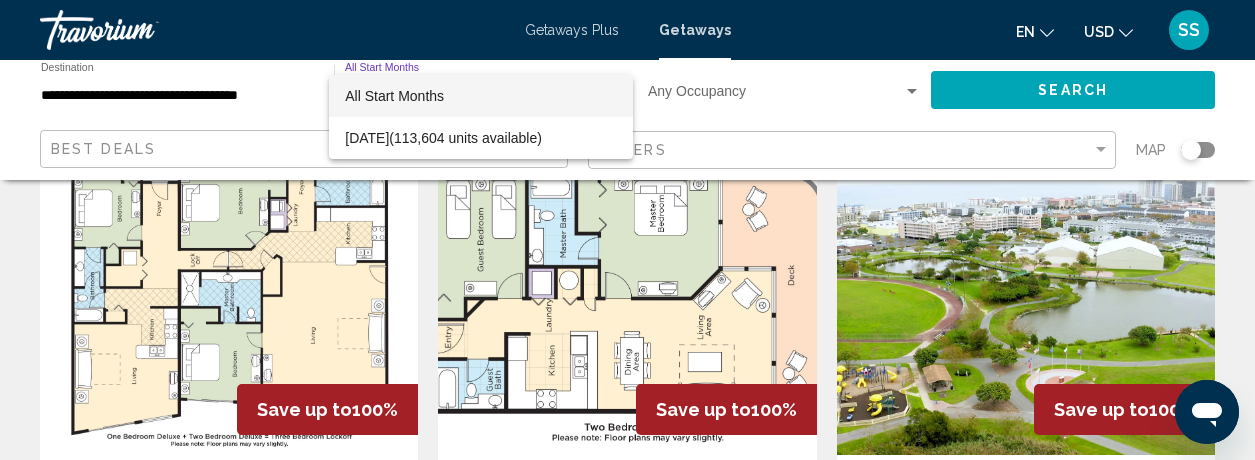 scroll, scrollTop: 0, scrollLeft: 0, axis: both 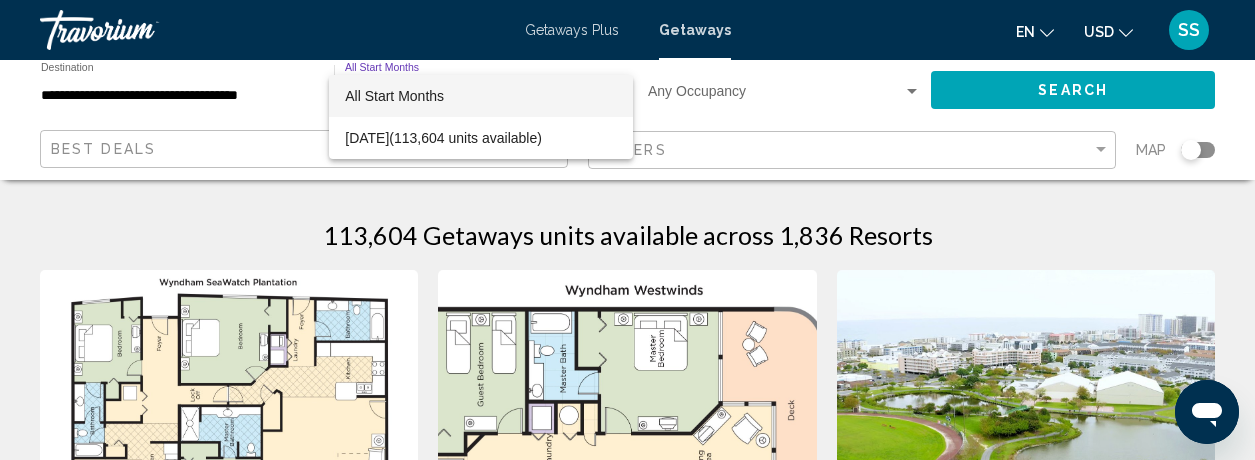 click at bounding box center (627, 230) 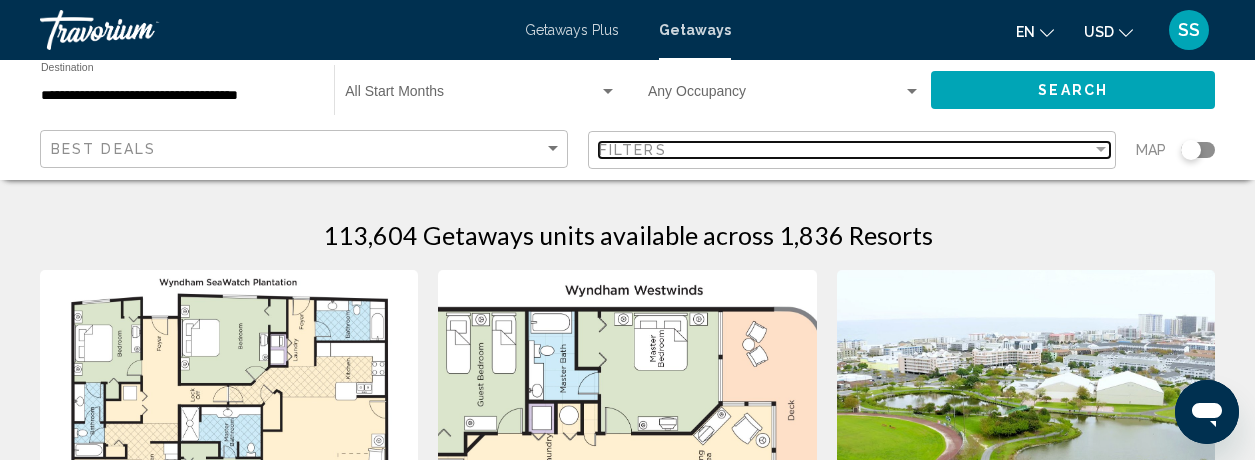 click at bounding box center (1101, 150) 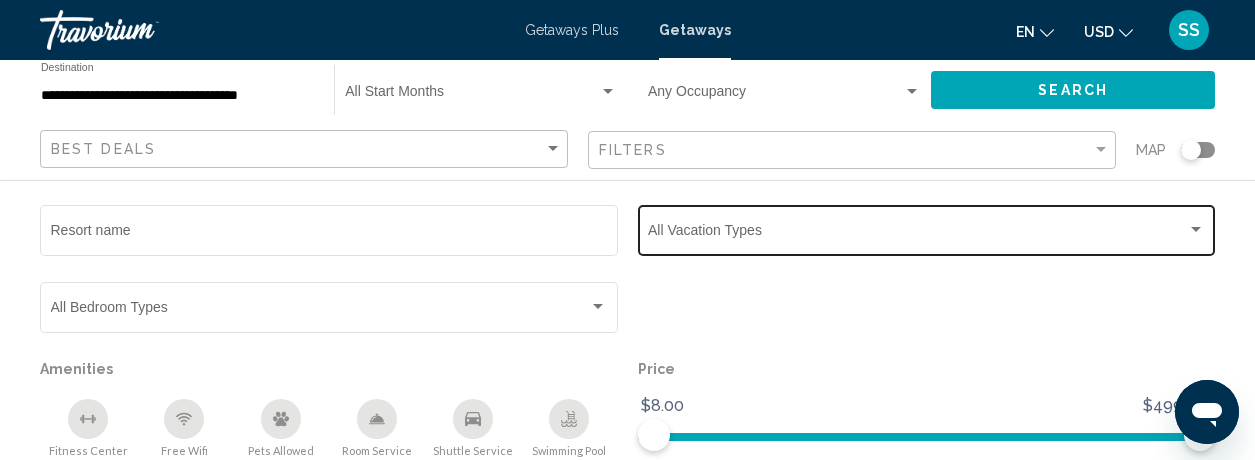 click at bounding box center [1196, 229] 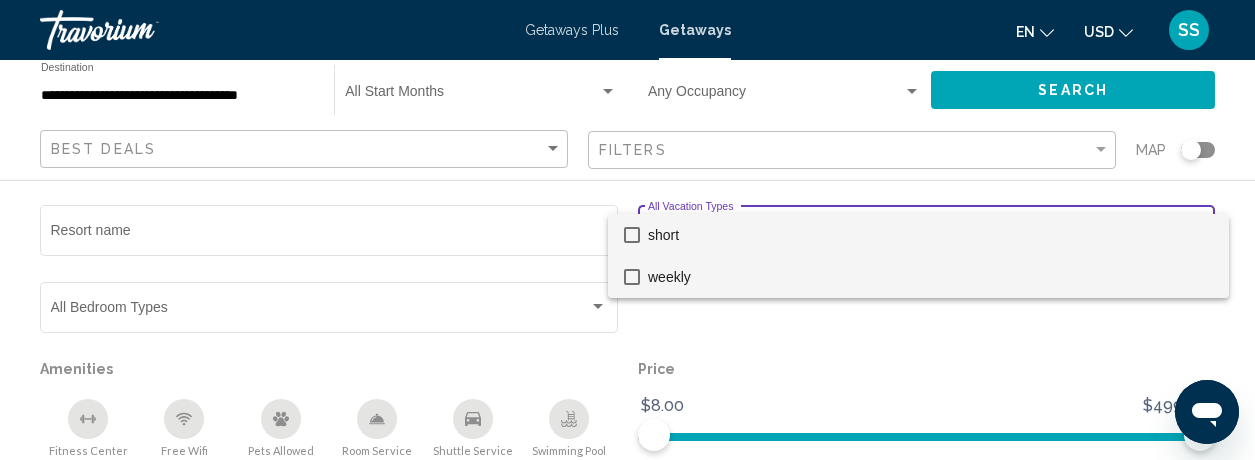 click on "weekly" at bounding box center (918, 277) 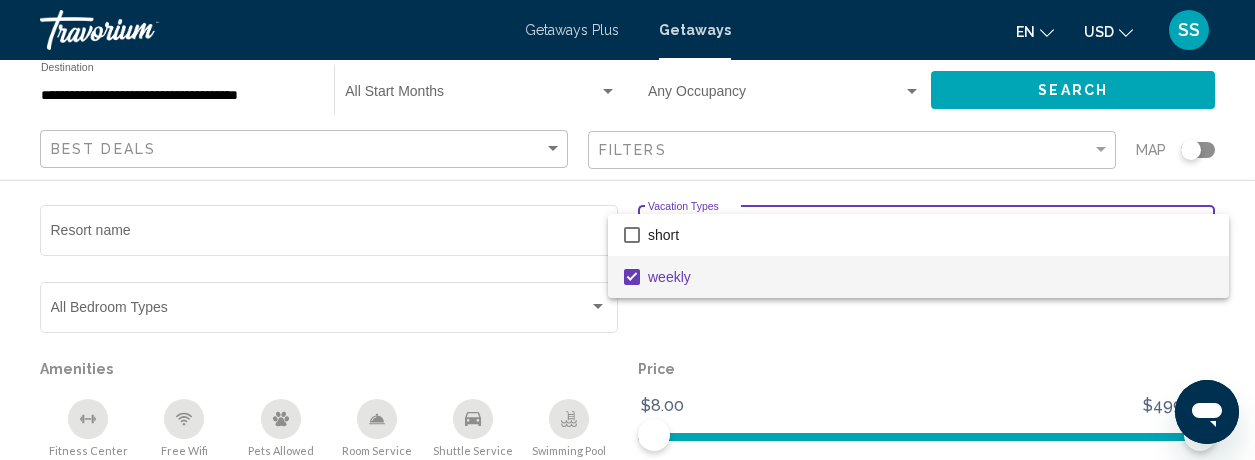 click at bounding box center [627, 230] 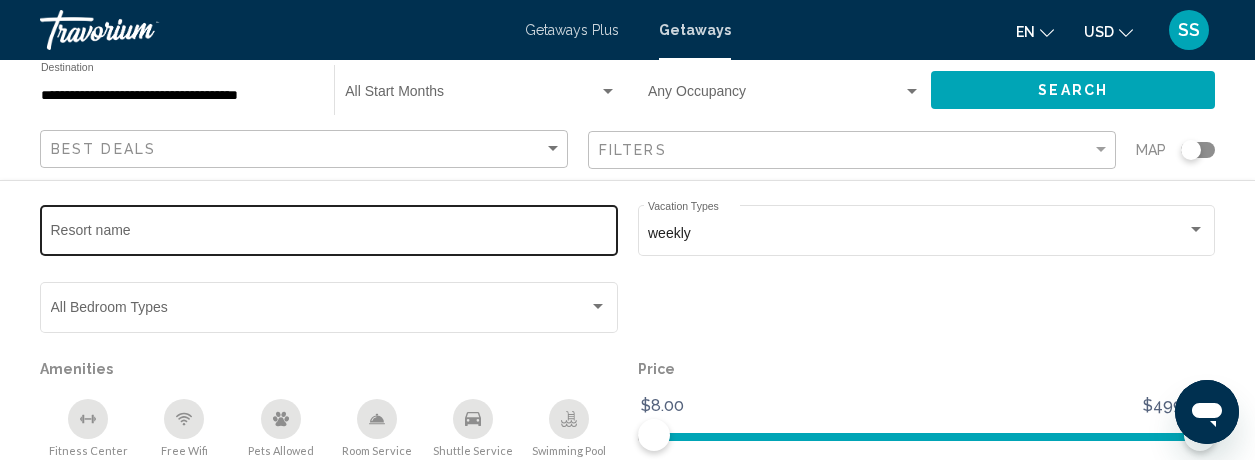 click on "Resort name" at bounding box center [329, 234] 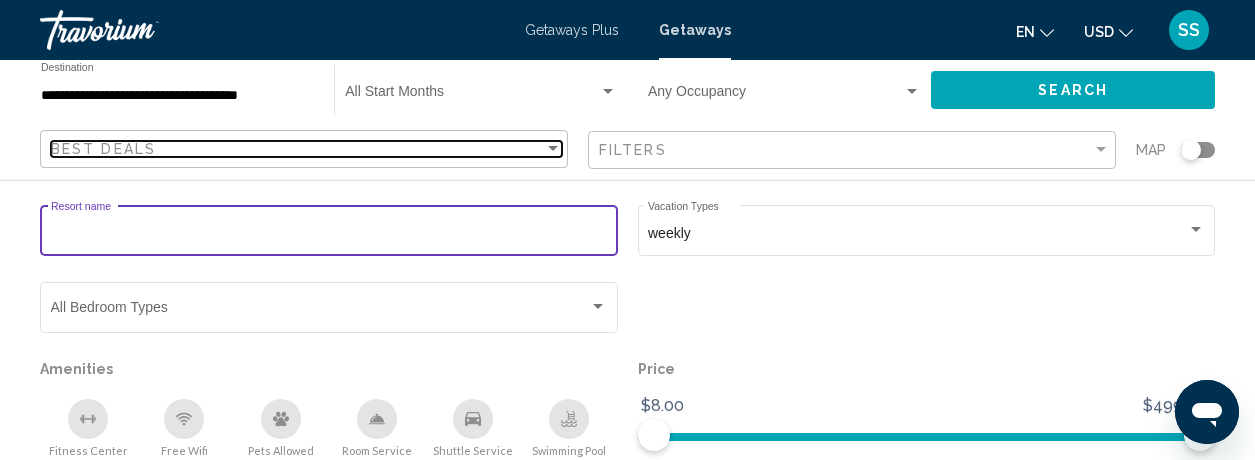 click on "Best Deals" at bounding box center [297, 149] 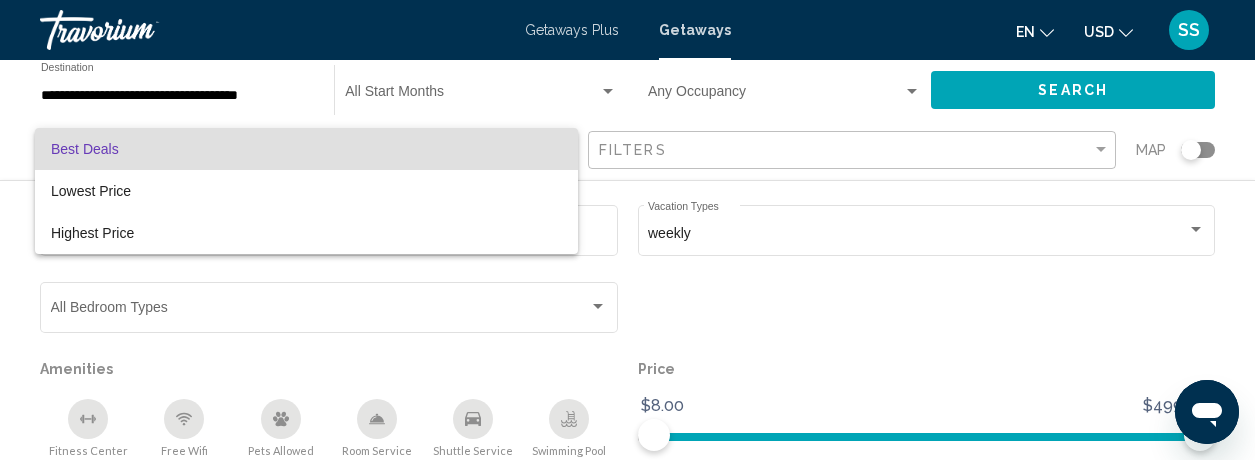 click on "Best Deals" at bounding box center [306, 149] 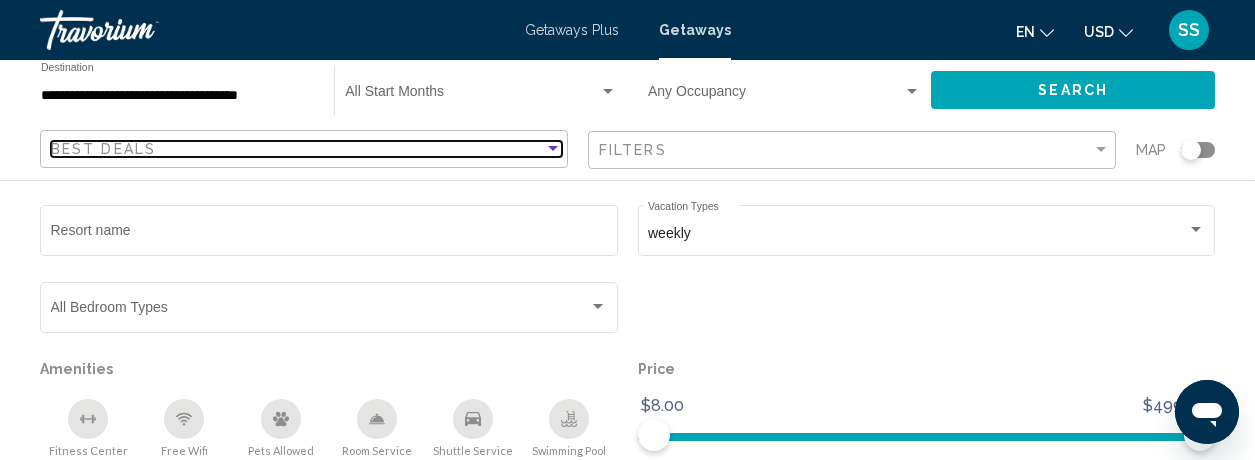 click on "Best Deals" at bounding box center (297, 149) 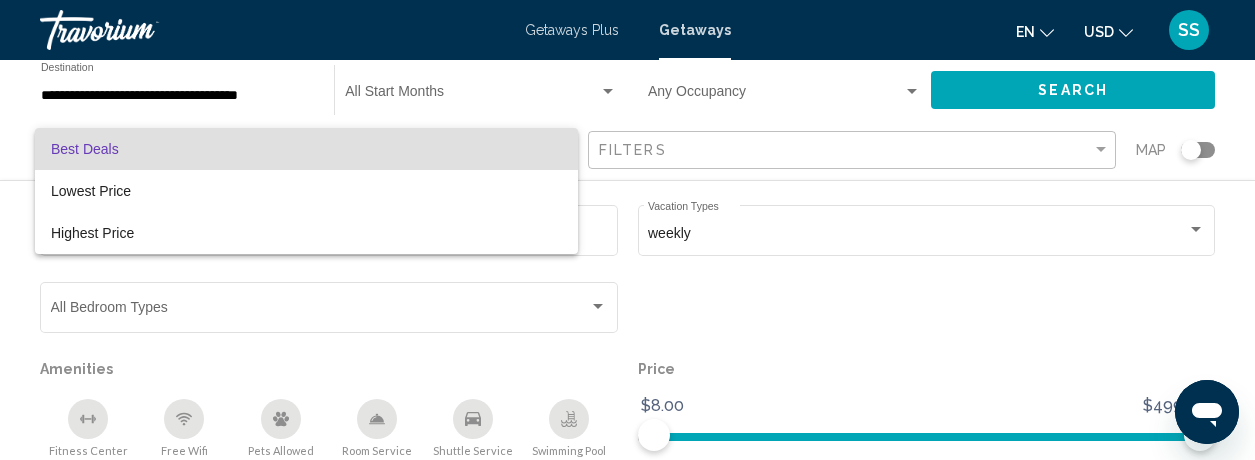 click on "Best Deals" at bounding box center (306, 149) 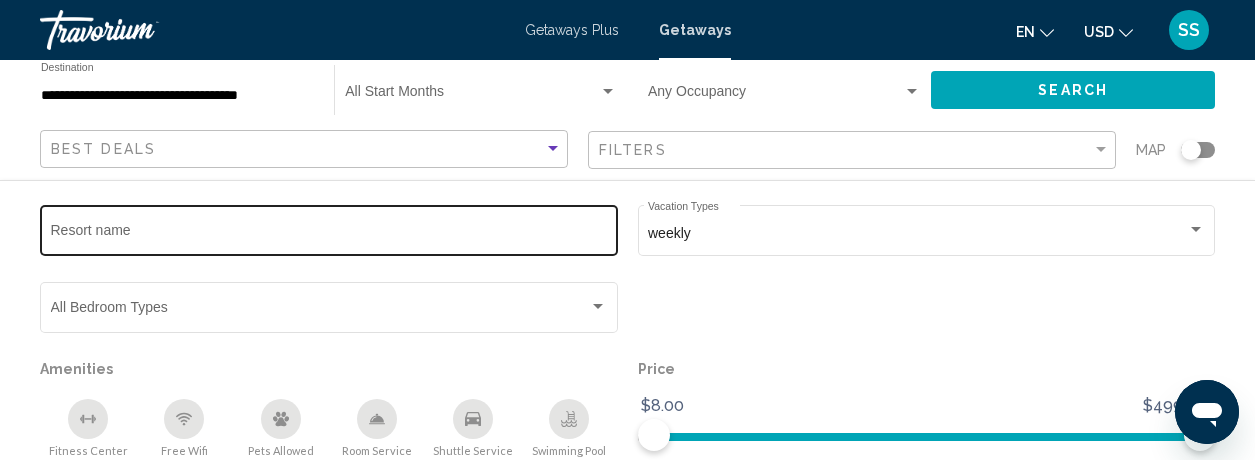 click on "Resort name" at bounding box center [329, 234] 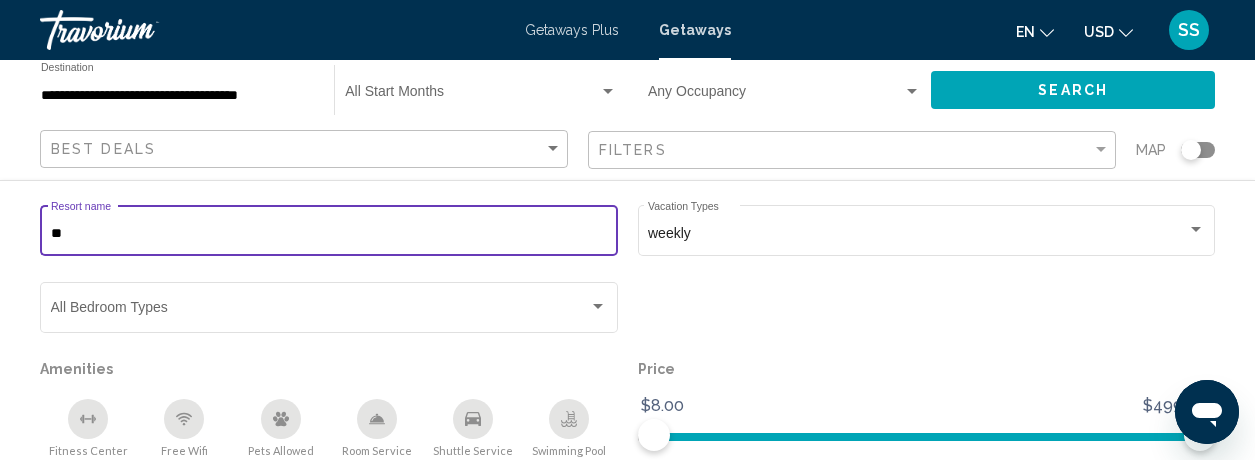 type on "*" 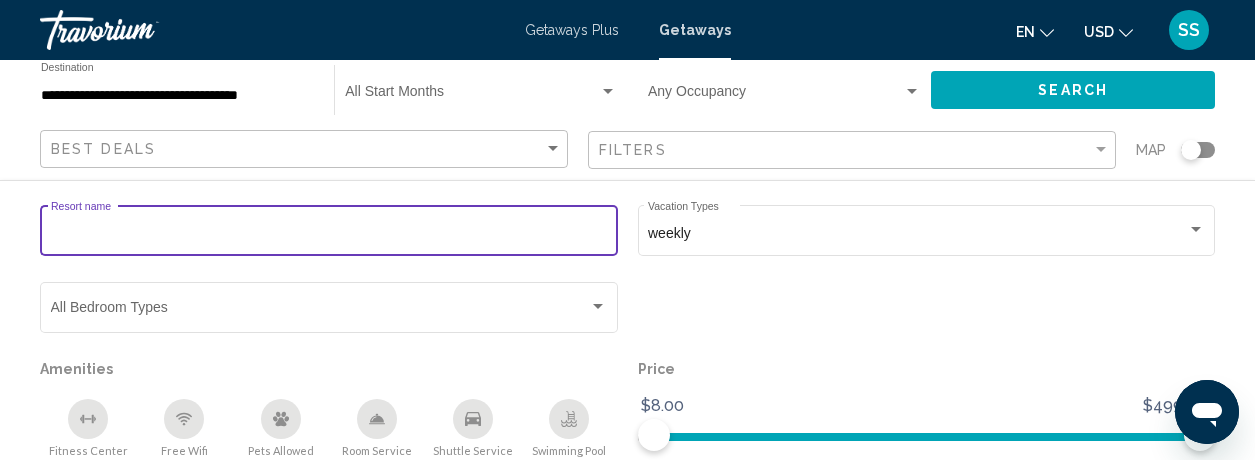 type on "*" 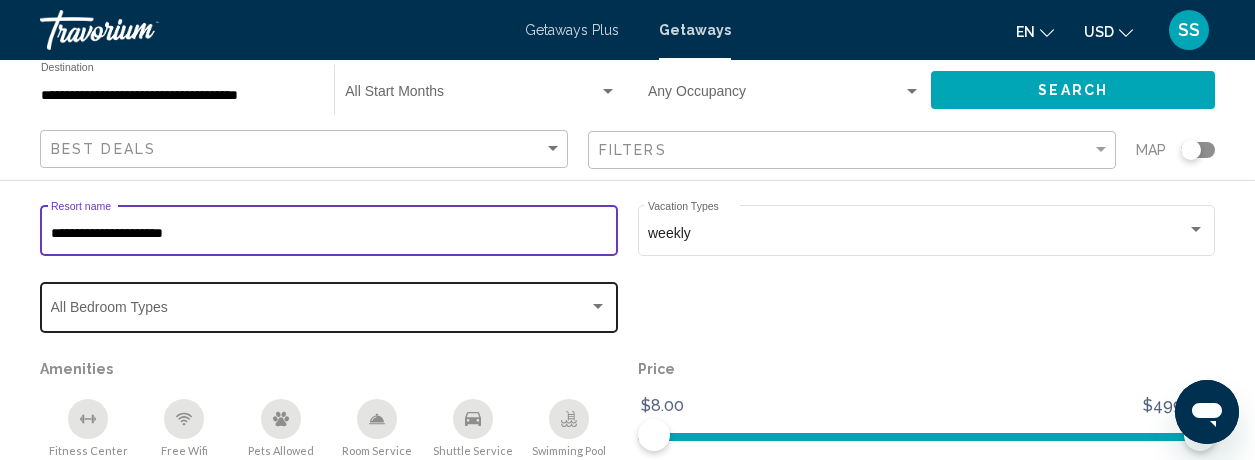 click at bounding box center [320, 311] 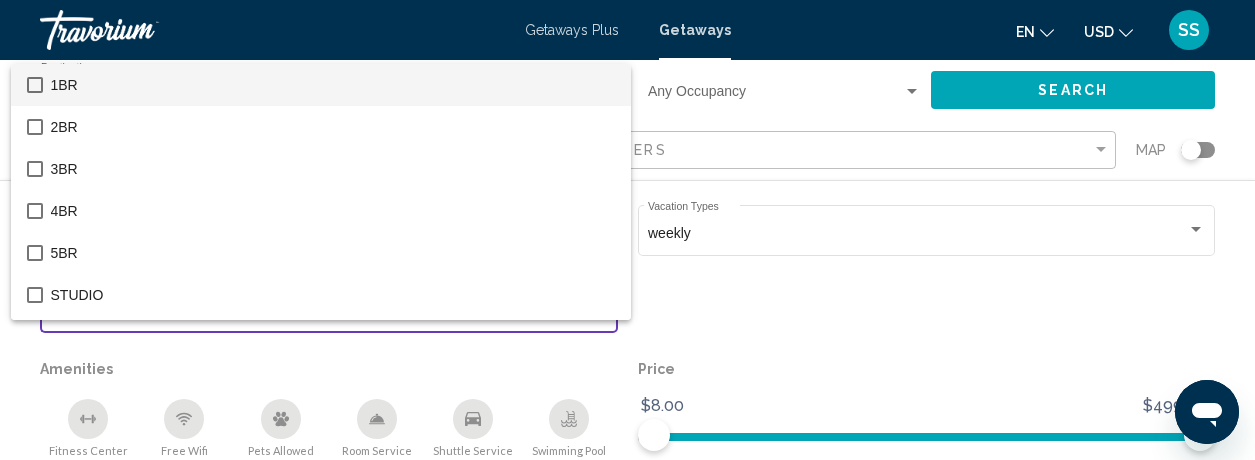click at bounding box center (627, 230) 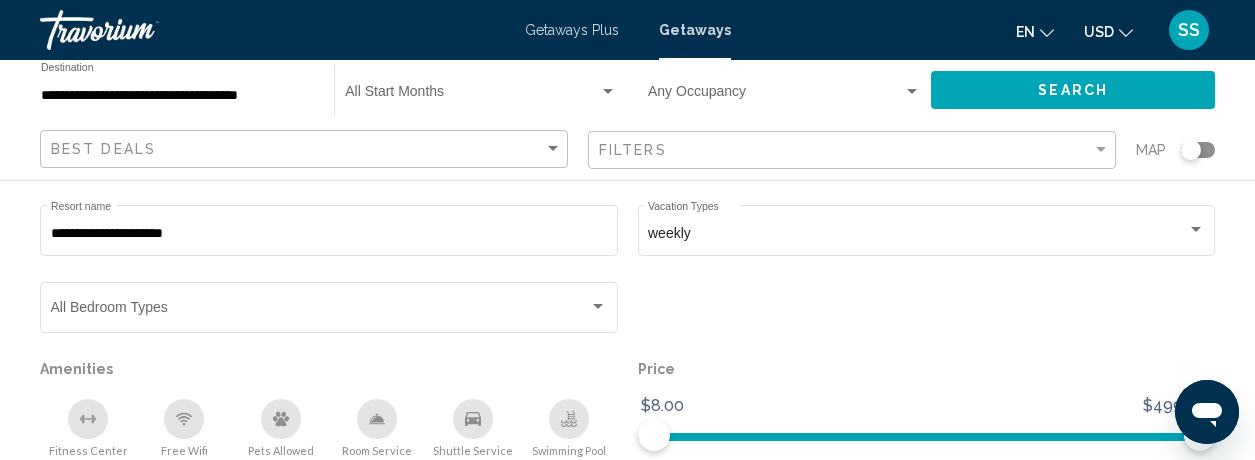 click on "Search" 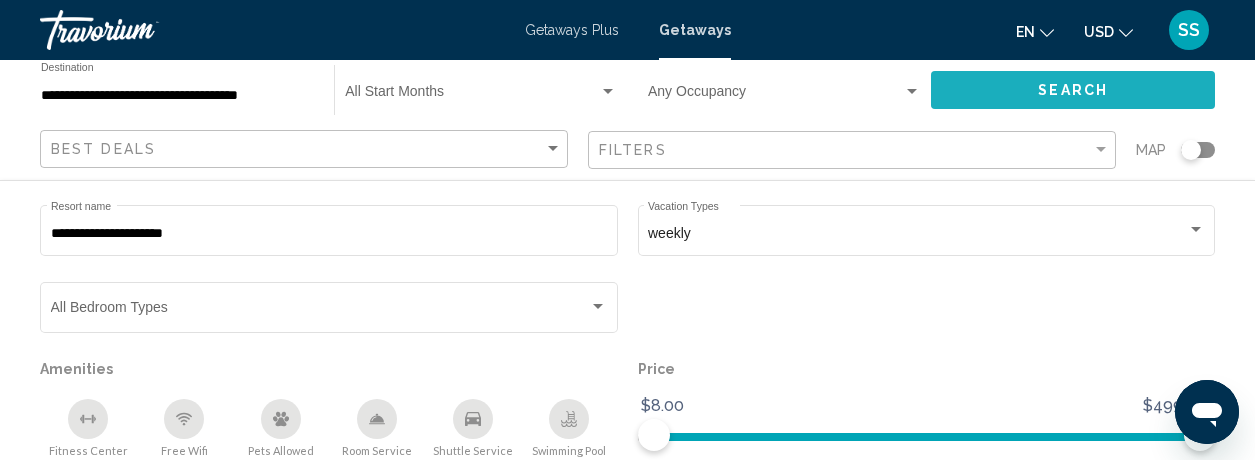 click on "Search" 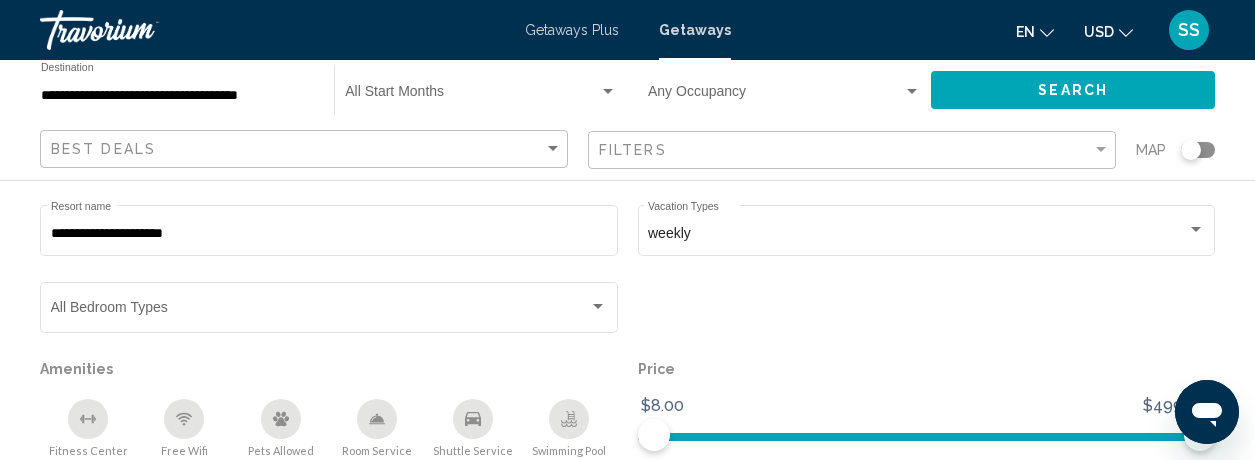 scroll, scrollTop: 50, scrollLeft: 0, axis: vertical 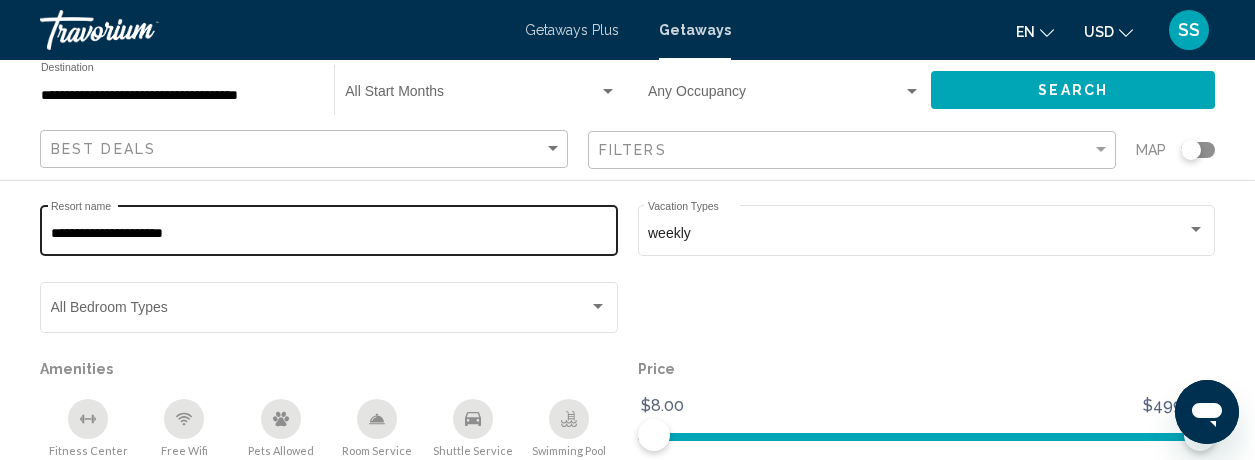 click on "**********" at bounding box center [329, 234] 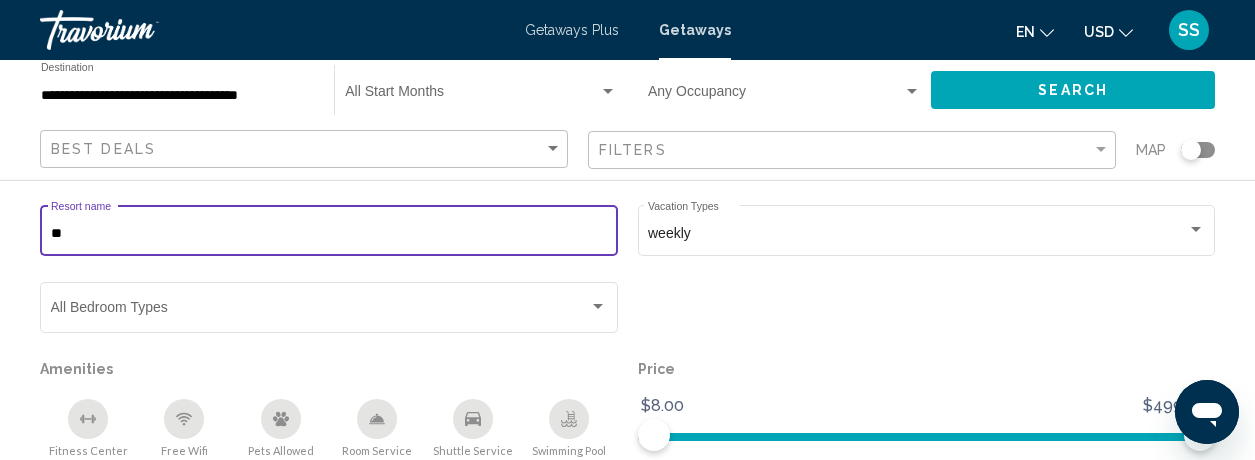 type on "*" 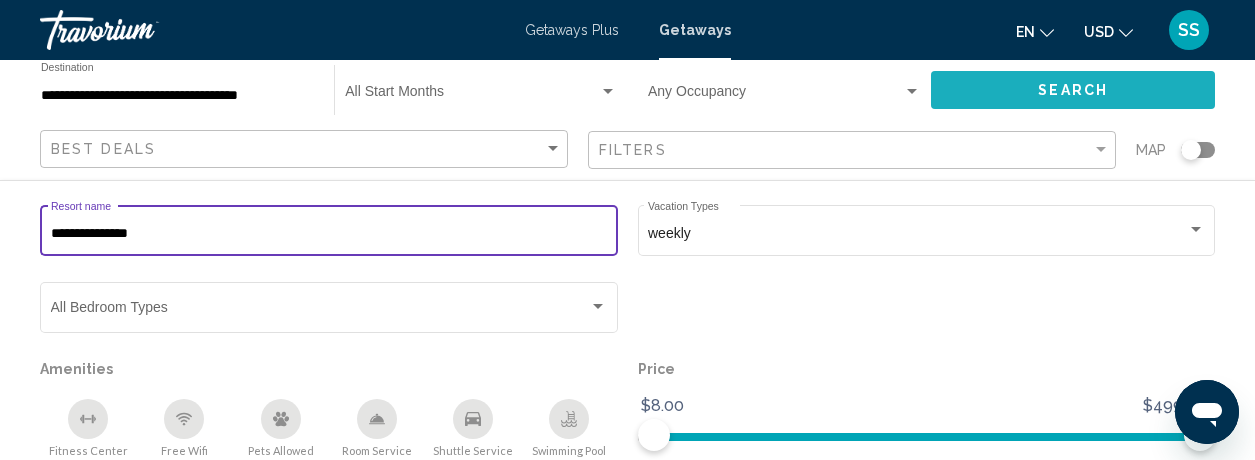 type on "**********" 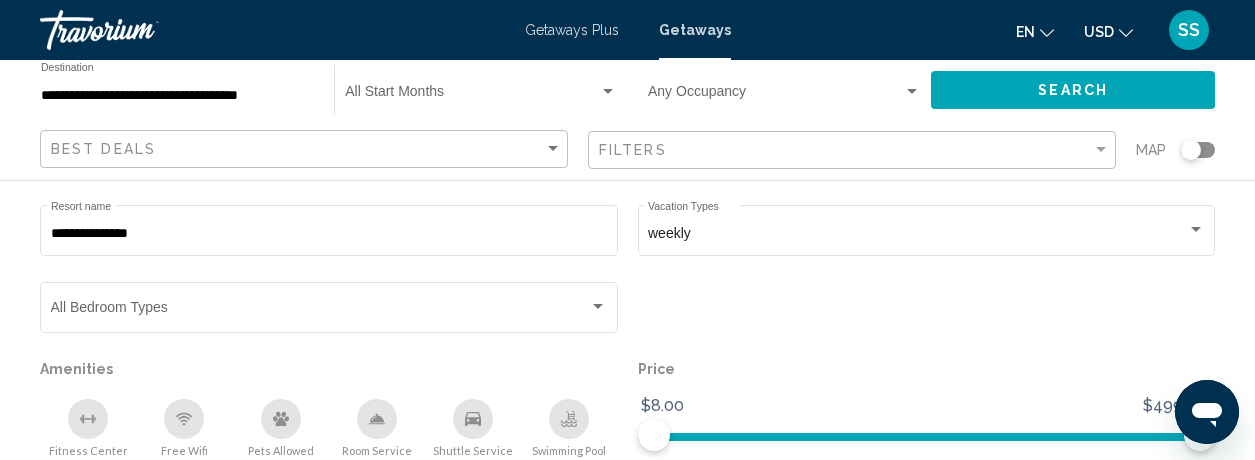 scroll, scrollTop: 50, scrollLeft: 0, axis: vertical 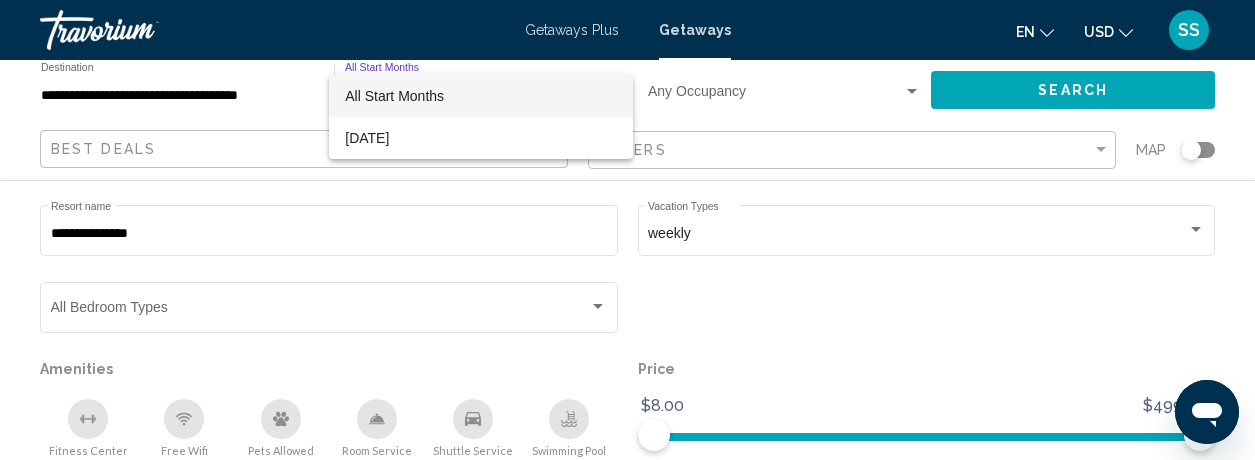 click at bounding box center (627, 230) 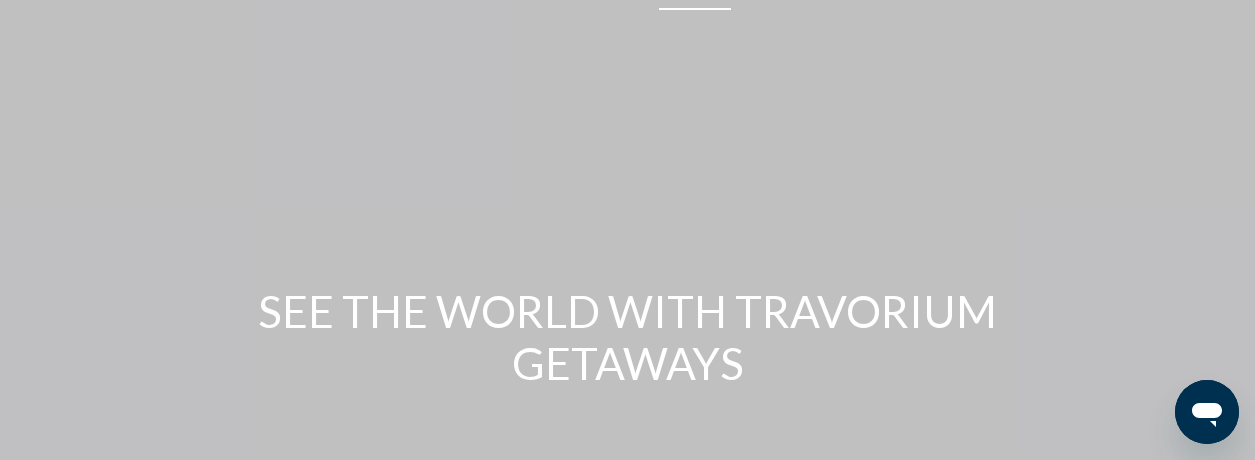 scroll, scrollTop: 0, scrollLeft: 0, axis: both 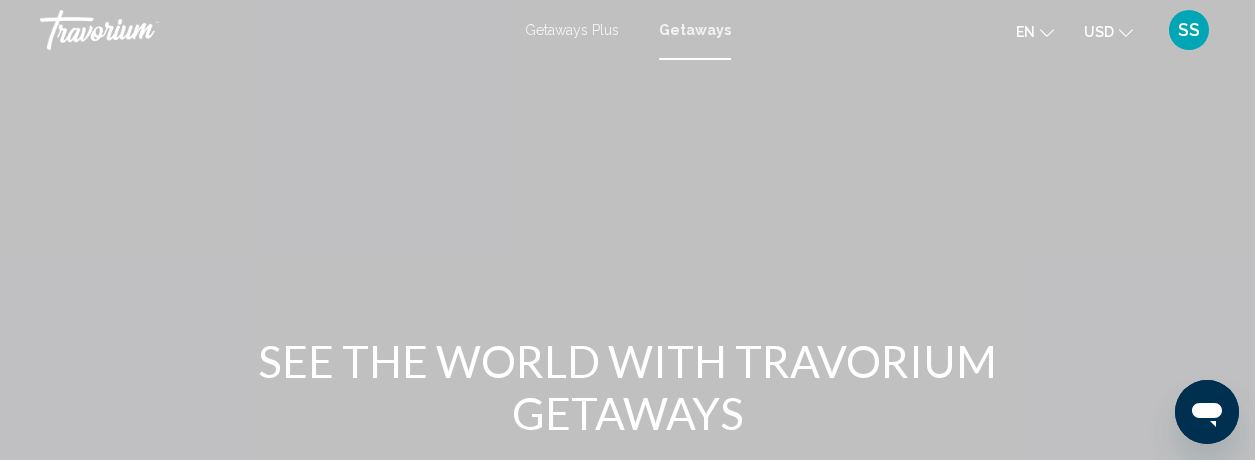 click on "Getaways" at bounding box center (695, 30) 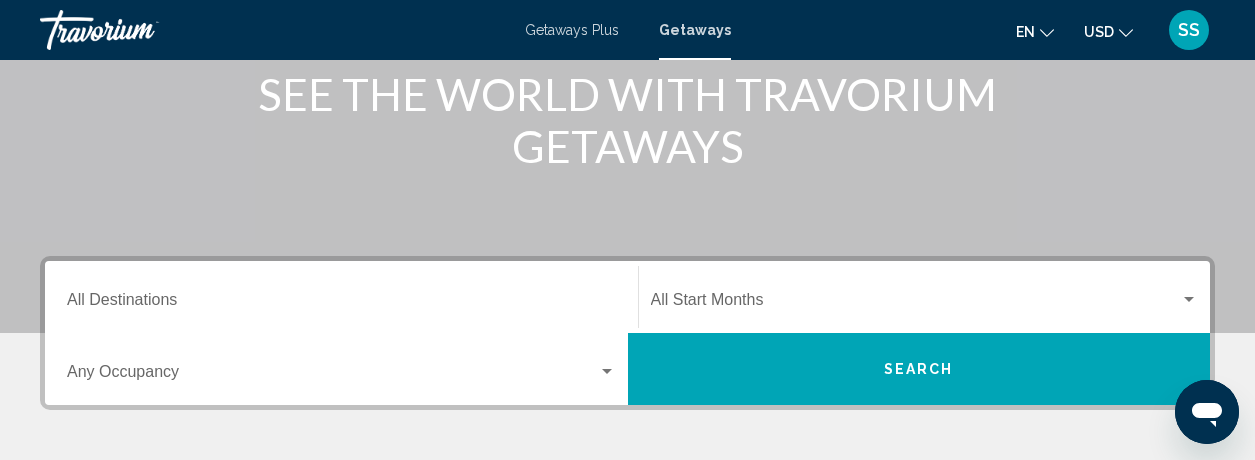 scroll, scrollTop: 282, scrollLeft: 0, axis: vertical 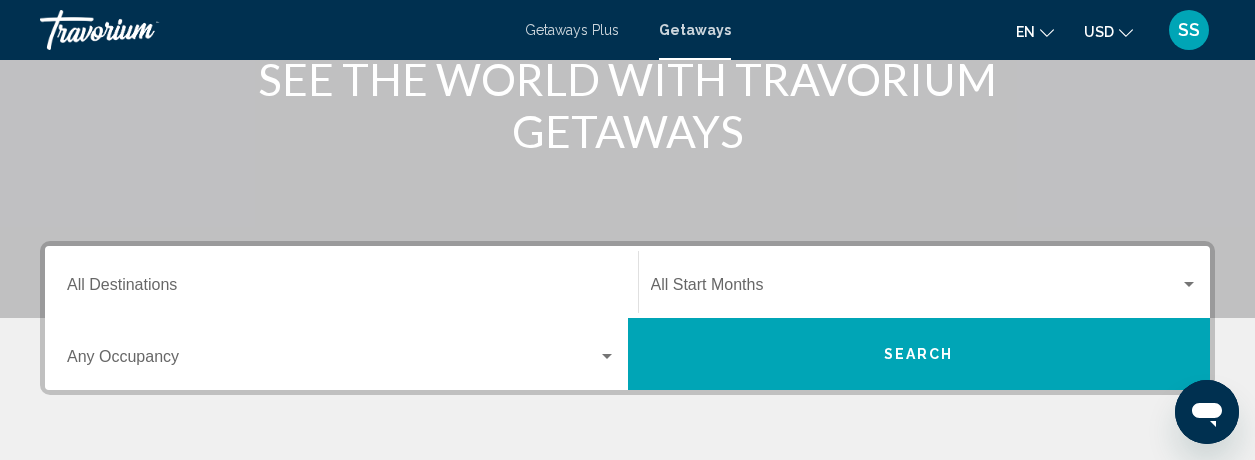 click at bounding box center [916, 289] 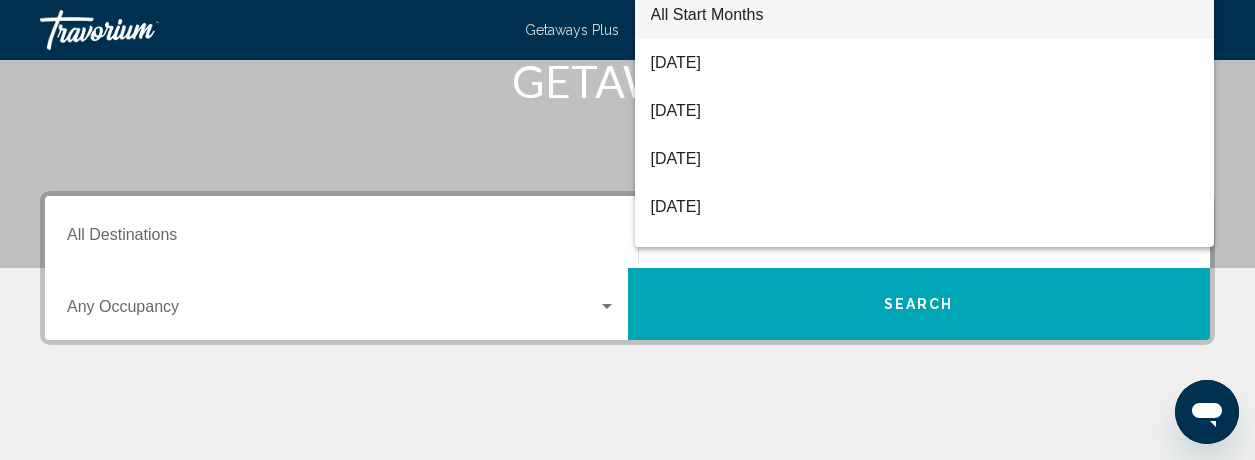 scroll, scrollTop: 332, scrollLeft: 0, axis: vertical 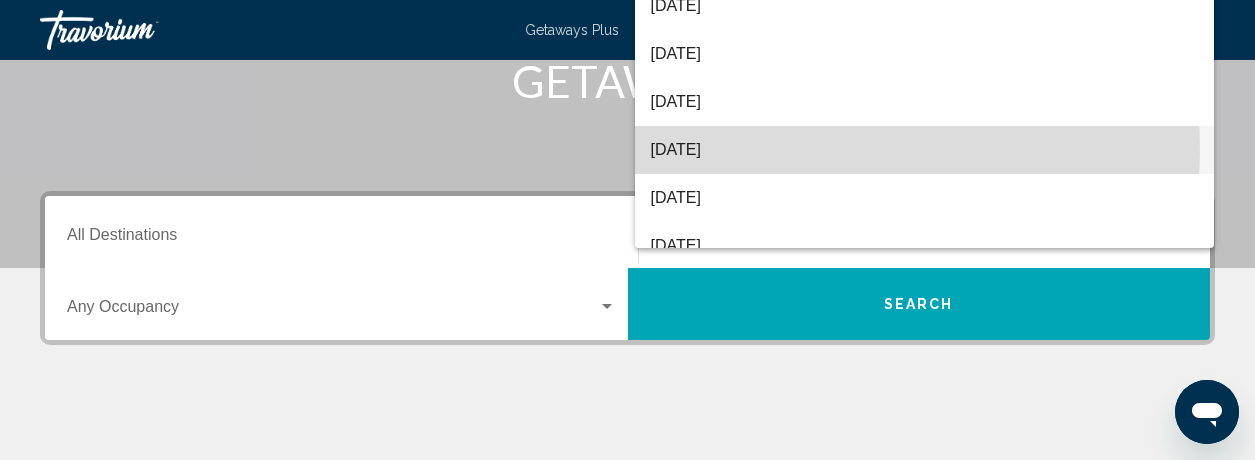 click on "[DATE]" at bounding box center [925, 150] 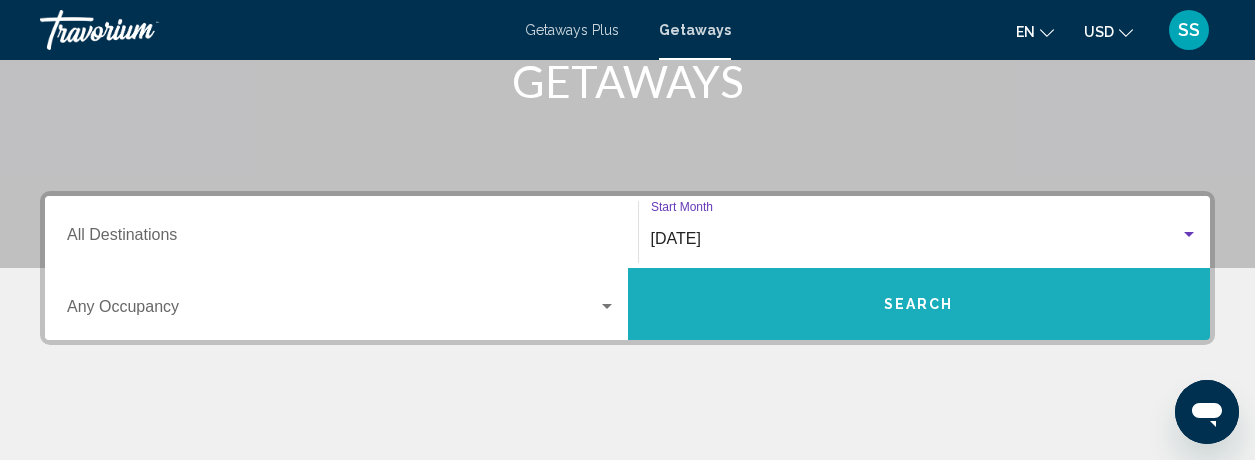 click on "Search" at bounding box center [919, 305] 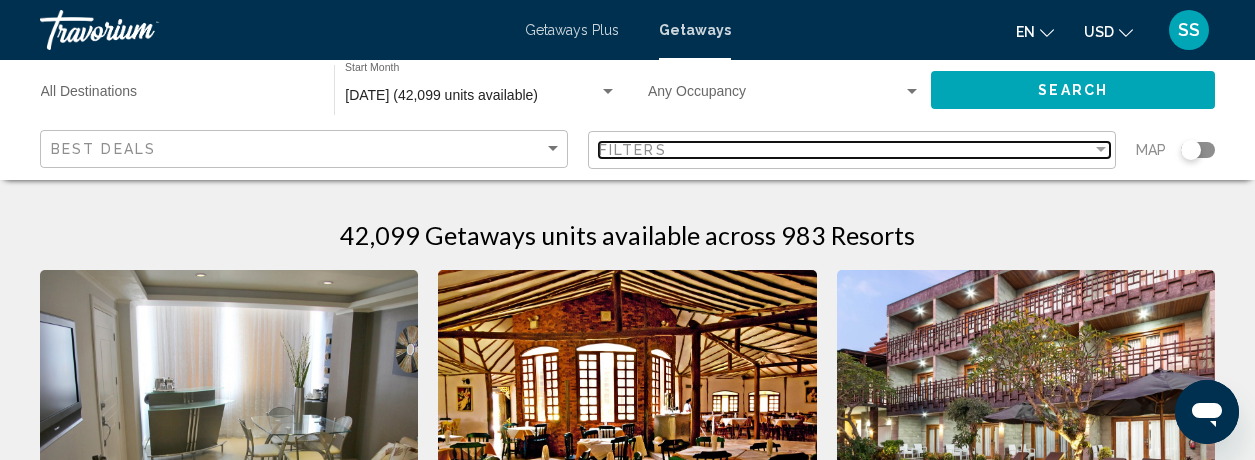 click on "Filters" at bounding box center [845, 150] 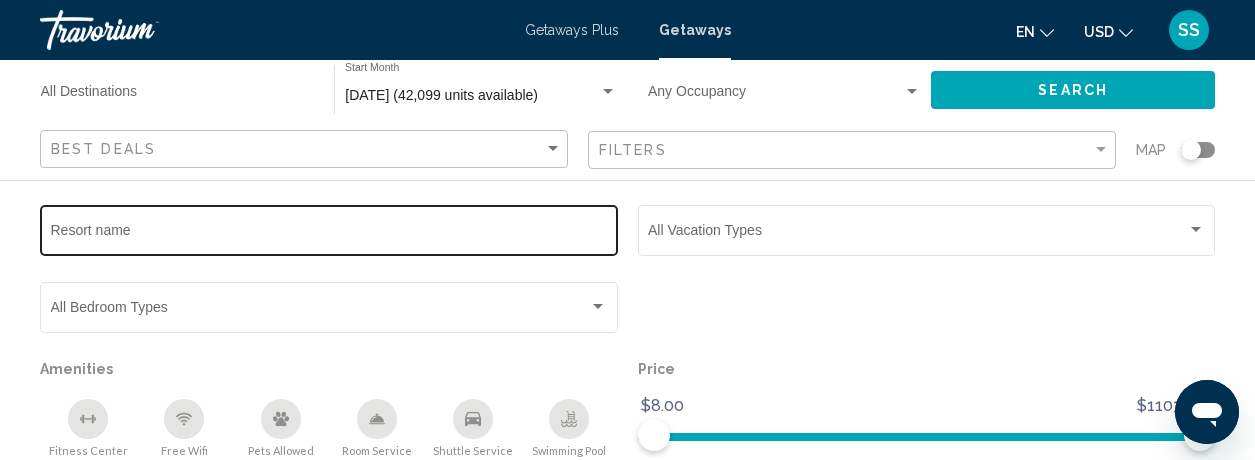 click on "Resort name" at bounding box center (329, 234) 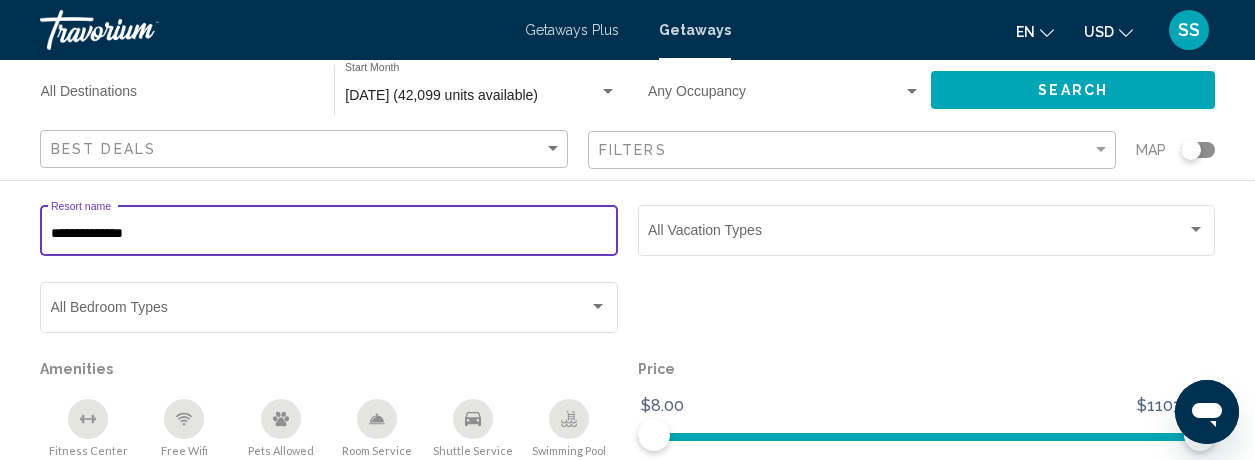 type on "**********" 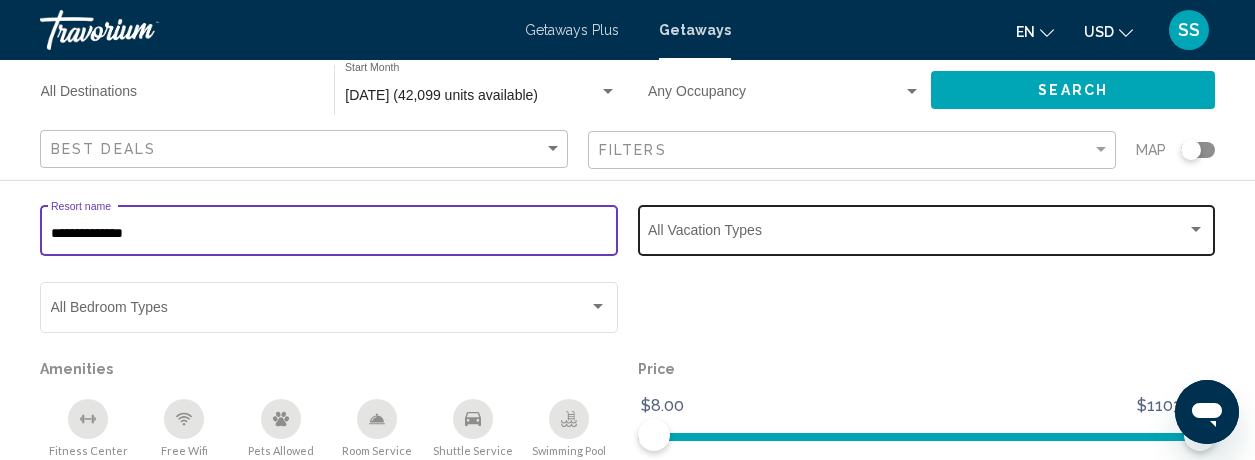 click at bounding box center [926, 234] 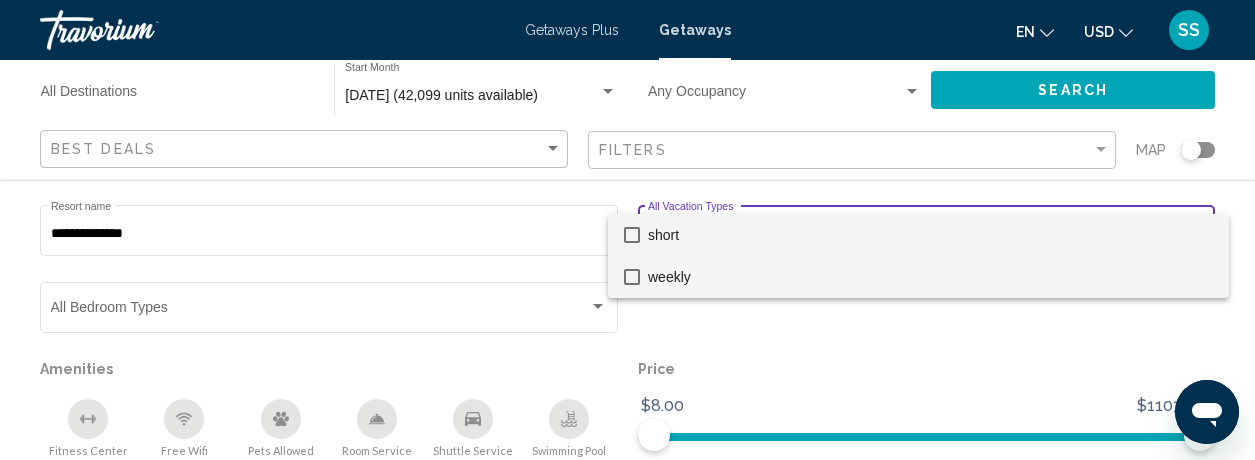click on "weekly" at bounding box center (930, 277) 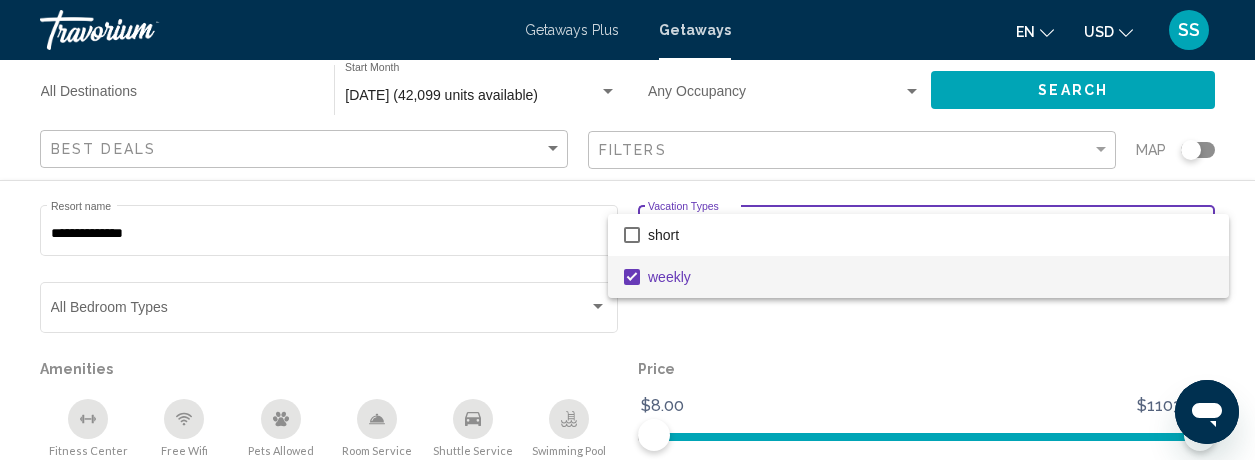 click at bounding box center (627, 230) 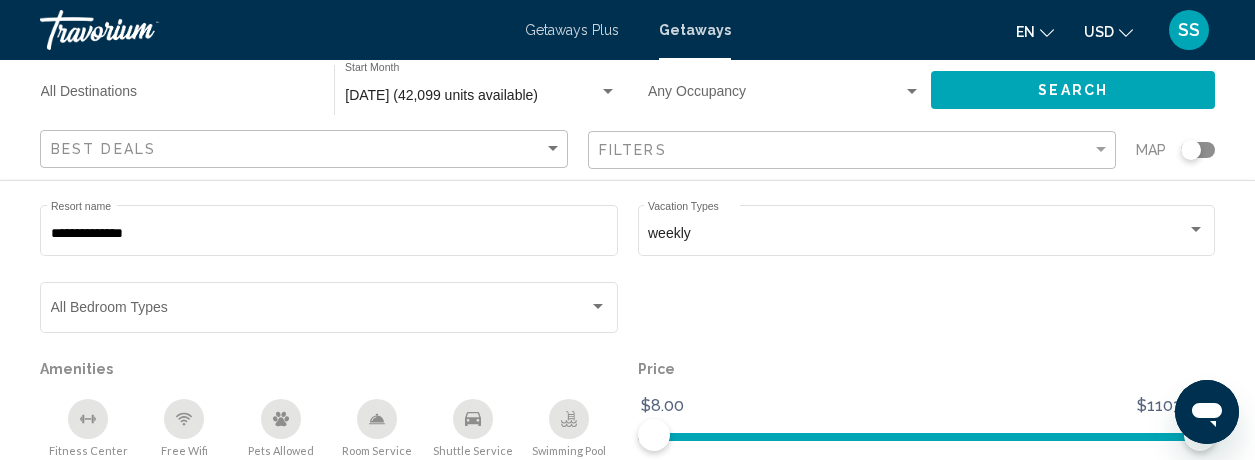 scroll, scrollTop: 181, scrollLeft: 0, axis: vertical 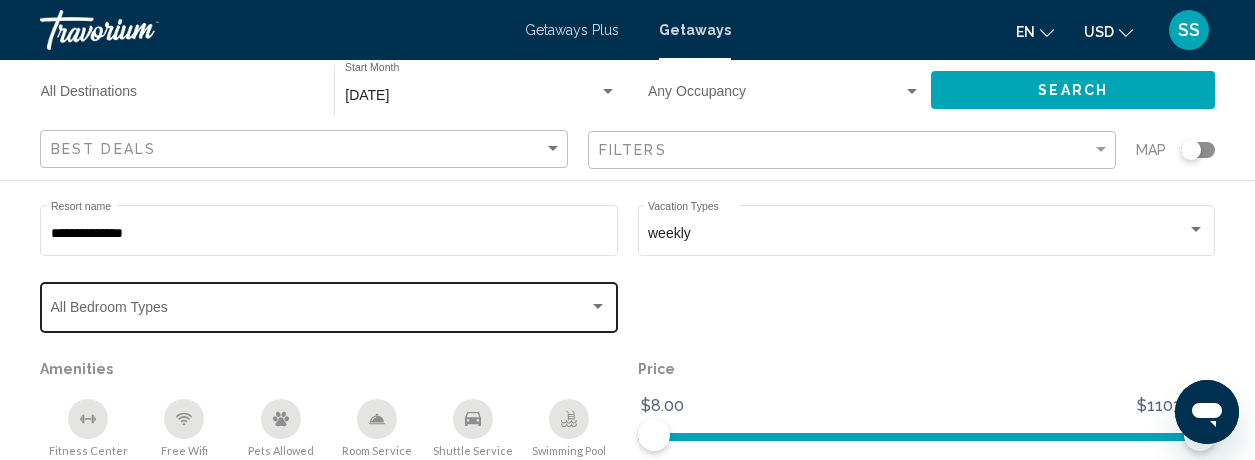 click at bounding box center (598, 306) 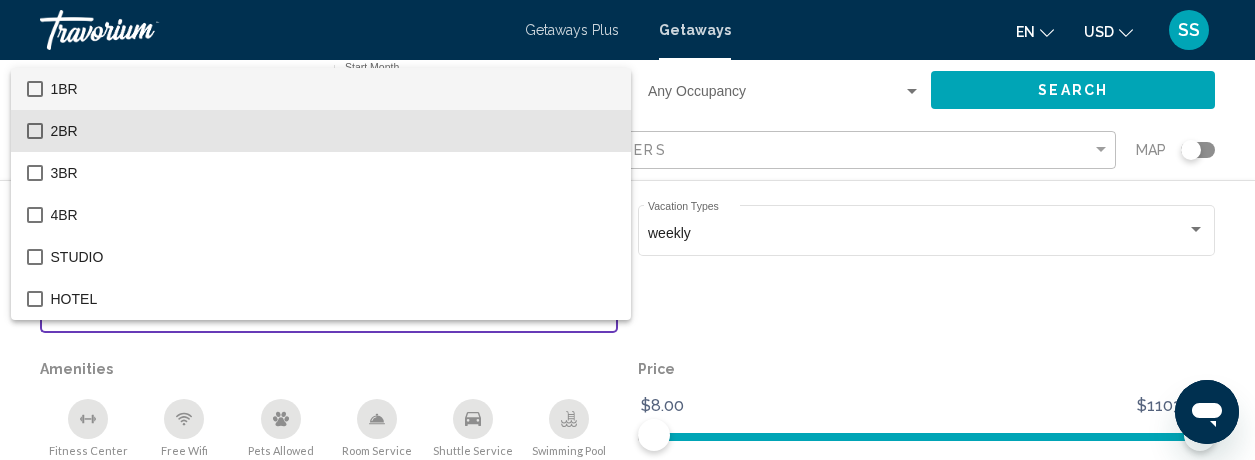 scroll, scrollTop: 0, scrollLeft: 0, axis: both 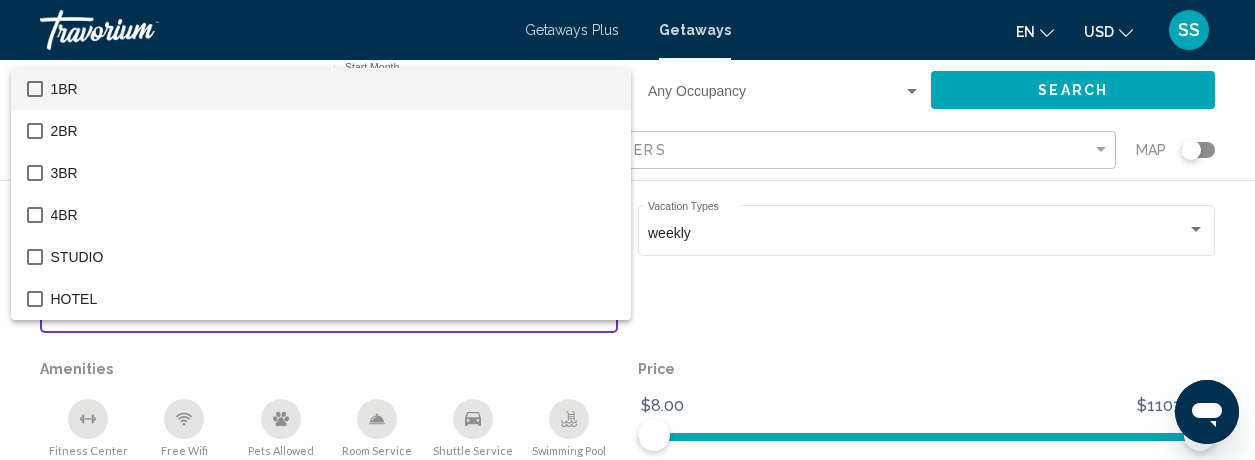 click at bounding box center (35, 89) 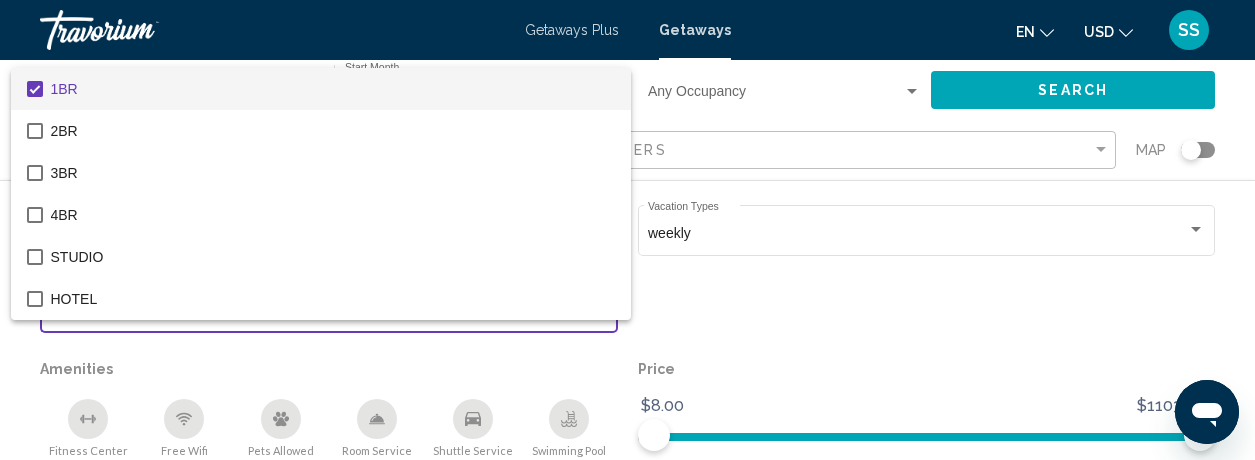click at bounding box center (627, 230) 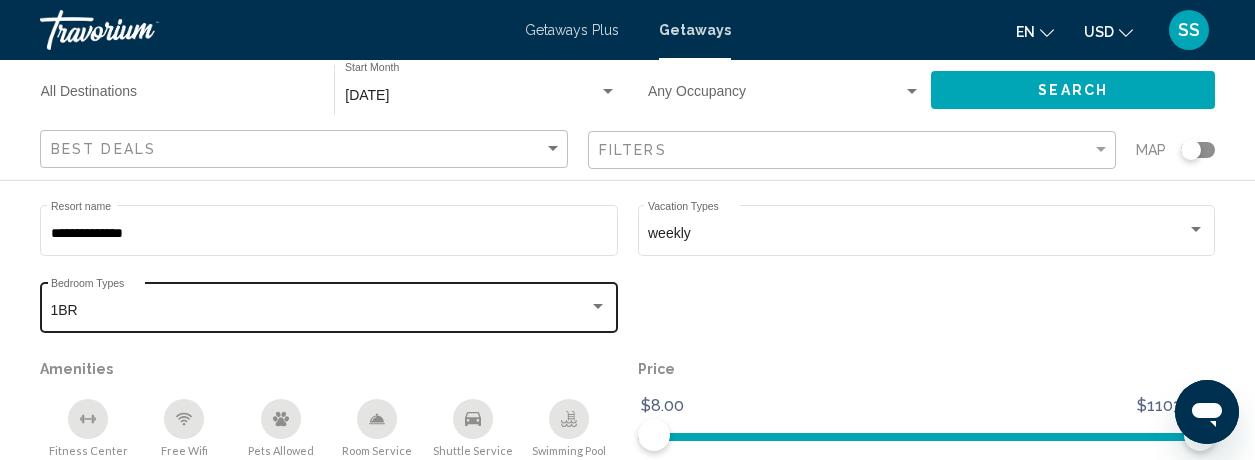click on "1BR" at bounding box center (320, 311) 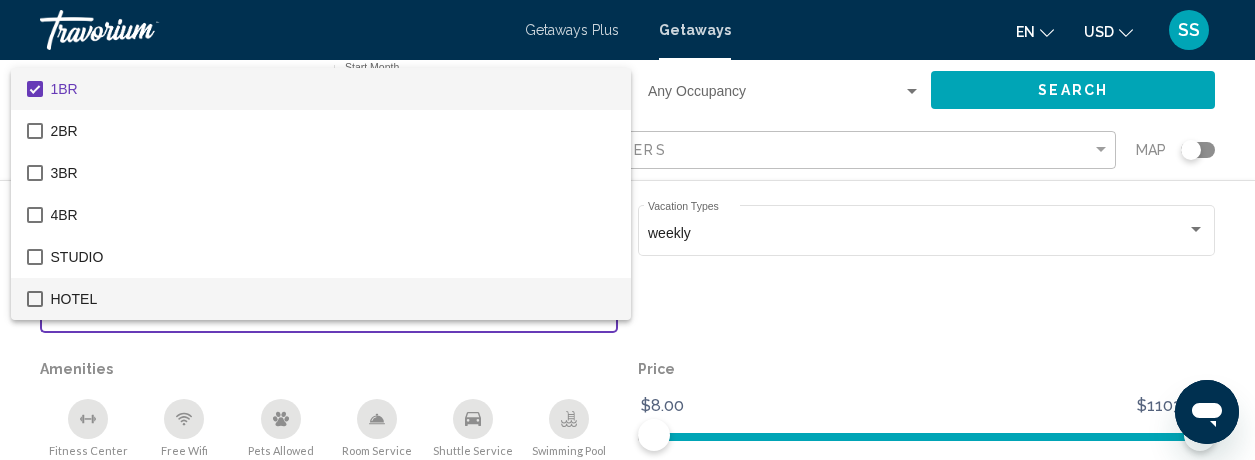 click at bounding box center [35, 299] 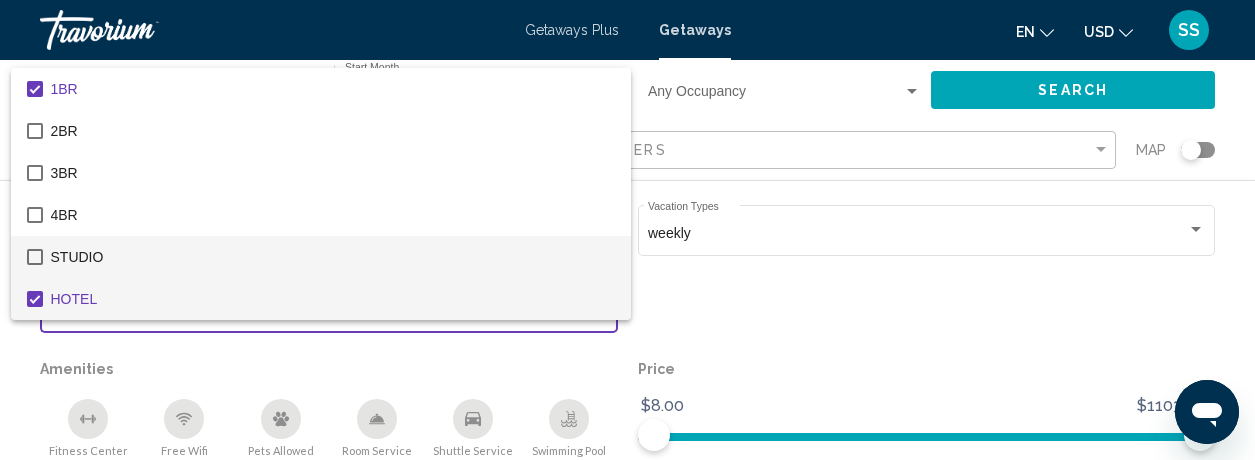 click at bounding box center (35, 257) 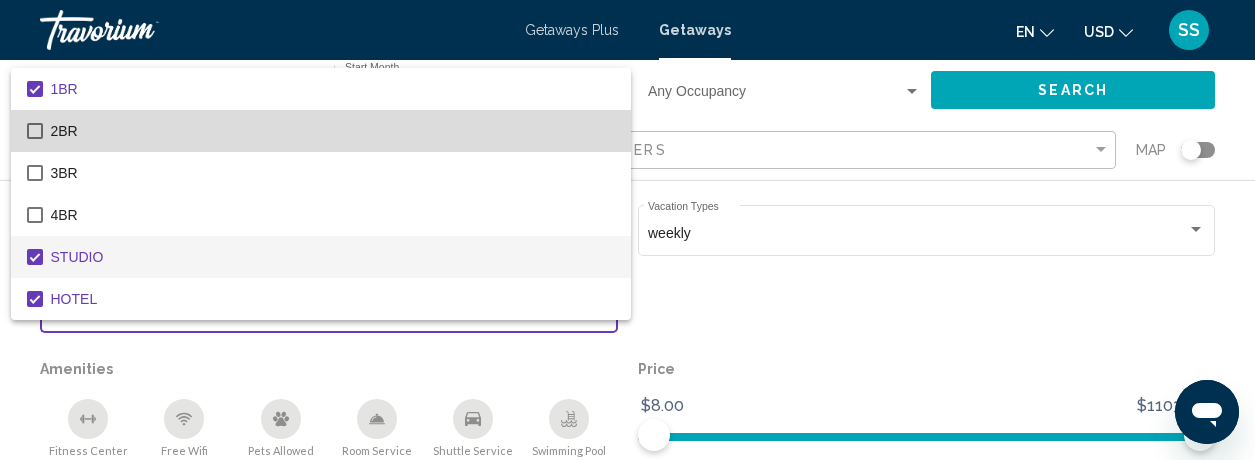 click at bounding box center [35, 131] 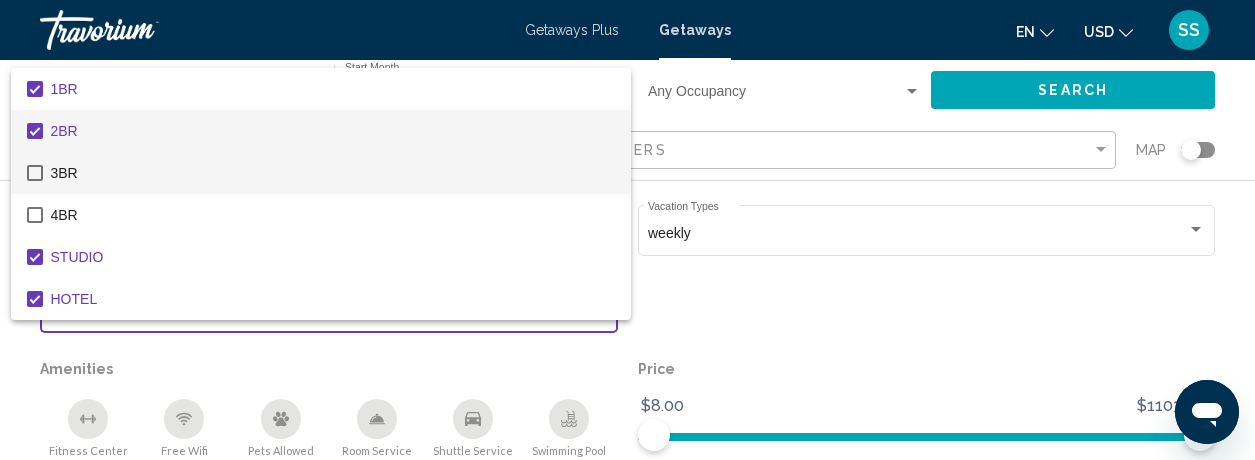 click at bounding box center [35, 173] 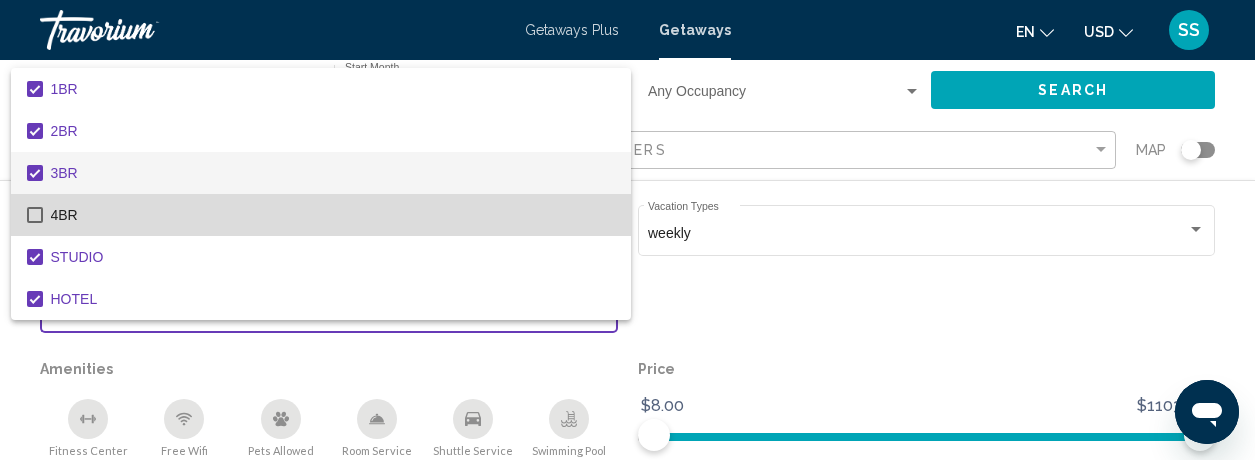 click at bounding box center [35, 215] 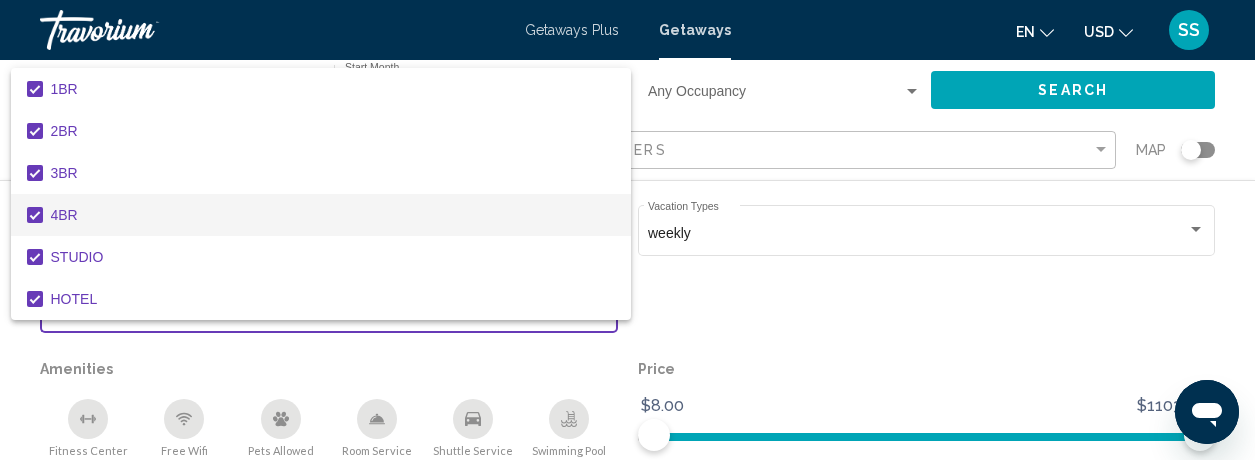 click at bounding box center (627, 230) 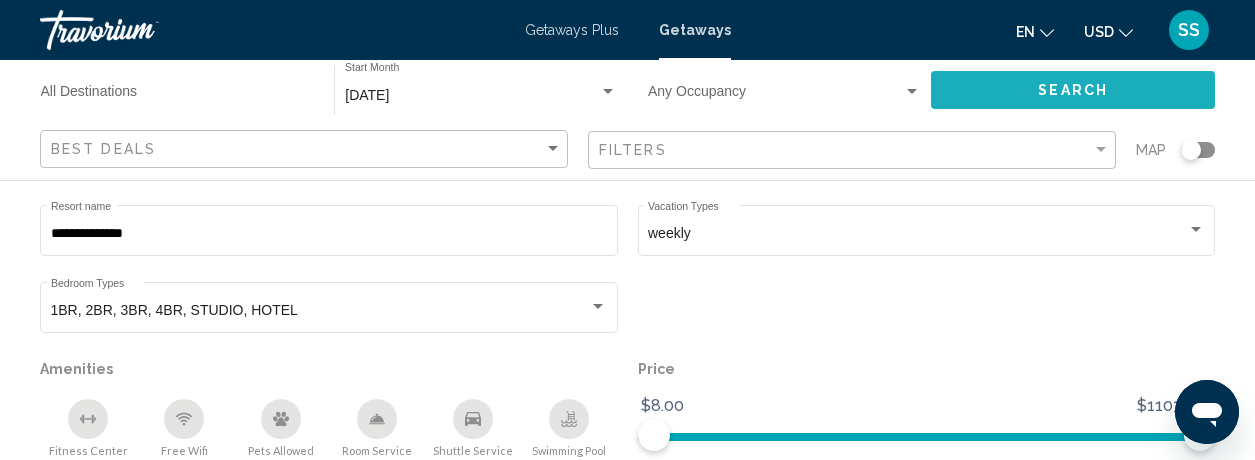 click on "Search" 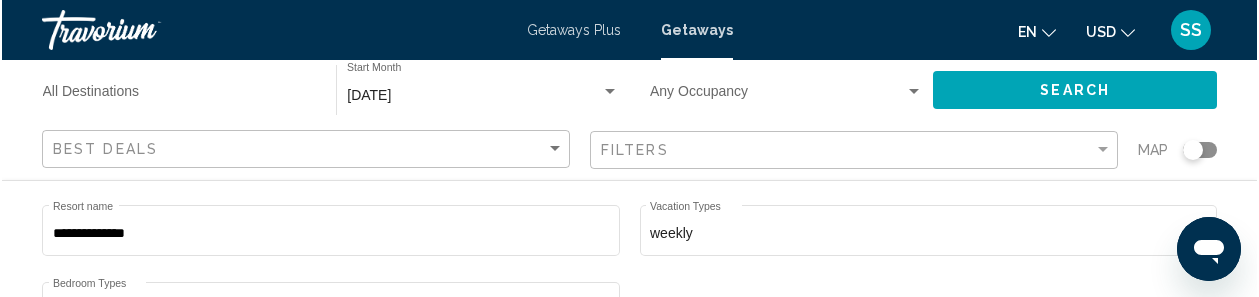 scroll, scrollTop: 0, scrollLeft: 0, axis: both 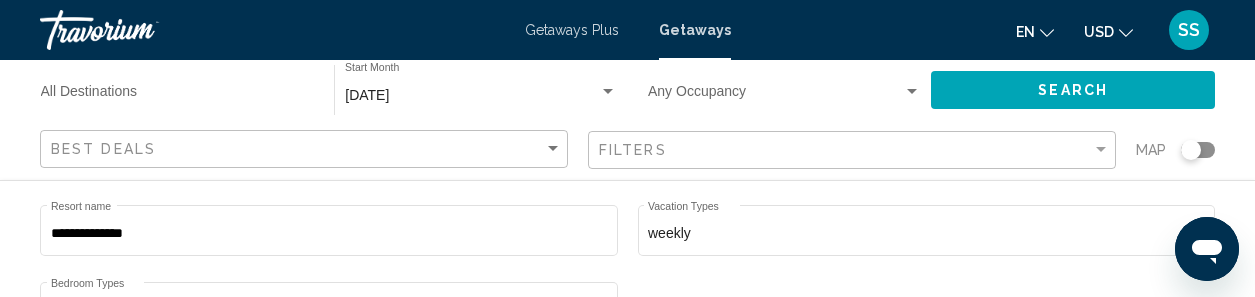 click on "**********" 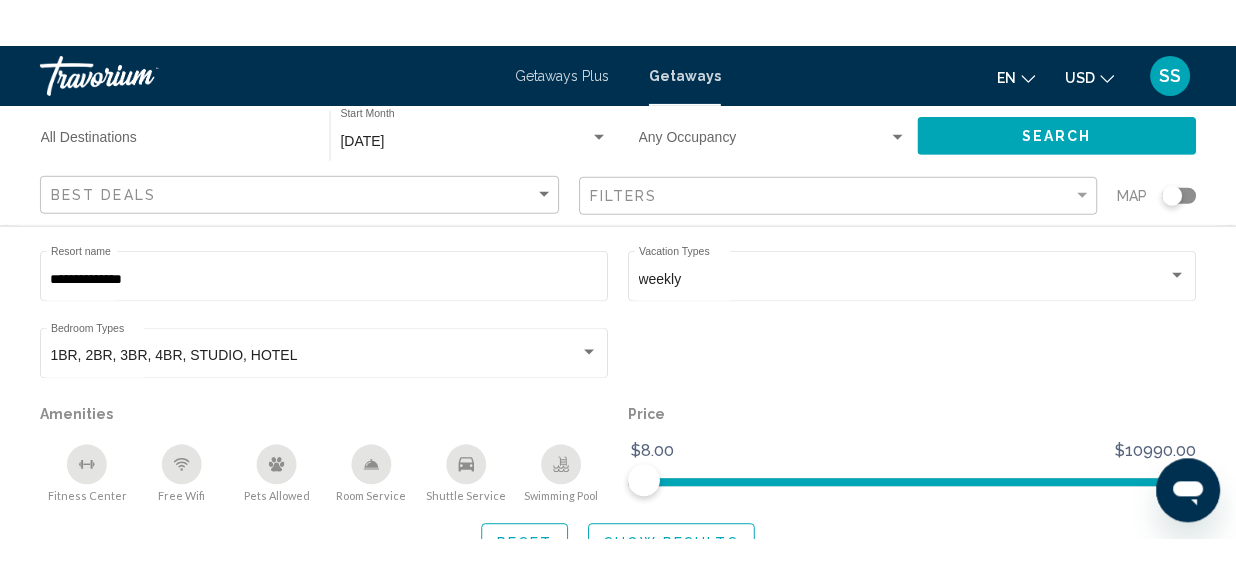 scroll, scrollTop: 0, scrollLeft: 0, axis: both 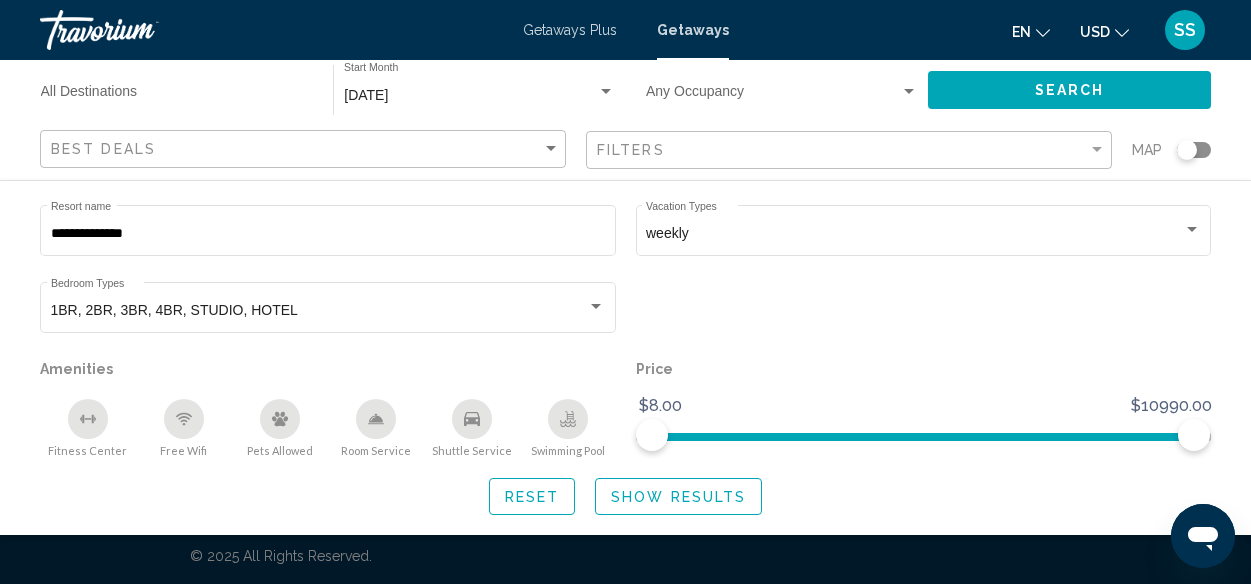 click on "Show Results" 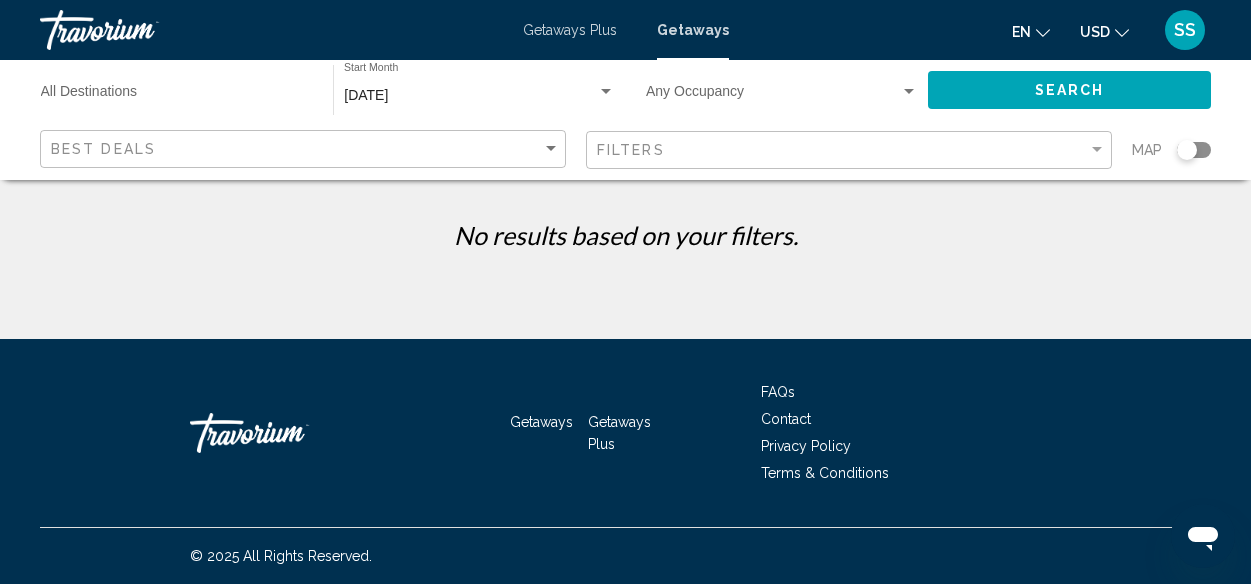 click on "Filters" at bounding box center (842, 150) 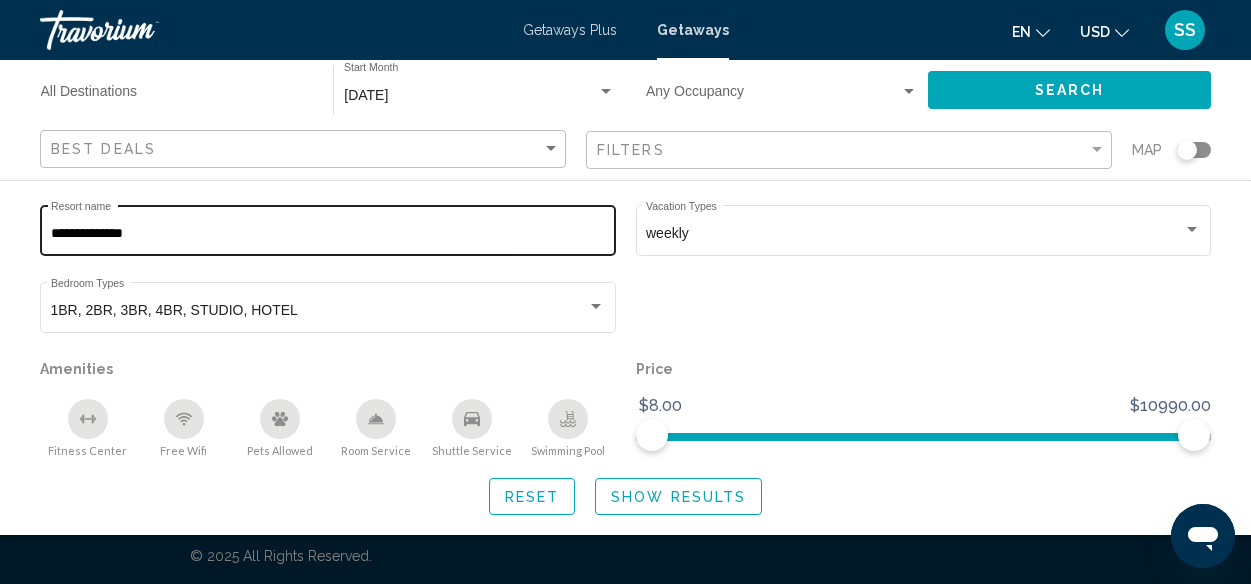 click on "**********" at bounding box center (328, 234) 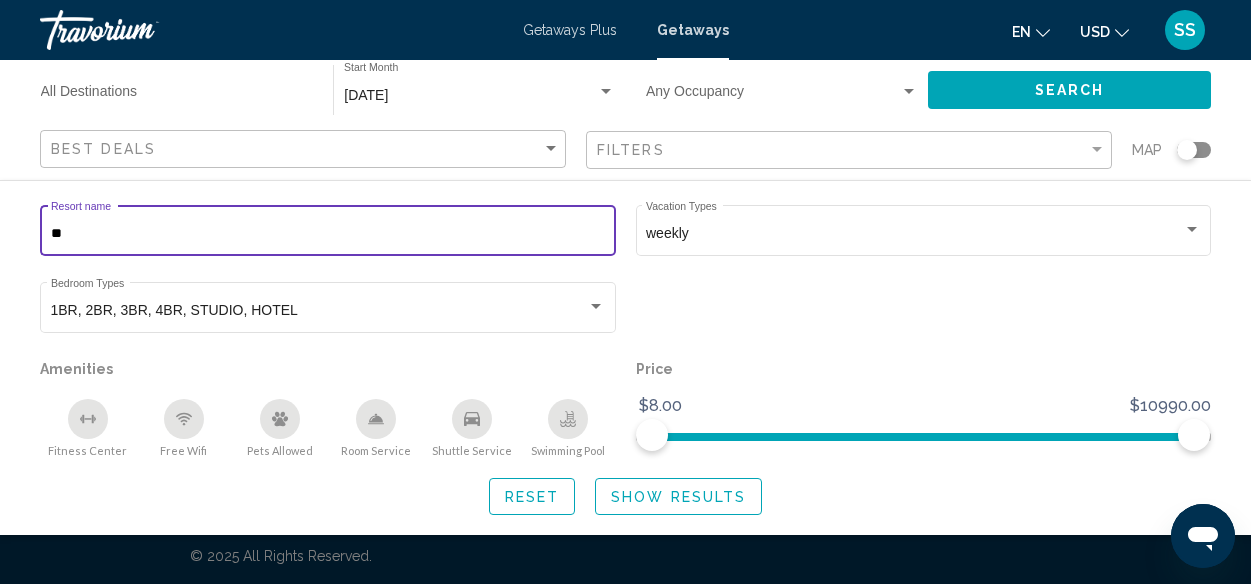 type on "*" 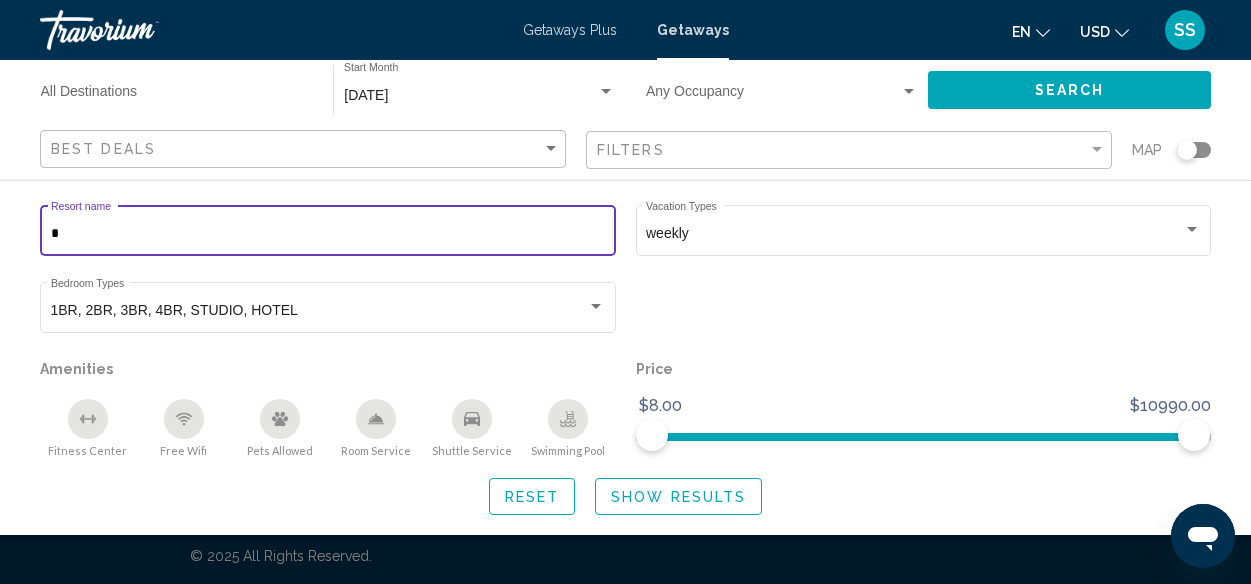 type 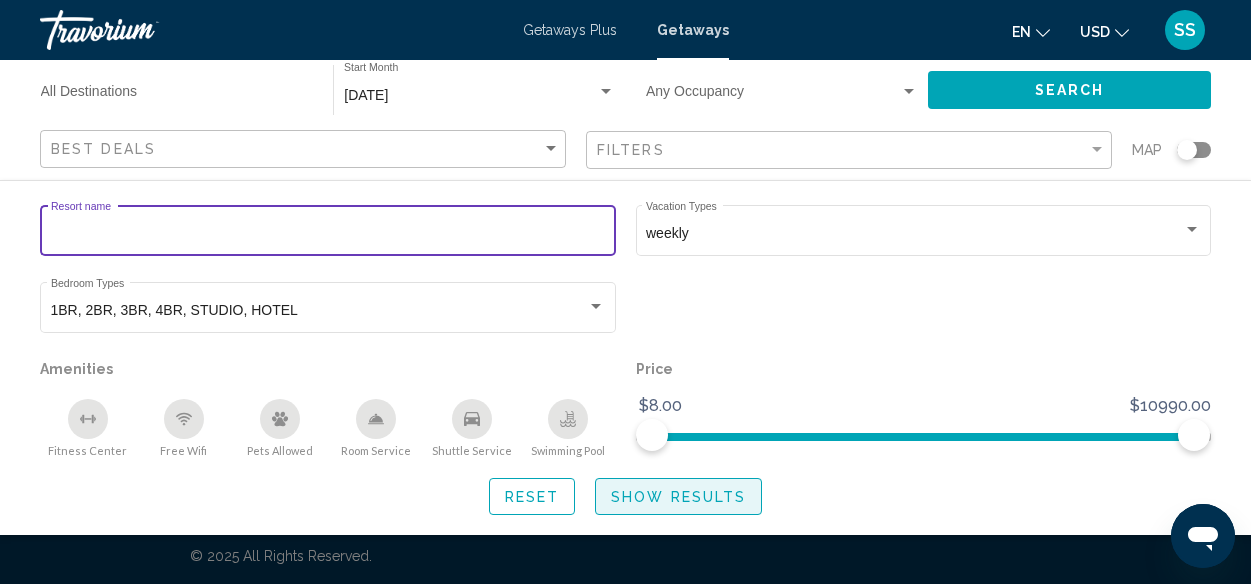 click on "Show Results" 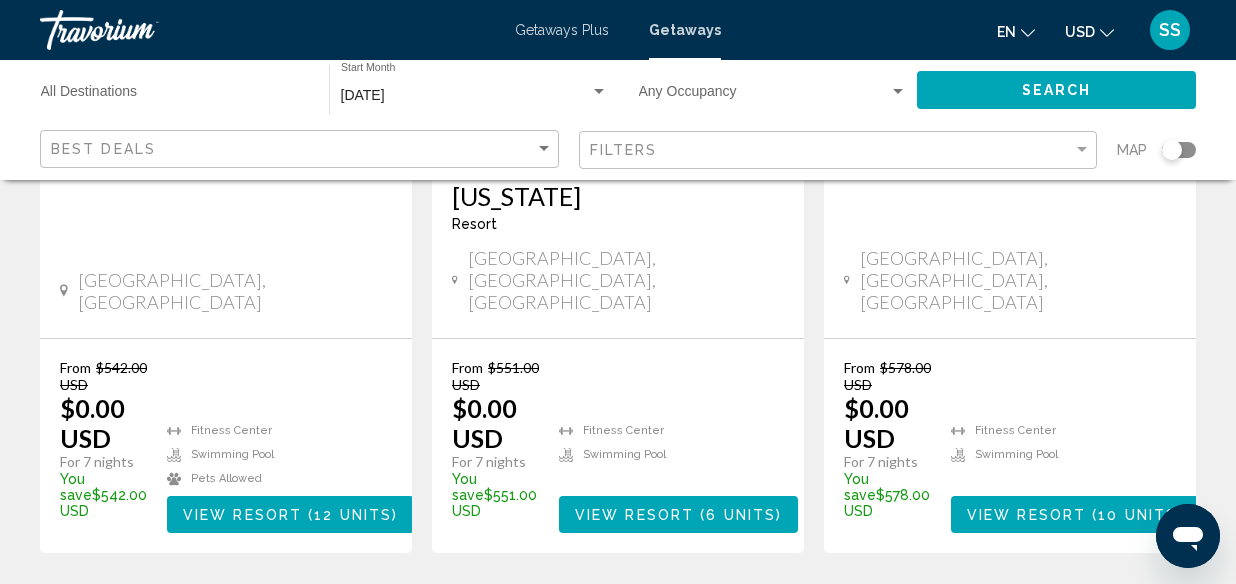 scroll, scrollTop: 2794, scrollLeft: 0, axis: vertical 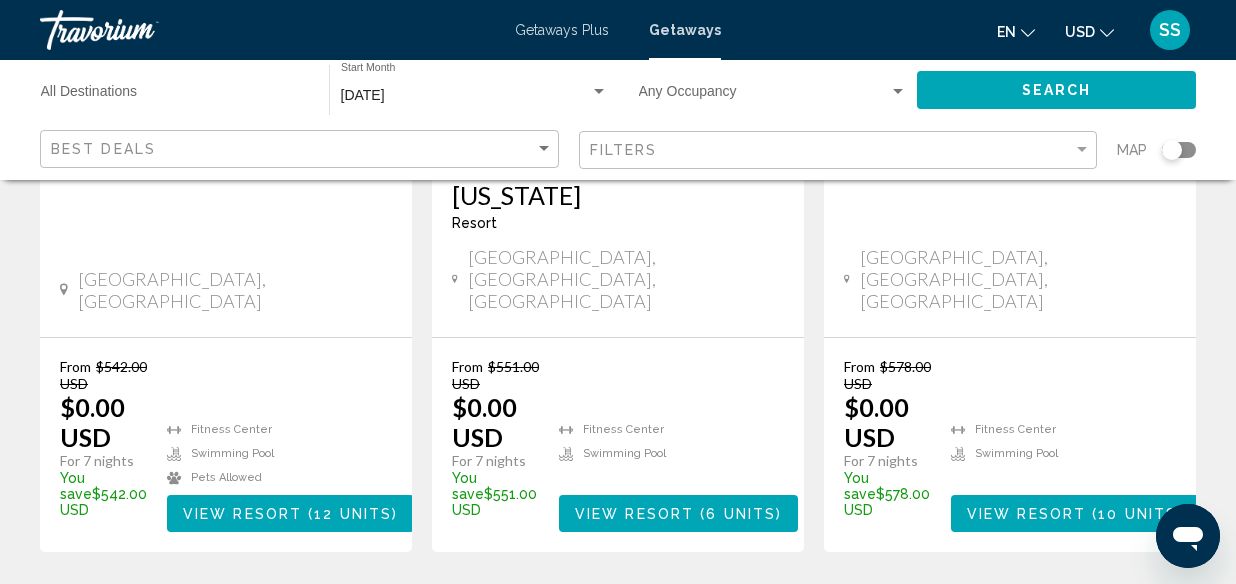 click on "page  2" at bounding box center (478, 612) 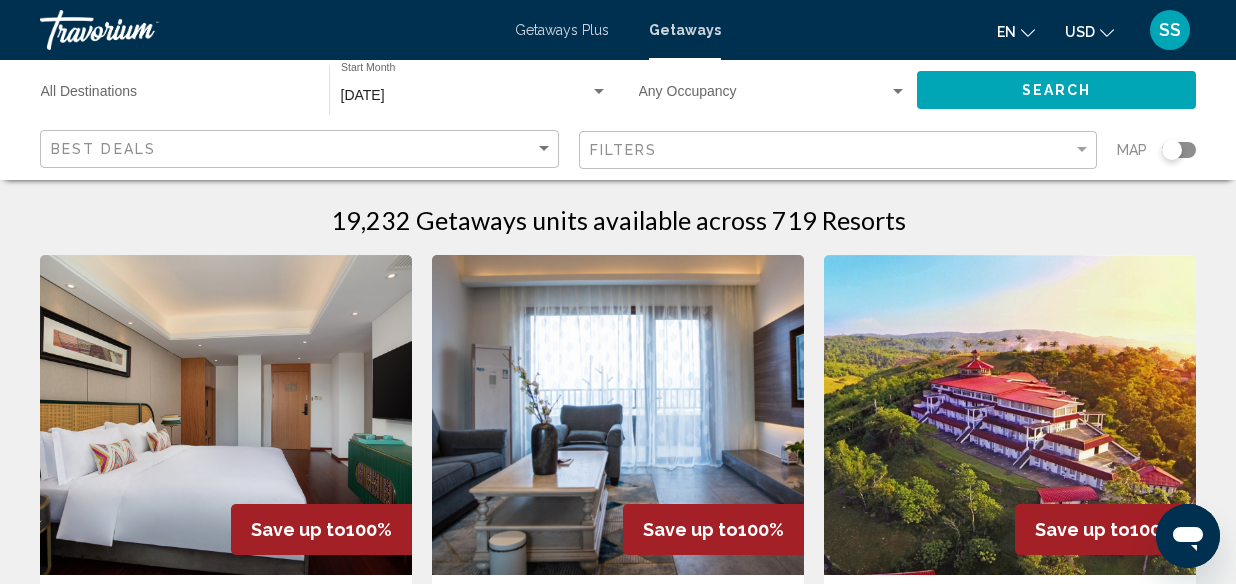 scroll, scrollTop: 0, scrollLeft: 0, axis: both 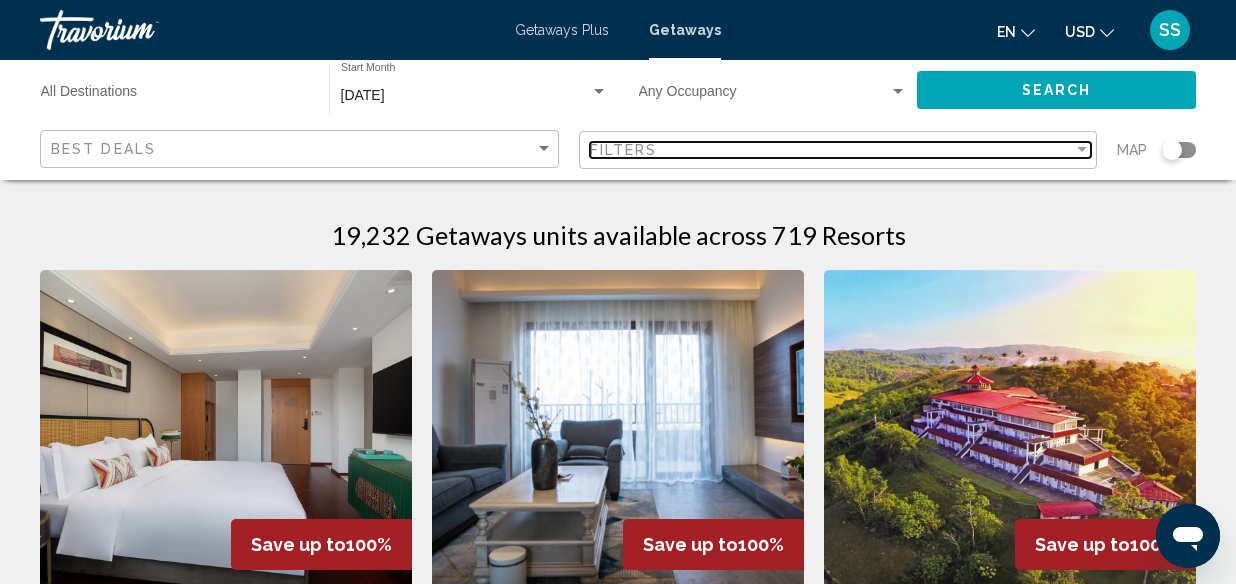click on "Filters" at bounding box center [832, 150] 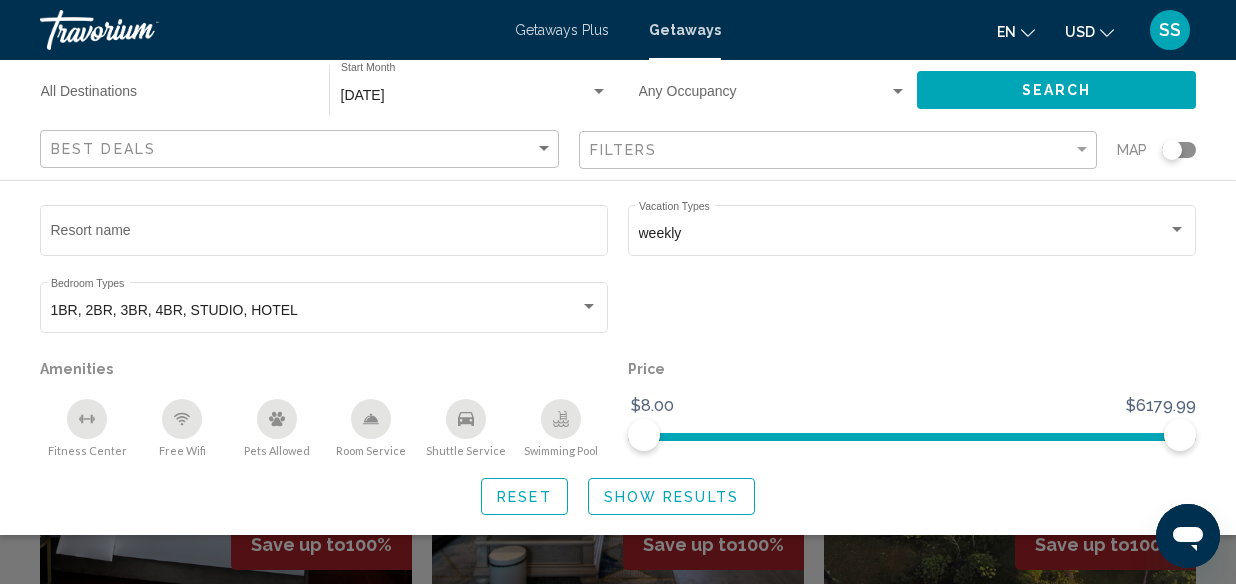 click on "Destination All Destinations" at bounding box center [175, 96] 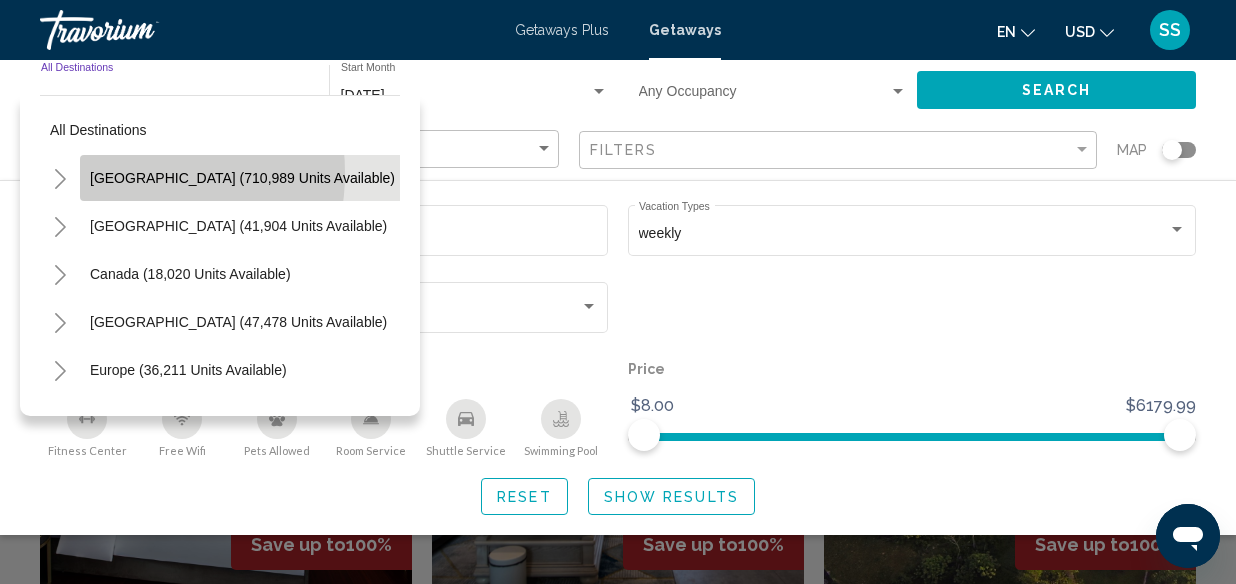 click on "[GEOGRAPHIC_DATA] (710,989 units available)" at bounding box center (238, 226) 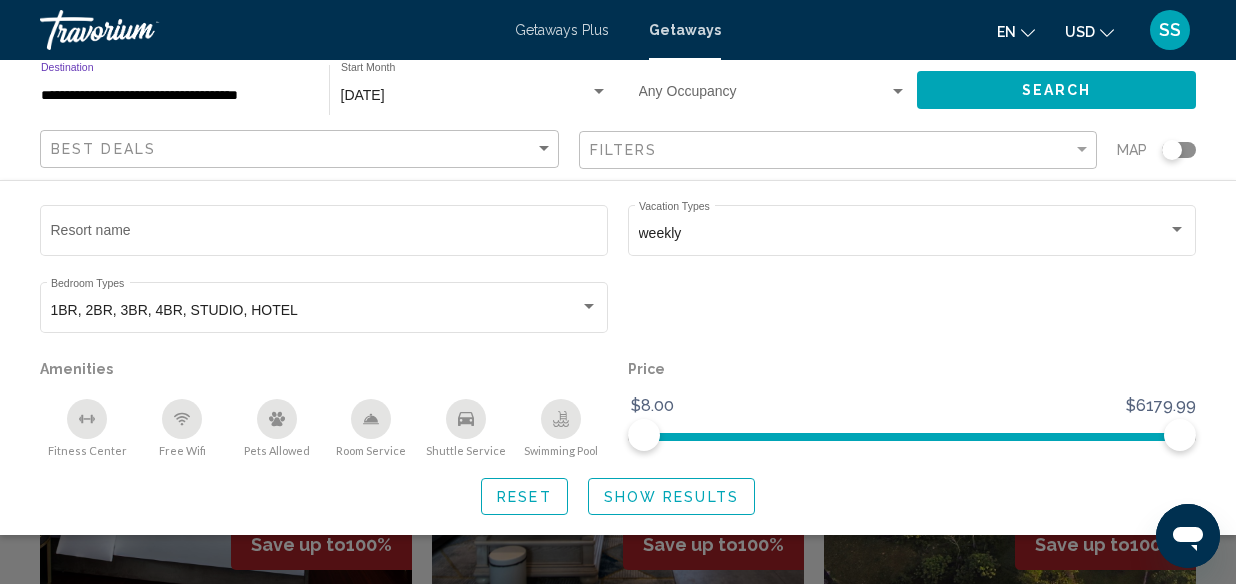 click on "Show Results" 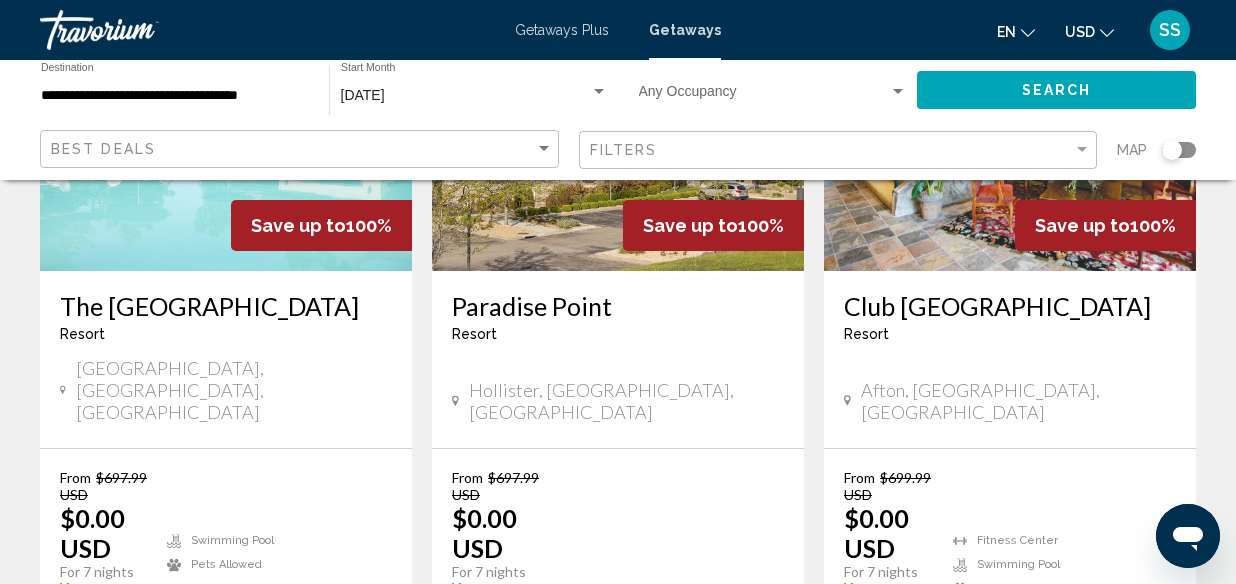 scroll, scrollTop: 2636, scrollLeft: 0, axis: vertical 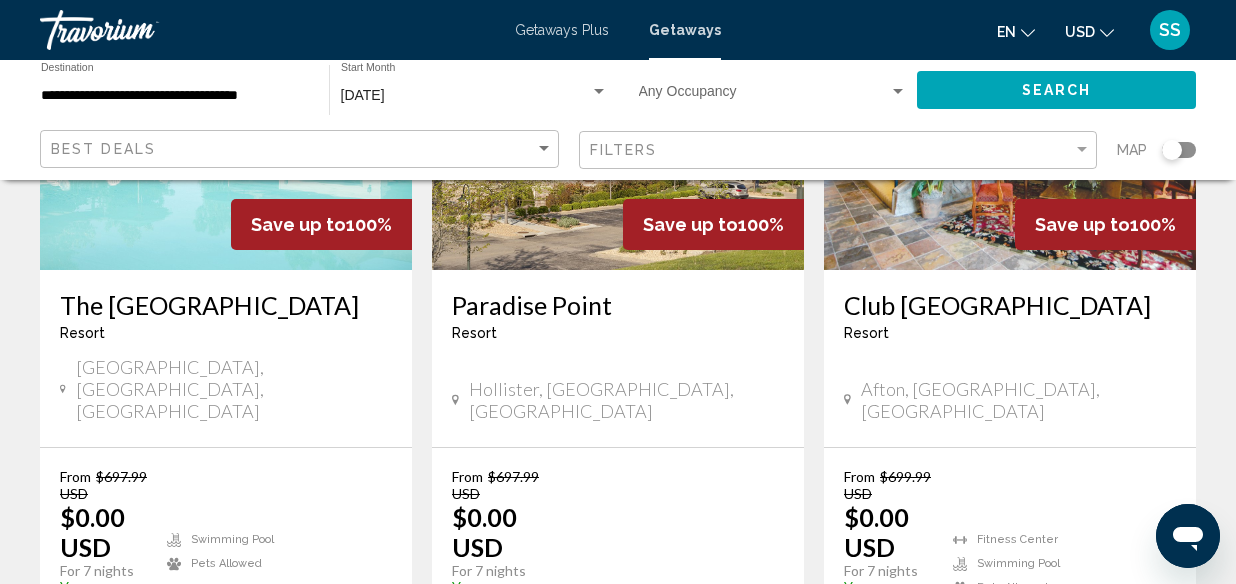 click on "2" at bounding box center (478, 722) 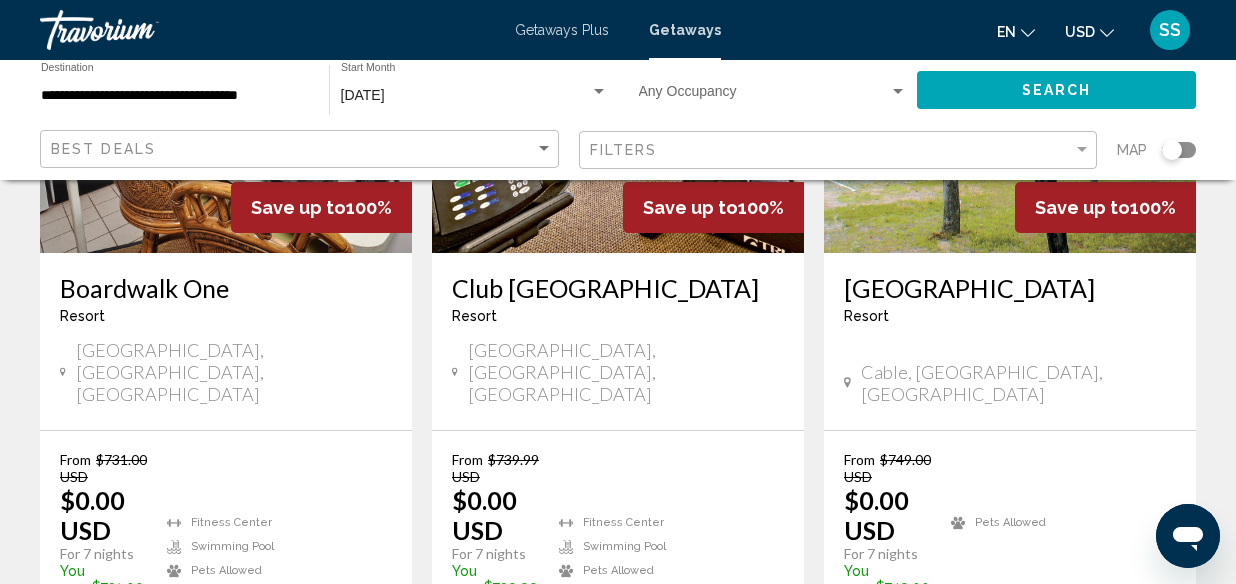 scroll, scrollTop: 2705, scrollLeft: 0, axis: vertical 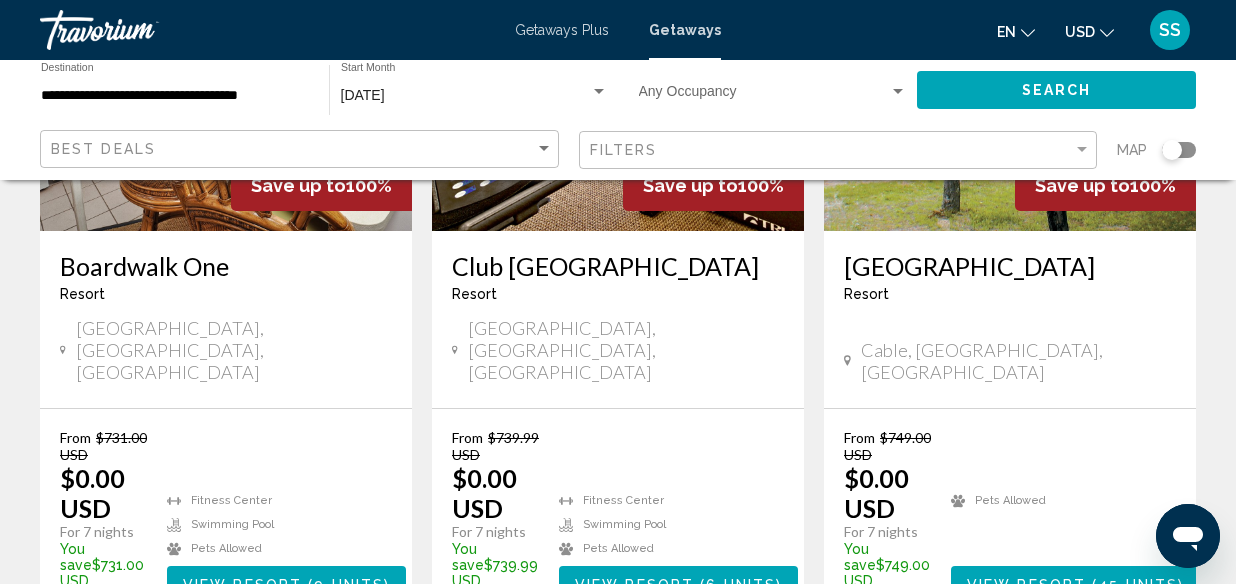 click on "3" at bounding box center [548, 683] 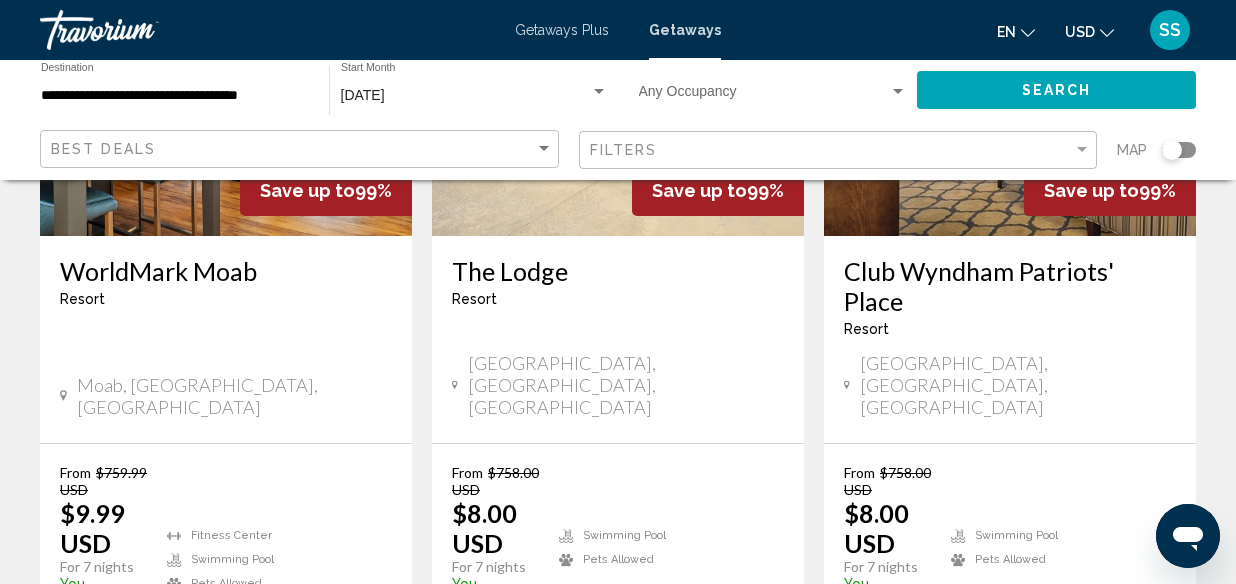 scroll, scrollTop: 2687, scrollLeft: 0, axis: vertical 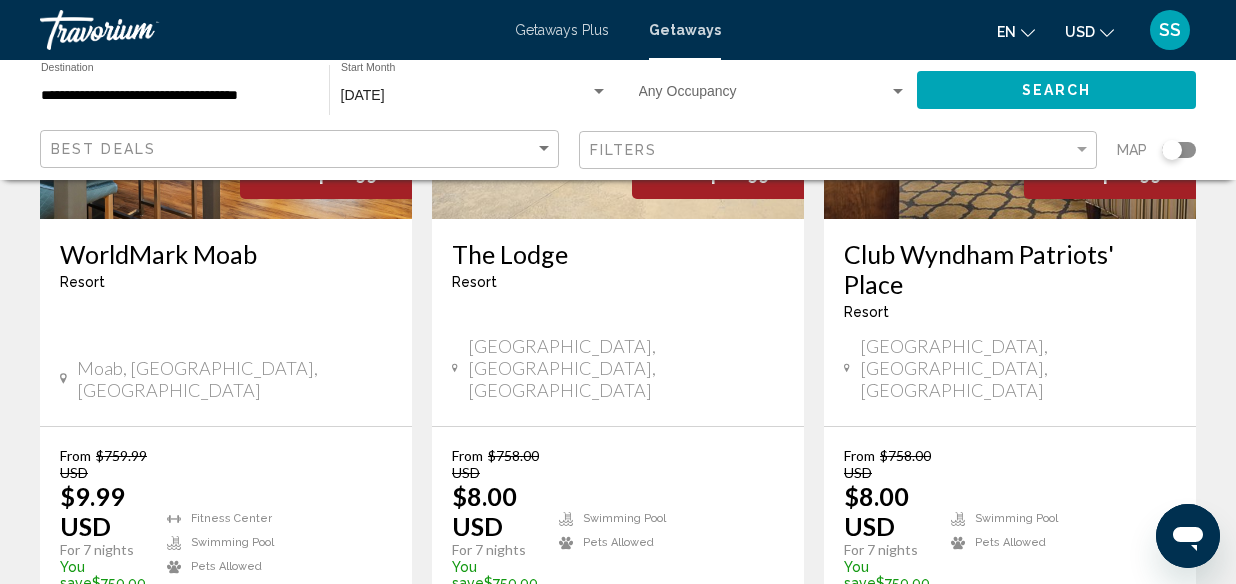 click on "page  4" at bounding box center (618, 701) 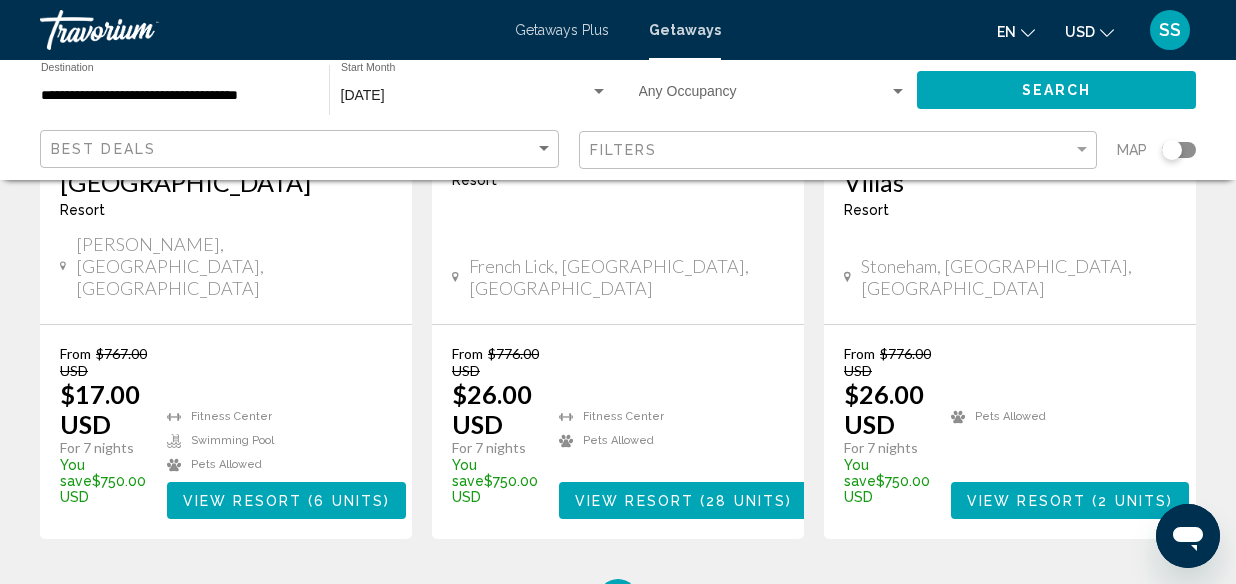 scroll, scrollTop: 2821, scrollLeft: 0, axis: vertical 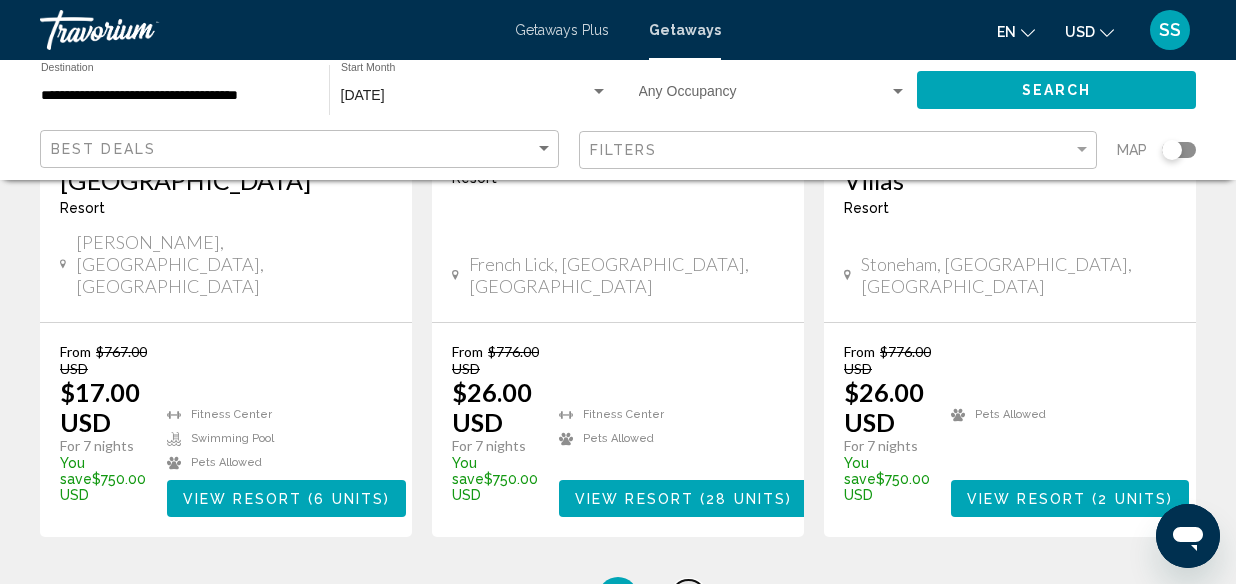 click on "5" at bounding box center (688, 597) 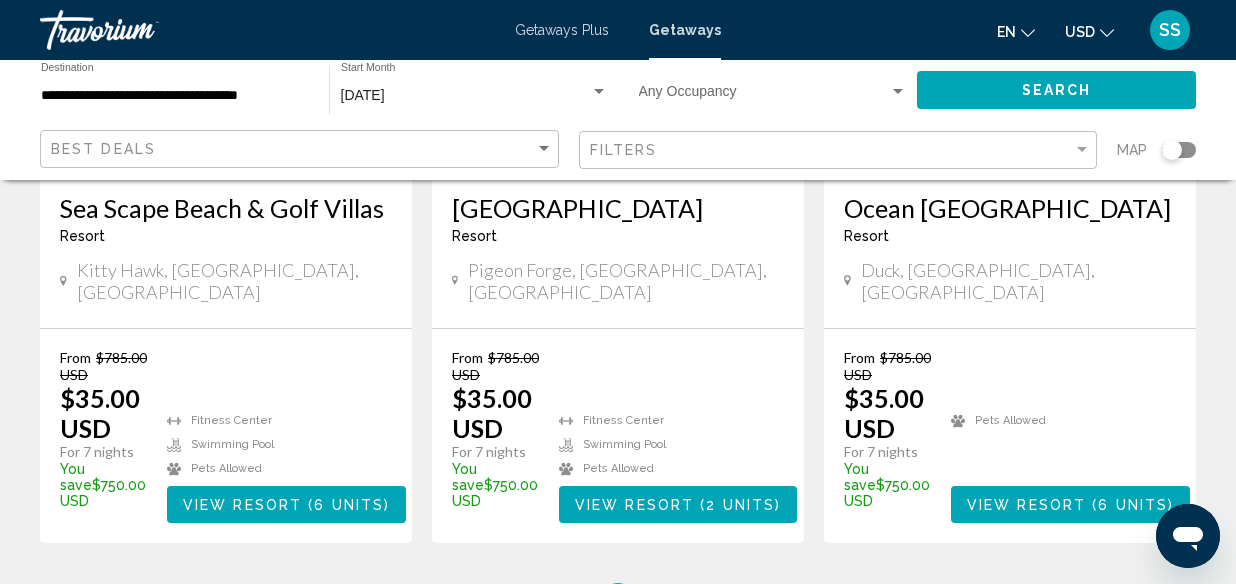 scroll, scrollTop: 2745, scrollLeft: 0, axis: vertical 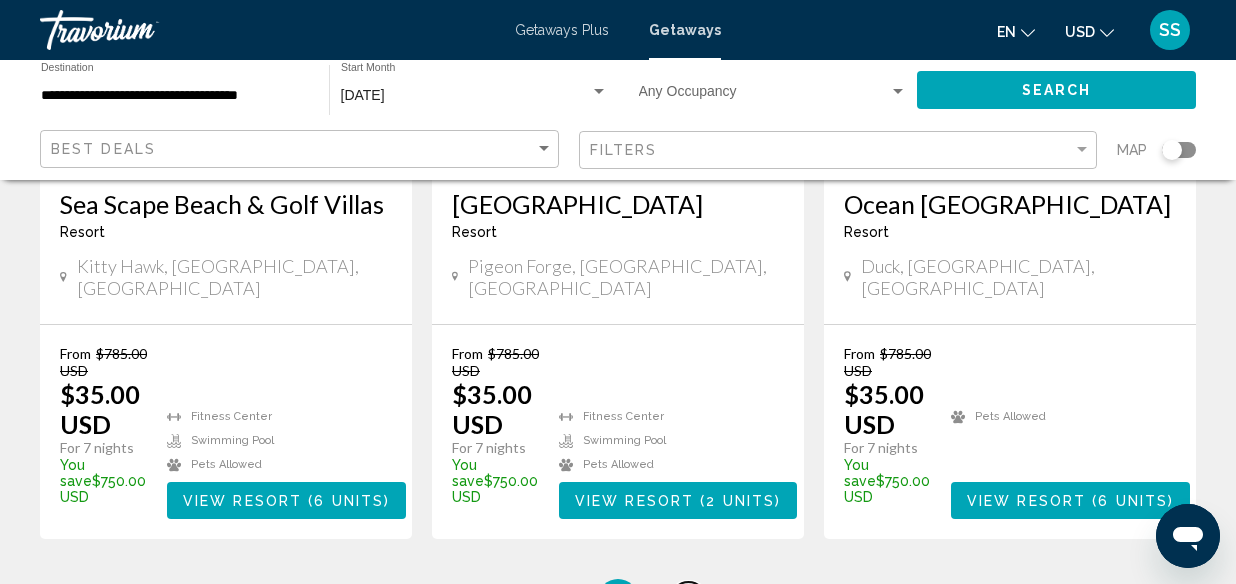click on "page  6" at bounding box center [688, 599] 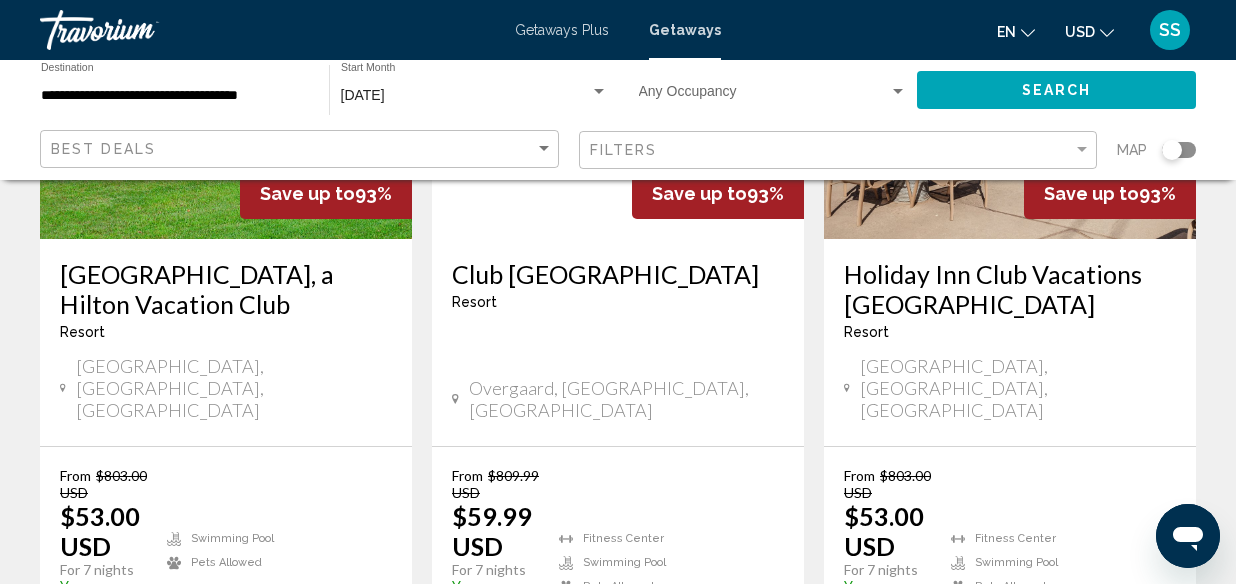 scroll, scrollTop: 2666, scrollLeft: 0, axis: vertical 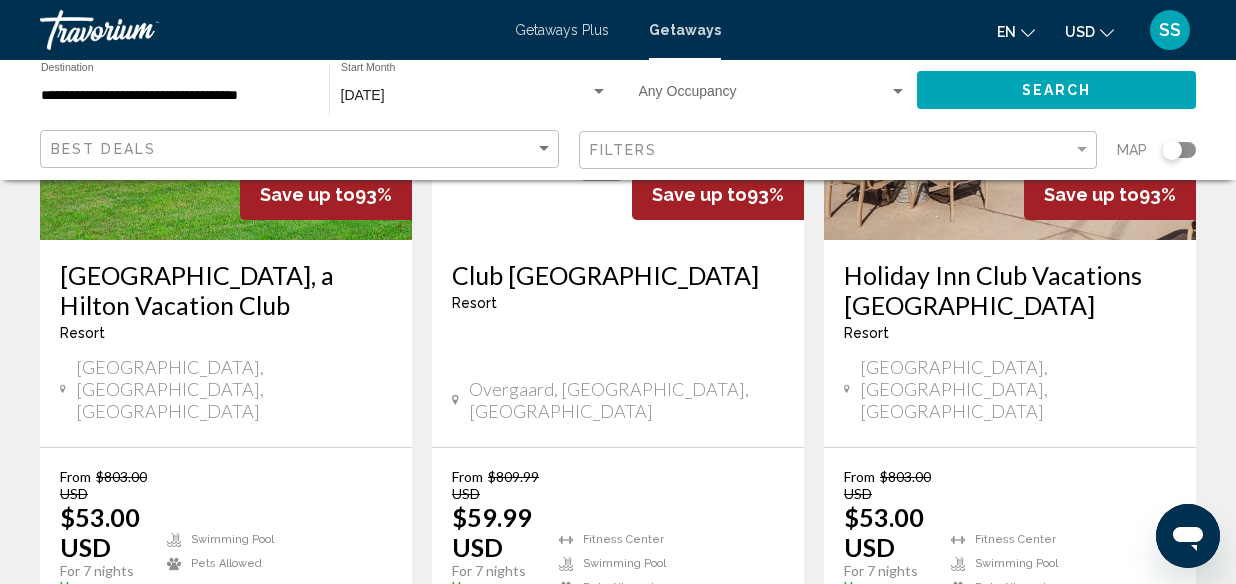 click on "7" at bounding box center [688, 722] 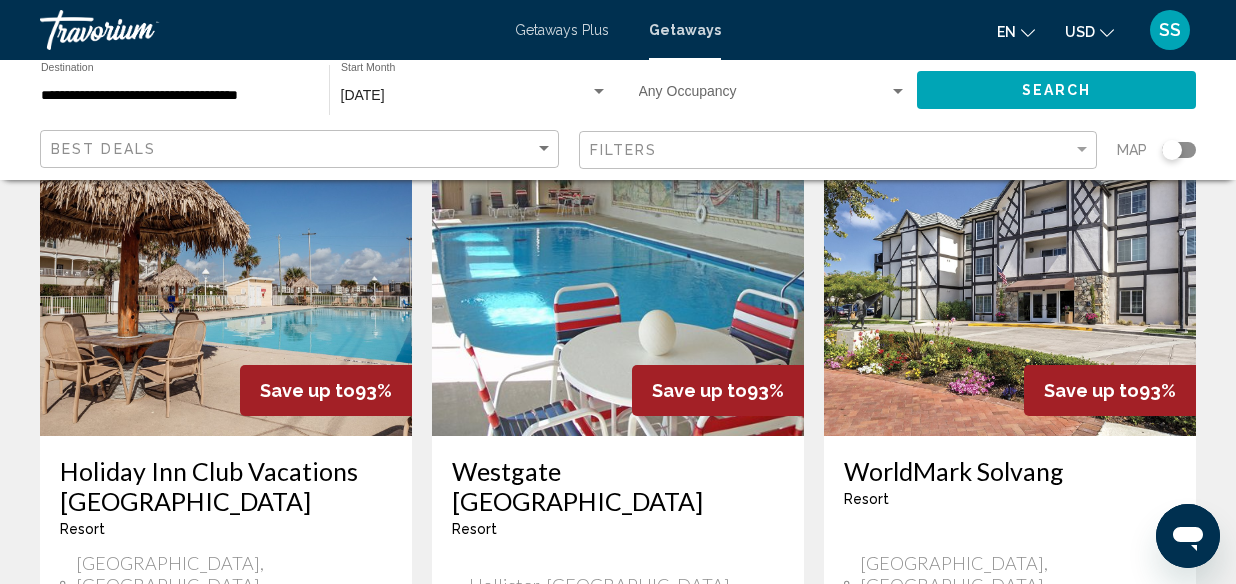 scroll, scrollTop: 0, scrollLeft: 0, axis: both 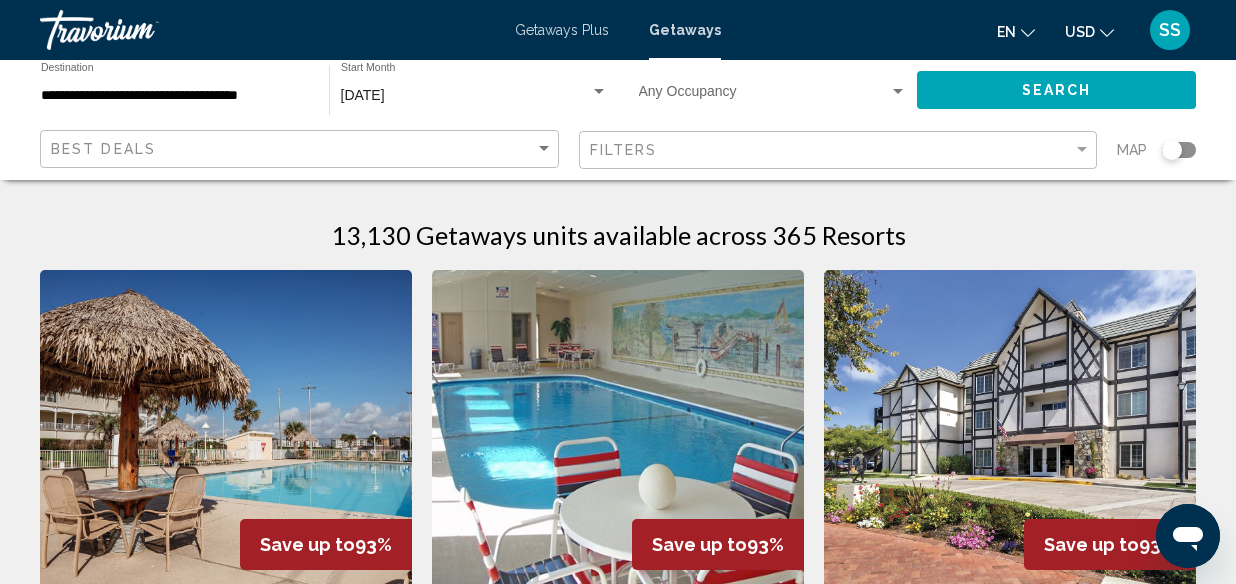 click on "[DATE]" at bounding box center (465, 96) 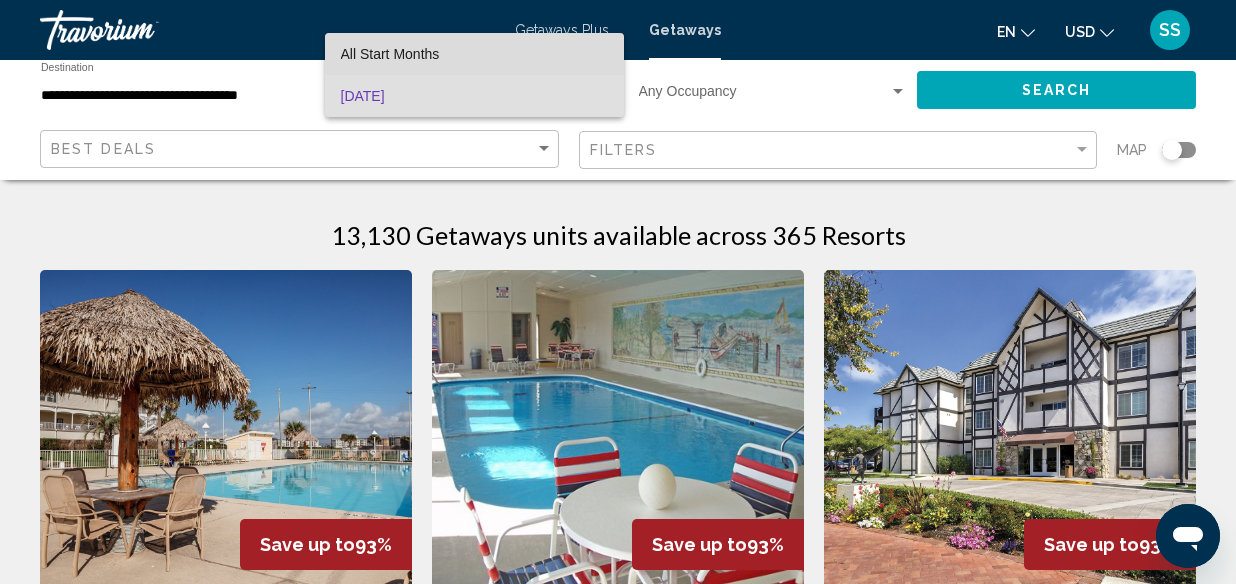 click on "All Start Months" at bounding box center [474, 54] 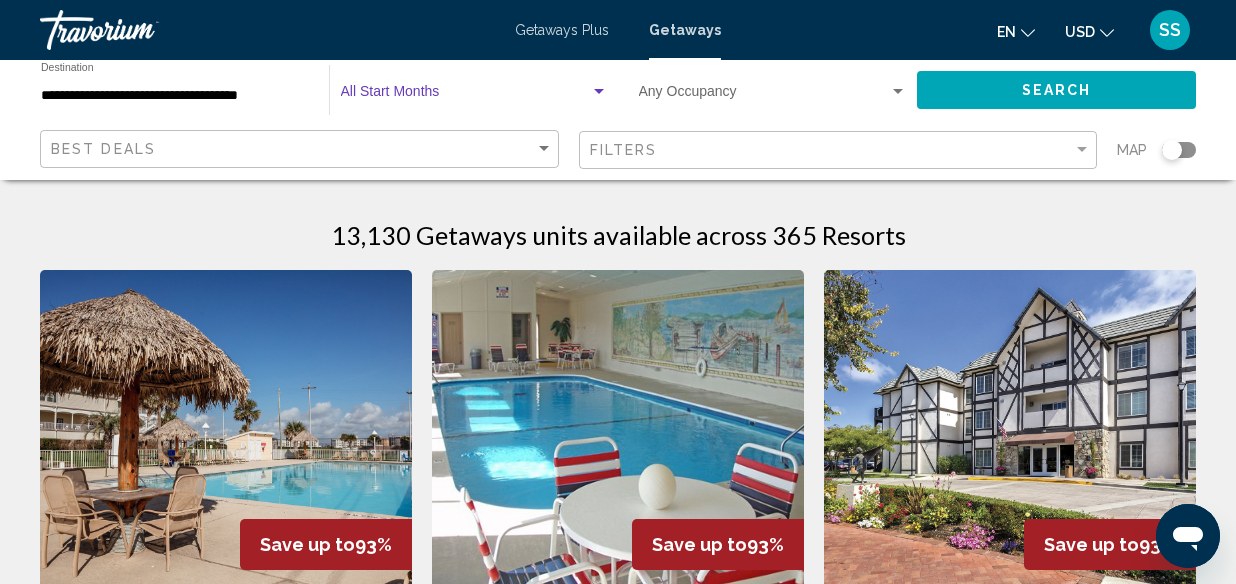 click at bounding box center (465, 96) 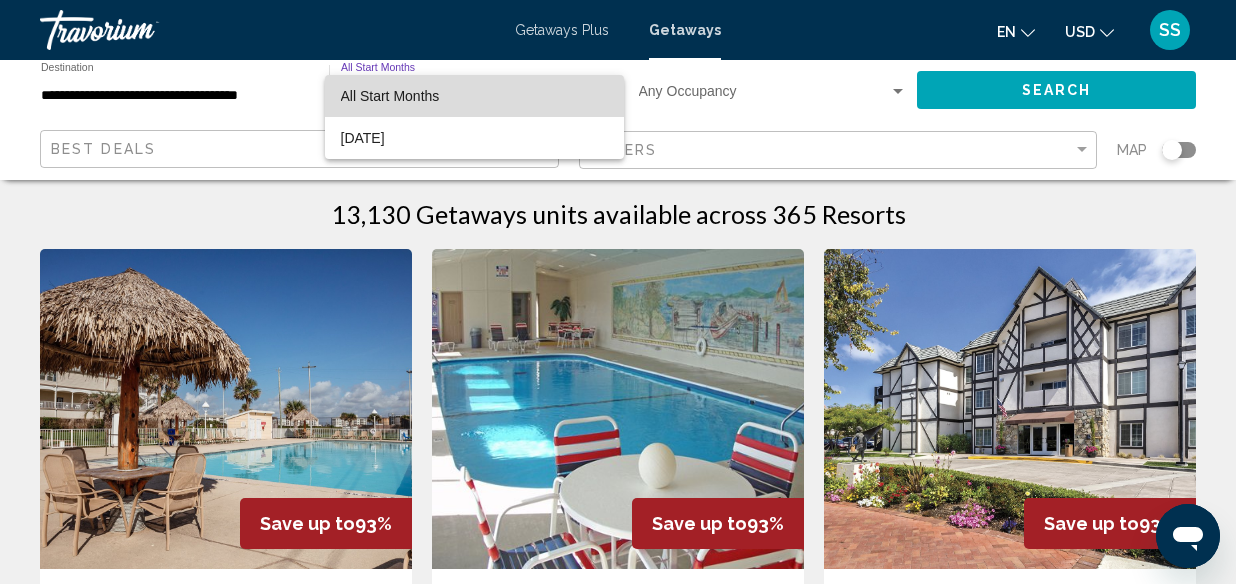 scroll, scrollTop: 0, scrollLeft: 0, axis: both 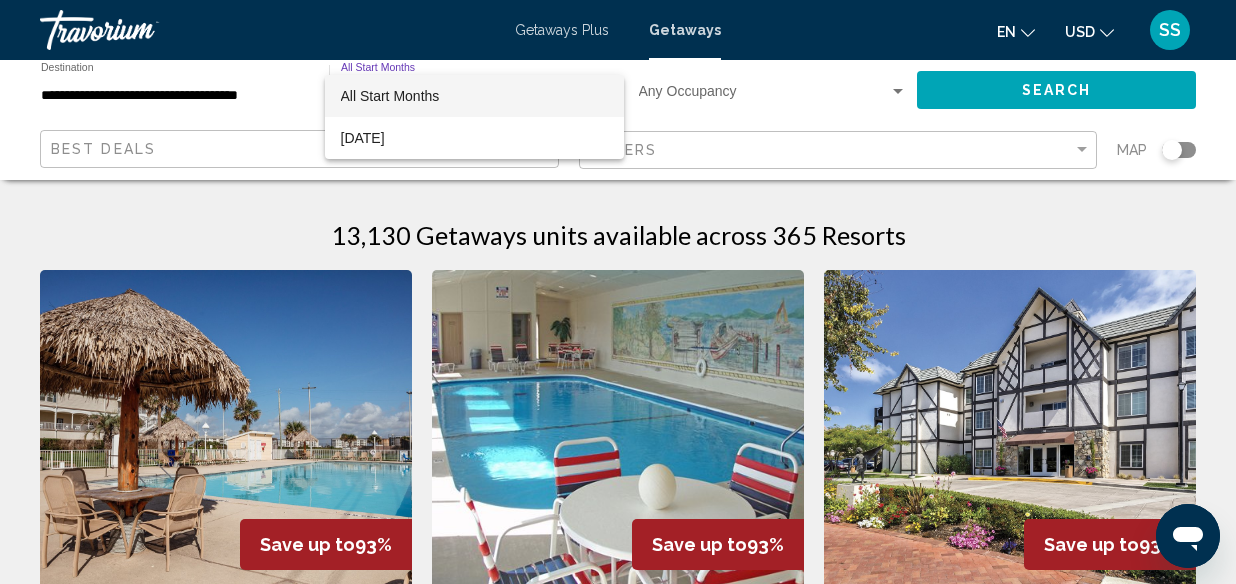 click at bounding box center (618, 292) 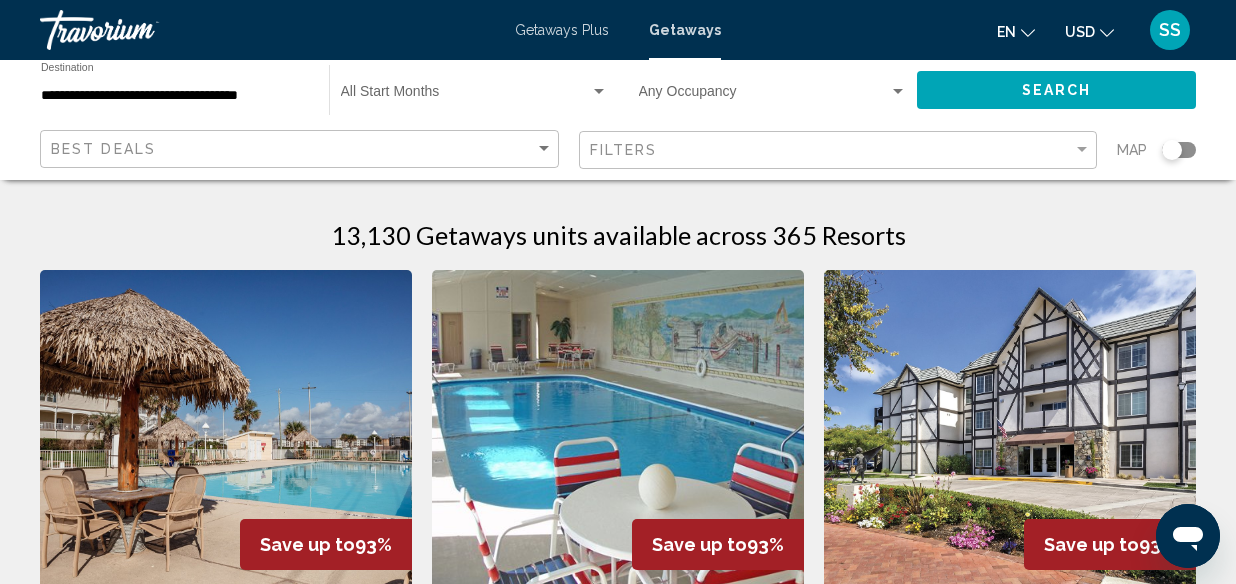 click at bounding box center (599, 92) 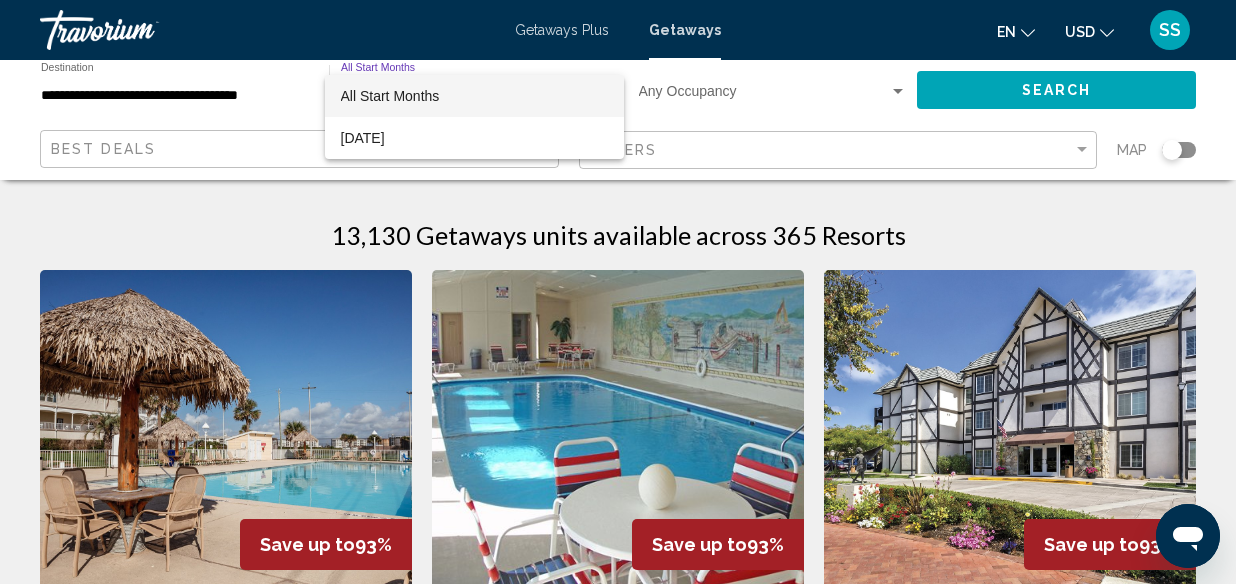 click at bounding box center (618, 292) 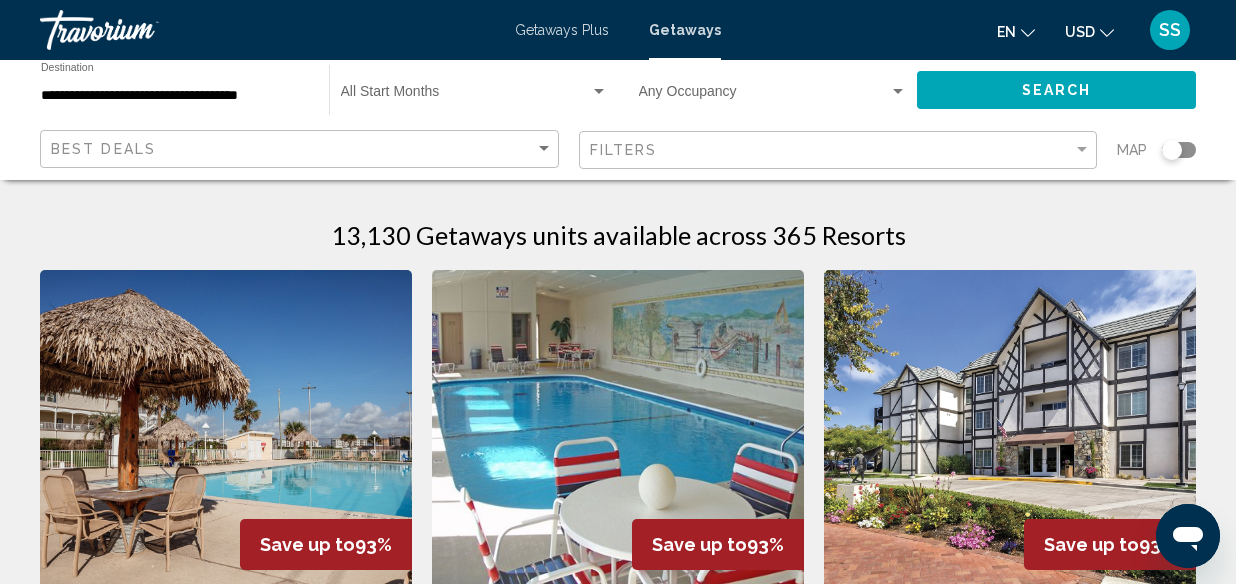 click at bounding box center [465, 96] 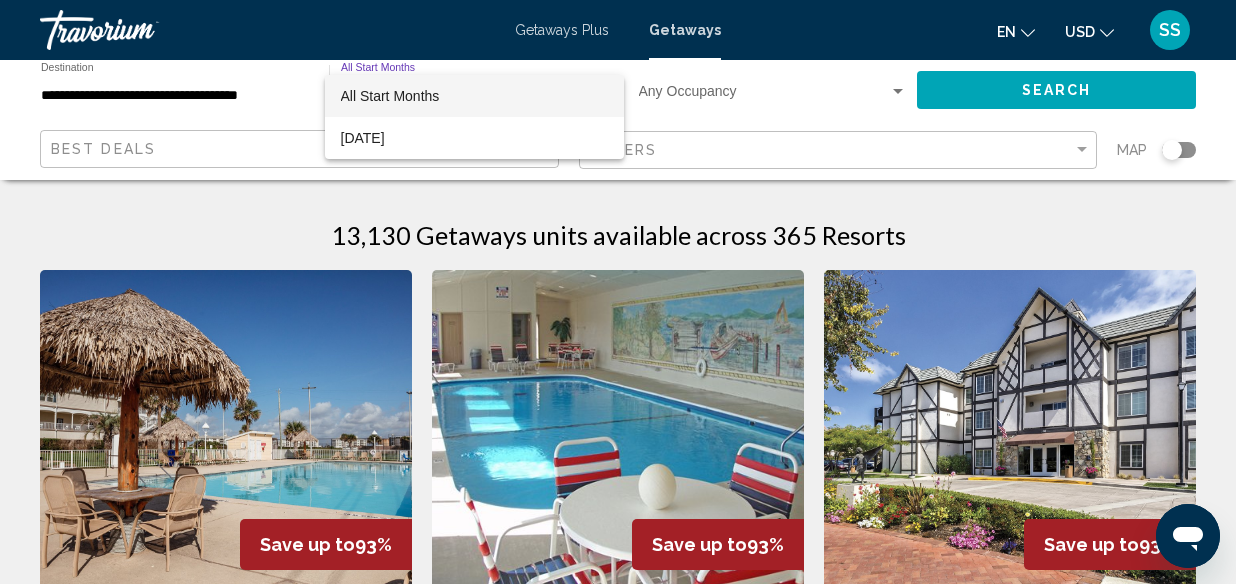 click at bounding box center [618, 292] 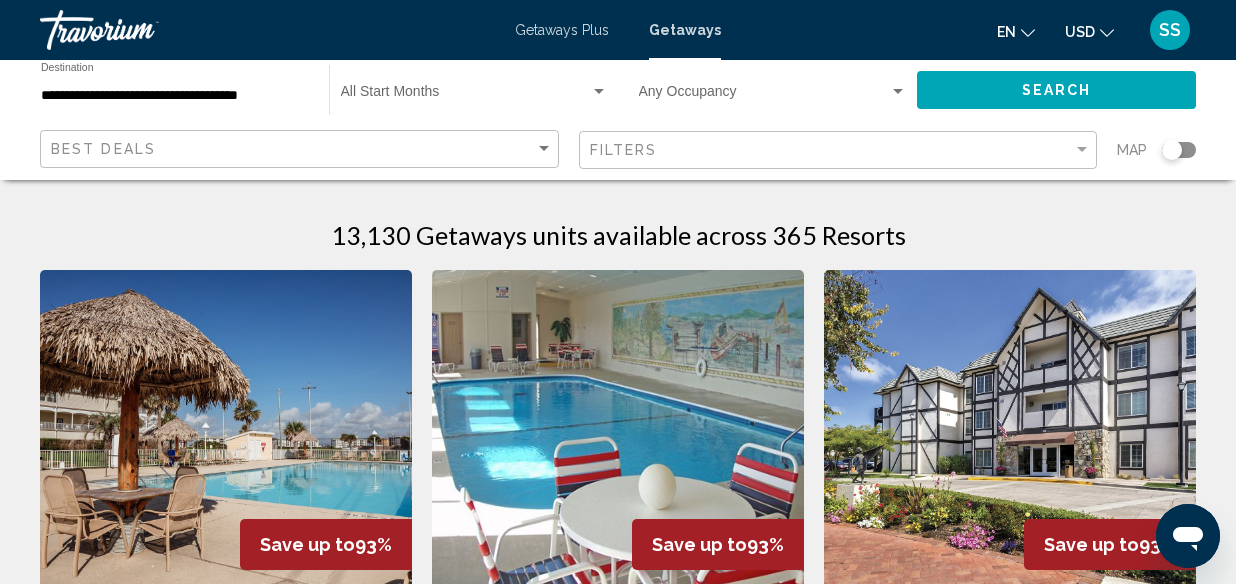 click on "Search" 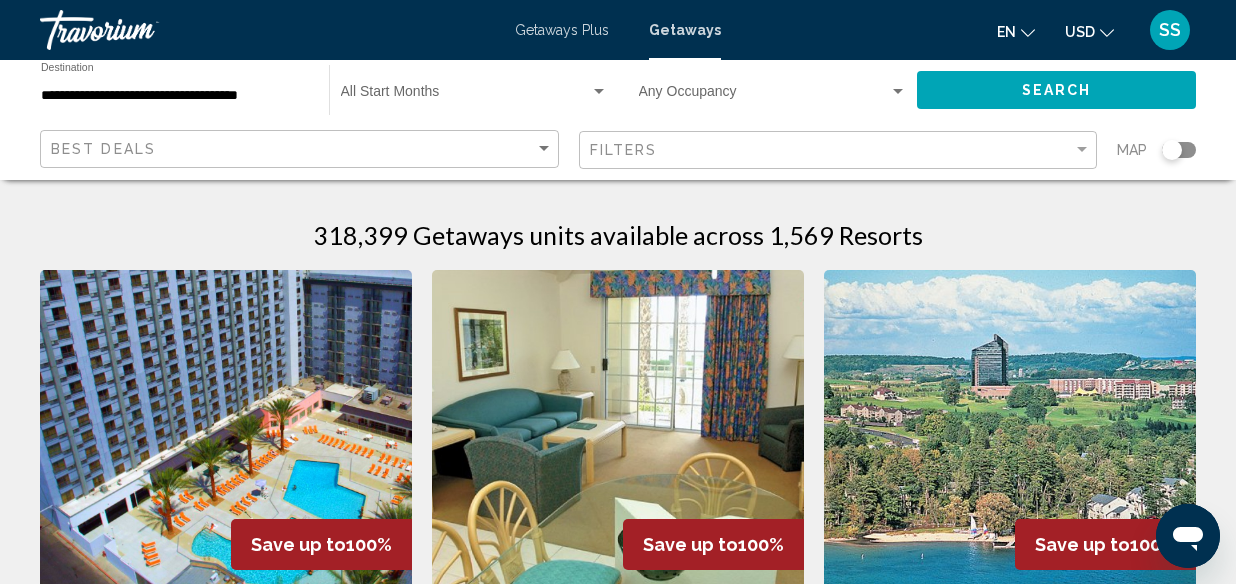 click at bounding box center [599, 91] 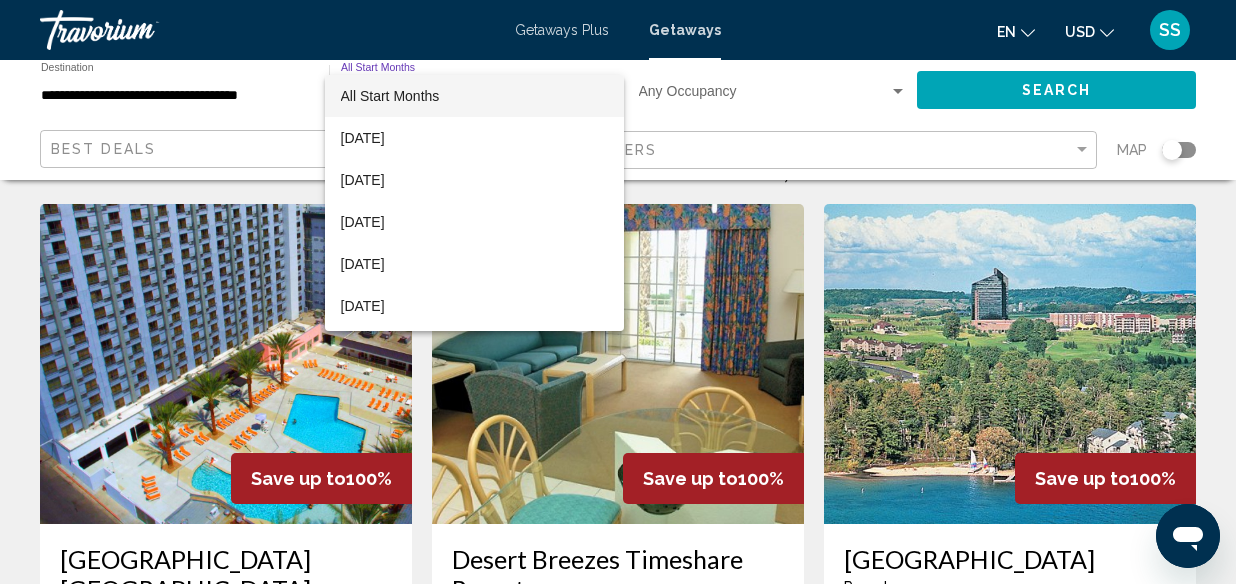 scroll, scrollTop: 75, scrollLeft: 0, axis: vertical 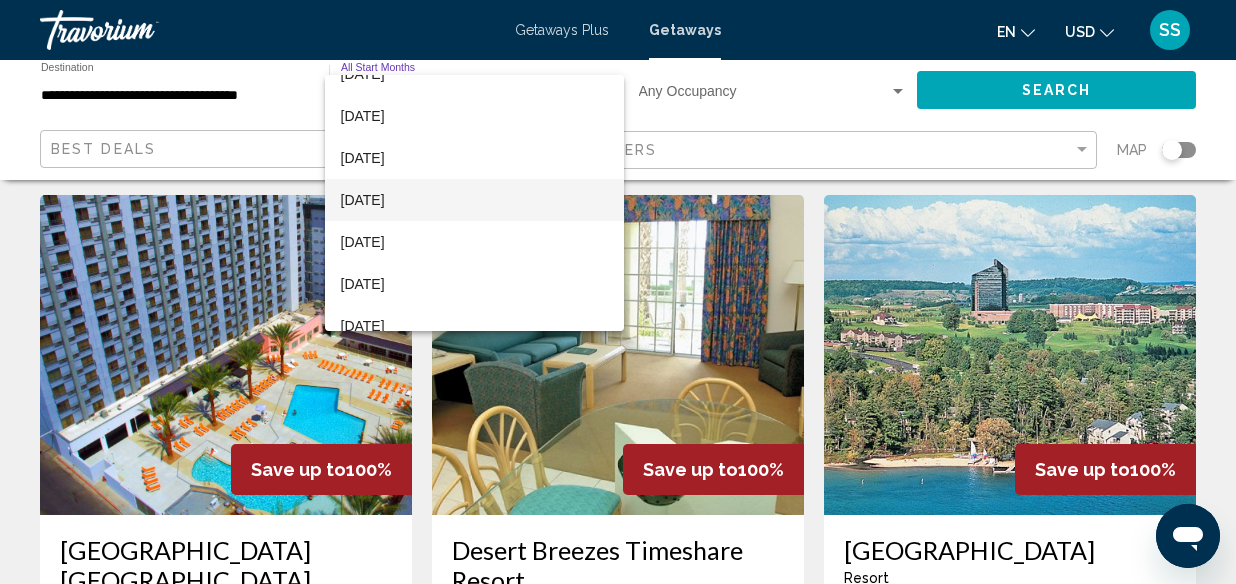click on "[DATE]" at bounding box center (474, 200) 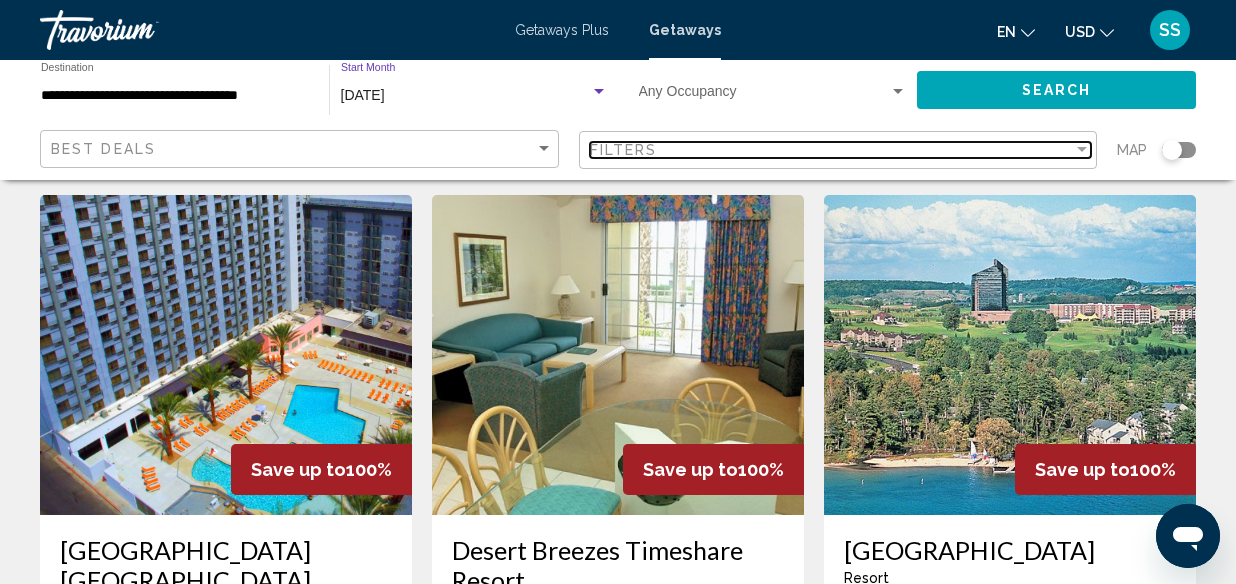 click on "Filters" at bounding box center (832, 150) 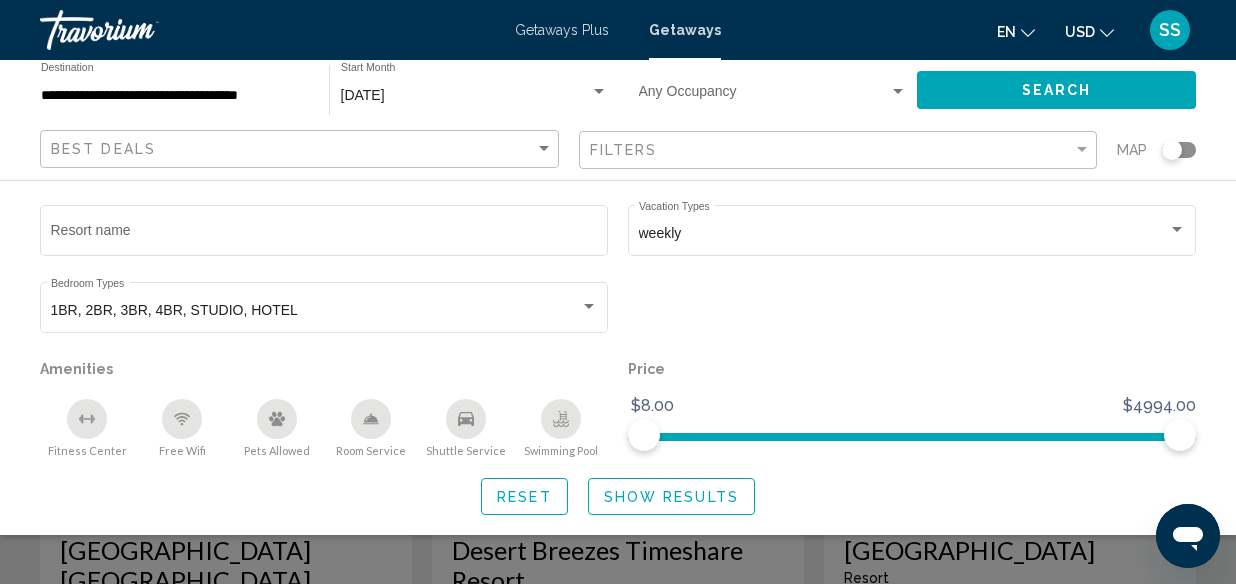 click on "Search" 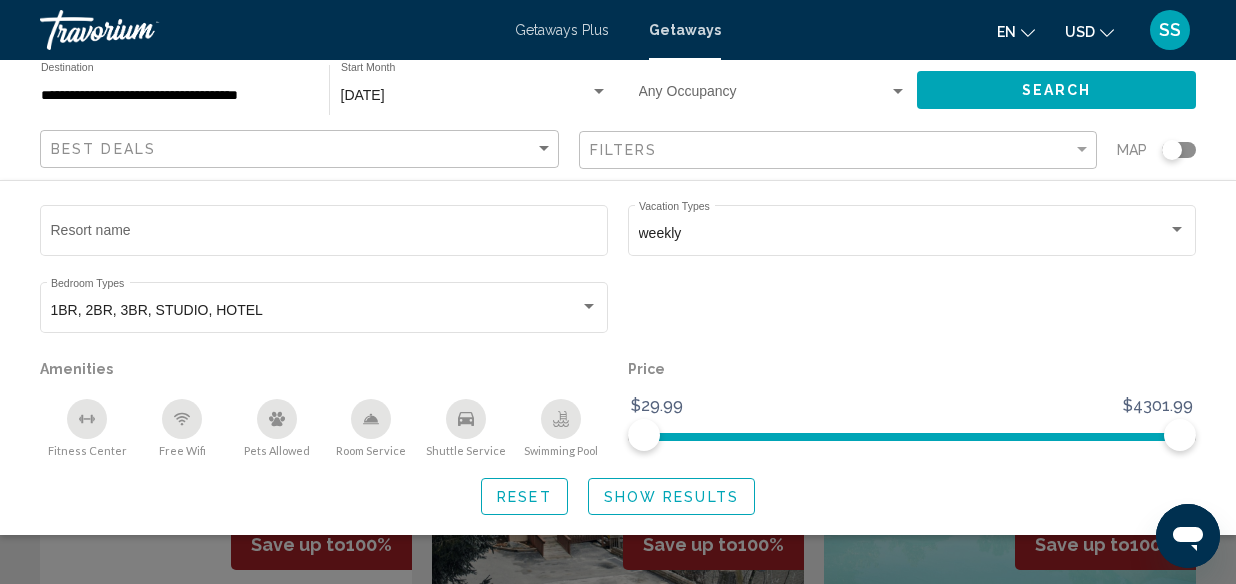 click on "Show Results" 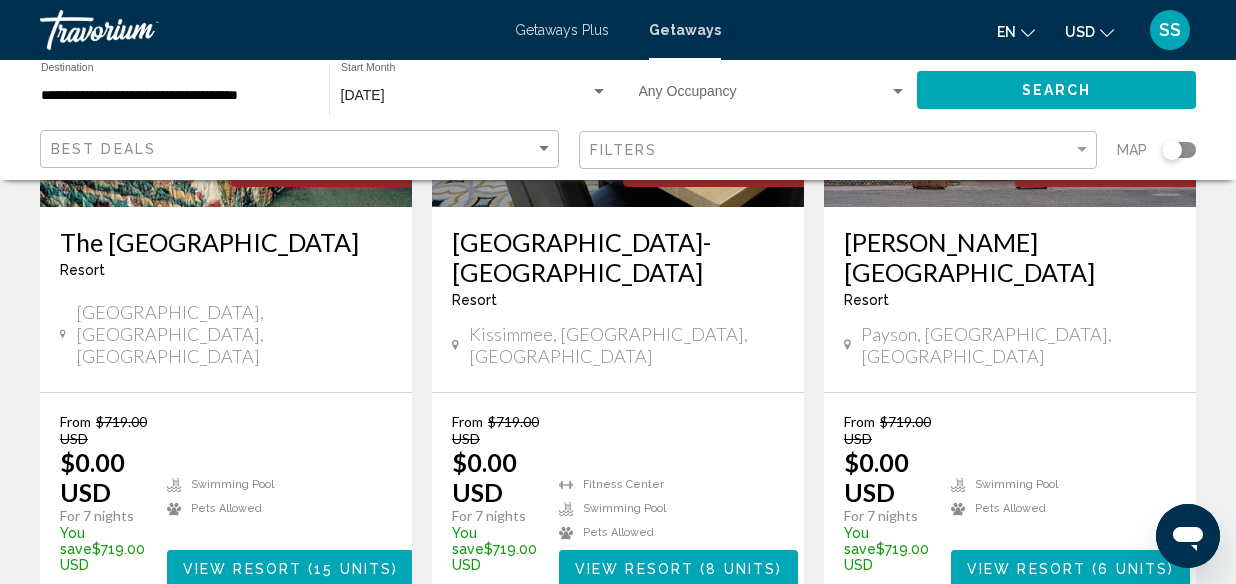 scroll, scrollTop: 2692, scrollLeft: 0, axis: vertical 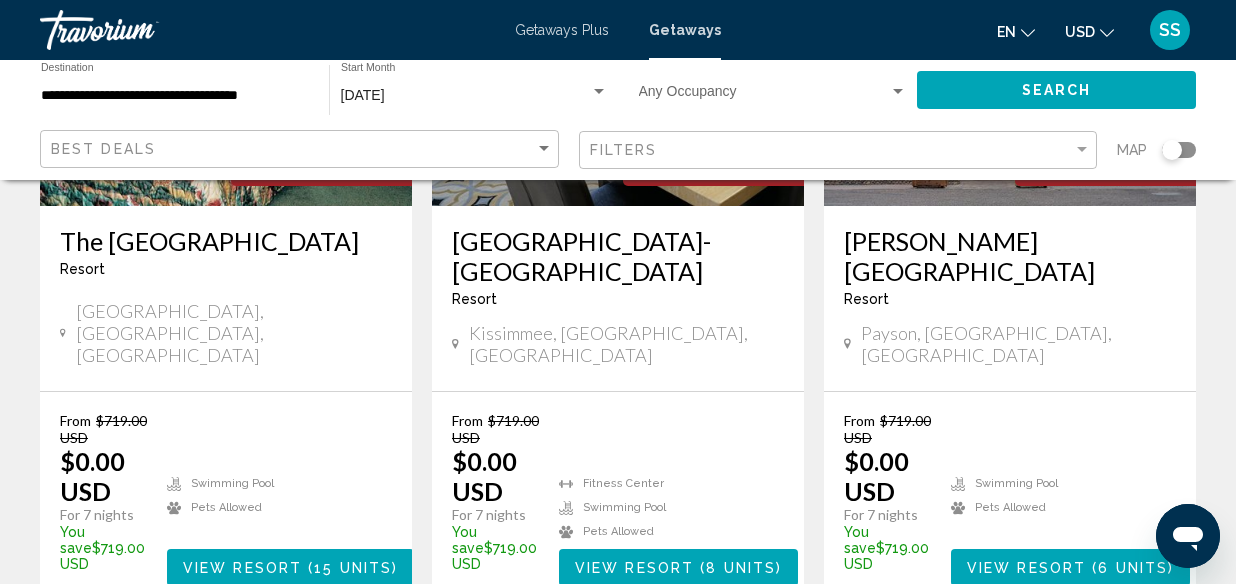 click on "2" at bounding box center (478, 666) 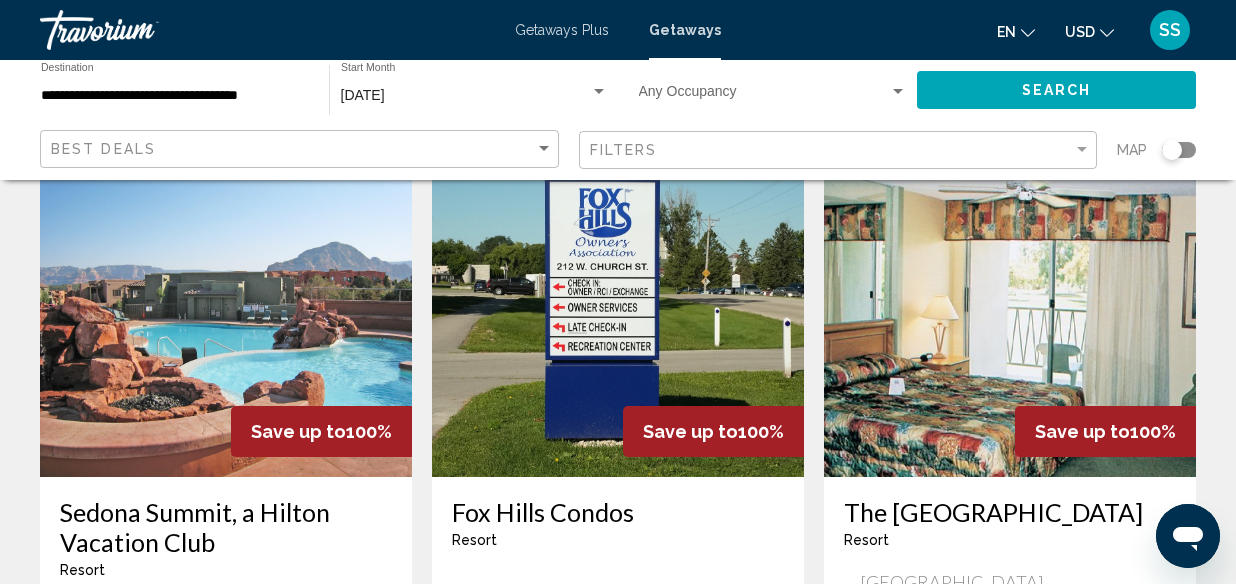 scroll, scrollTop: 0, scrollLeft: 0, axis: both 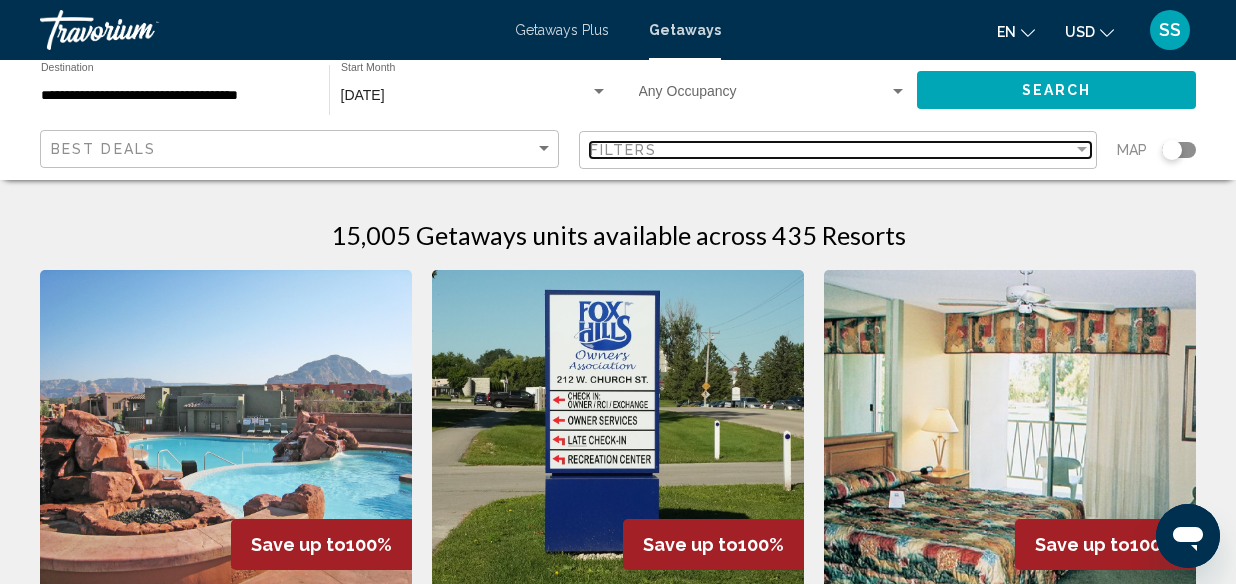 click at bounding box center (1082, 150) 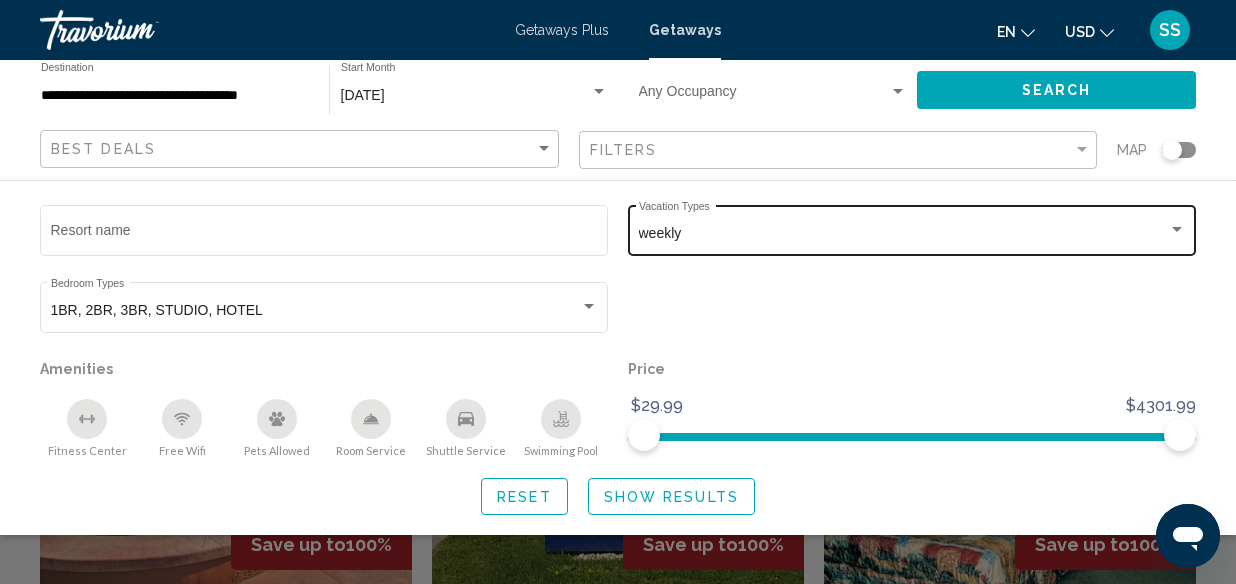 click at bounding box center (1177, 229) 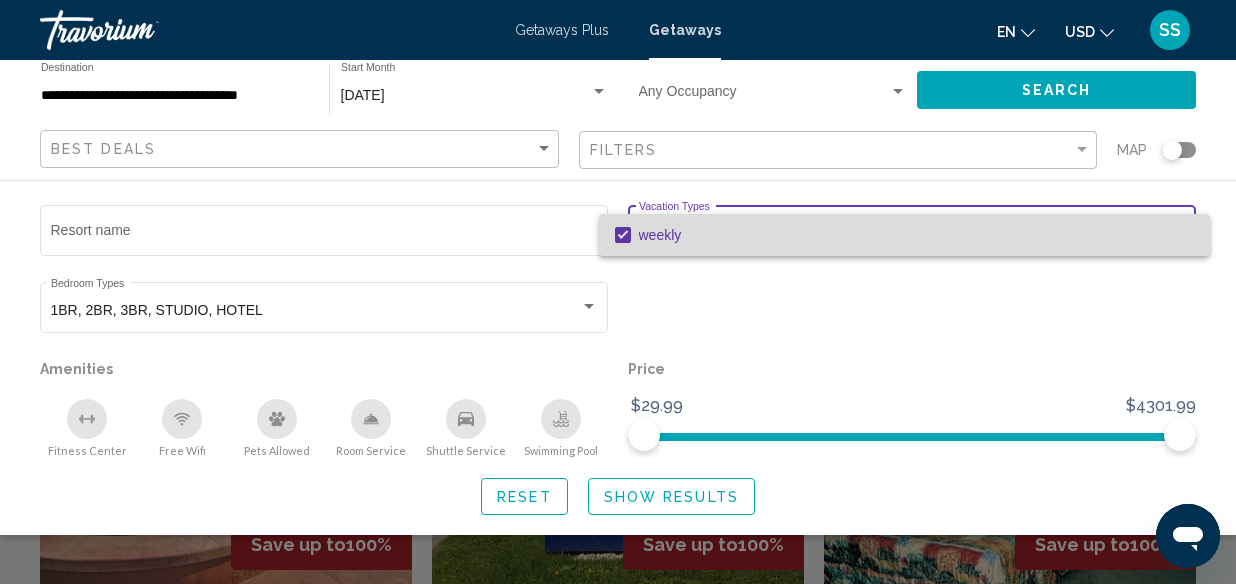 click on "weekly" at bounding box center (916, 235) 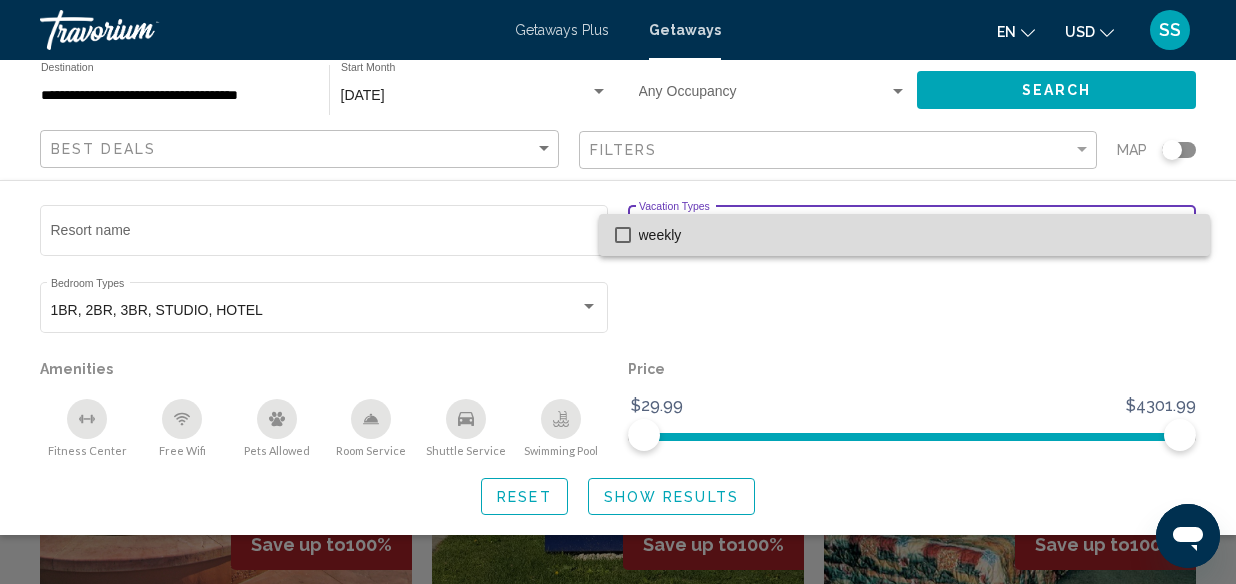 click on "weekly" at bounding box center [916, 235] 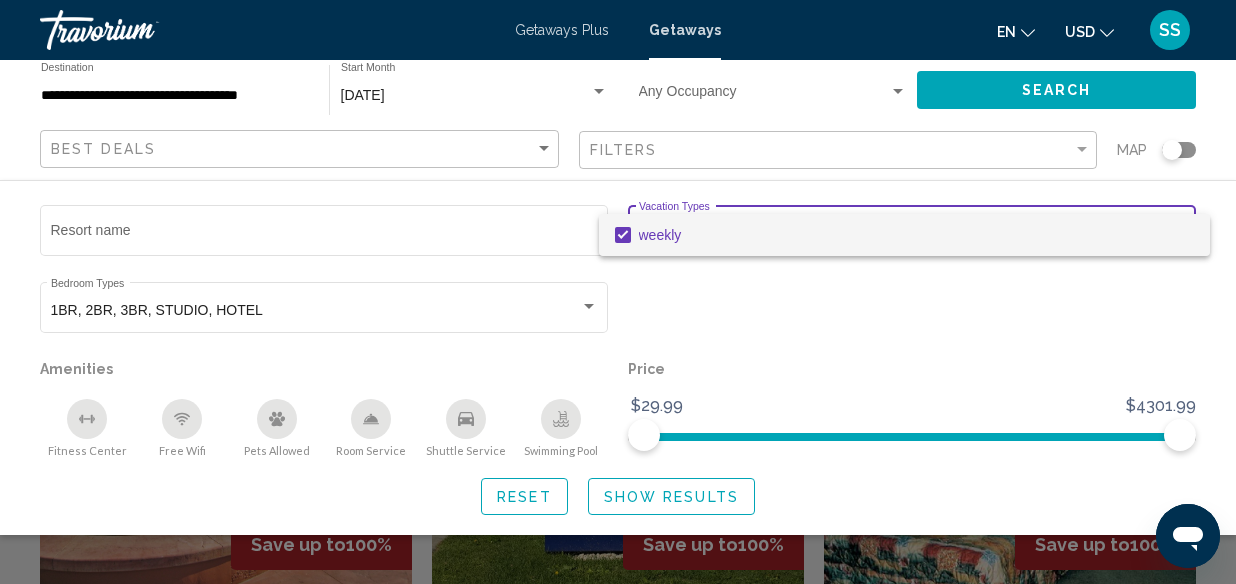 click on "weekly" at bounding box center [916, 235] 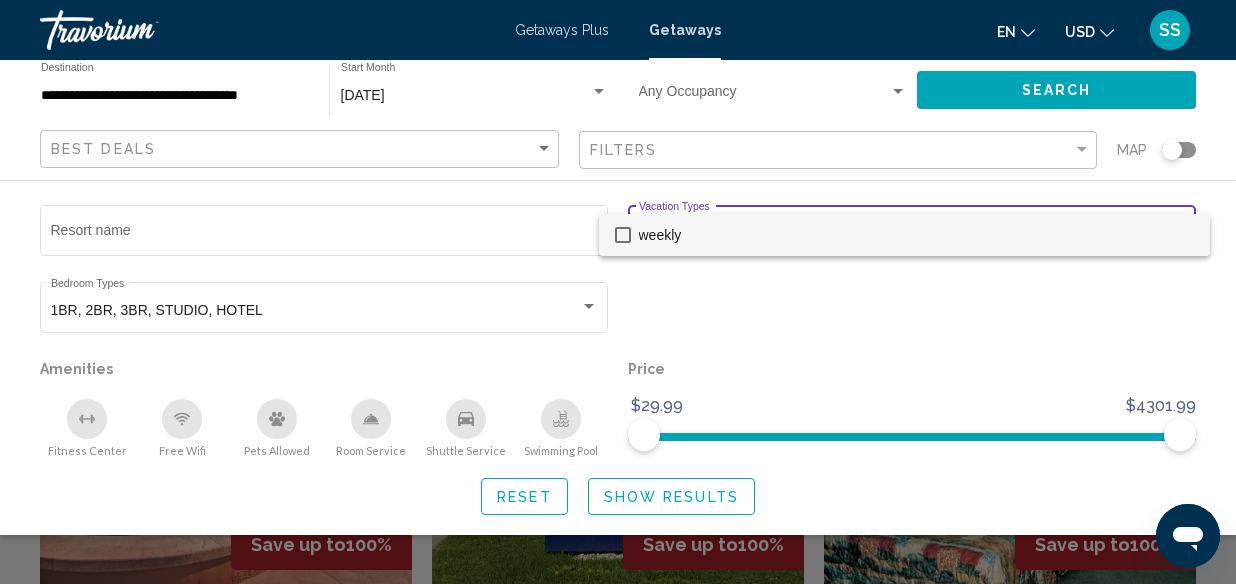 click at bounding box center [618, 292] 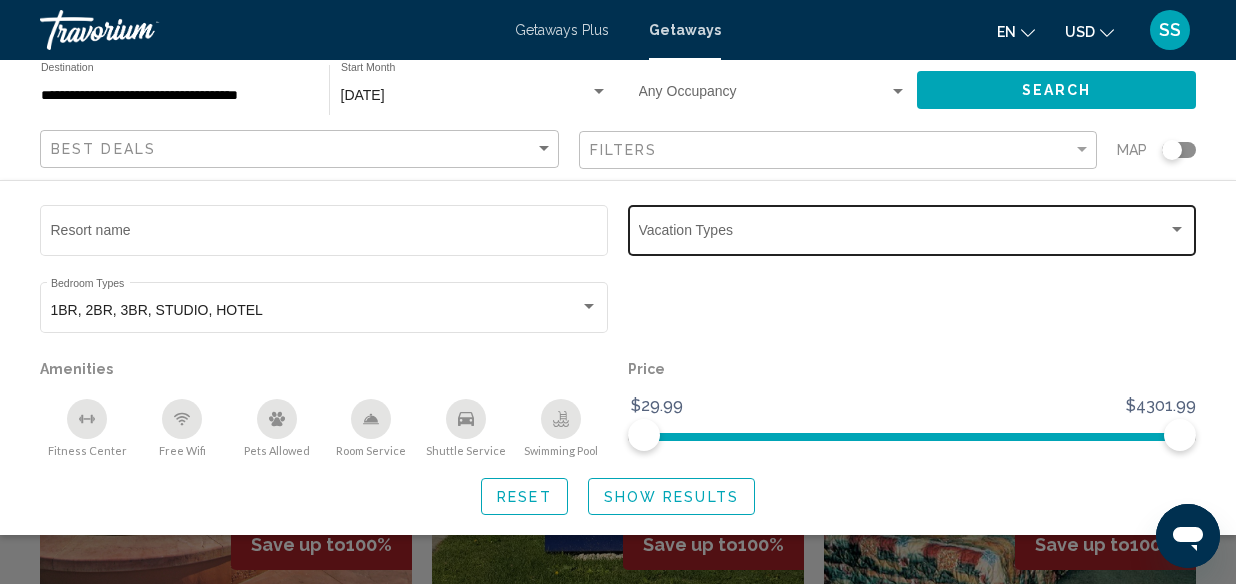 click at bounding box center [903, 234] 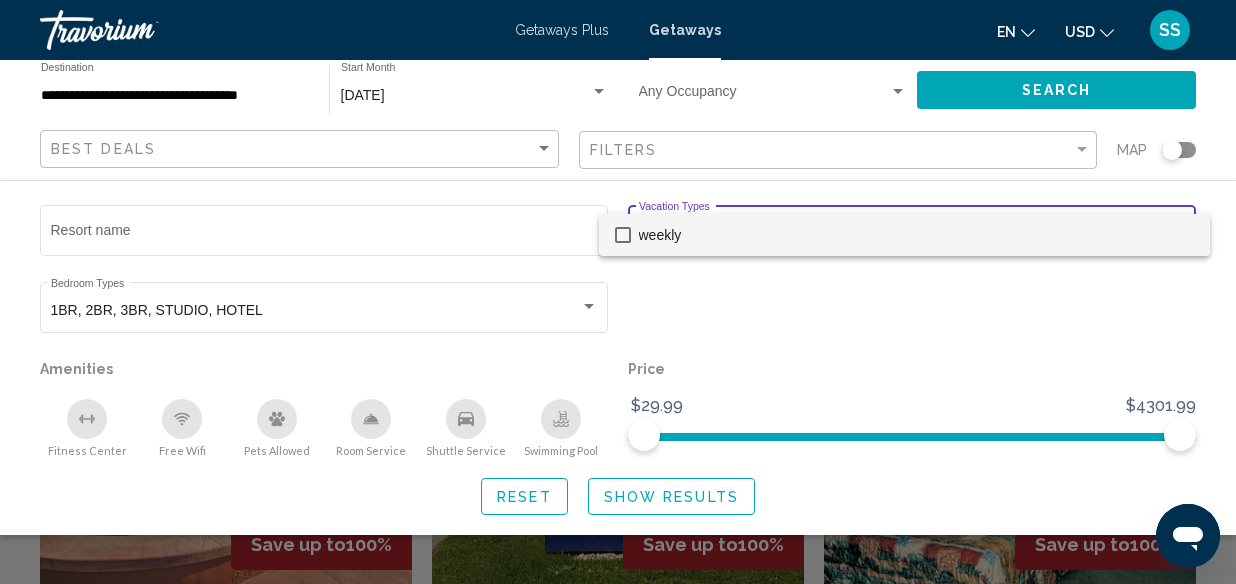 click at bounding box center [618, 292] 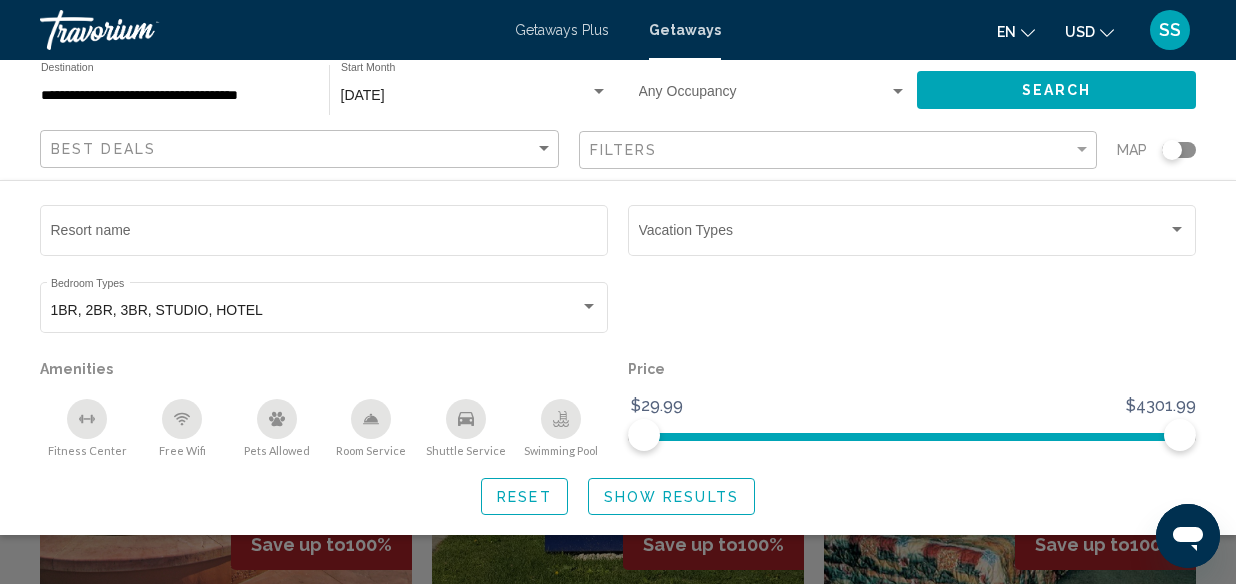 click on "Show Results" 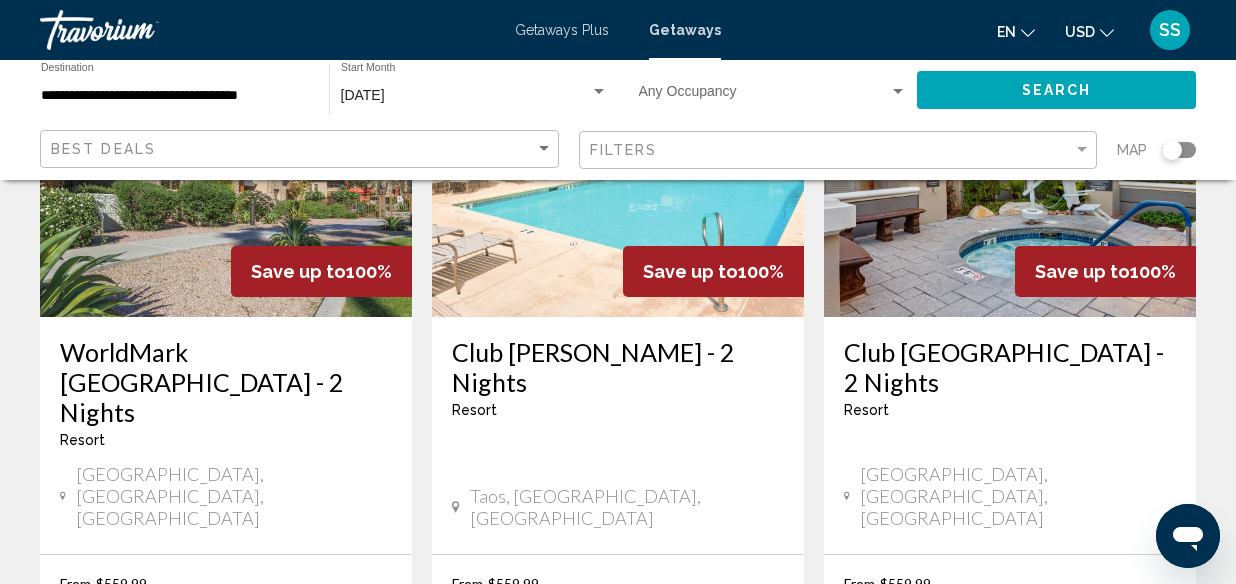 scroll, scrollTop: 2692, scrollLeft: 0, axis: vertical 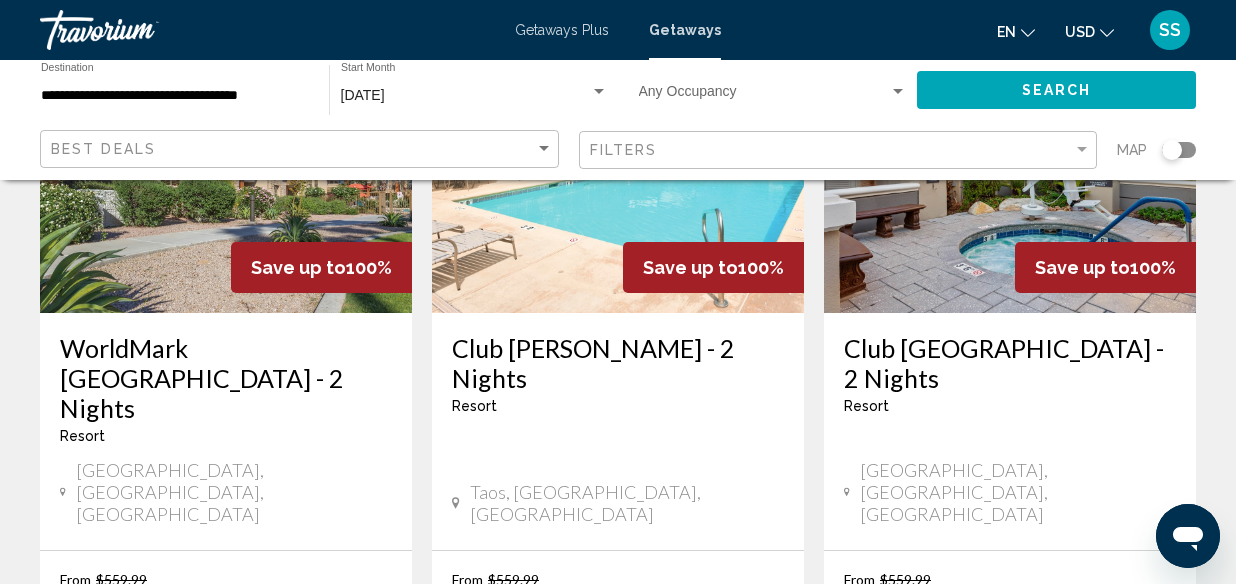 click on "page  2" at bounding box center (478, 825) 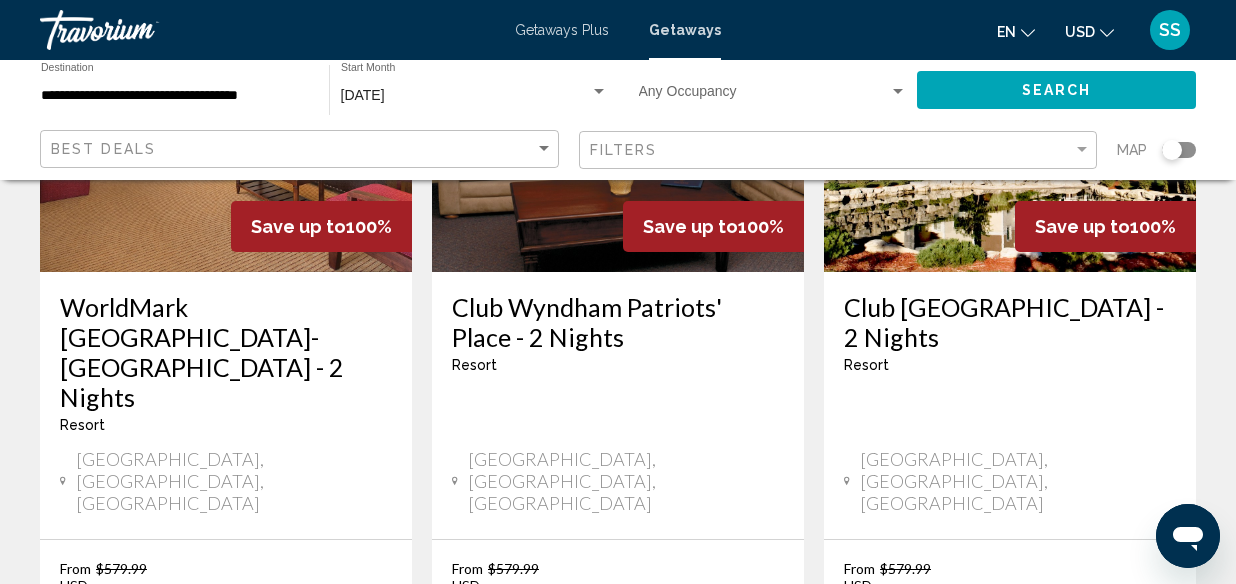 scroll, scrollTop: 2786, scrollLeft: 0, axis: vertical 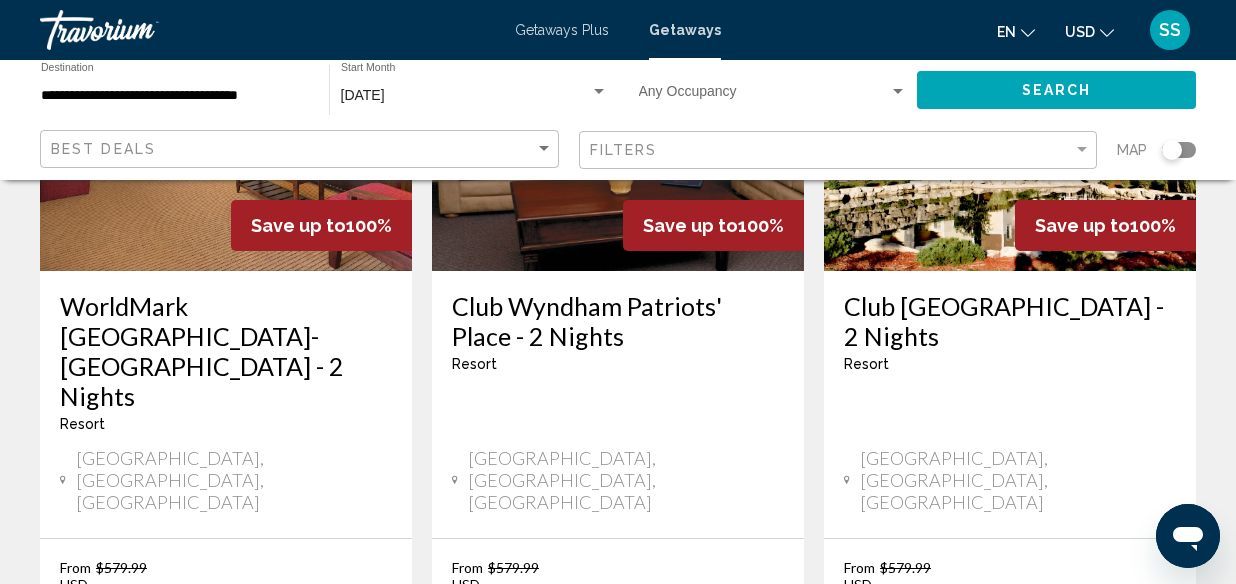 click on "page  3" at bounding box center (548, 813) 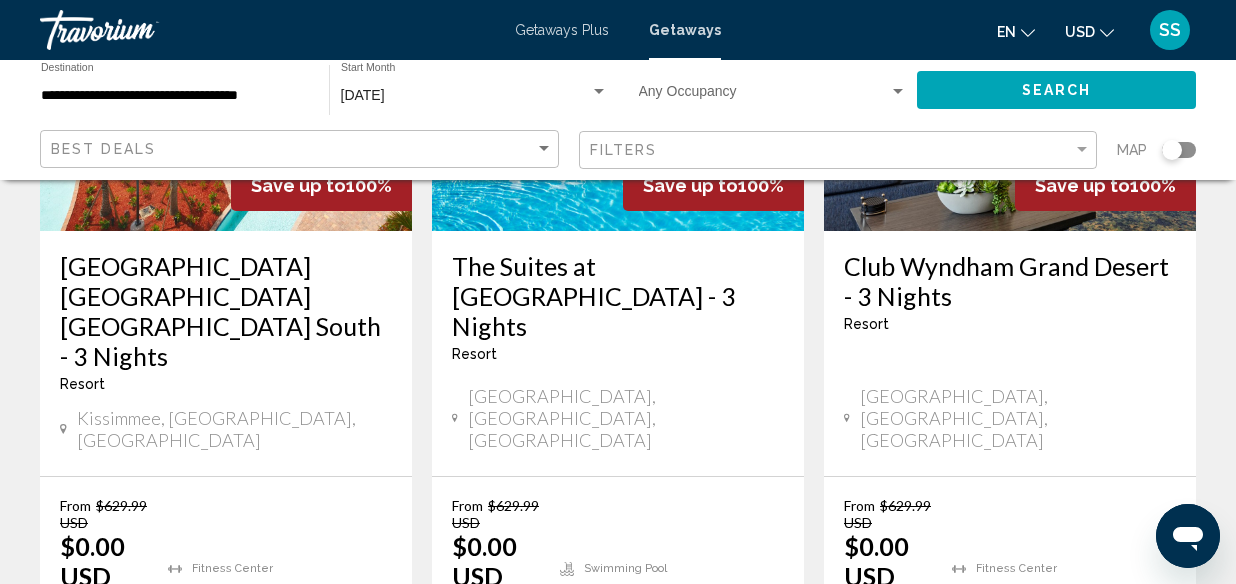scroll, scrollTop: 2858, scrollLeft: 0, axis: vertical 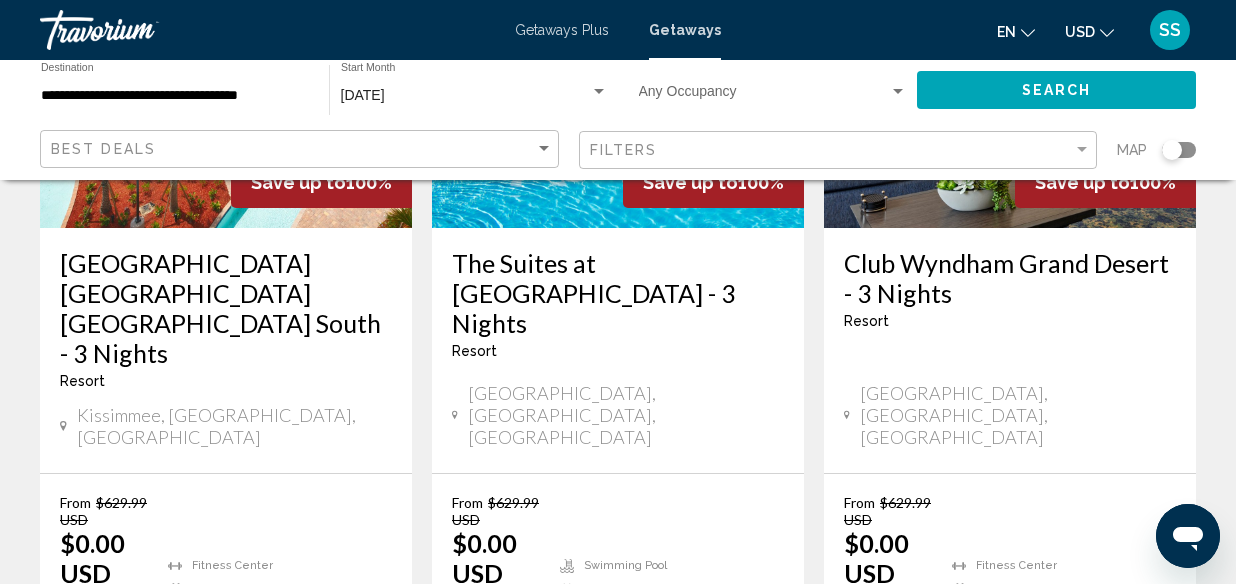 click on "4" at bounding box center (618, 748) 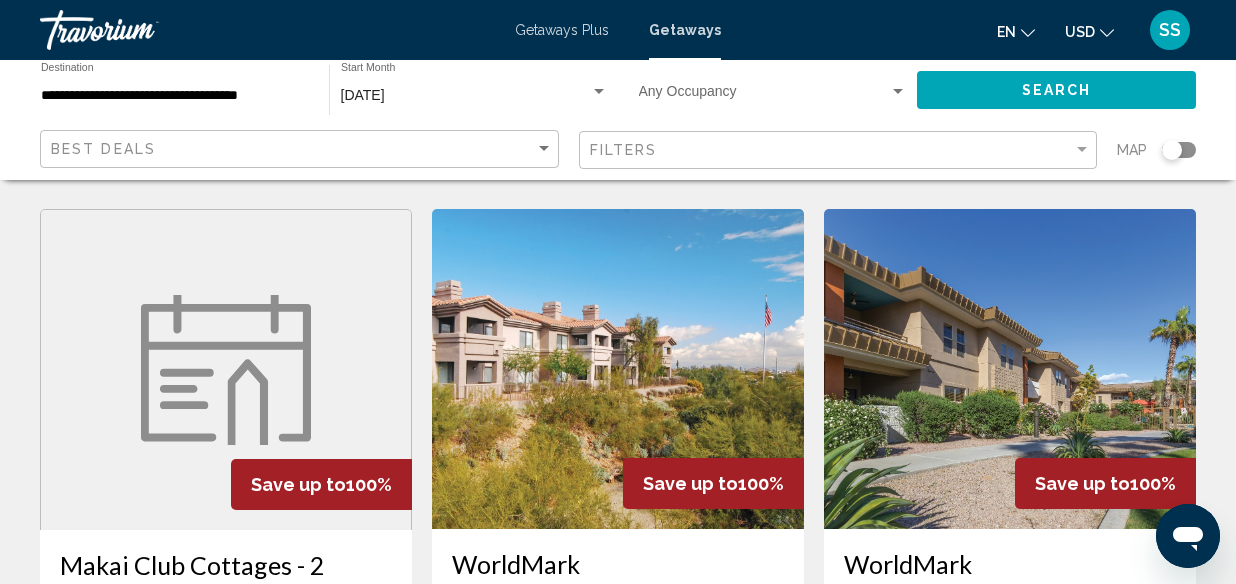 scroll, scrollTop: 1695, scrollLeft: 0, axis: vertical 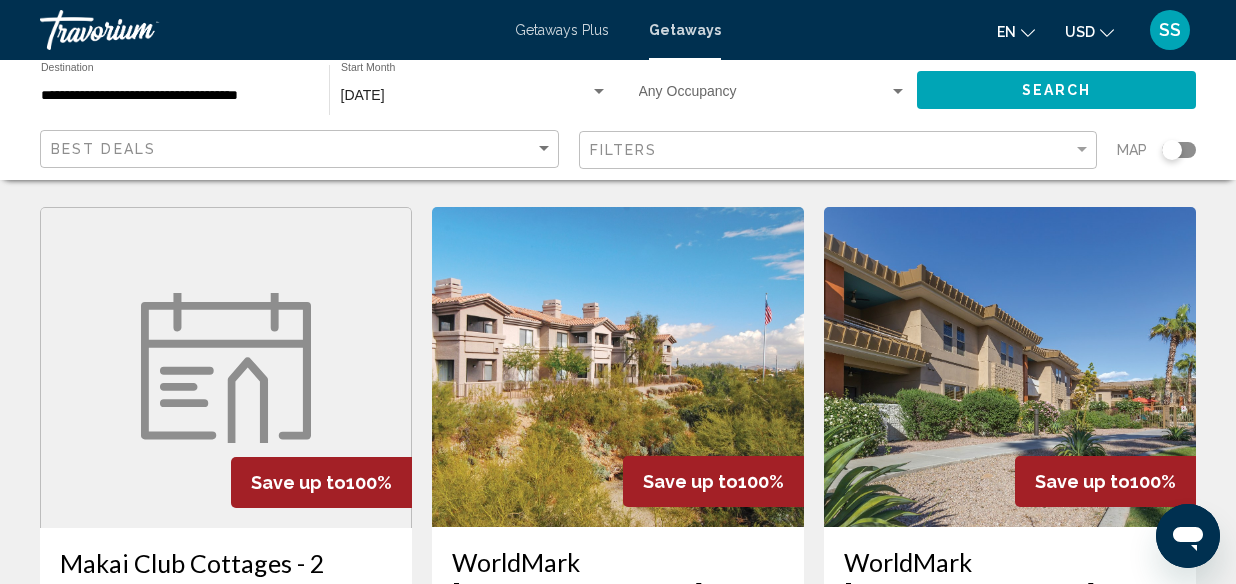 click on "[GEOGRAPHIC_DATA], [GEOGRAPHIC_DATA], [GEOGRAPHIC_DATA]" at bounding box center (1010, 736) 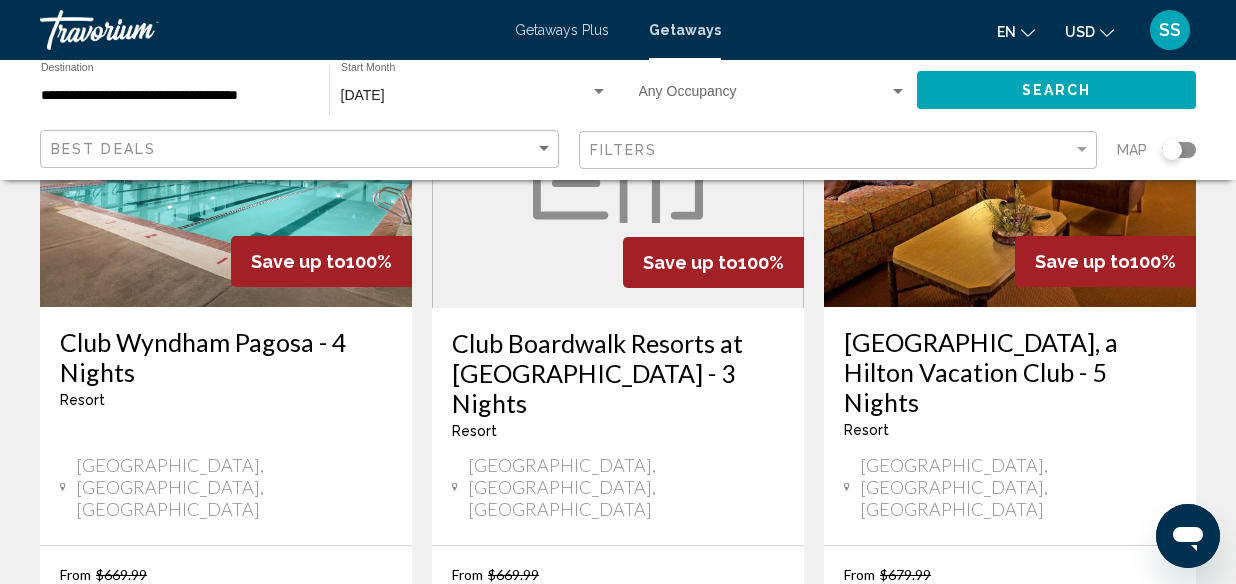 scroll, scrollTop: 2759, scrollLeft: 0, axis: vertical 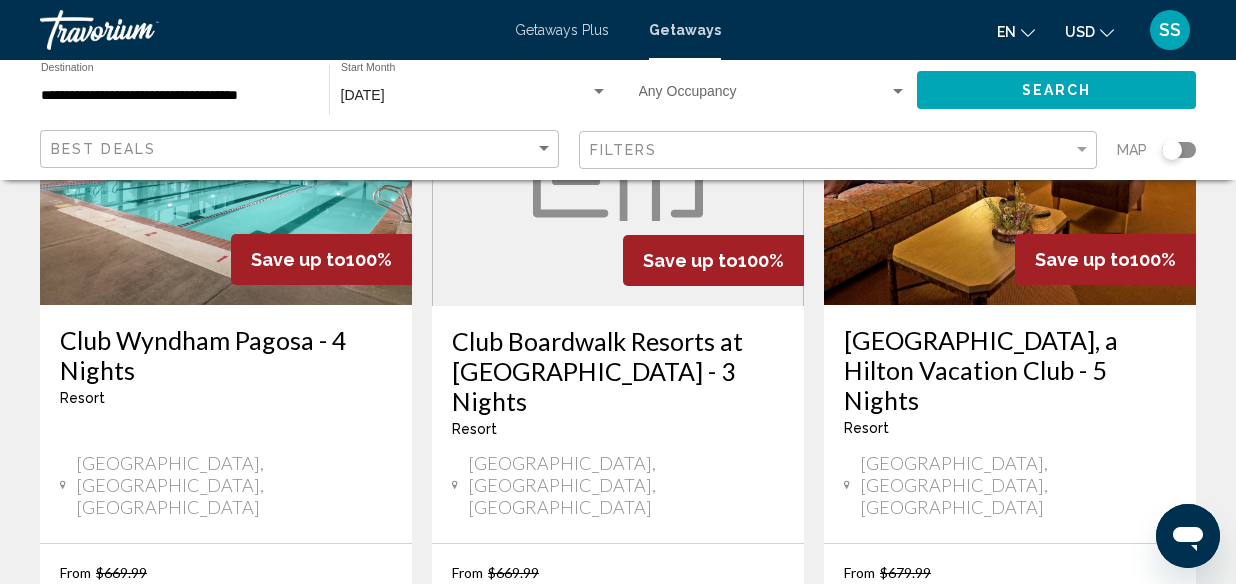 click on "5" at bounding box center [688, 818] 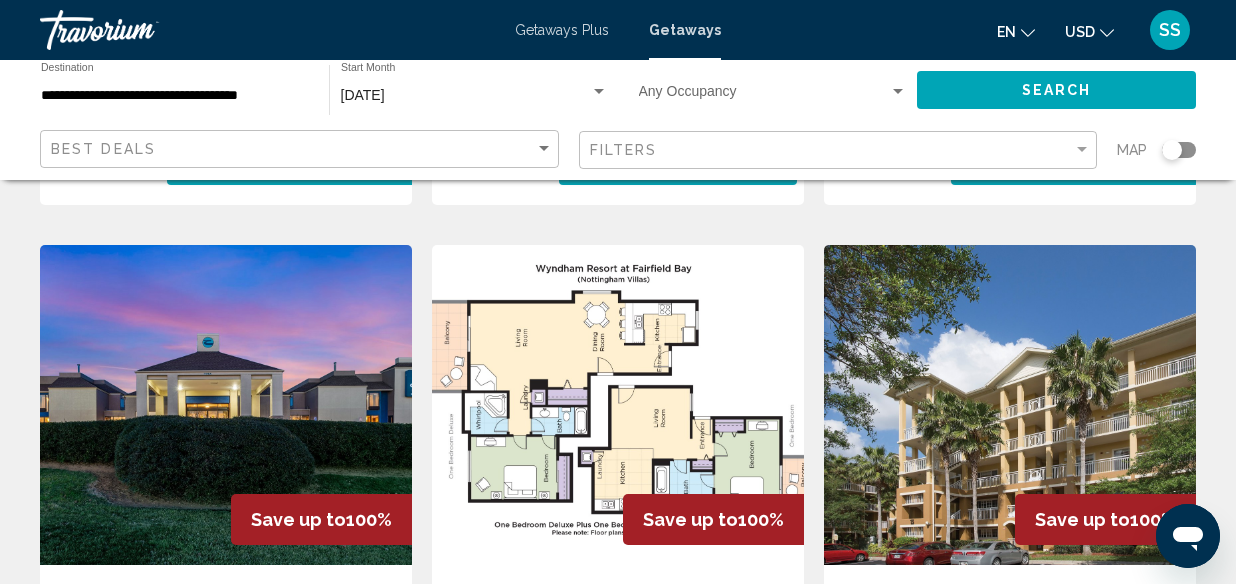 scroll, scrollTop: 1684, scrollLeft: 0, axis: vertical 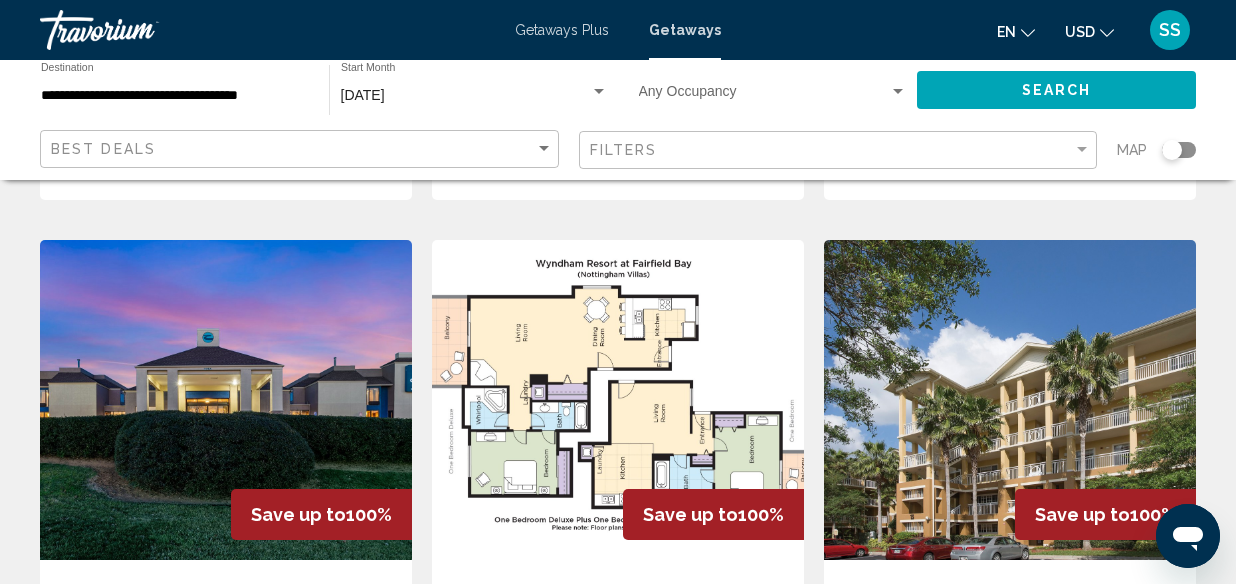 click on "Wyndham Cypress Palms - 3 Nights  Resort  -  This is an adults only resort" at bounding box center [1010, 628] 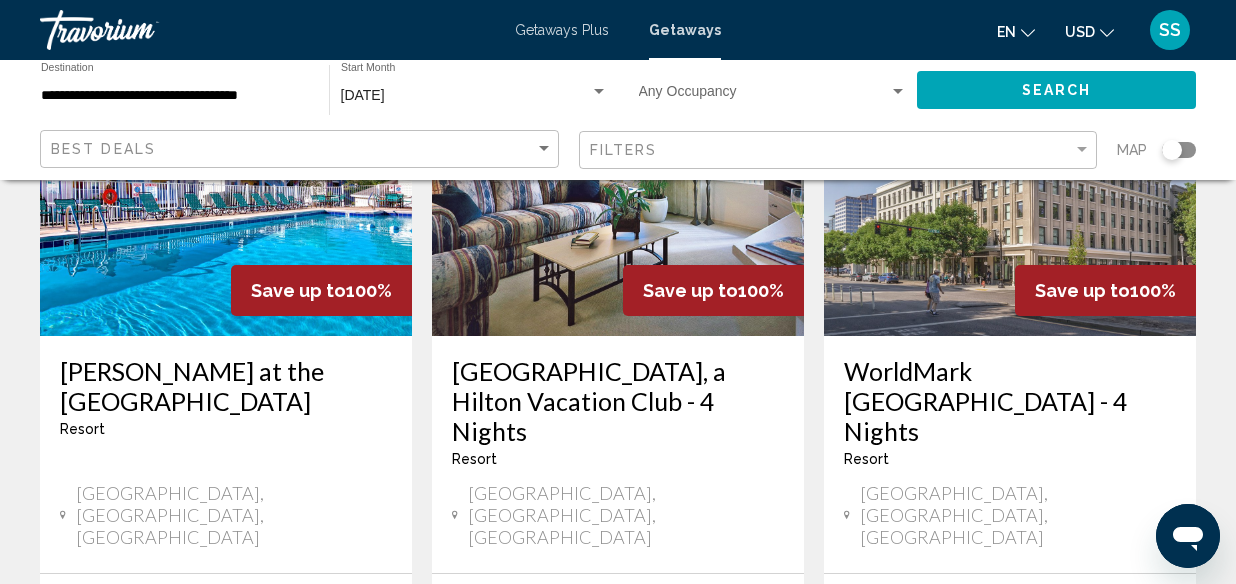 scroll, scrollTop: 2775, scrollLeft: 0, axis: vertical 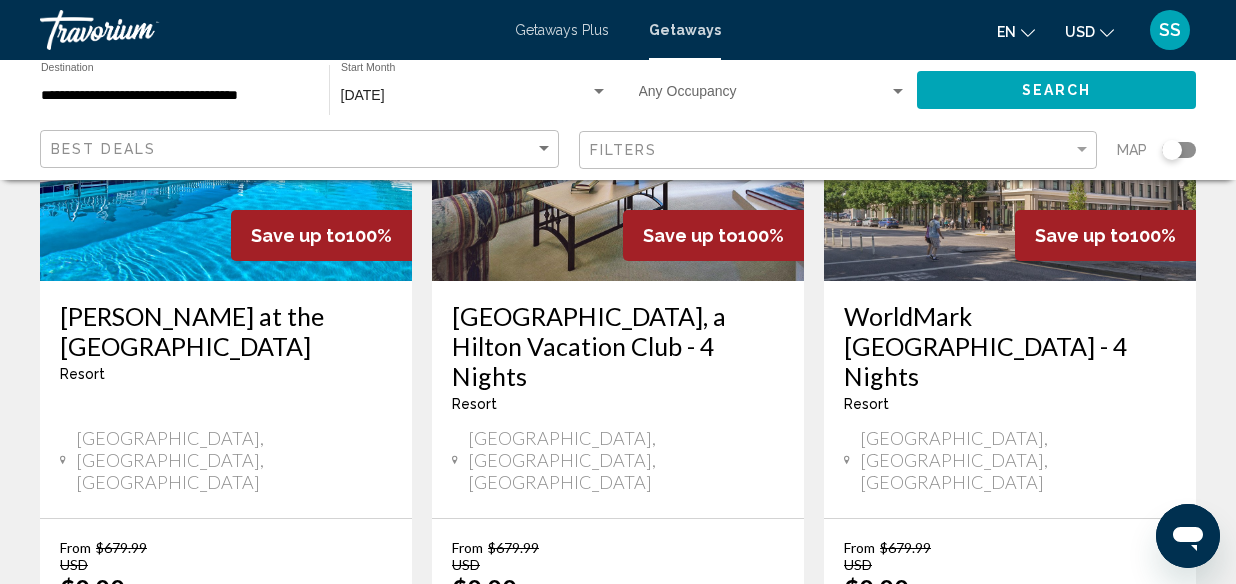 click on "page  6" at bounding box center [688, 793] 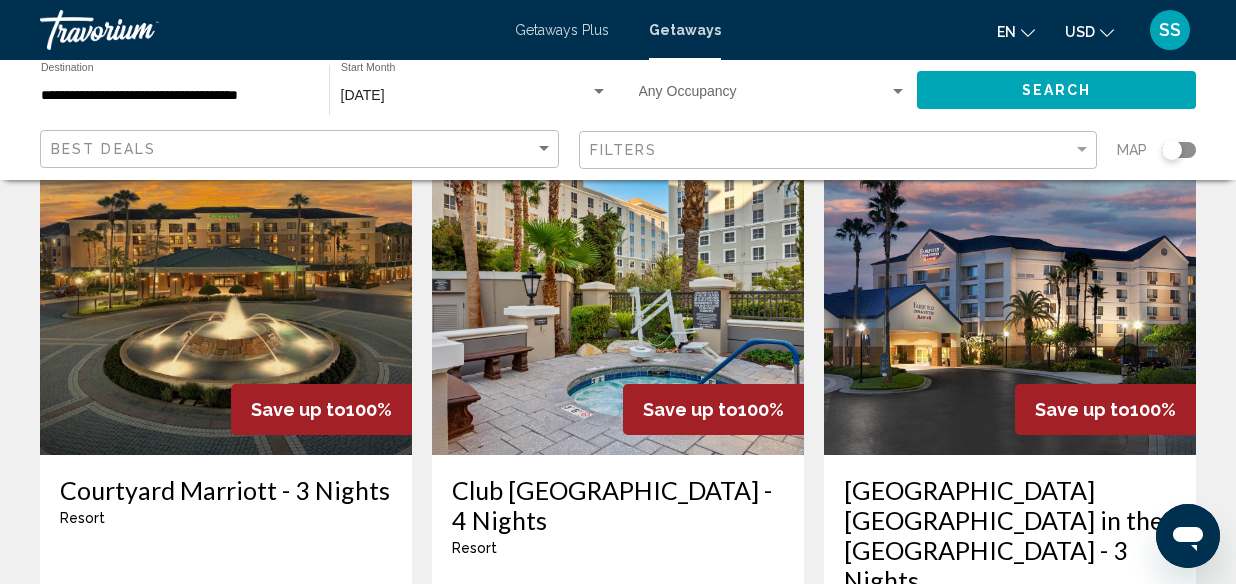 scroll, scrollTop: 990, scrollLeft: 0, axis: vertical 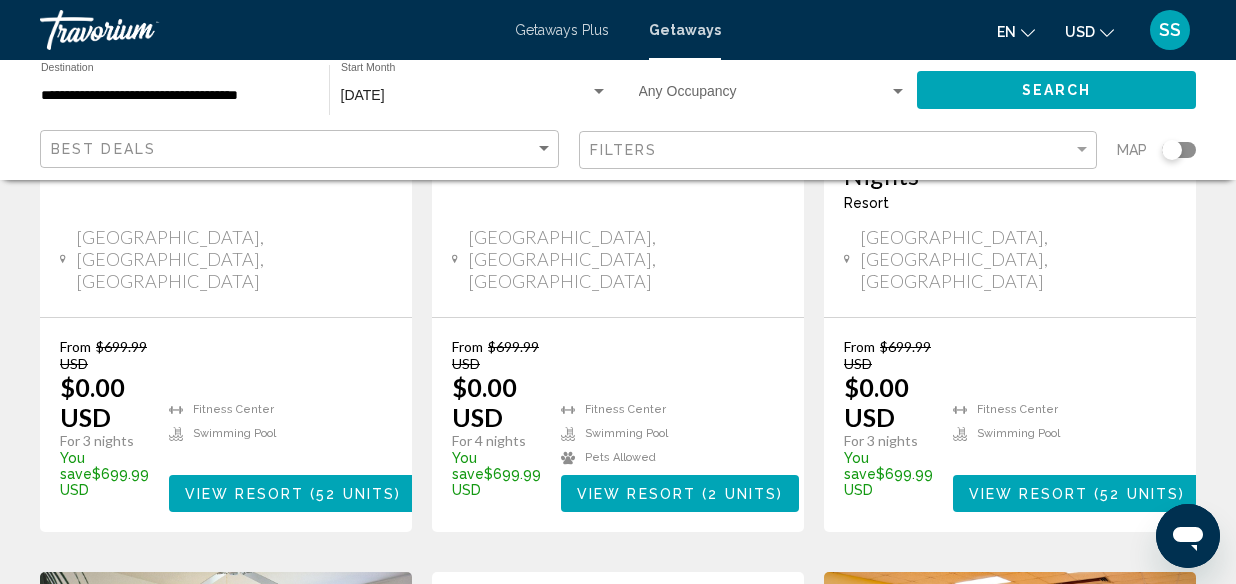 click at bounding box center (1010, 732) 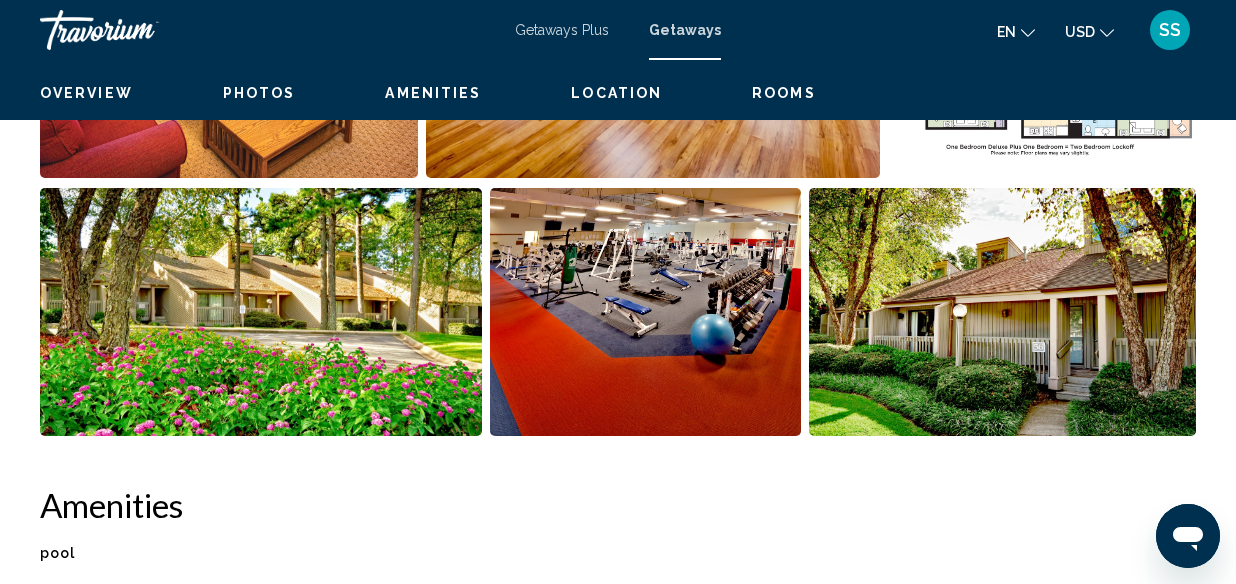 scroll, scrollTop: 243, scrollLeft: 0, axis: vertical 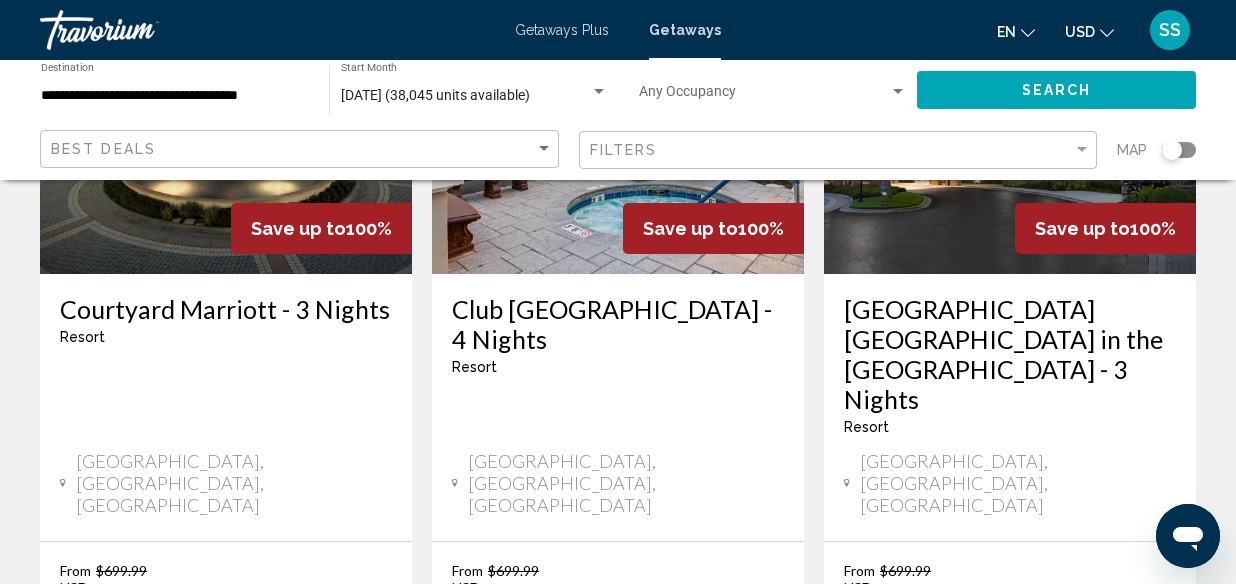click on "Swimming Pool" at bounding box center (293, 658) 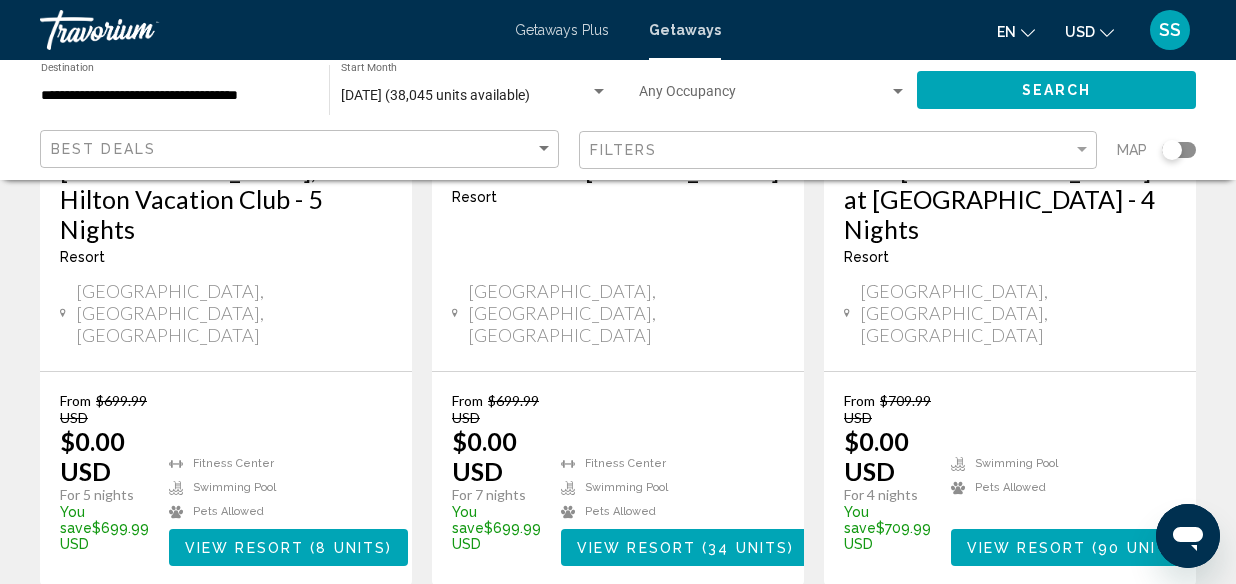 scroll, scrollTop: 2160, scrollLeft: 0, axis: vertical 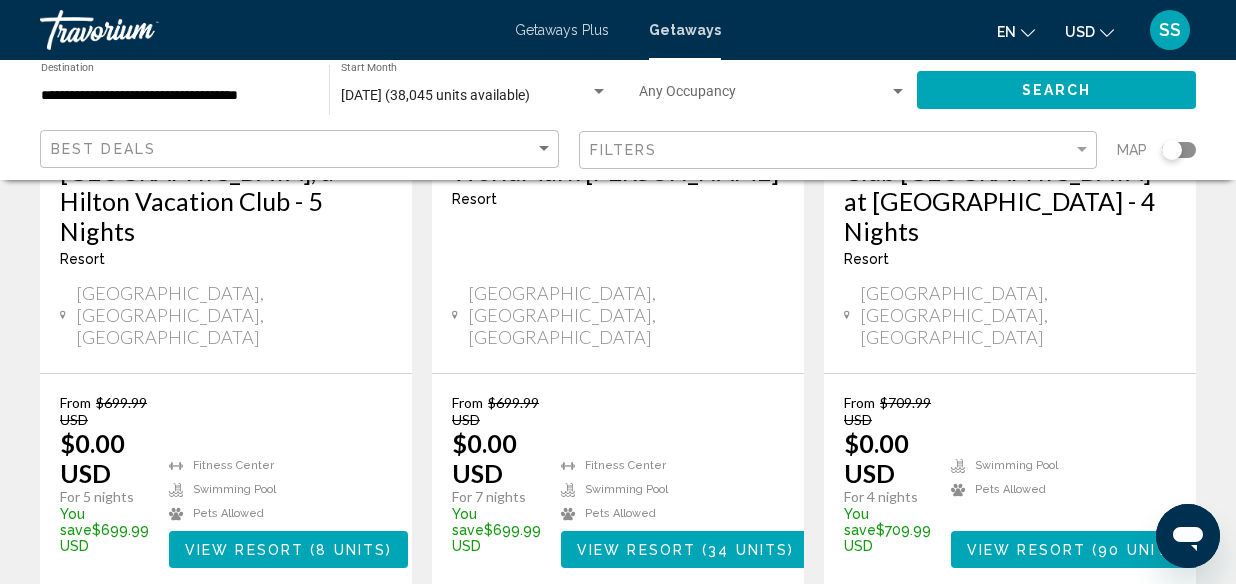 click at bounding box center (599, 92) 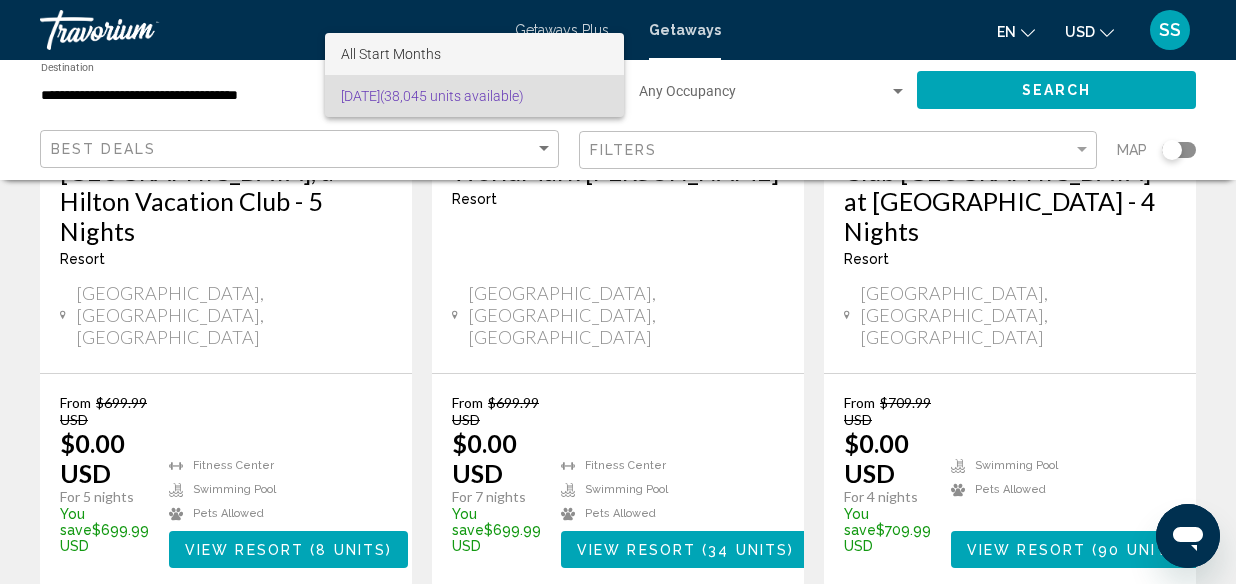 click on "All Start Months" at bounding box center [474, 54] 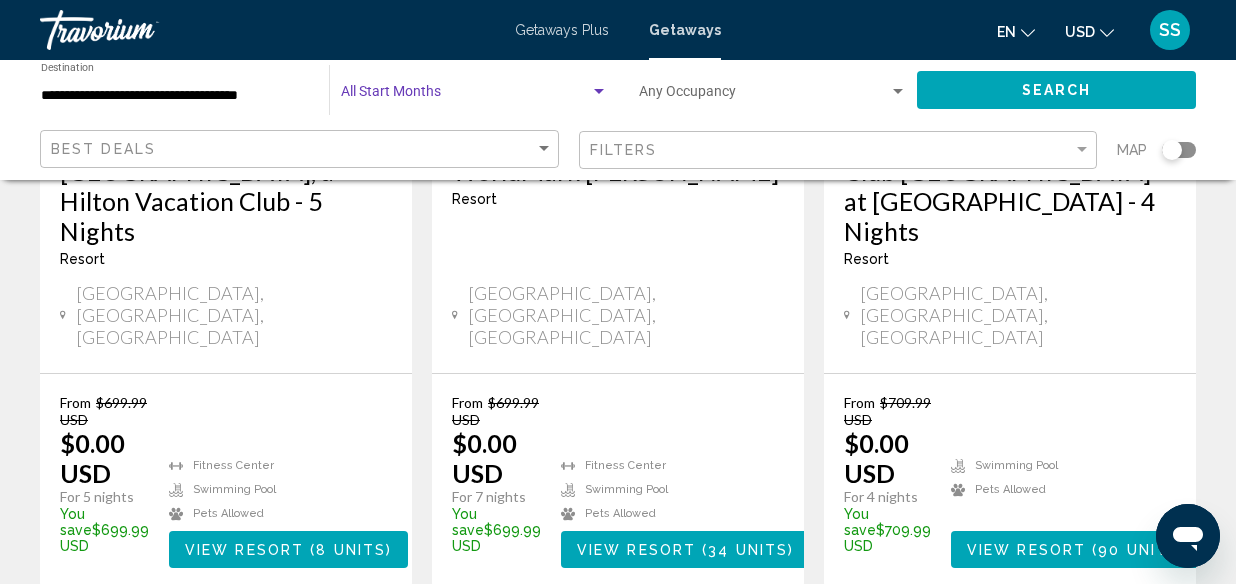 click on "Start Month All Start Months" 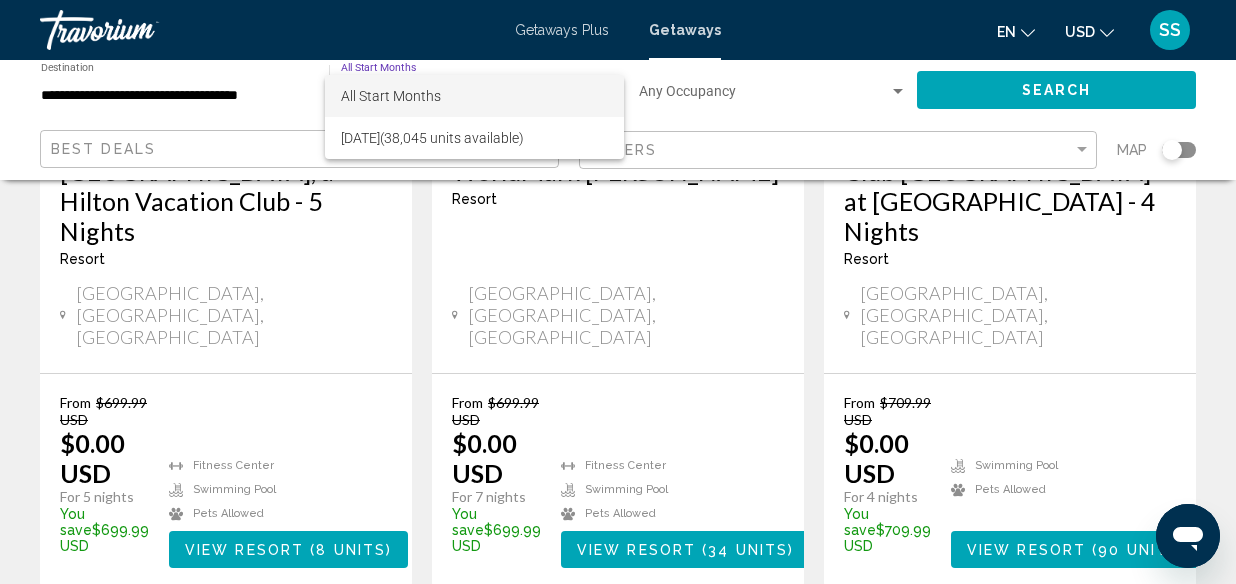 click on "All Start Months" at bounding box center (474, 96) 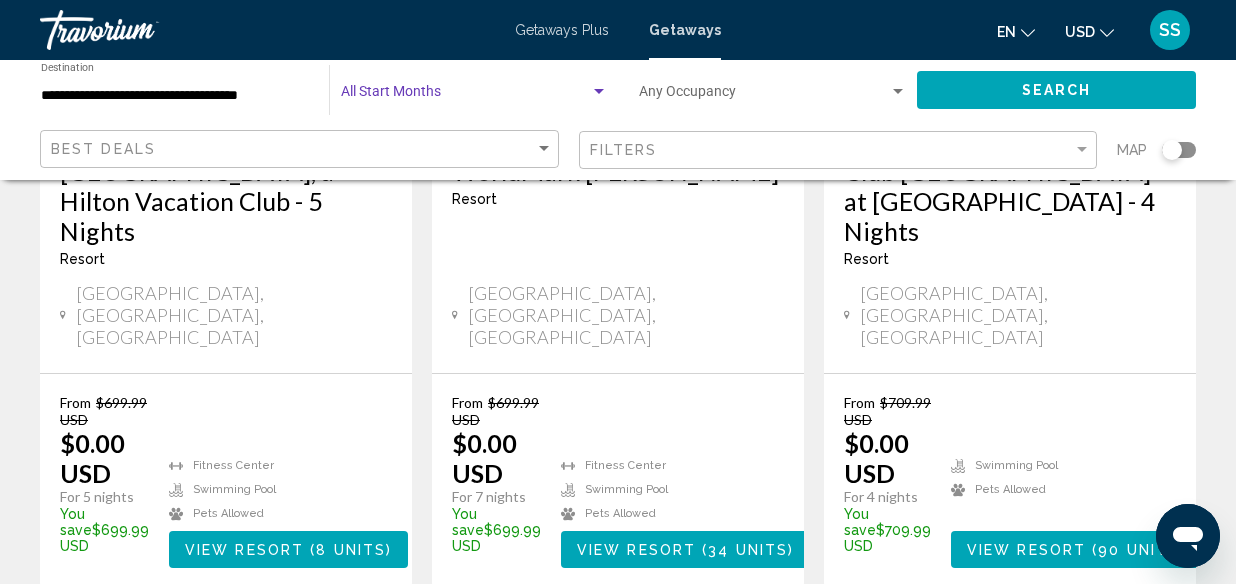 click at bounding box center [465, 96] 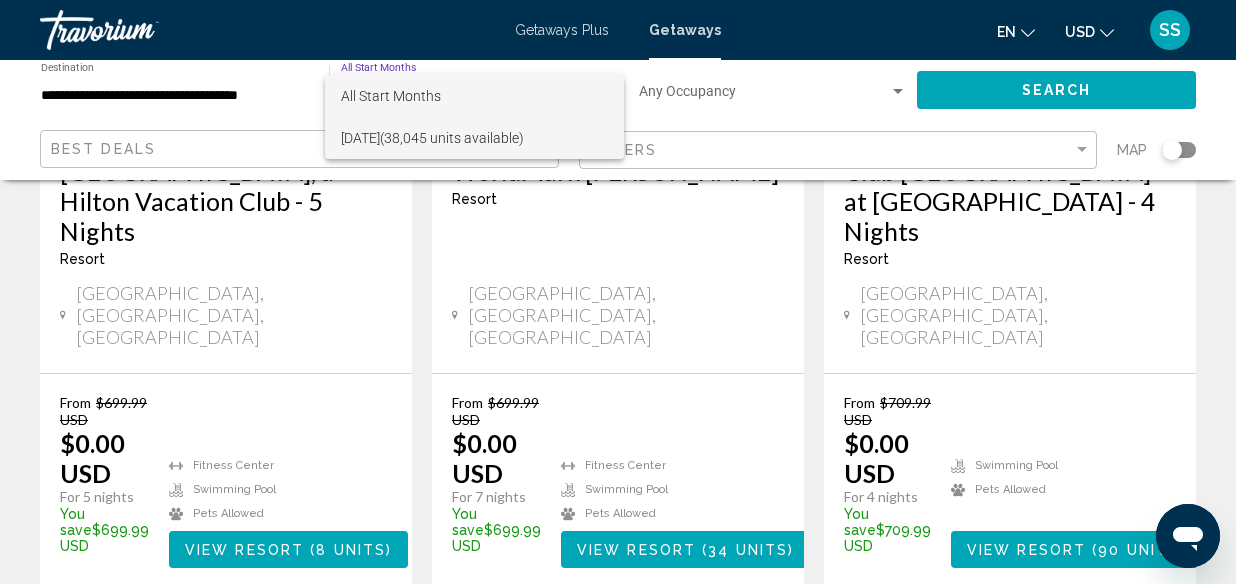 click on "[DATE]  (38,045 units available)" at bounding box center (474, 138) 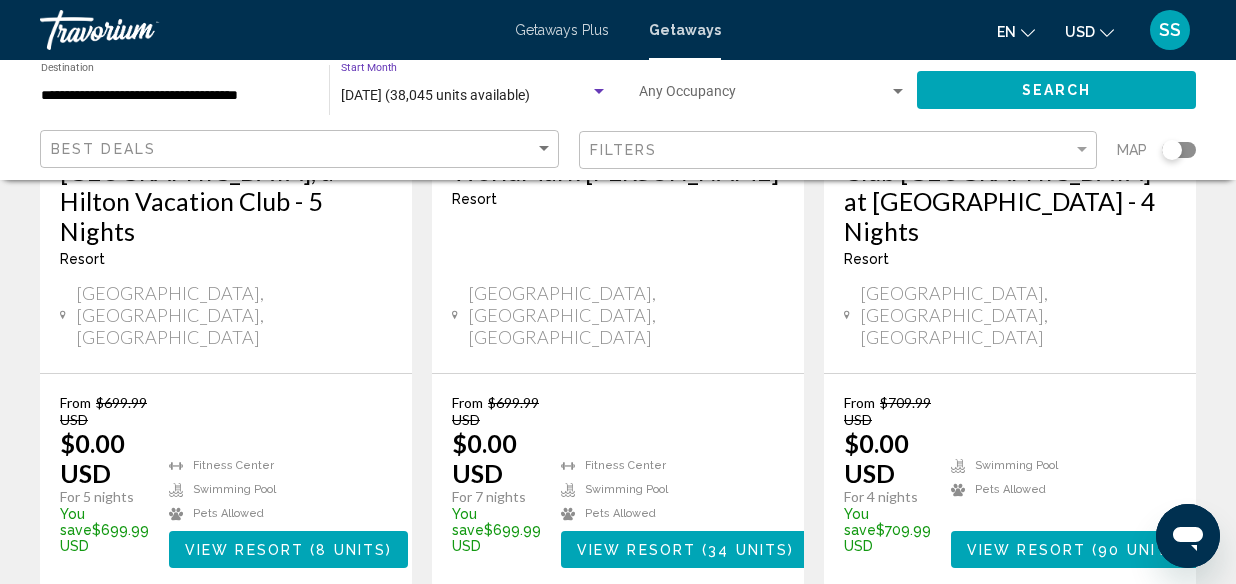 click on "[DATE] (38,045 units available)" at bounding box center (465, 96) 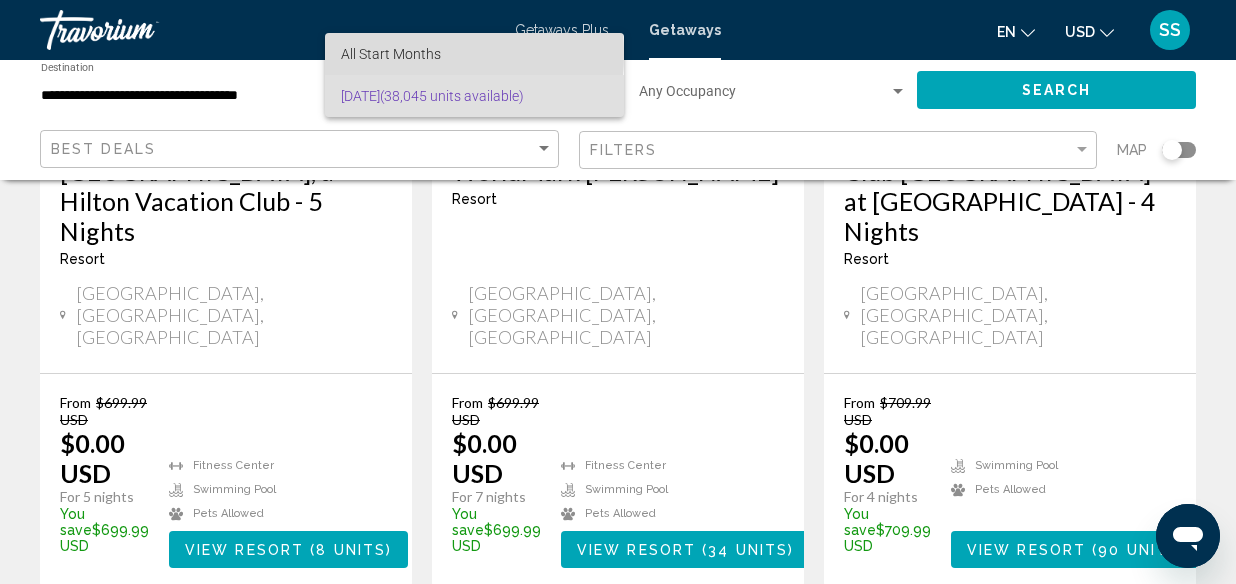 click on "All Start Months" at bounding box center [391, 54] 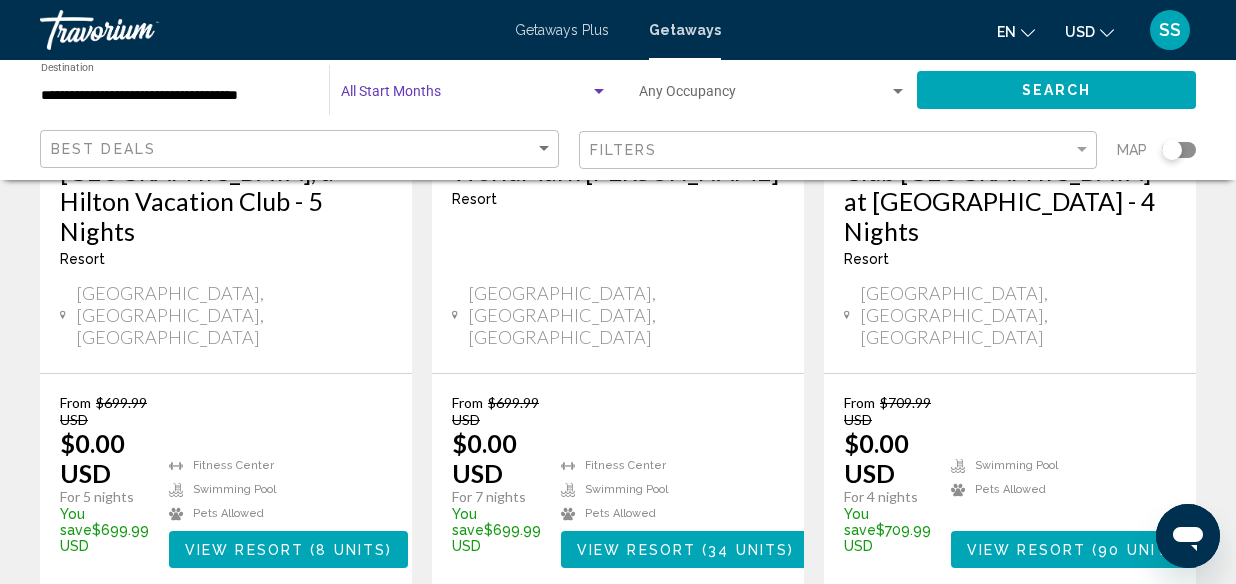 click on "$0.00 USD" at bounding box center [496, 458] 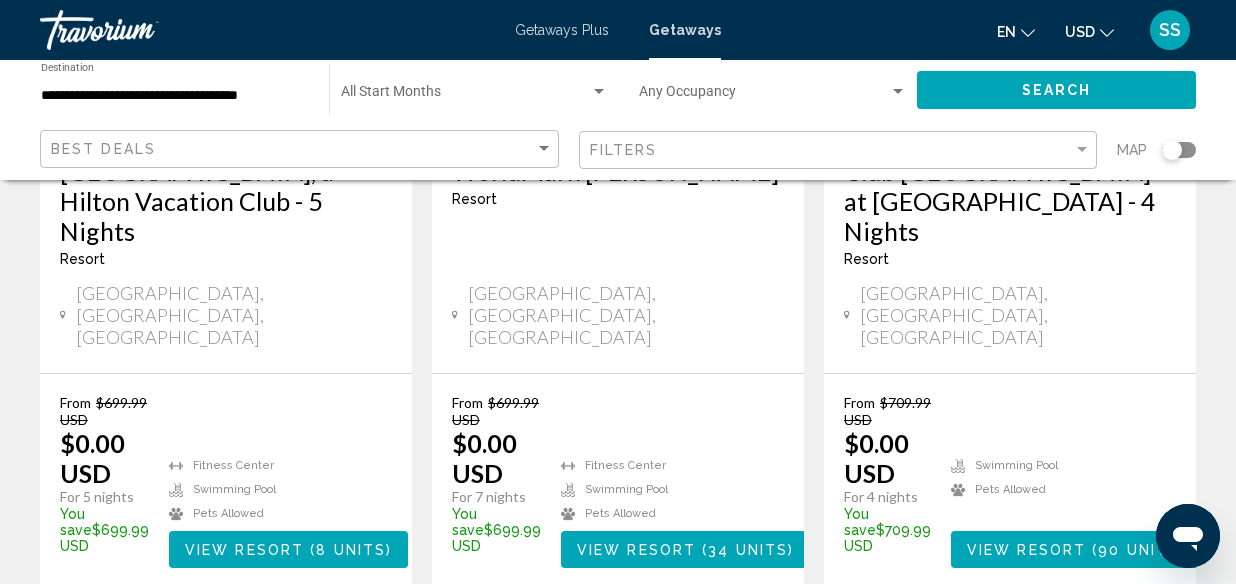 click at bounding box center [465, 96] 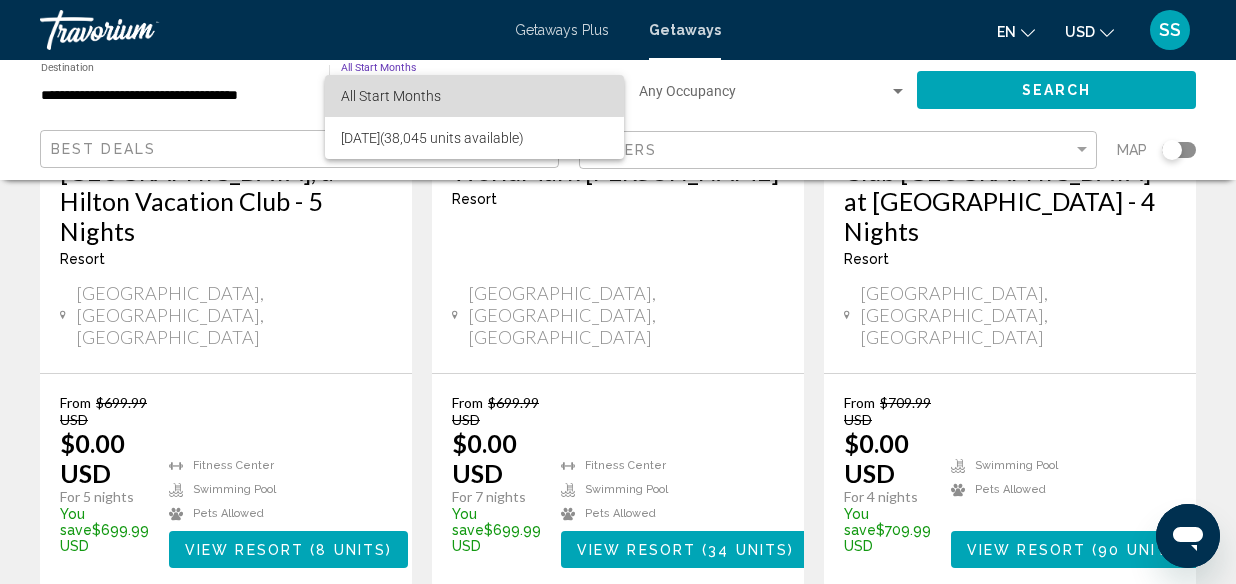 click on "All Start Months" at bounding box center (391, 96) 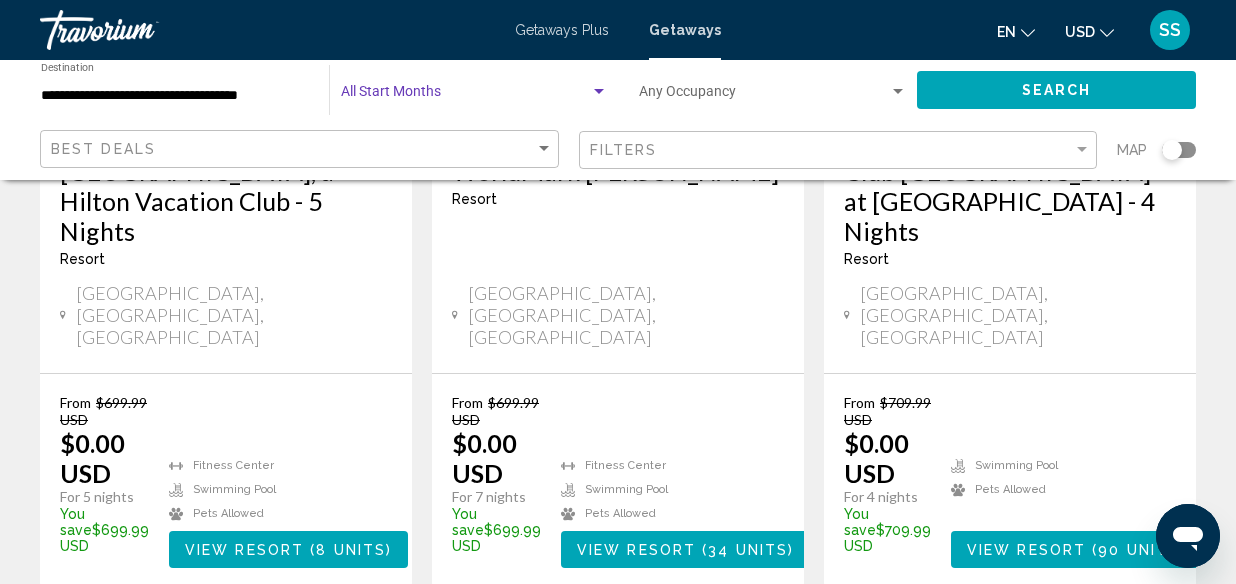 click on "Search" 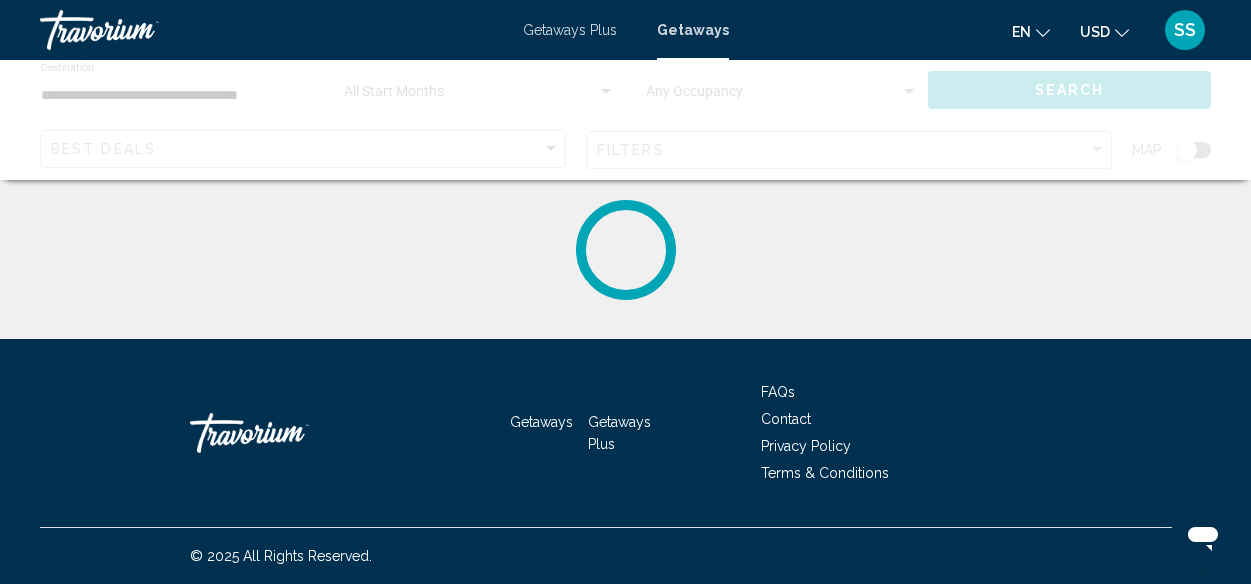 click at bounding box center [625, 250] 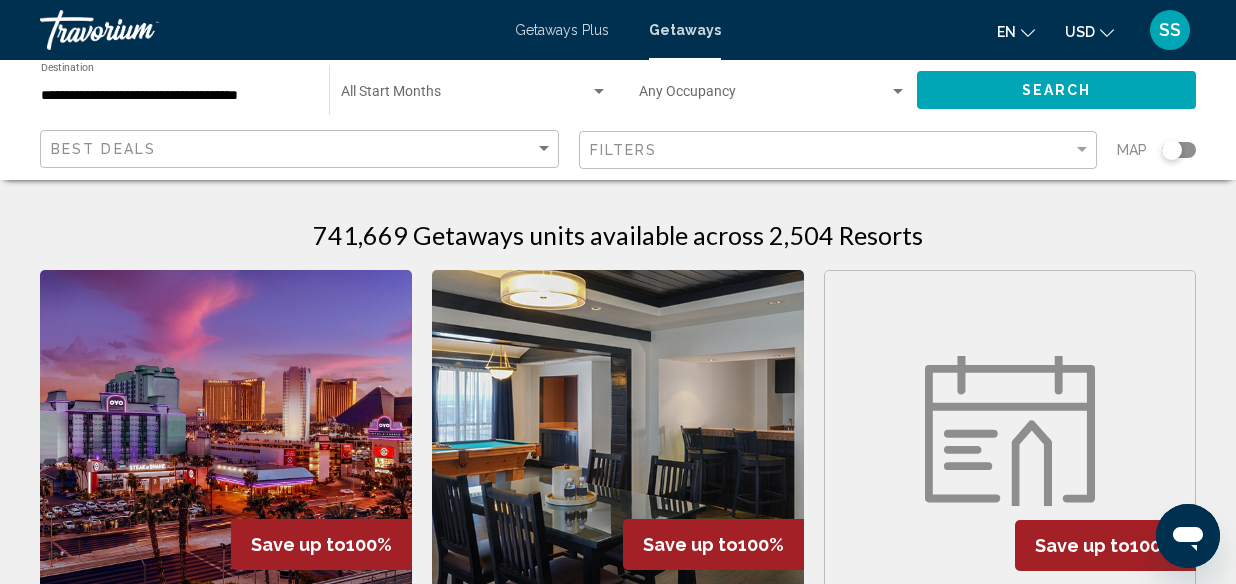 click at bounding box center (465, 96) 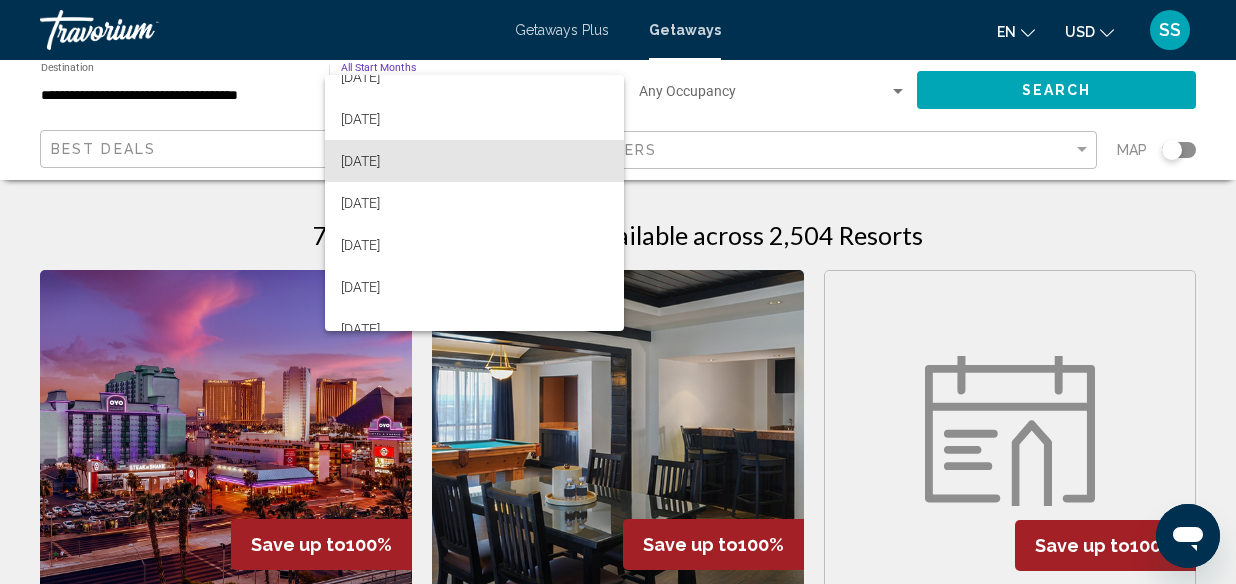 scroll, scrollTop: 231, scrollLeft: 0, axis: vertical 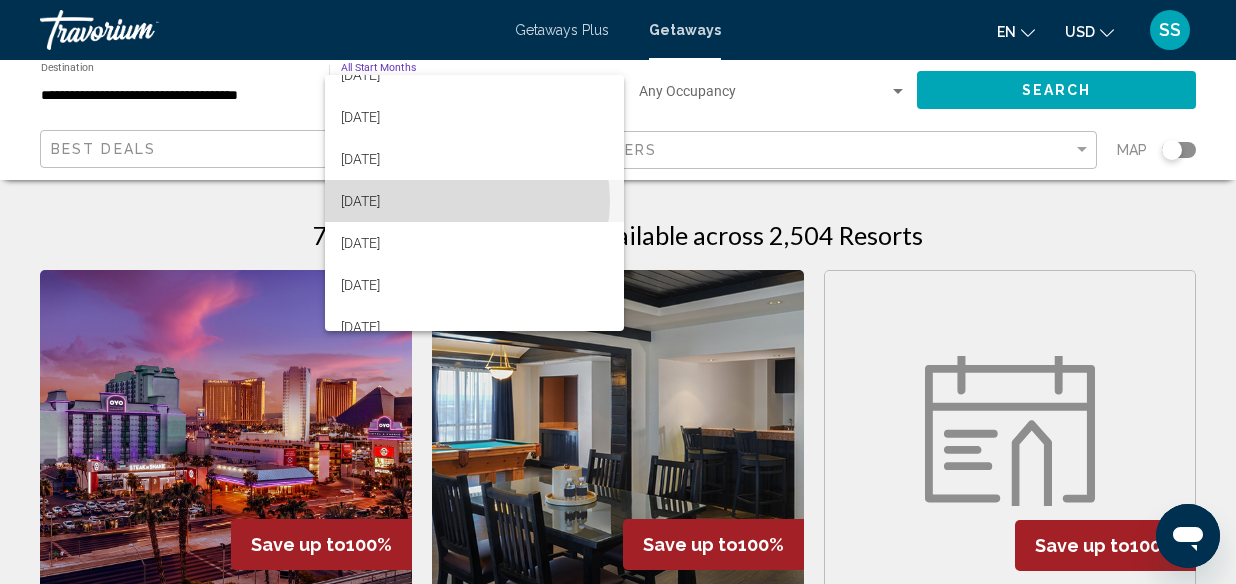 click on "[DATE]" at bounding box center (474, 201) 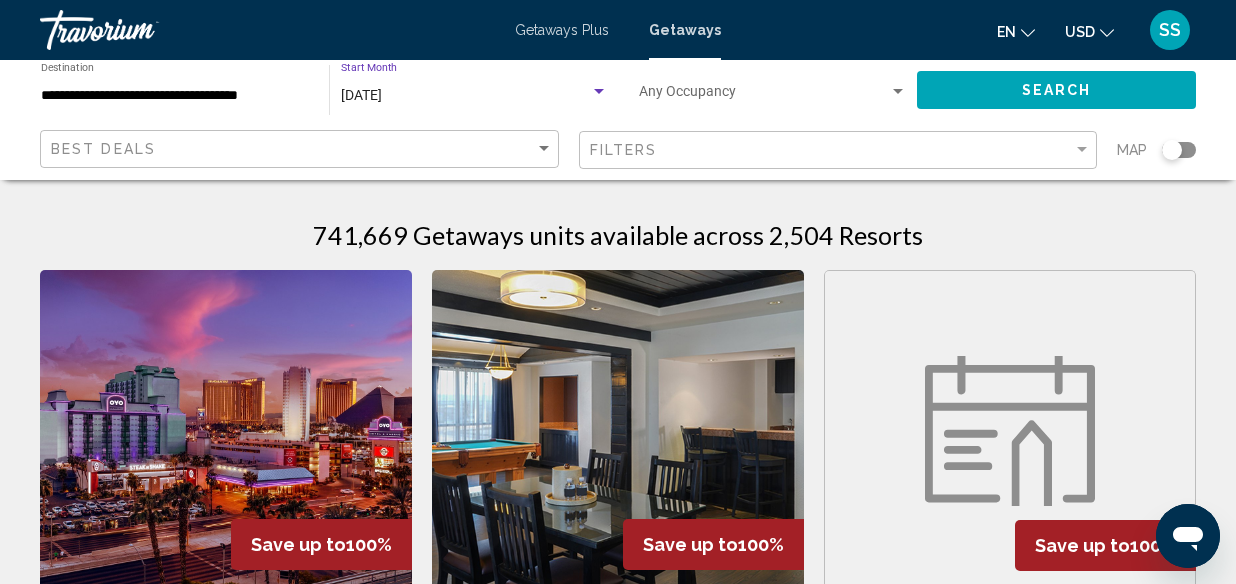 click on "Search" 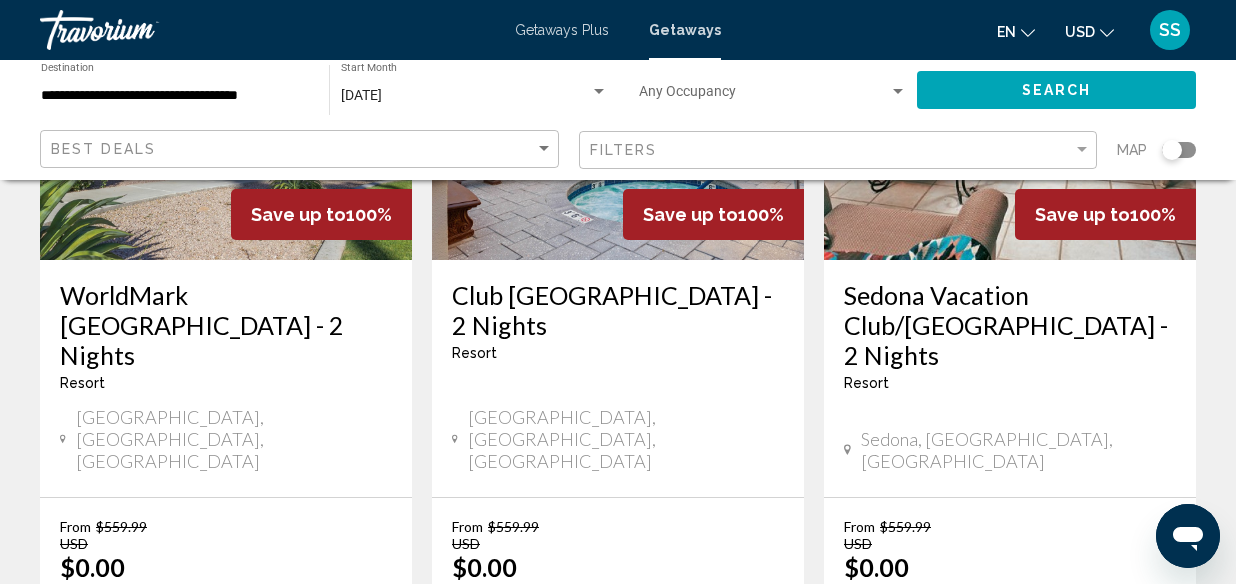 scroll, scrollTop: 2737, scrollLeft: 0, axis: vertical 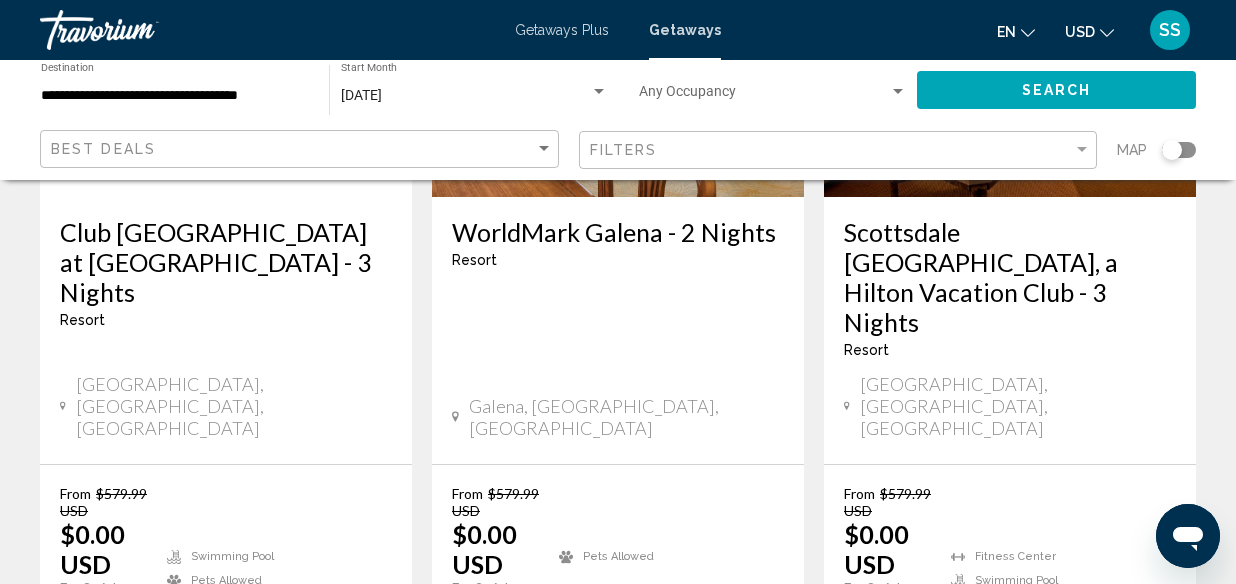 click on "3" at bounding box center [548, 739] 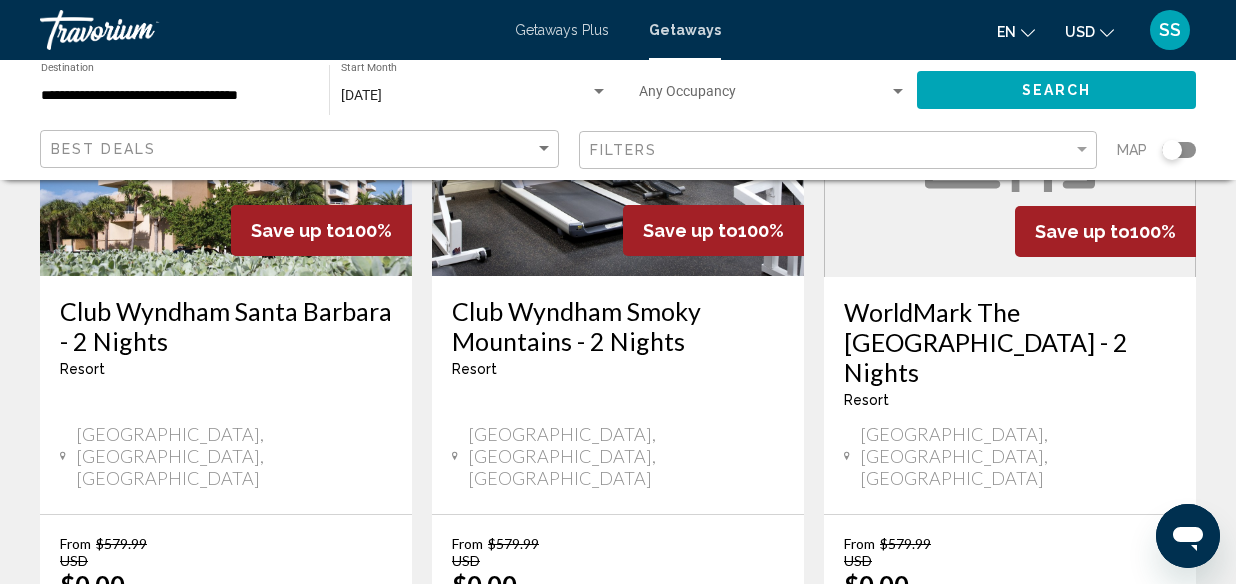 scroll, scrollTop: 2803, scrollLeft: 0, axis: vertical 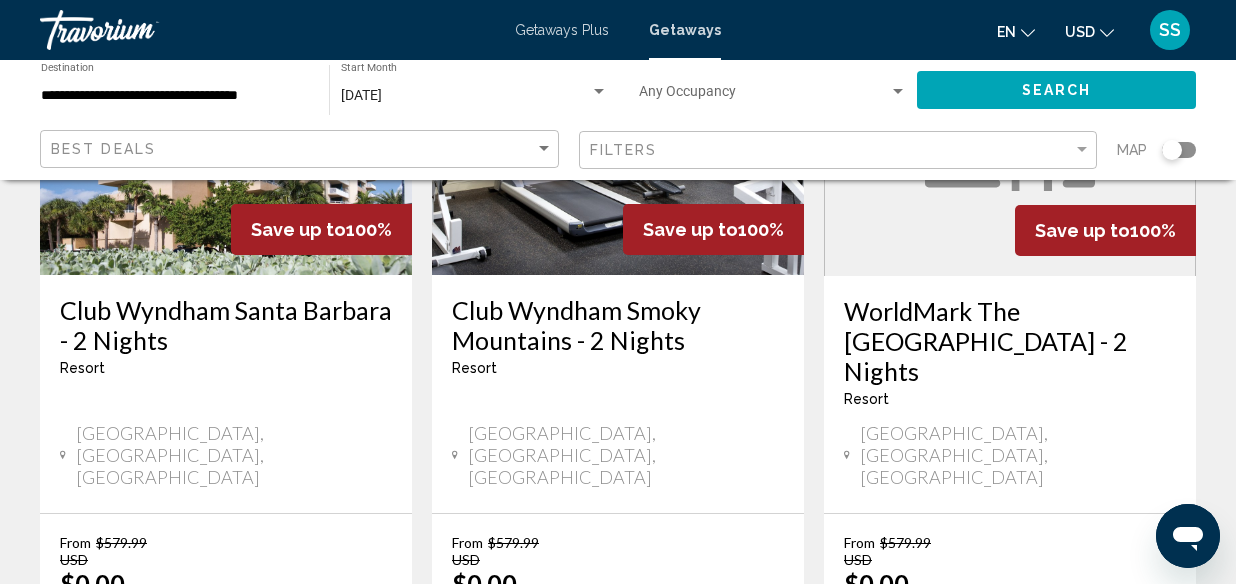 click on "page  4" at bounding box center (618, 788) 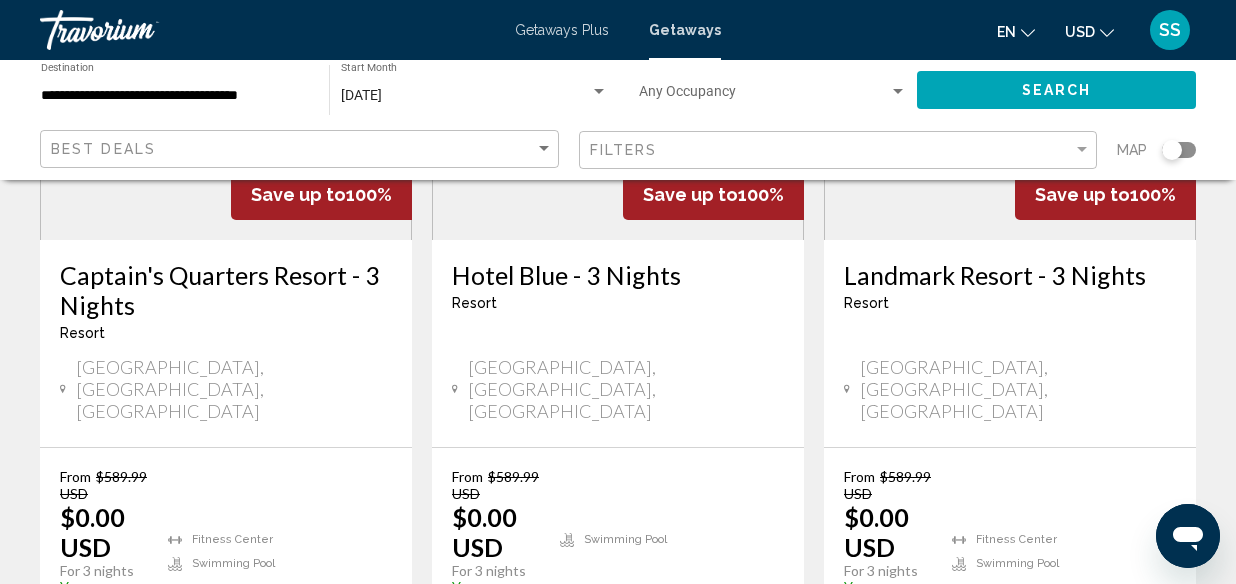 scroll, scrollTop: 2820, scrollLeft: 0, axis: vertical 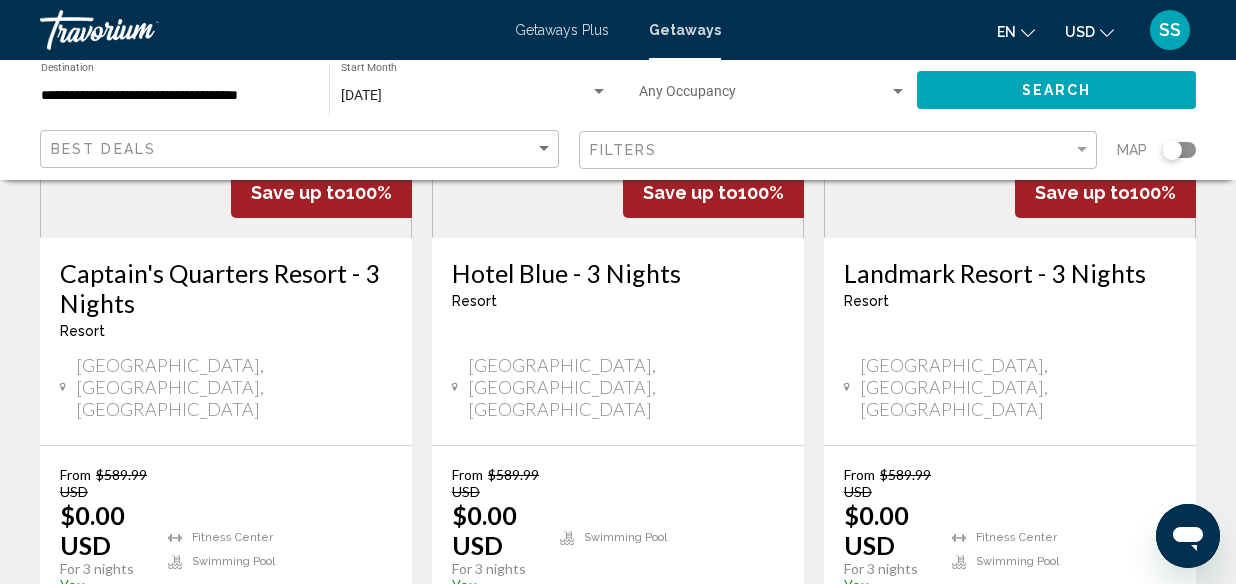 click on "5" at bounding box center (688, 720) 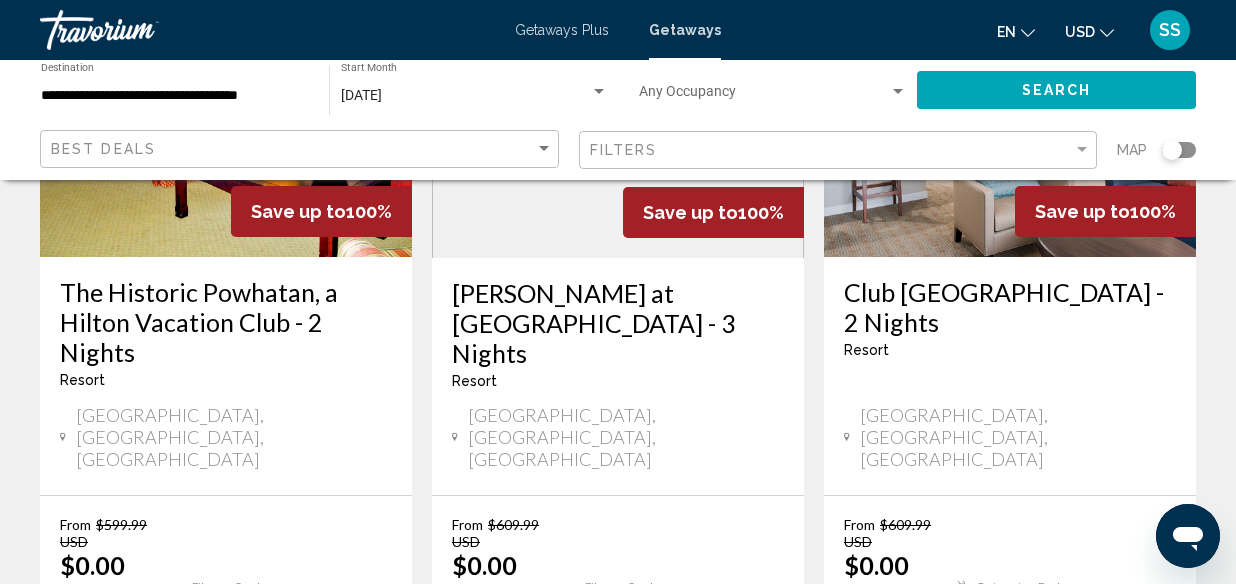 scroll, scrollTop: 1121, scrollLeft: 0, axis: vertical 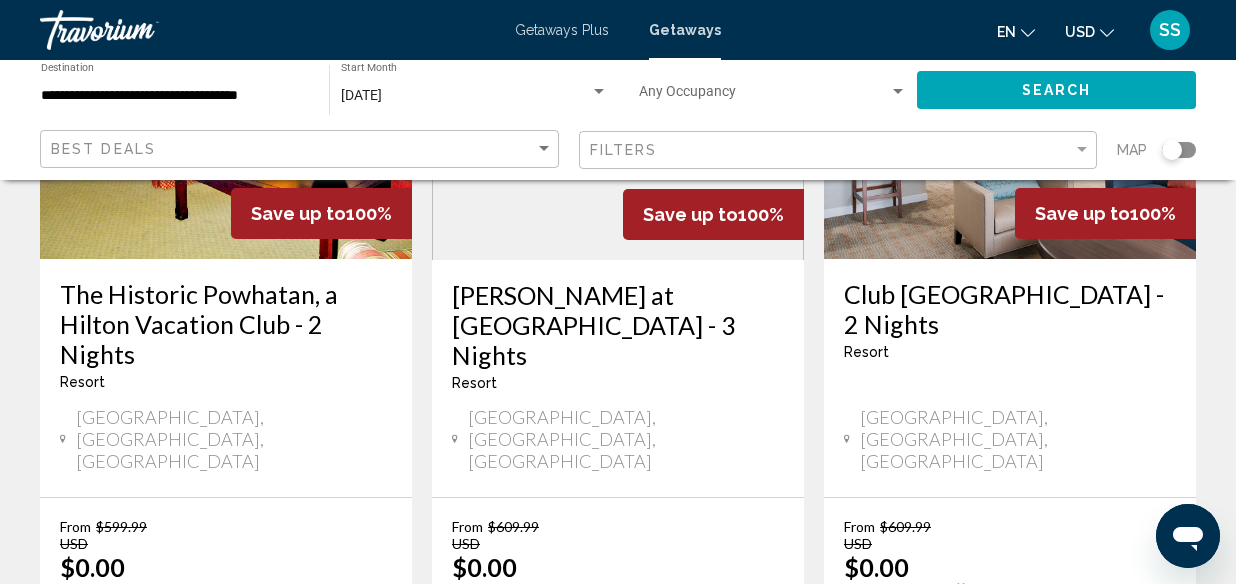 click on "[GEOGRAPHIC_DATA], [GEOGRAPHIC_DATA], [GEOGRAPHIC_DATA]" at bounding box center [618, 439] 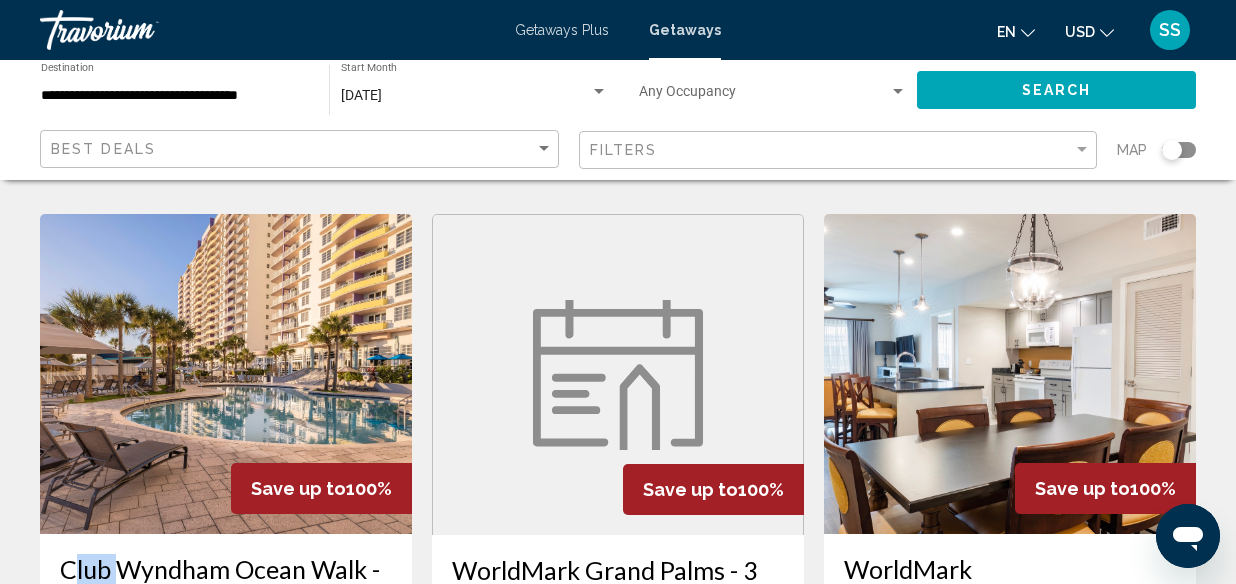 scroll, scrollTop: 1666, scrollLeft: 0, axis: vertical 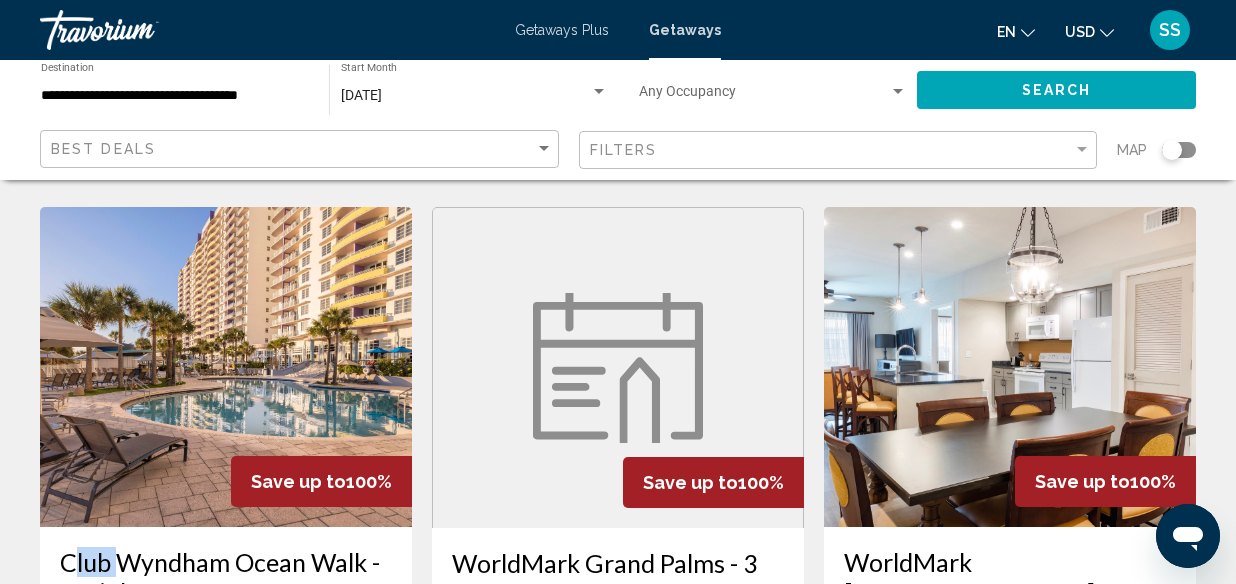 click on "106,993 Getaways units available across 1,419 Resorts Save up to  100%   Landmark Resort - 3 Nights  Resort  -  This is an adults only resort
[GEOGRAPHIC_DATA], [GEOGRAPHIC_DATA], [GEOGRAPHIC_DATA] From $589.99 USD $0.00 USD For 3 nights You save  $589.99 USD   temp
[GEOGRAPHIC_DATA]
[GEOGRAPHIC_DATA]    ( 32 units )  Save up to  100%   Wyndham Patriots' Place - 3 Nights  Resort  -  This is an adults only resort
[GEOGRAPHIC_DATA], [GEOGRAPHIC_DATA], [GEOGRAPHIC_DATA] From $599.99 USD $0.00 USD For 3 nights You save  $599.99 USD   temp
Swimming Pool
Pets [GEOGRAPHIC_DATA]    ( 94 units )  Save up to  100%   The Ridge On [GEOGRAPHIC_DATA] - 3 Nights  Resort  -  This is an adults only resort
[GEOGRAPHIC_DATA], [GEOGRAPHIC_DATA], [GEOGRAPHIC_DATA] From $599.99 USD $0.00 USD For 3 nights You save  $599.99 USD   temp
(" at bounding box center [618, 217] 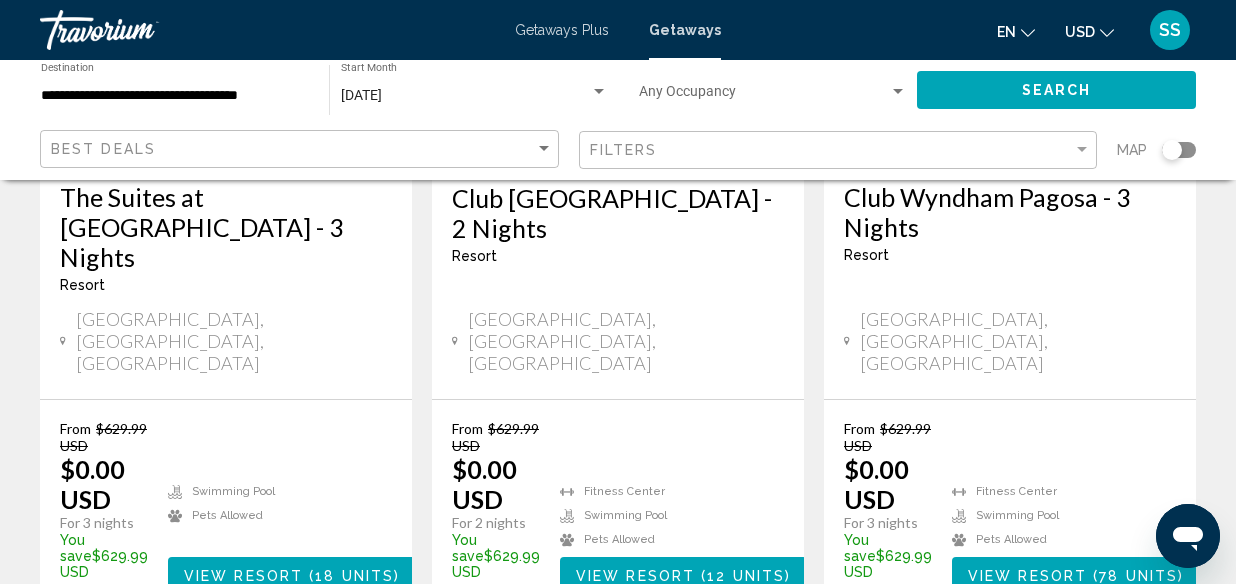 scroll, scrollTop: 2875, scrollLeft: 0, axis: vertical 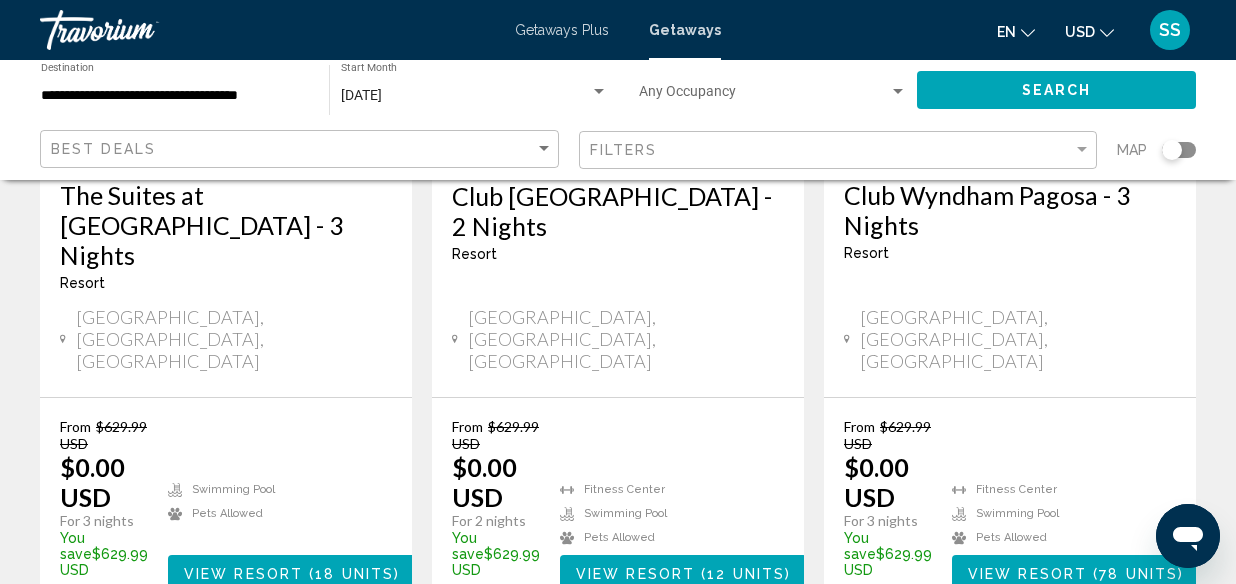click on "page  6" at bounding box center (688, 672) 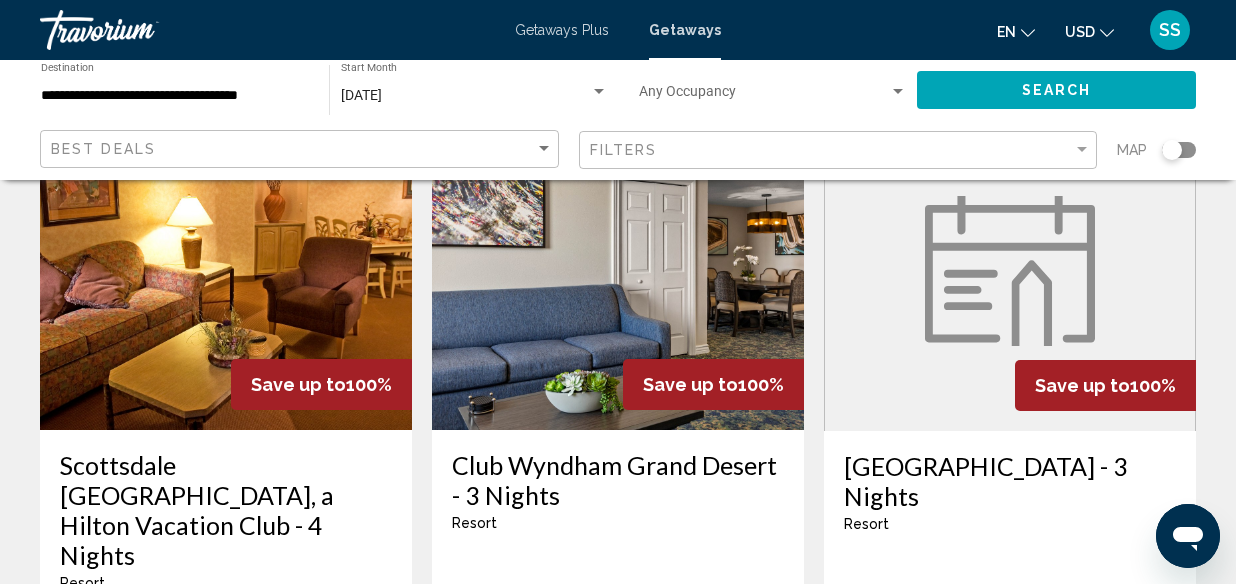 scroll, scrollTop: 1817, scrollLeft: 0, axis: vertical 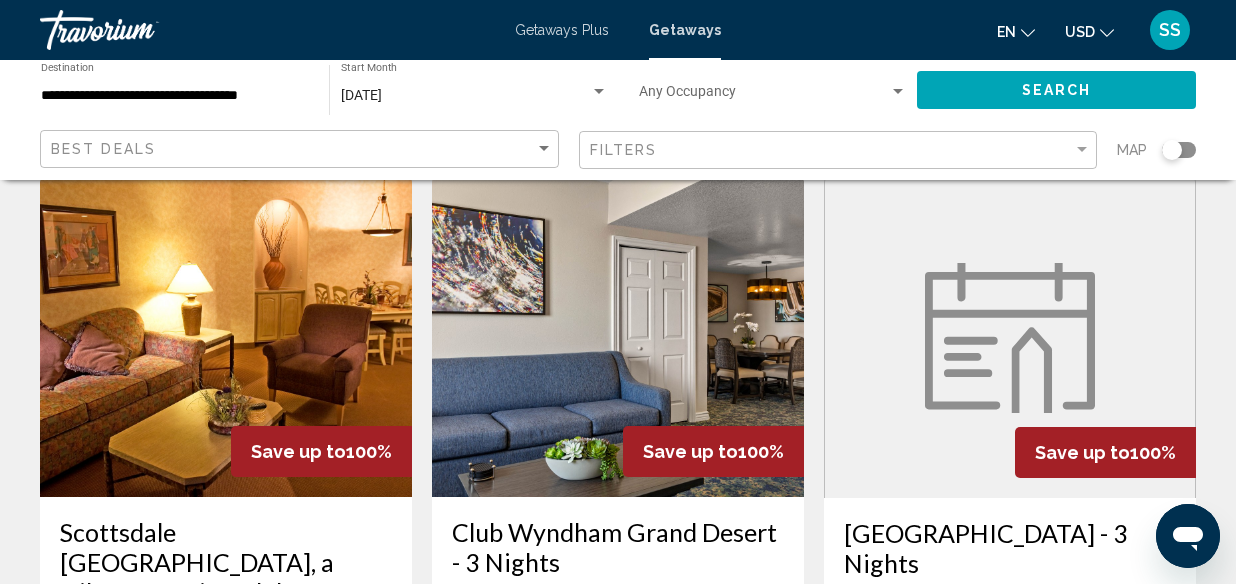 click on "106,977 Getaways units available across 1,417 Resorts Save up to  100%   Foxrun Townhouses - 3 Nights  Resort  -  This is an adults only resort
[GEOGRAPHIC_DATA], [GEOGRAPHIC_DATA], [GEOGRAPHIC_DATA] From $629.99 USD $0.00 USD For 3 nights You save  $629.99 USD   temp  4.2
[GEOGRAPHIC_DATA]
Swimming Pool
Pets [GEOGRAPHIC_DATA]    ( 4 units )  Save up to  100%   WorldMark [GEOGRAPHIC_DATA]-[GEOGRAPHIC_DATA] - 3 Nights  Resort  -  This is an adults only resort
[GEOGRAPHIC_DATA], [GEOGRAPHIC_DATA], [GEOGRAPHIC_DATA] From $629.99 USD $0.00 USD For 3 nights You save  $629.99 USD   temp  4.5
[GEOGRAPHIC_DATA]
Swimming Pool
Pets [GEOGRAPHIC_DATA]    ( 10 units )  Save up to  100%   Sedona Vacation Club/[GEOGRAPHIC_DATA] - 3 Nights  Resort  -  From" at bounding box center (618, 161) 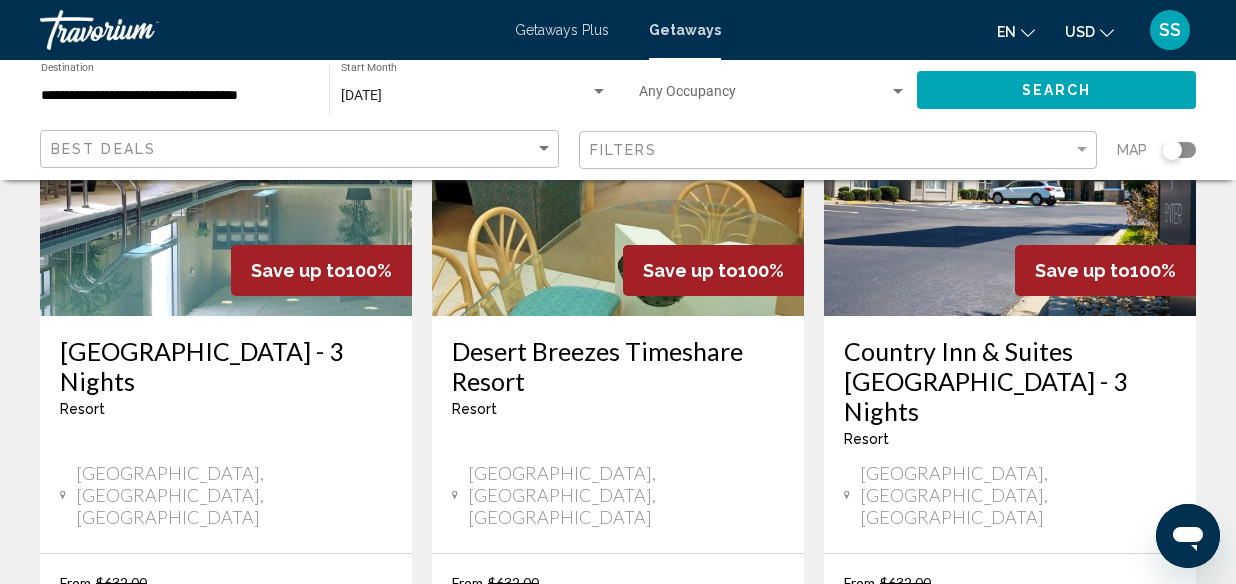 scroll, scrollTop: 2773, scrollLeft: 0, axis: vertical 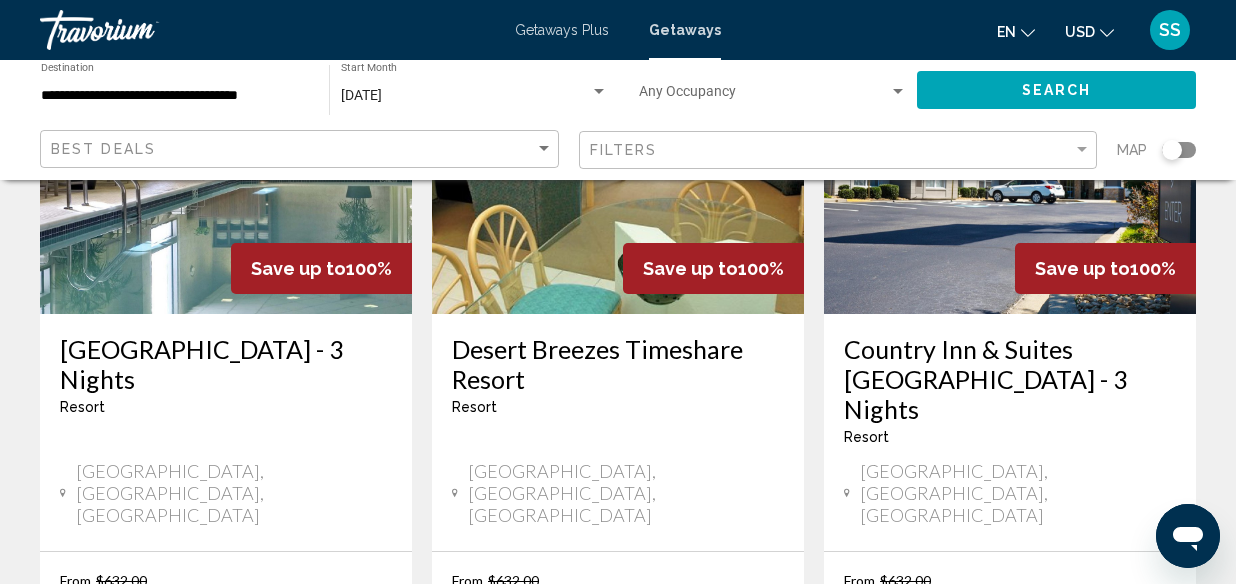 click on "**********" 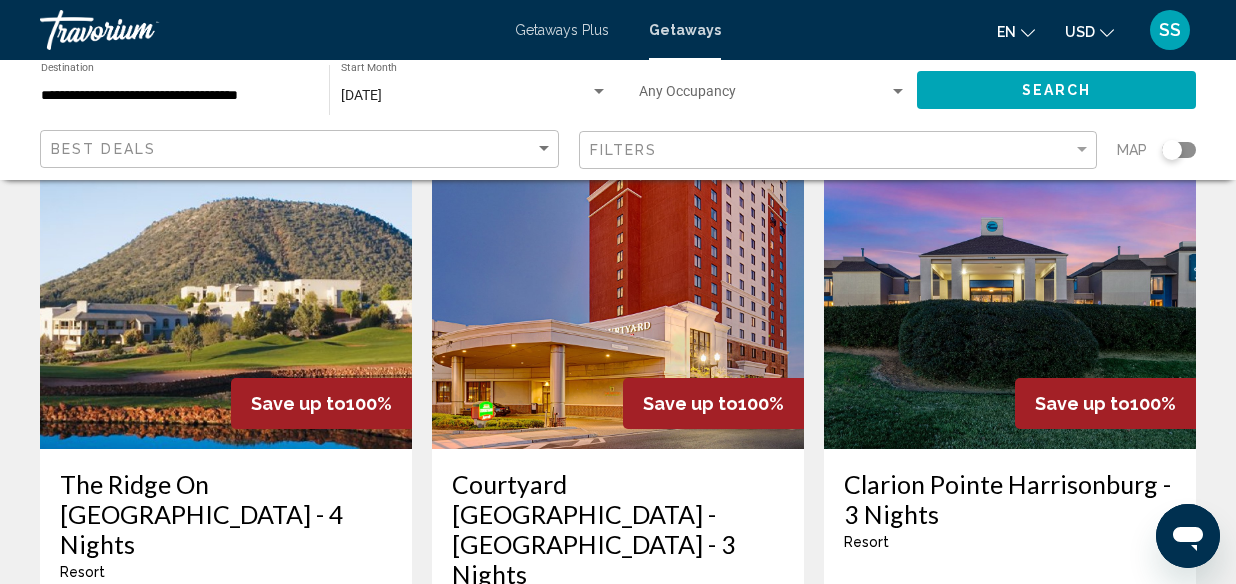scroll, scrollTop: 927, scrollLeft: 0, axis: vertical 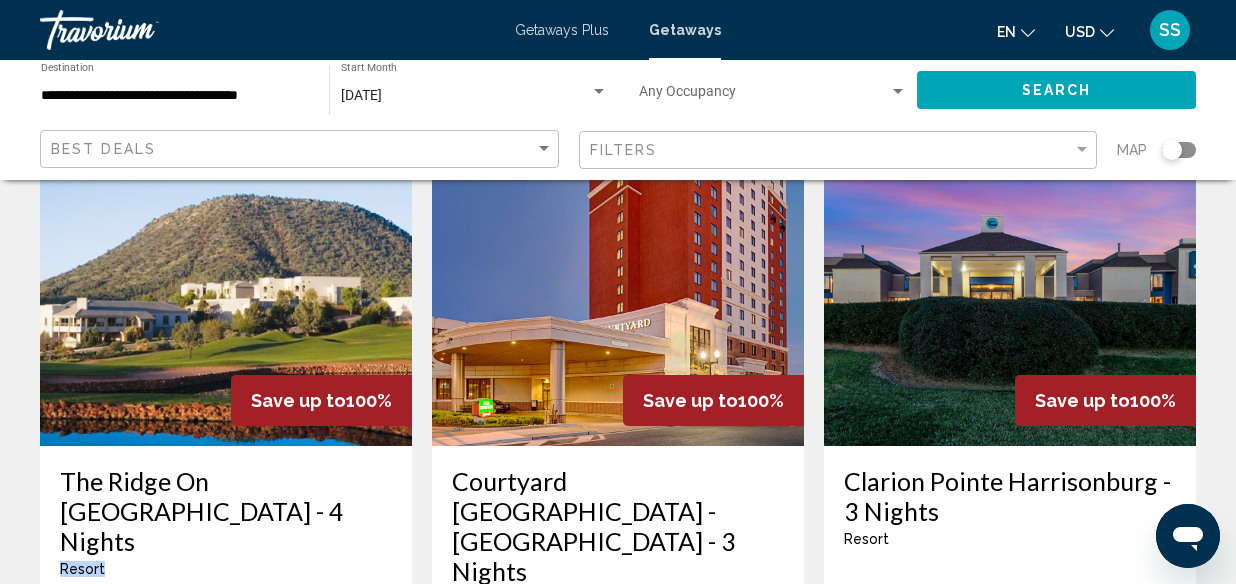 click on "106,979 Getaways units available across 1,417 Resorts Save up to  100%   Makai Club Cottages - 2 Nights  Resort  -  This is an adults only resort
[GEOGRAPHIC_DATA], [GEOGRAPHIC_DATA], [GEOGRAPHIC_DATA] From $639.99 USD $0.00 USD For 2 nights You save  $639.99 USD   temp
[GEOGRAPHIC_DATA]
Swimming Pool
Pets Allowed View Resort    ( 2 units )  Save up to  100%   Club [GEOGRAPHIC_DATA] - 3 Nights  Resort  -  This is an adults only resort
[GEOGRAPHIC_DATA], [GEOGRAPHIC_DATA], [GEOGRAPHIC_DATA] From $649.99 USD $0.00 USD For 3 nights You save  $649.99 USD   temp  4.8
[GEOGRAPHIC_DATA]
[GEOGRAPHIC_DATA]    ( 12 units )  Save up to  100%   [PERSON_NAME] at the [PERSON_NAME][GEOGRAPHIC_DATA]  -  This is an adults only resort" at bounding box center [618, 952] 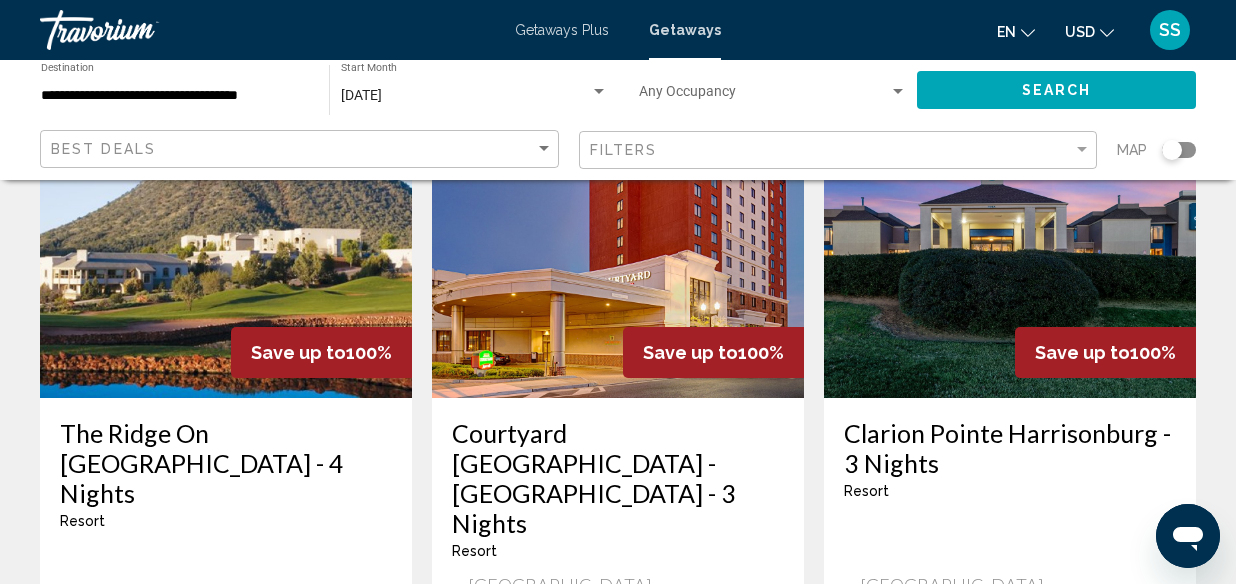 scroll, scrollTop: 985, scrollLeft: 0, axis: vertical 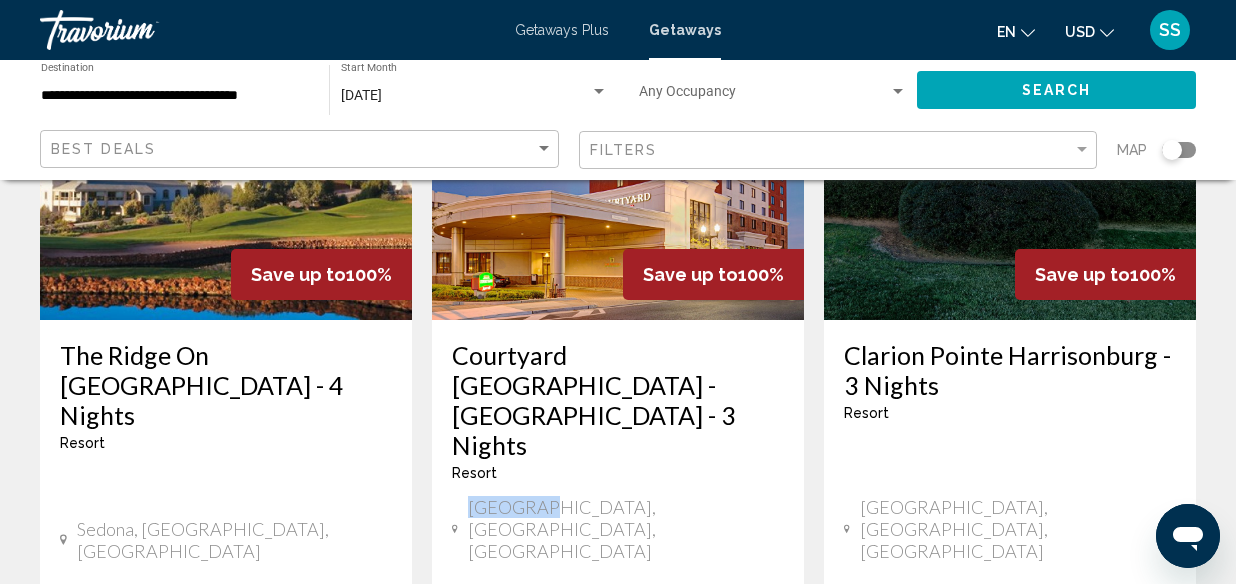 click on "Save up to  100%   The Ridge On [GEOGRAPHIC_DATA] - 4 Nights  Resort  -  This is an adults only resort
[GEOGRAPHIC_DATA], [GEOGRAPHIC_DATA], [GEOGRAPHIC_DATA] From $649.99 USD $0.00 USD For 4 nights You save  $649.99 USD   temp
[GEOGRAPHIC_DATA]
Swimming Pool
Pets [GEOGRAPHIC_DATA]    ( 10 units )" at bounding box center [226, 401] 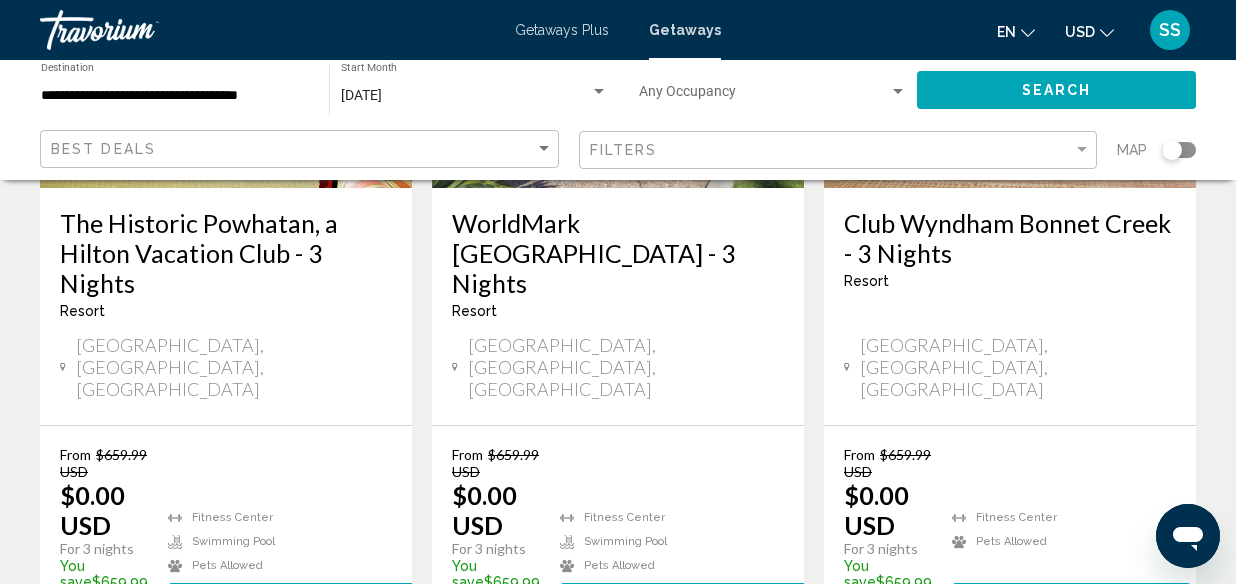 scroll, scrollTop: 2838, scrollLeft: 0, axis: vertical 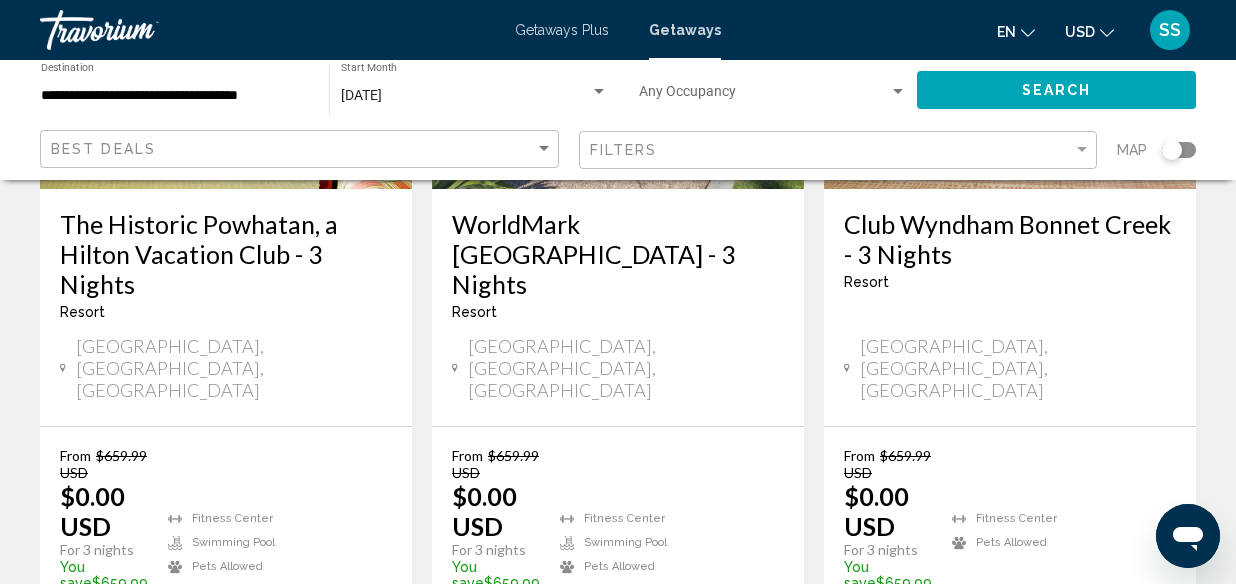 click on "8" at bounding box center [688, 701] 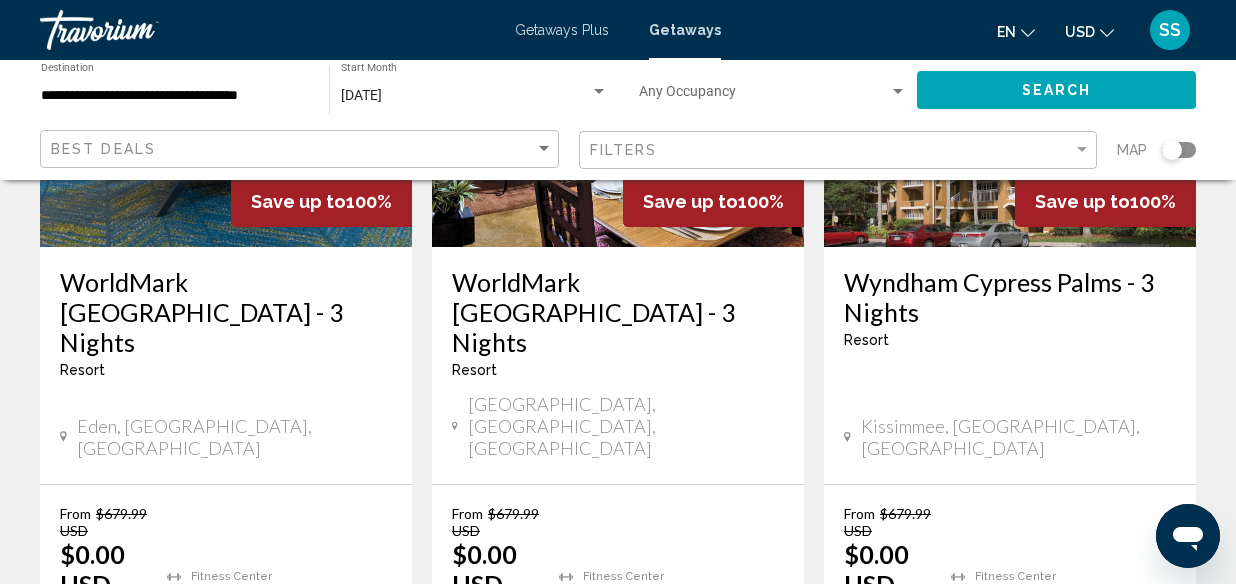 scroll, scrollTop: 2780, scrollLeft: 0, axis: vertical 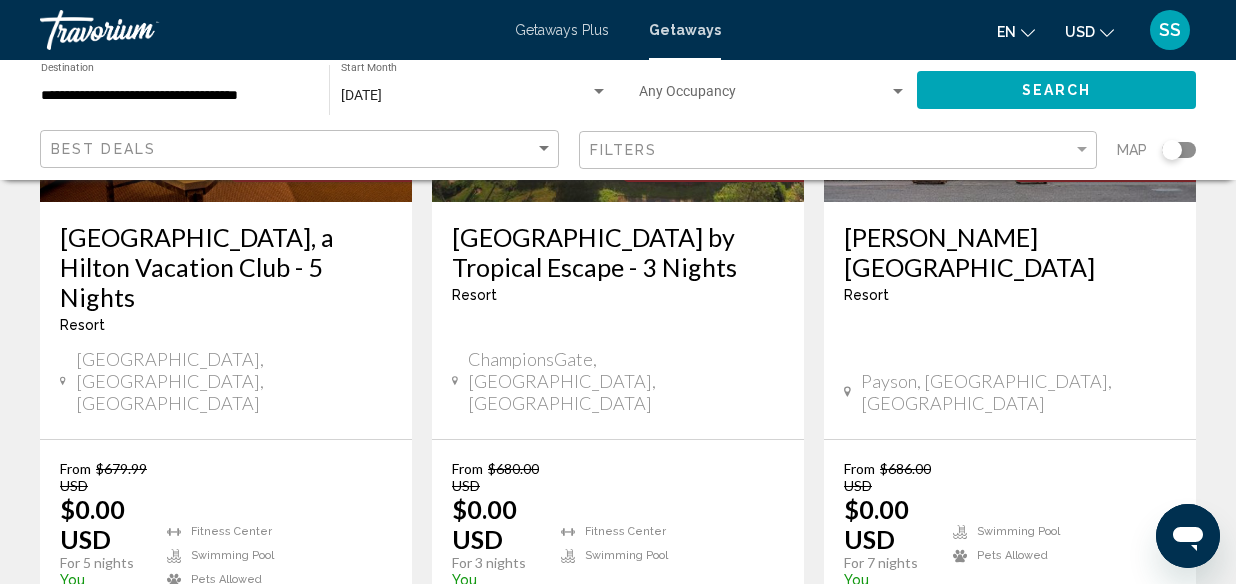 click on "10" at bounding box center [688, 714] 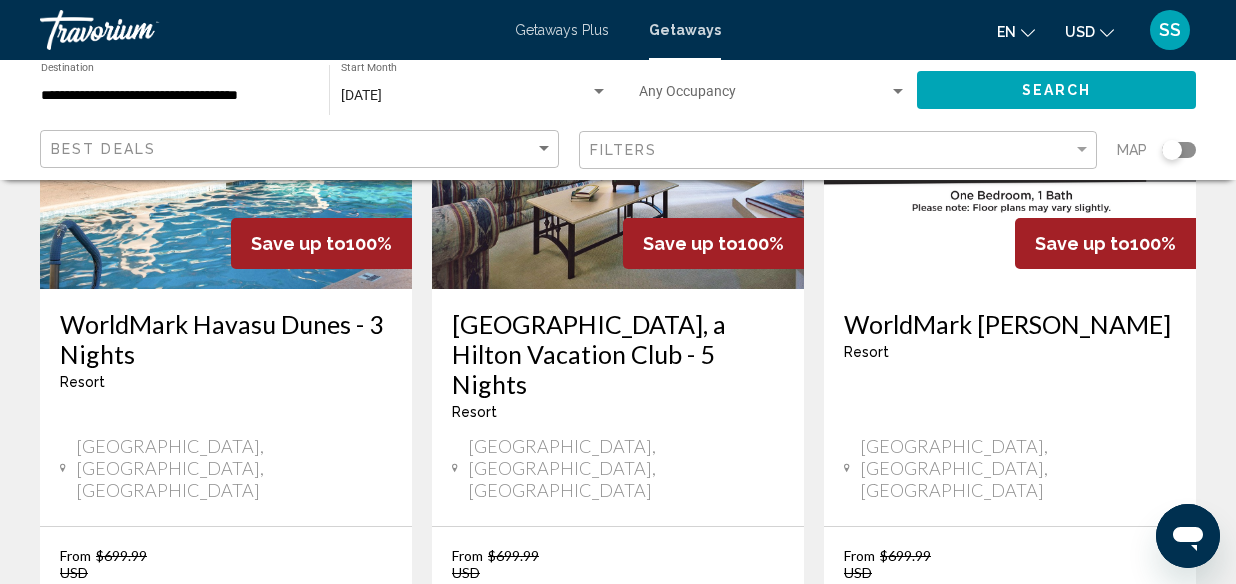 scroll, scrollTop: 2760, scrollLeft: 0, axis: vertical 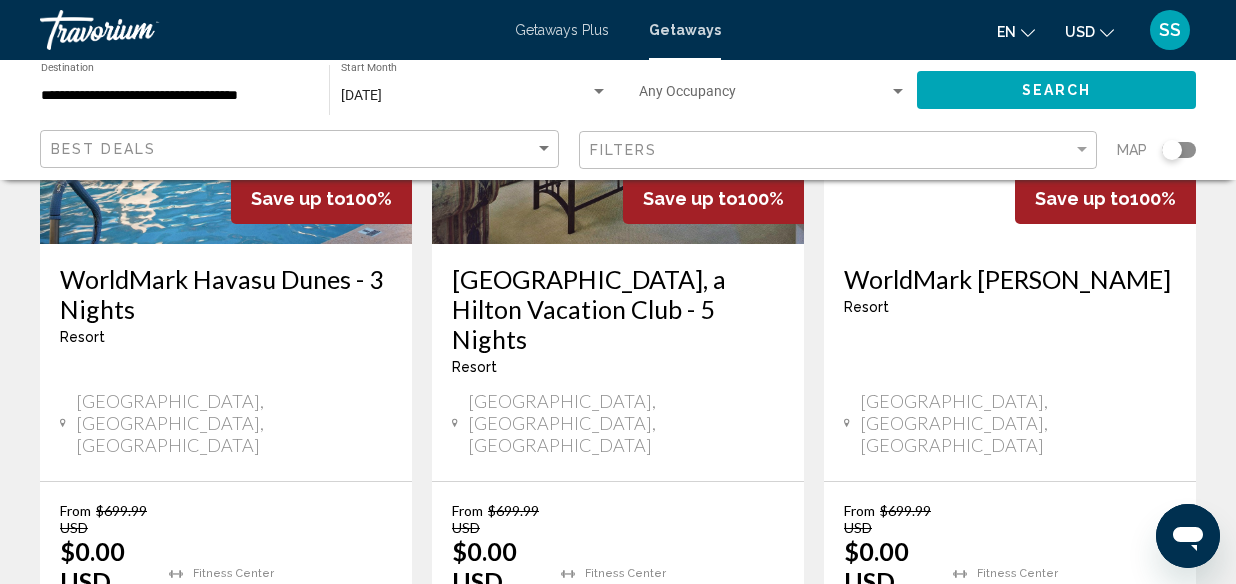 click on "11" at bounding box center [688, 756] 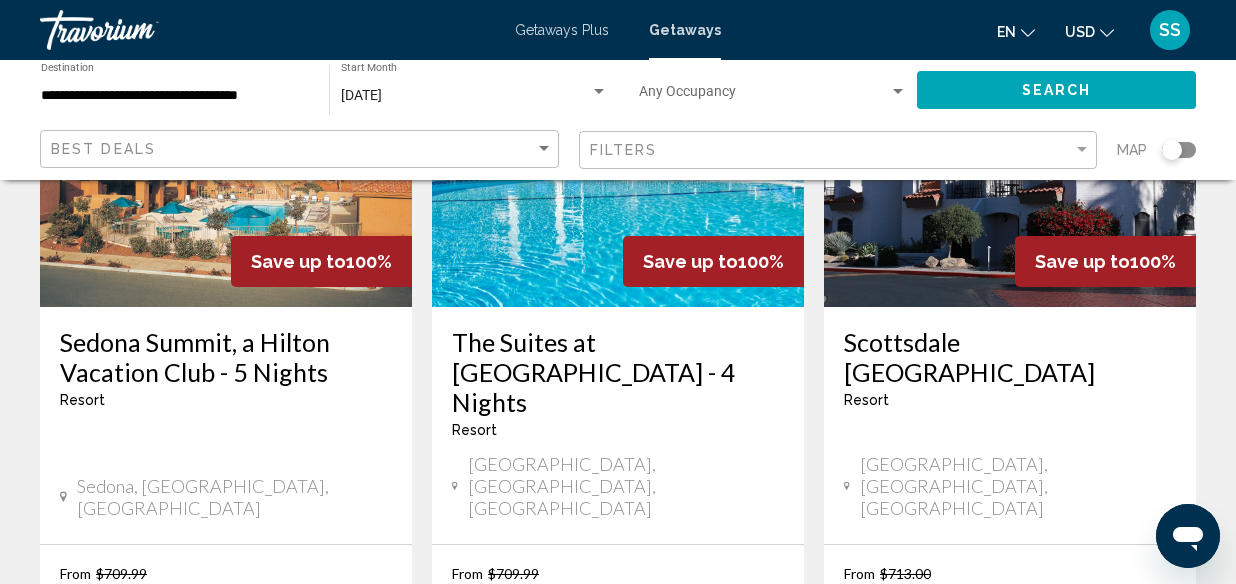scroll, scrollTop: 2705, scrollLeft: 0, axis: vertical 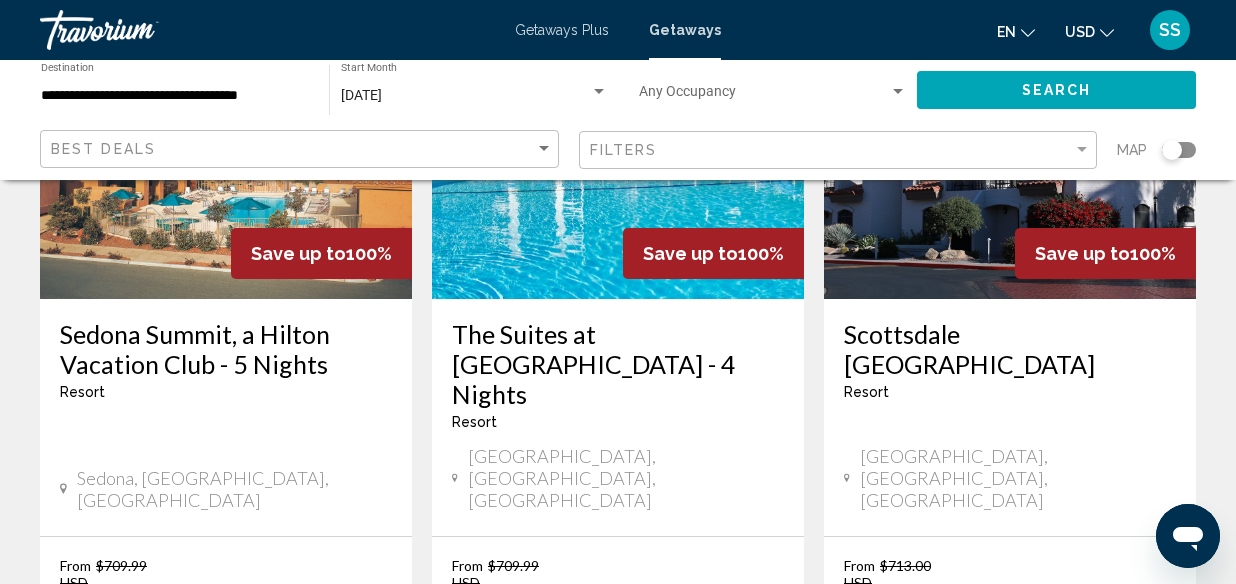 click on "12" at bounding box center [688, 811] 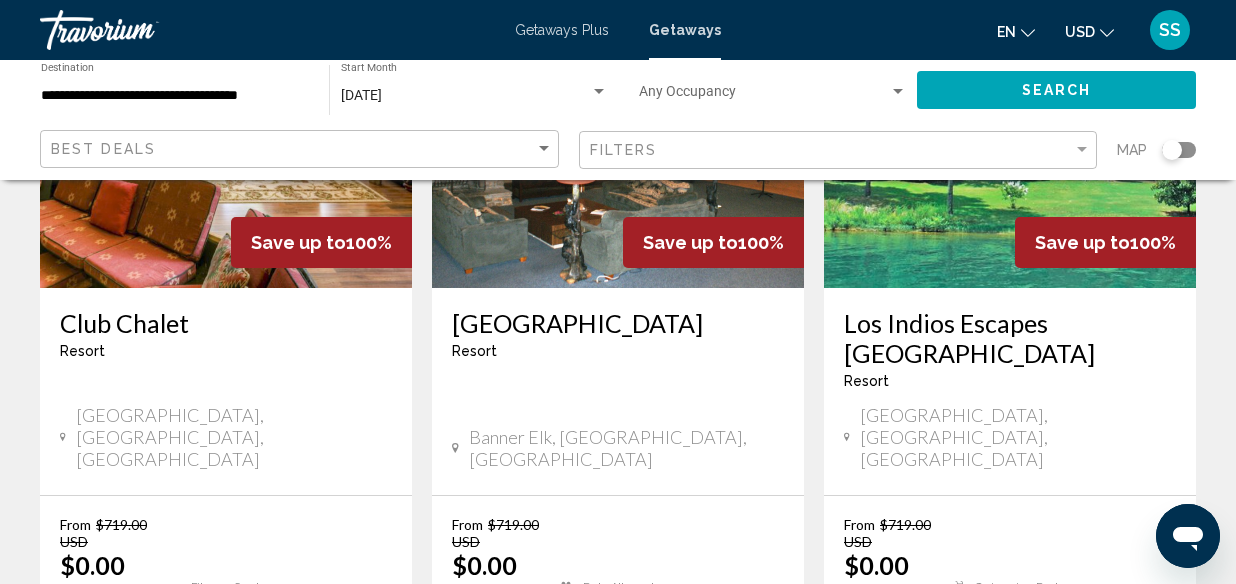 scroll, scrollTop: 2709, scrollLeft: 0, axis: vertical 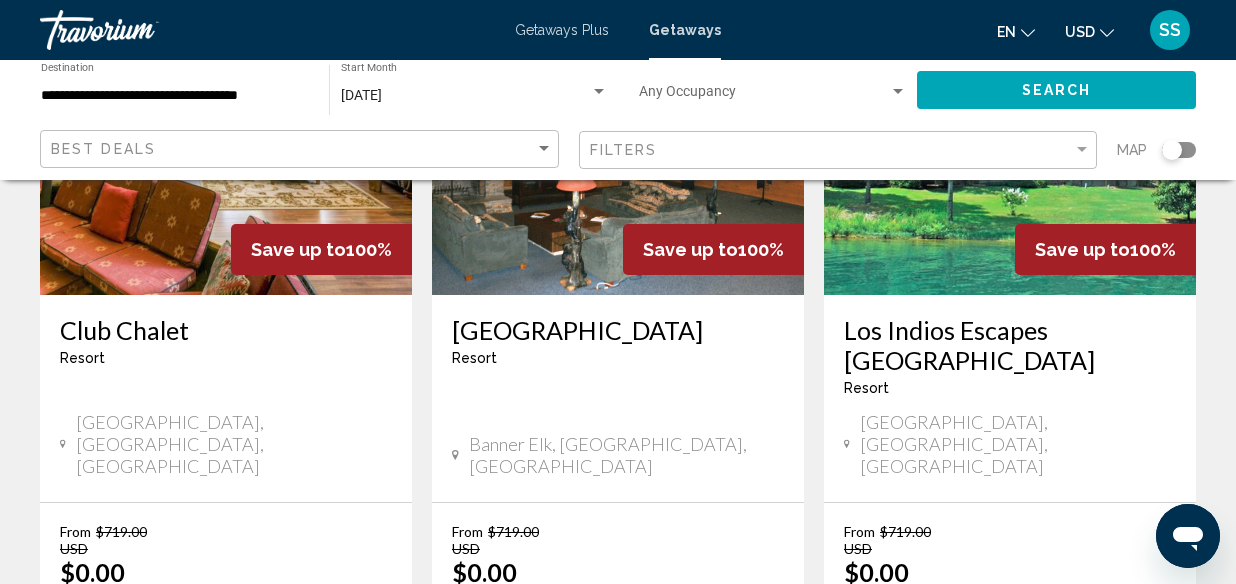 click on "13" at bounding box center [688, 777] 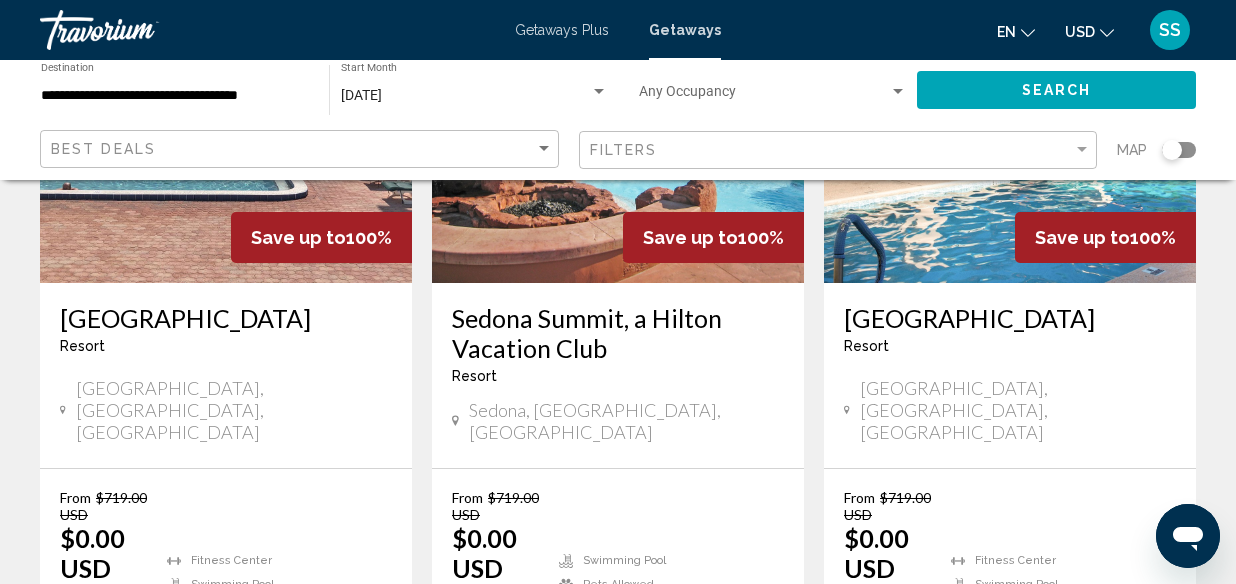 scroll, scrollTop: 2617, scrollLeft: 0, axis: vertical 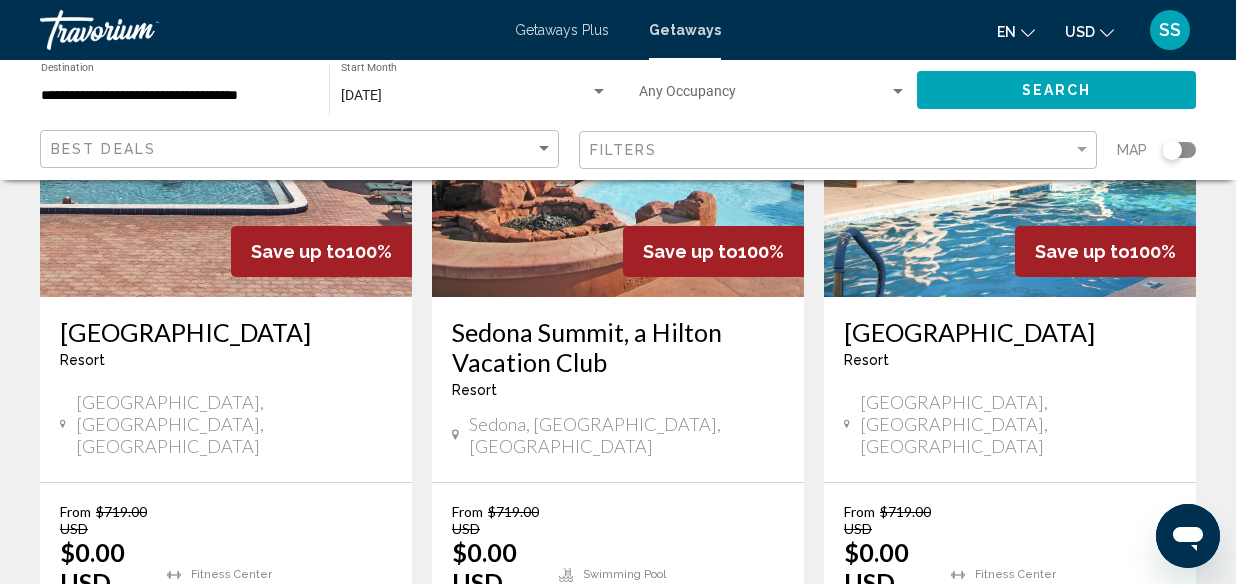 click on "14" at bounding box center [688, 757] 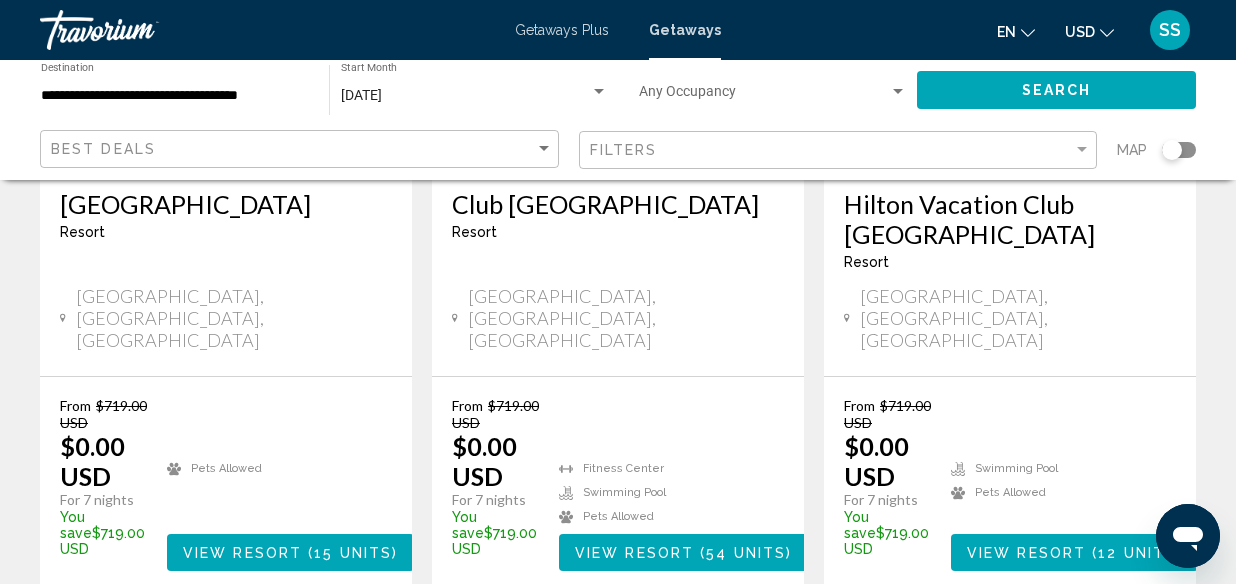 scroll, scrollTop: 2799, scrollLeft: 0, axis: vertical 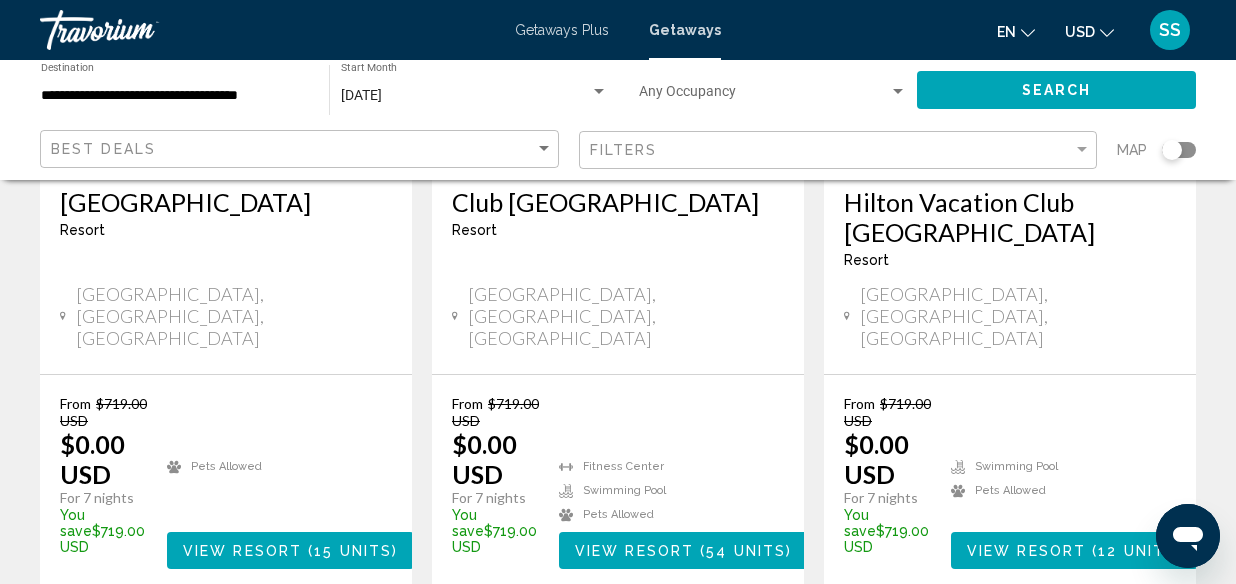 click on "15" at bounding box center [688, 649] 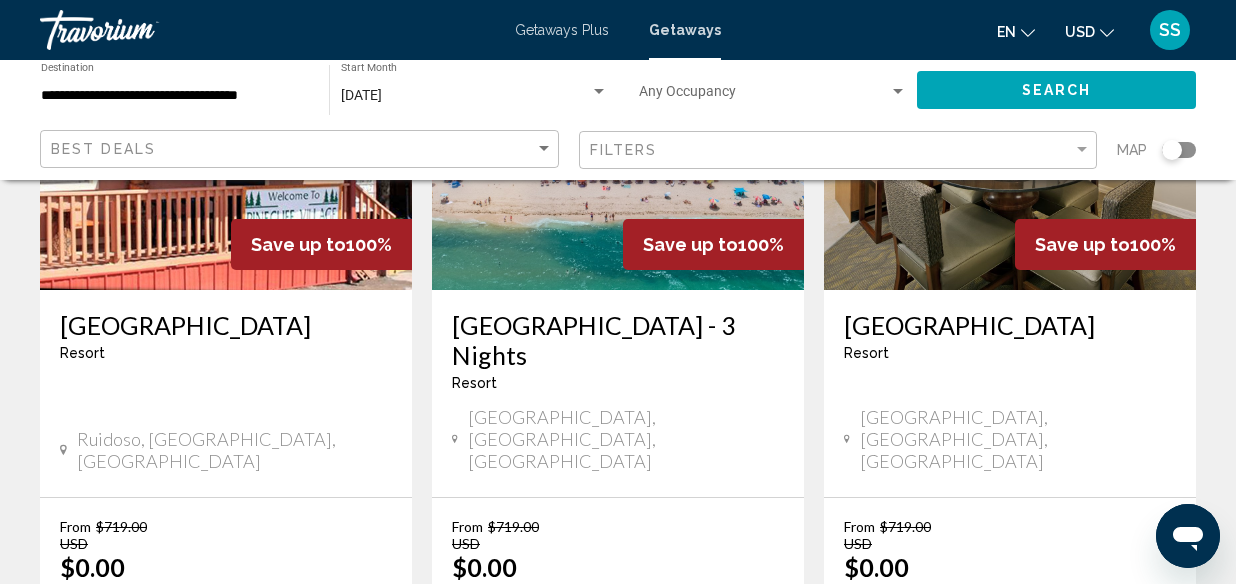 scroll, scrollTop: 2789, scrollLeft: 0, axis: vertical 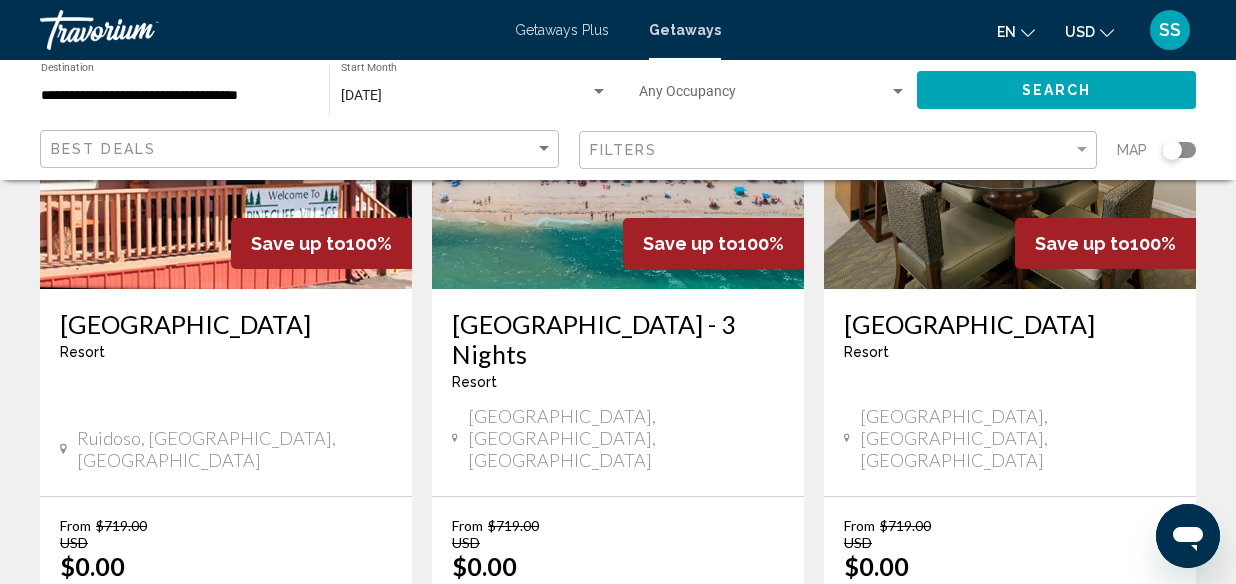 click on "16" at bounding box center (688, 771) 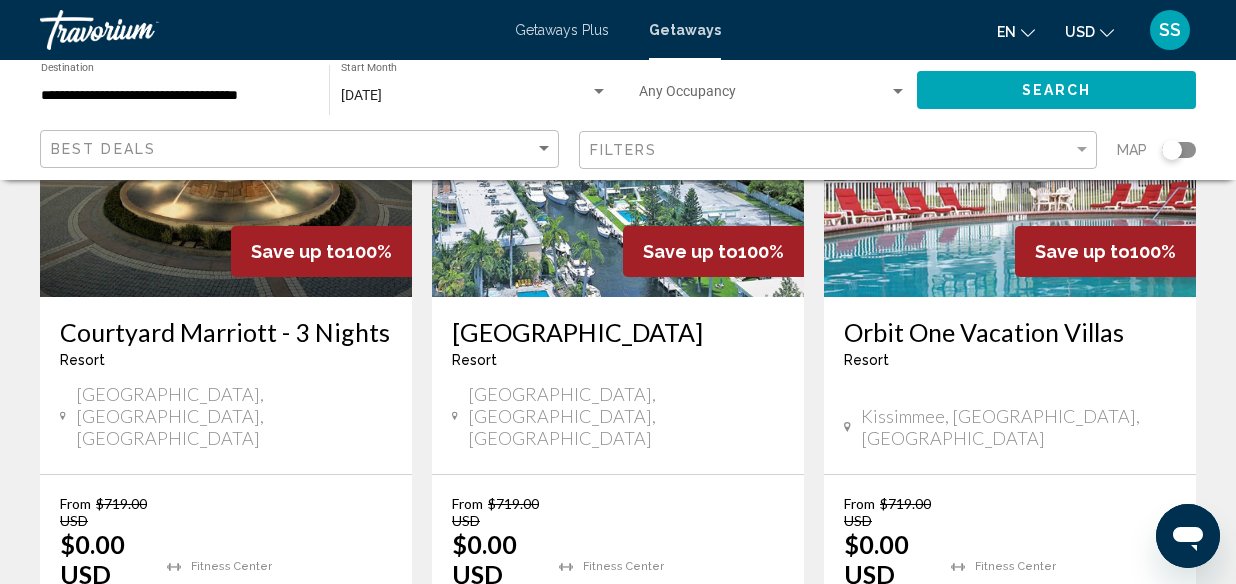 scroll, scrollTop: 2743, scrollLeft: 0, axis: vertical 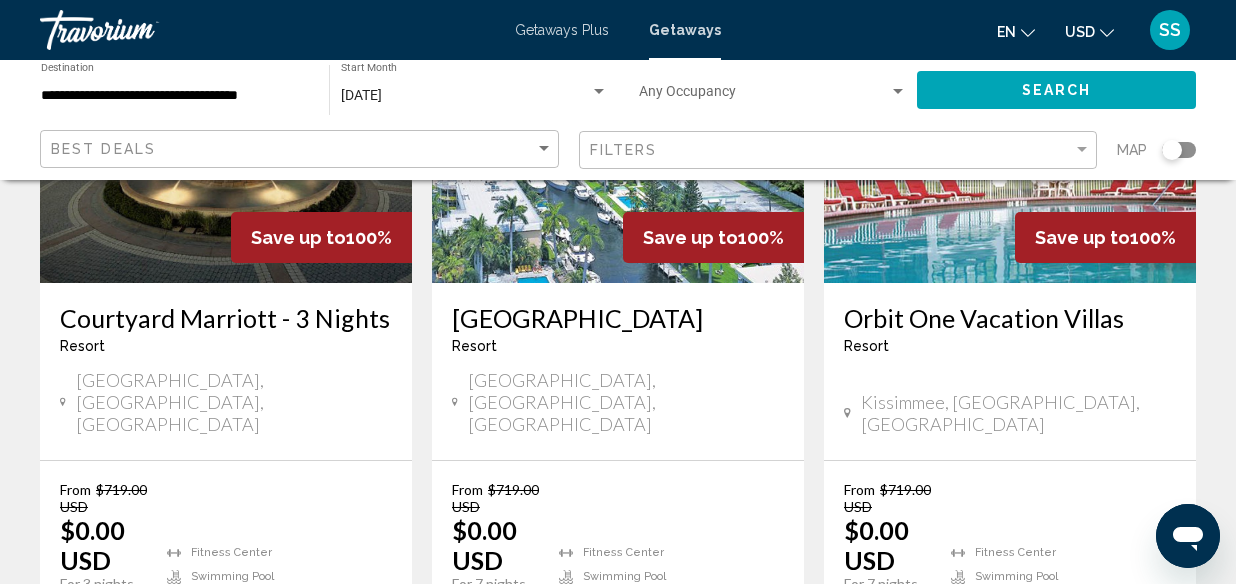 click on "page  17" at bounding box center (688, 735) 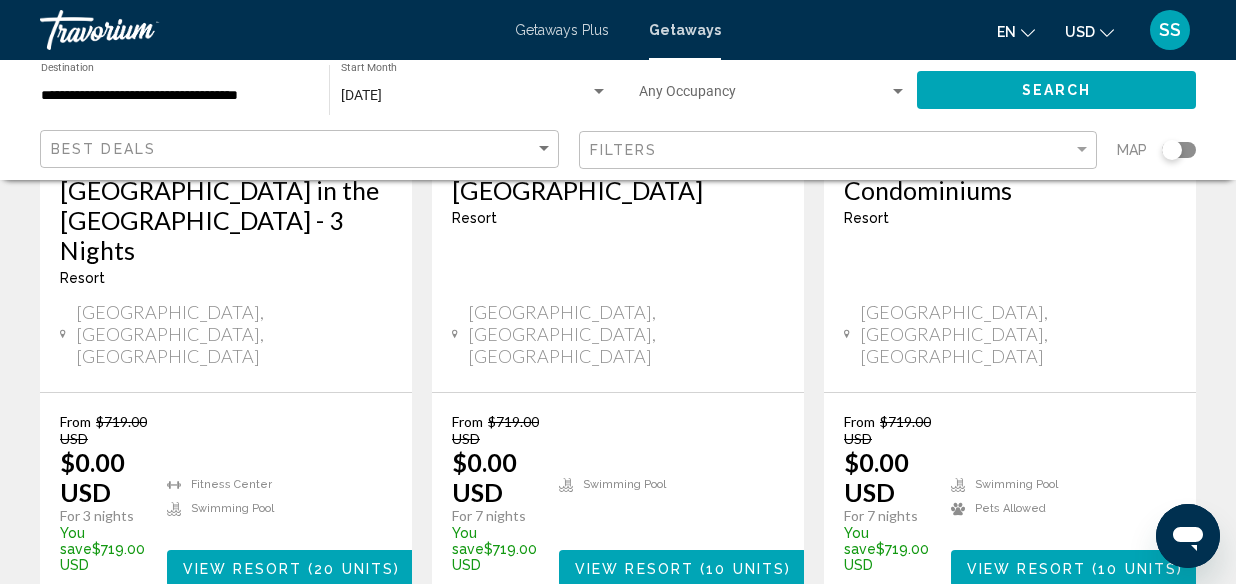 scroll, scrollTop: 2815, scrollLeft: 0, axis: vertical 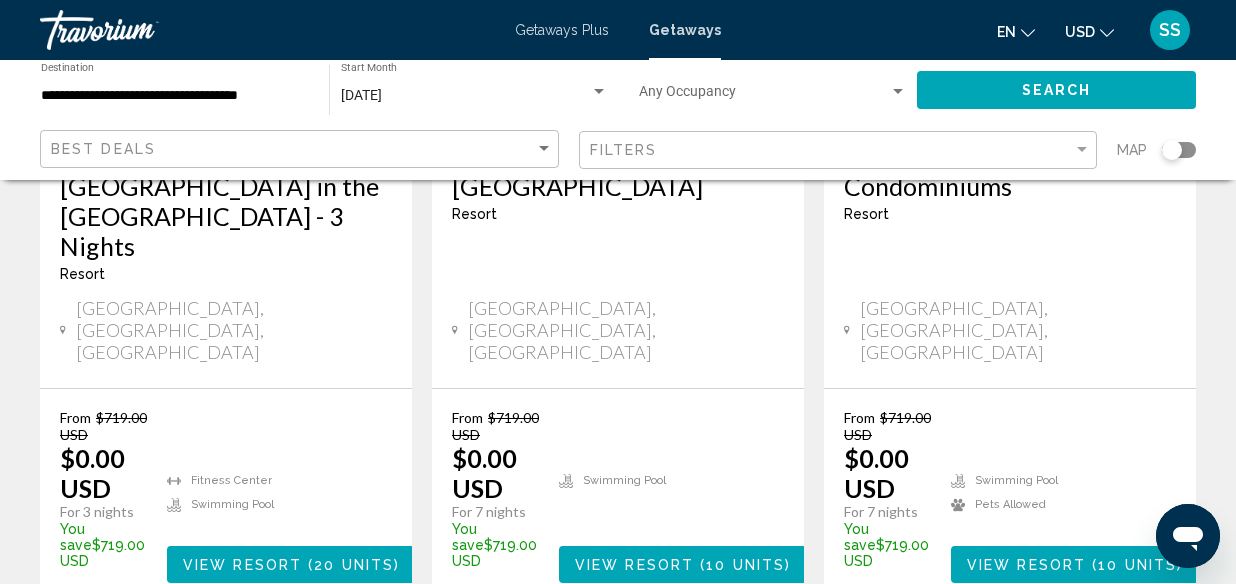 click on "18" at bounding box center [688, 663] 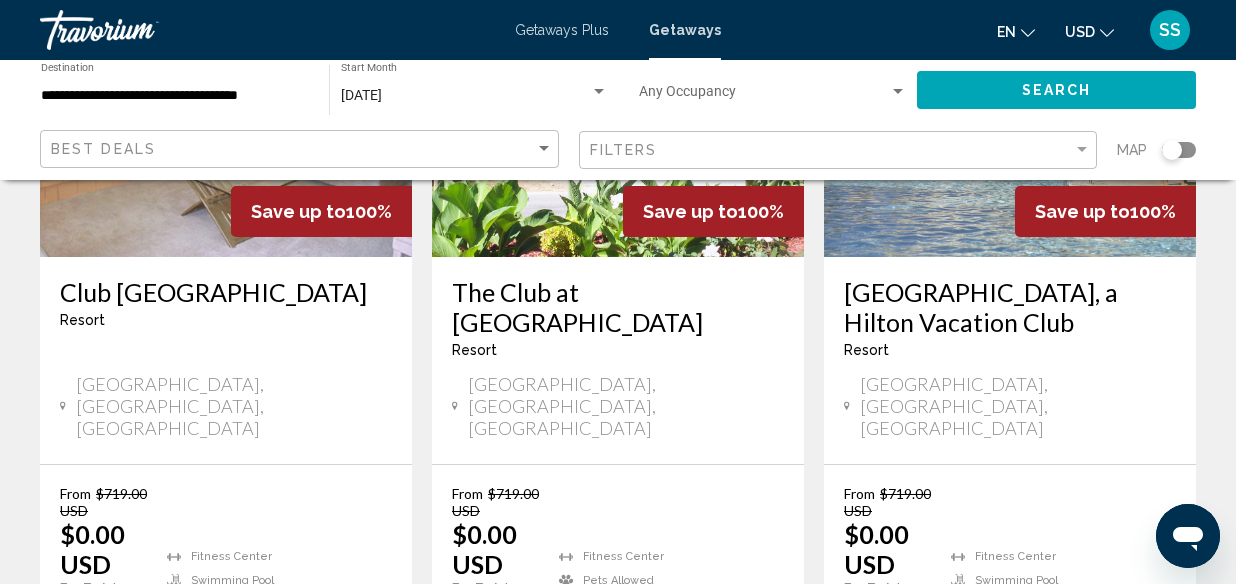 scroll, scrollTop: 2711, scrollLeft: 0, axis: vertical 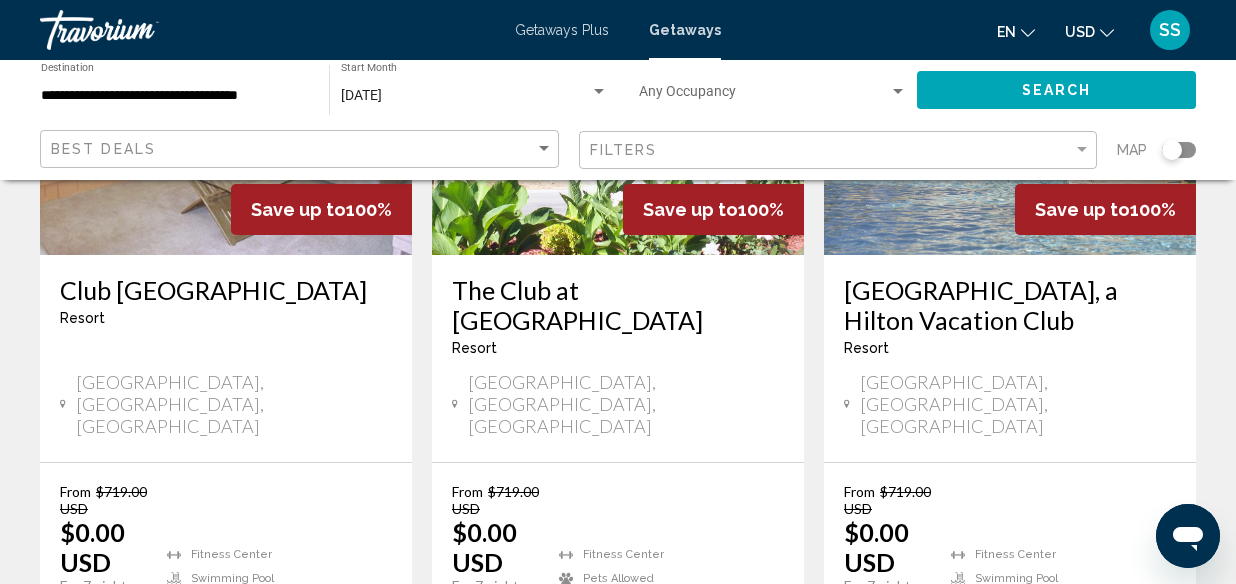 click on "19" at bounding box center (688, 737) 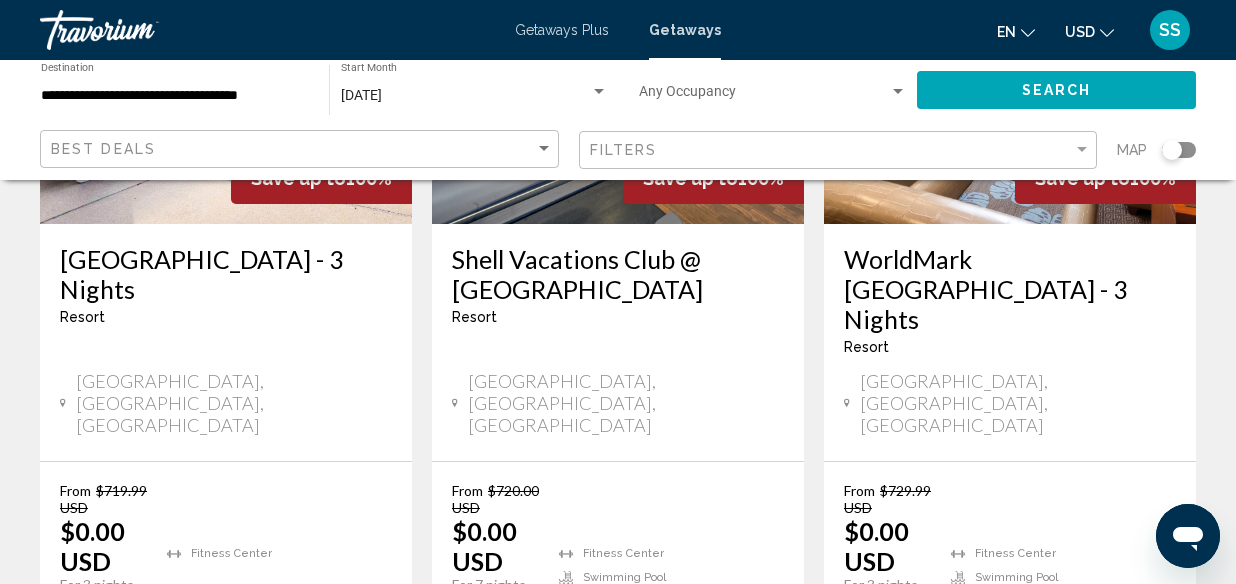scroll, scrollTop: 2734, scrollLeft: 0, axis: vertical 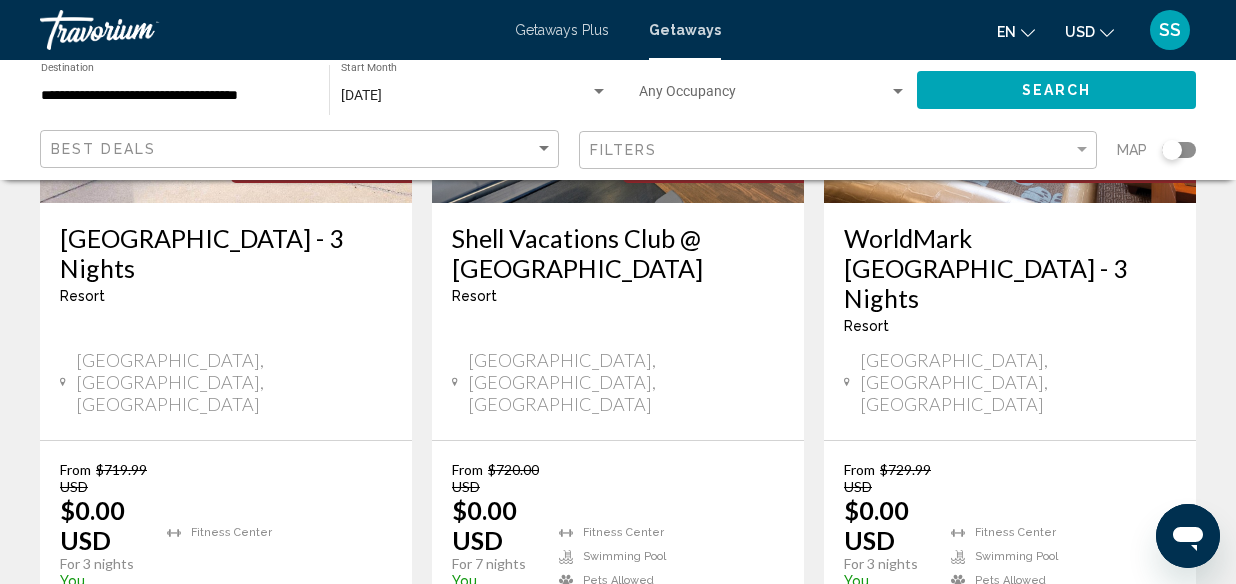 click on "page  20" at bounding box center [688, 715] 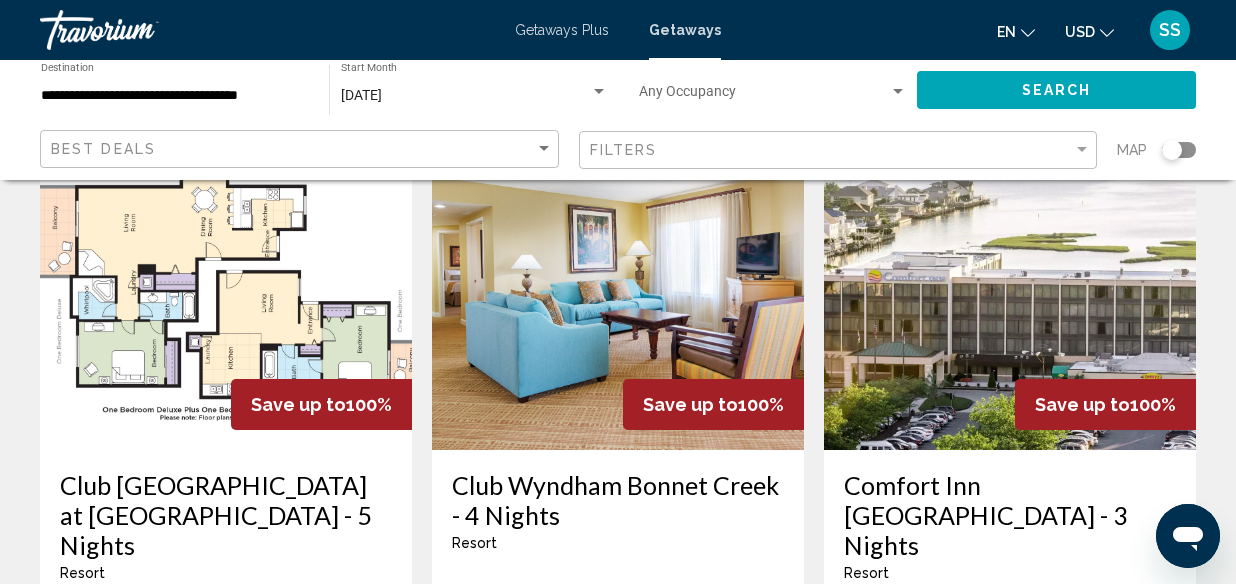 scroll, scrollTop: 951, scrollLeft: 0, axis: vertical 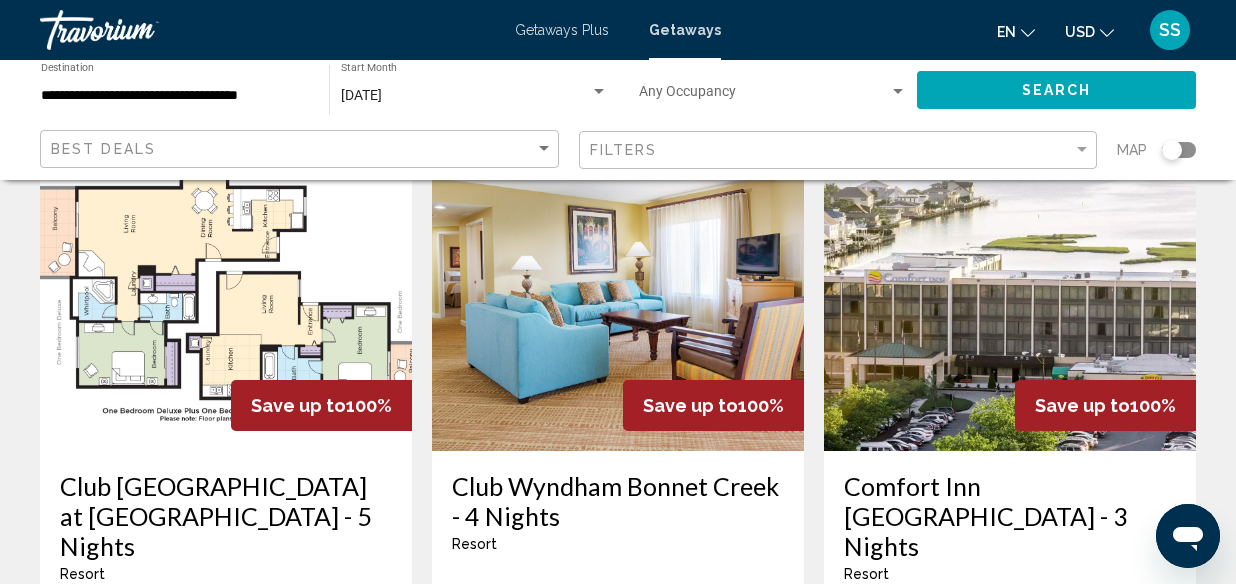 click on "Comfort Inn [GEOGRAPHIC_DATA] - 3 Nights" at bounding box center [1010, 516] 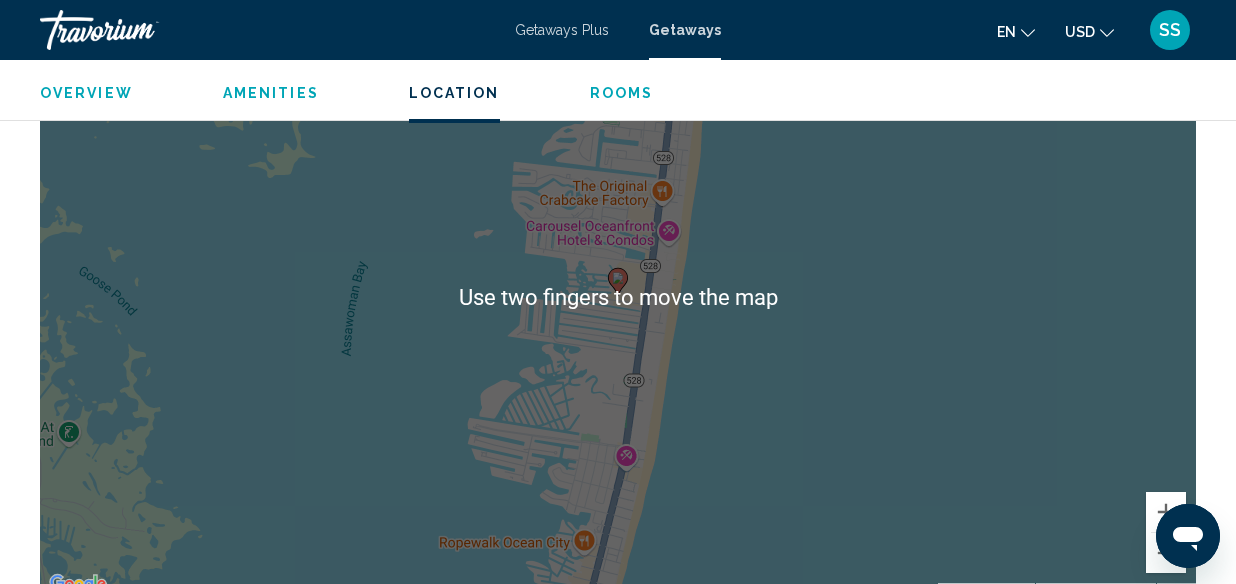 scroll, scrollTop: 949, scrollLeft: 0, axis: vertical 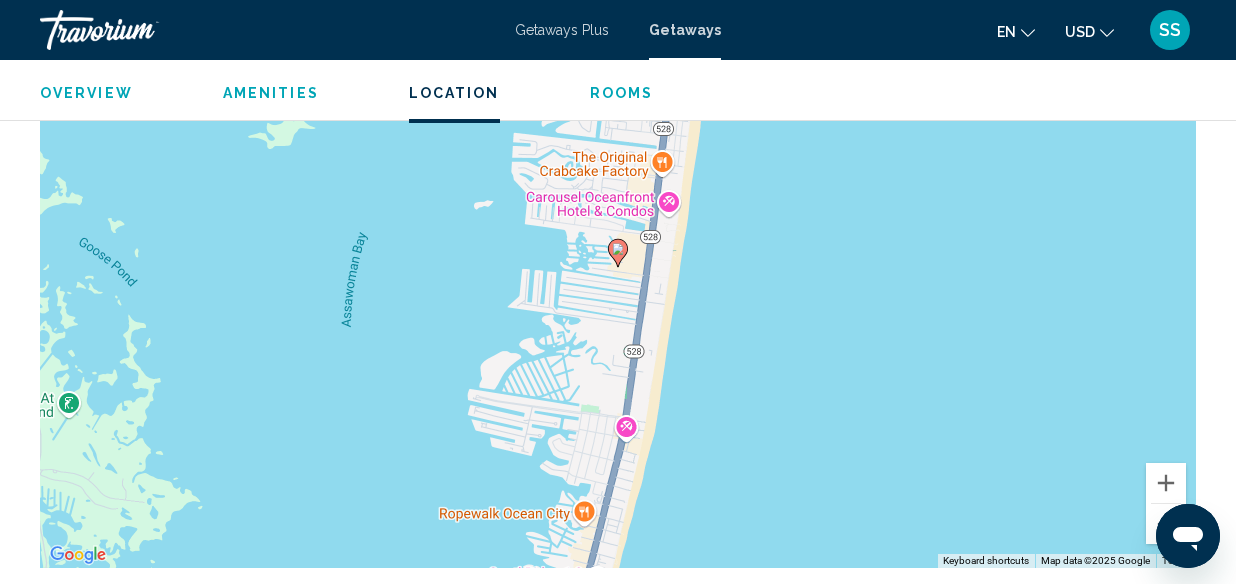 click on "To navigate, press the arrow keys. To activate drag with keyboard, press Alt + Enter. Once in keyboard drag state, use the arrow keys to move the marker. To complete the drag, press the Enter key. To cancel, press Escape." at bounding box center [618, 268] 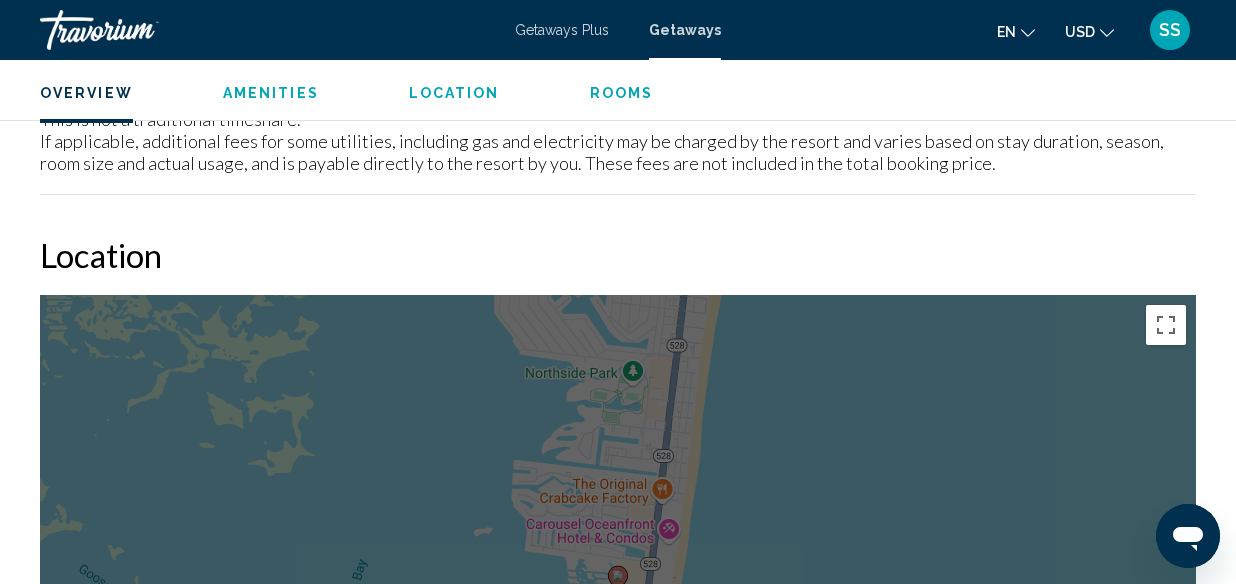scroll, scrollTop: 0, scrollLeft: 0, axis: both 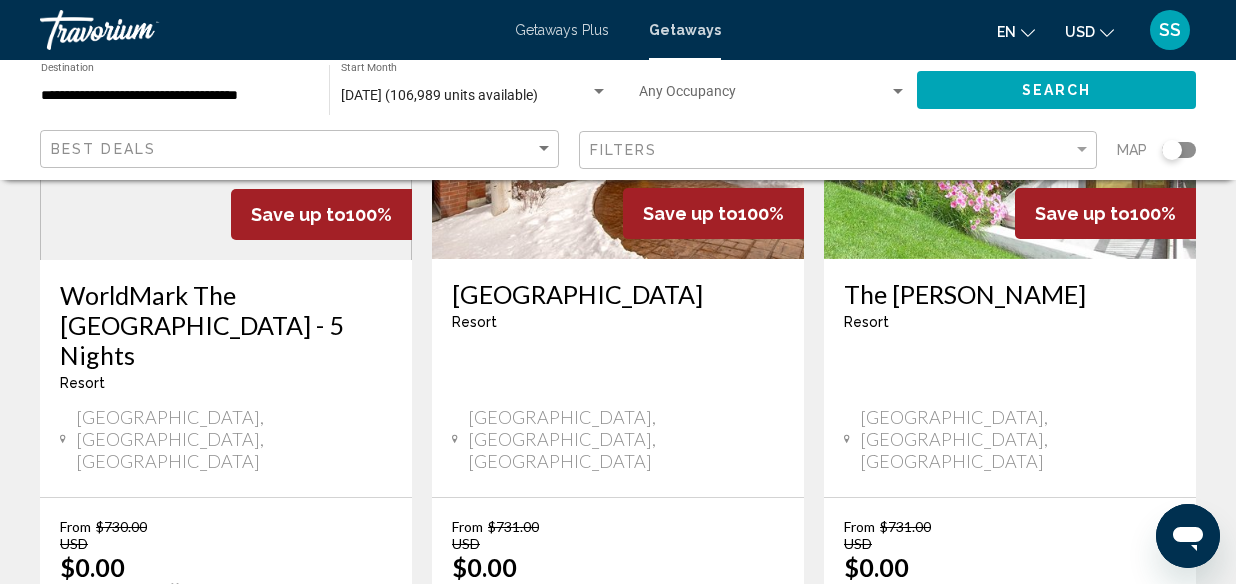 click on "21" at bounding box center [688, 772] 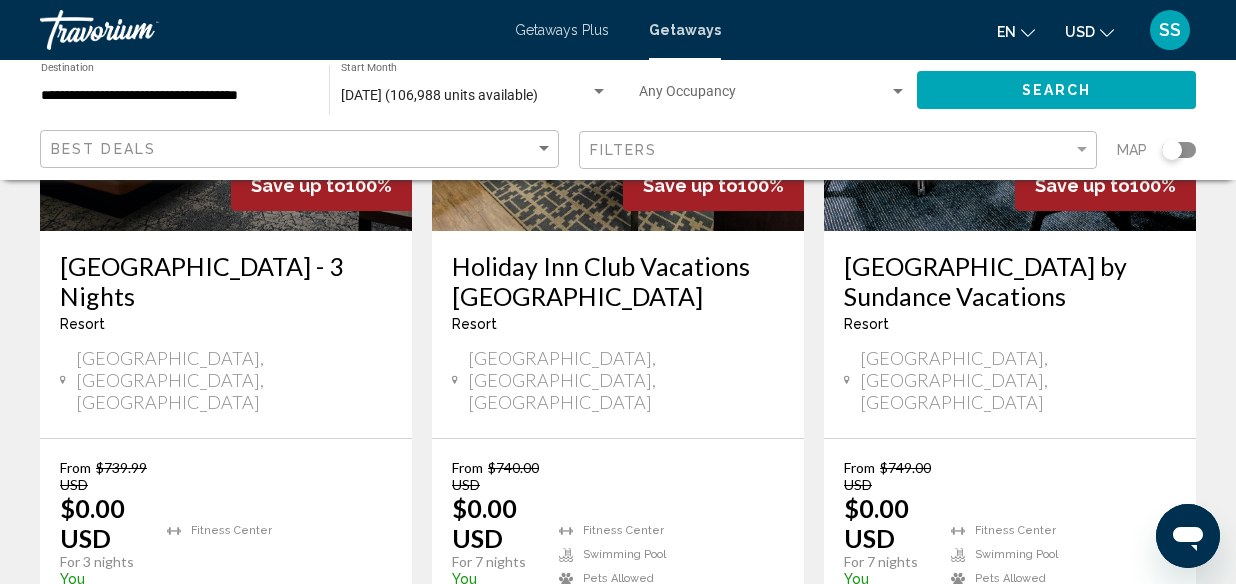 scroll, scrollTop: 2794, scrollLeft: 0, axis: vertical 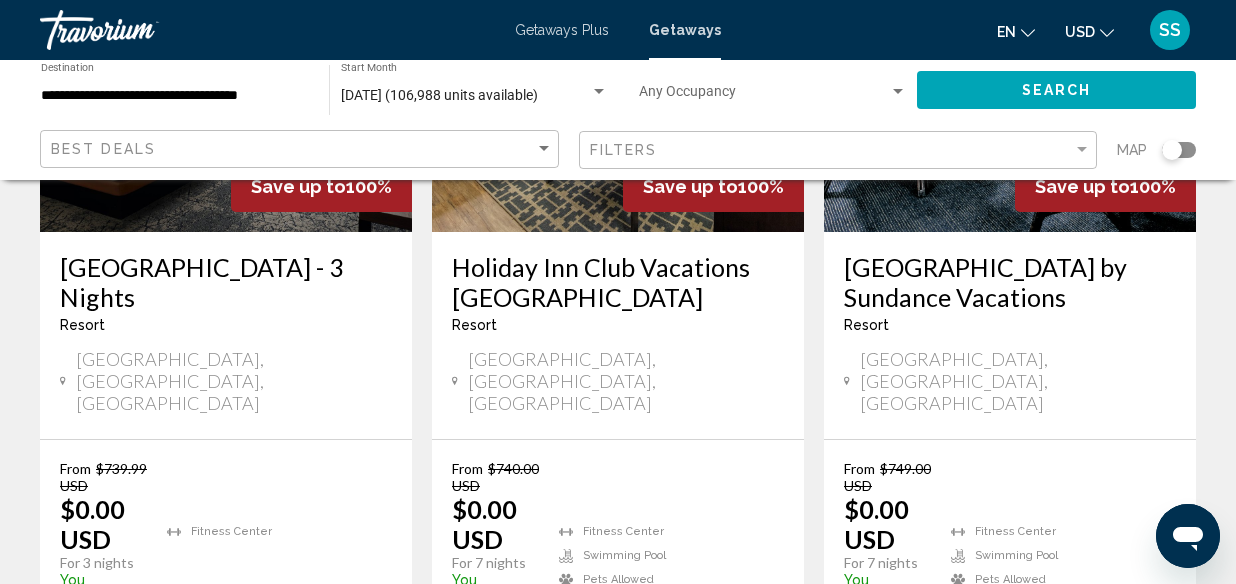 click on "22" at bounding box center (688, 714) 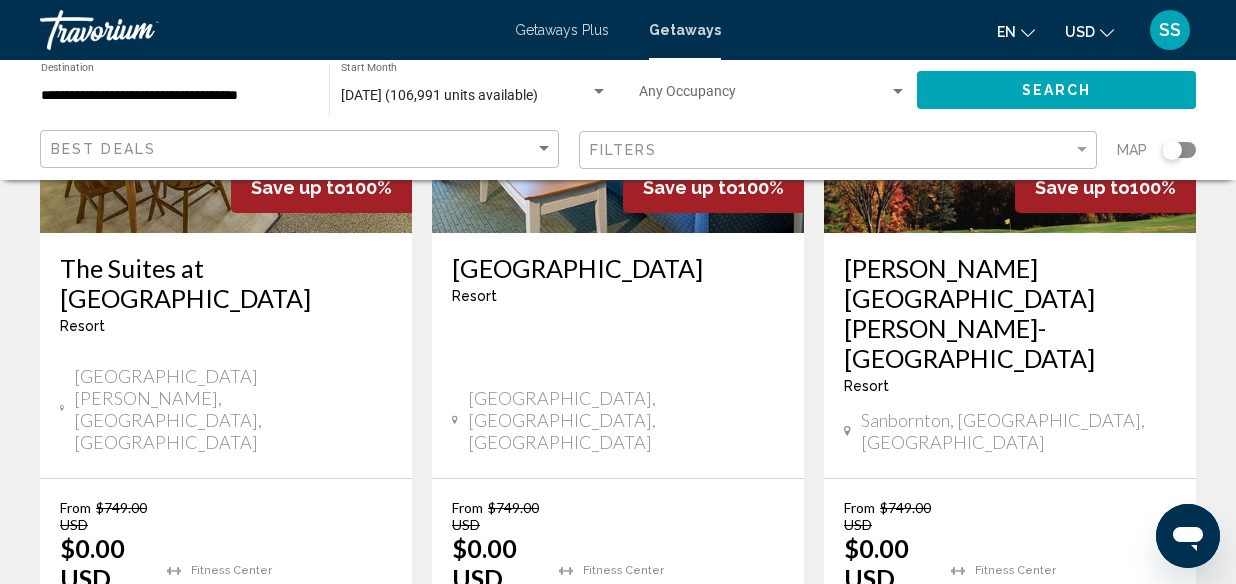 scroll, scrollTop: 2712, scrollLeft: 0, axis: vertical 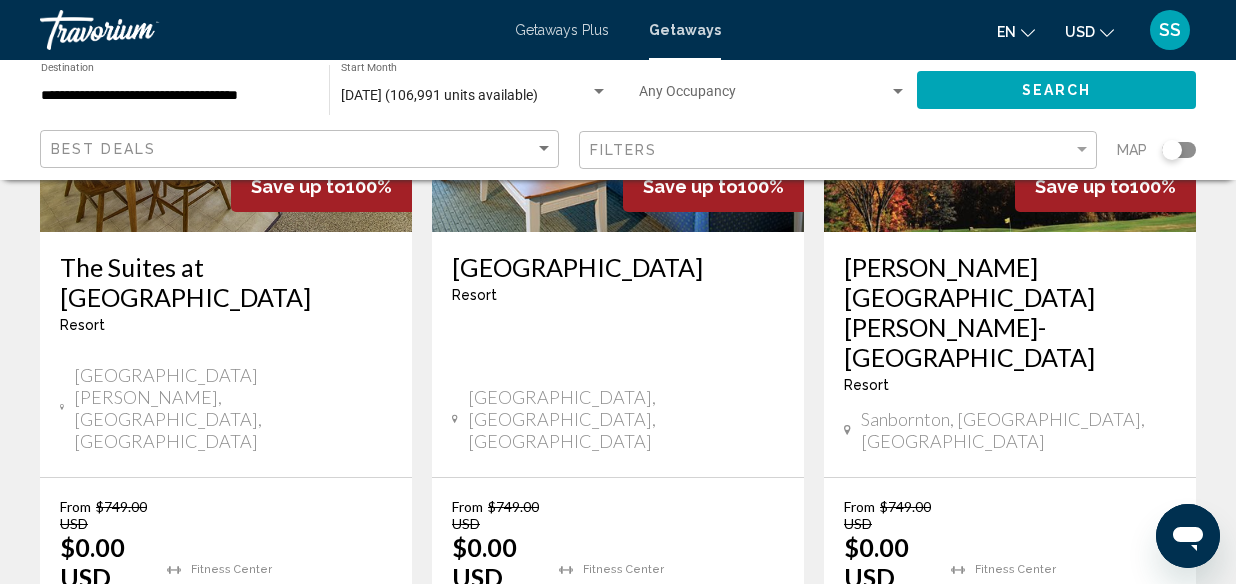 click on "23" at bounding box center (688, 752) 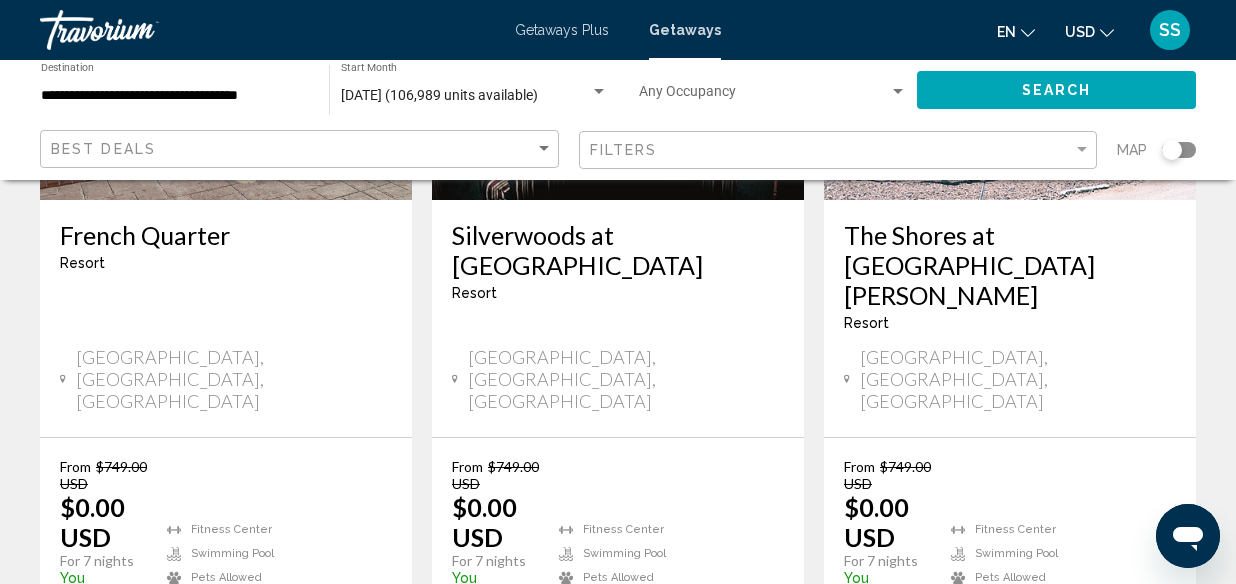 scroll, scrollTop: 2684, scrollLeft: 0, axis: vertical 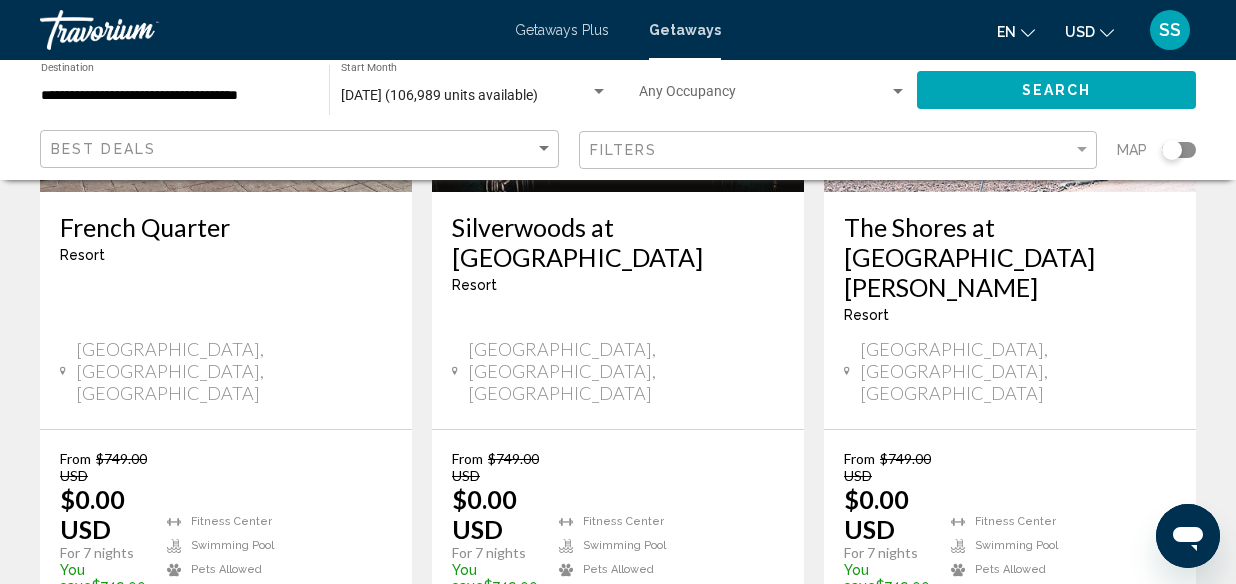 click on "24" at bounding box center [688, 704] 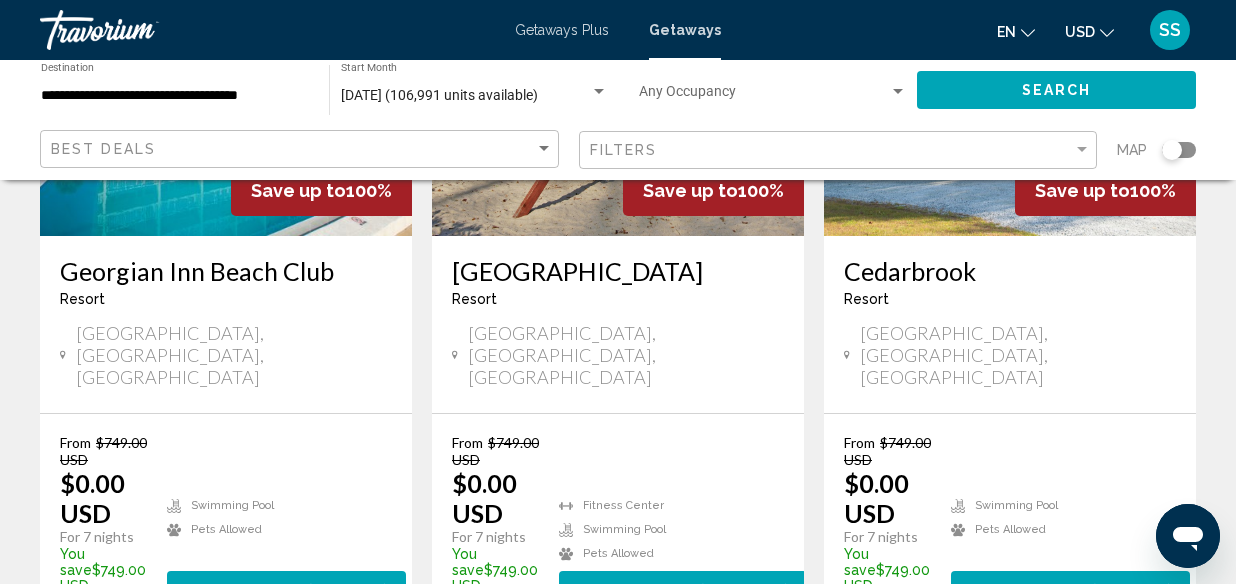 scroll, scrollTop: 2702, scrollLeft: 0, axis: vertical 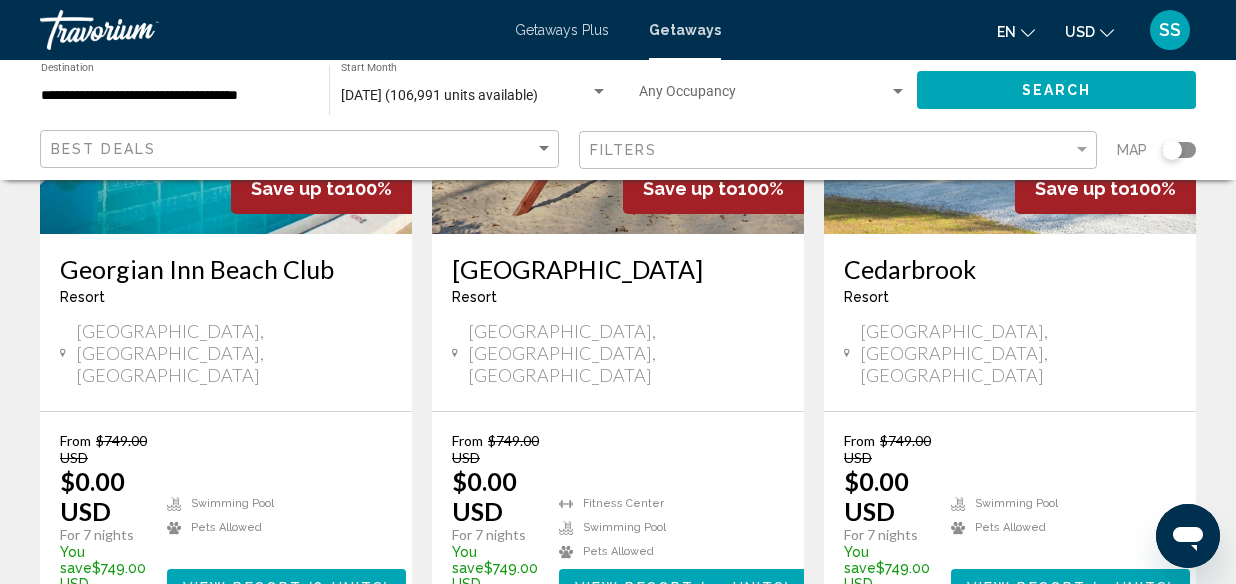 click on "25" at bounding box center (688, 686) 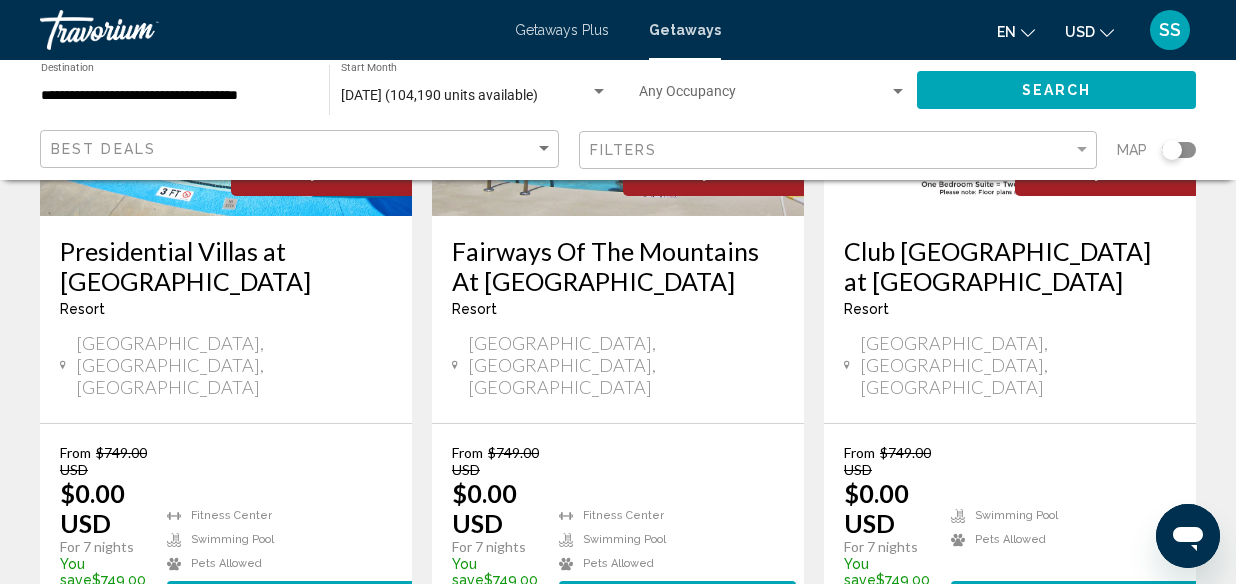 scroll, scrollTop: 2694, scrollLeft: 0, axis: vertical 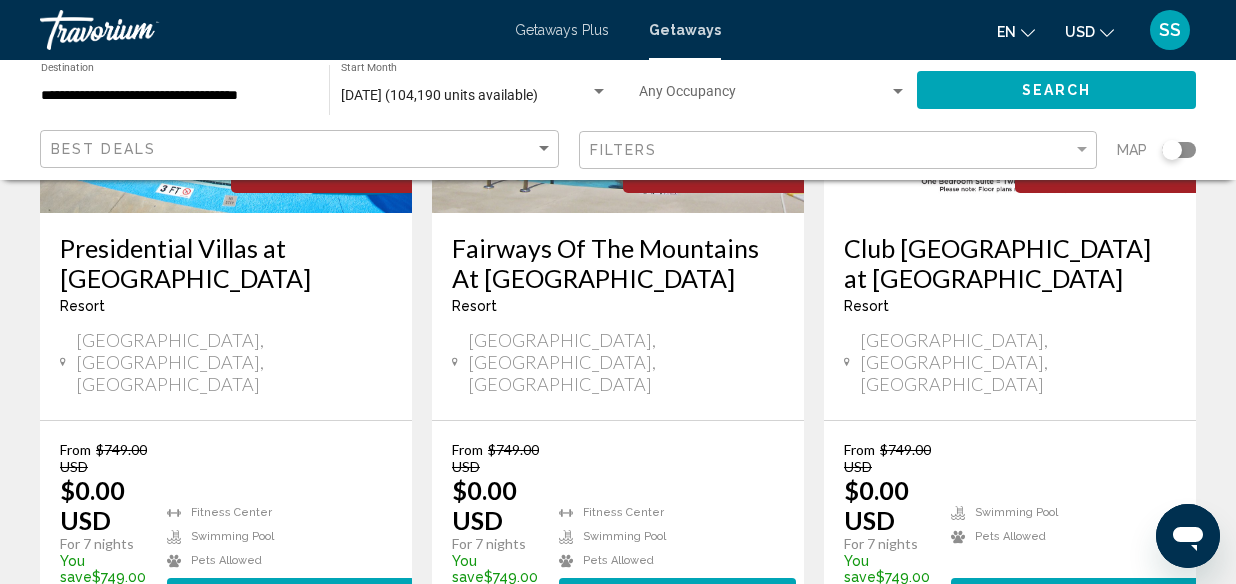 click on "26" at bounding box center [688, 695] 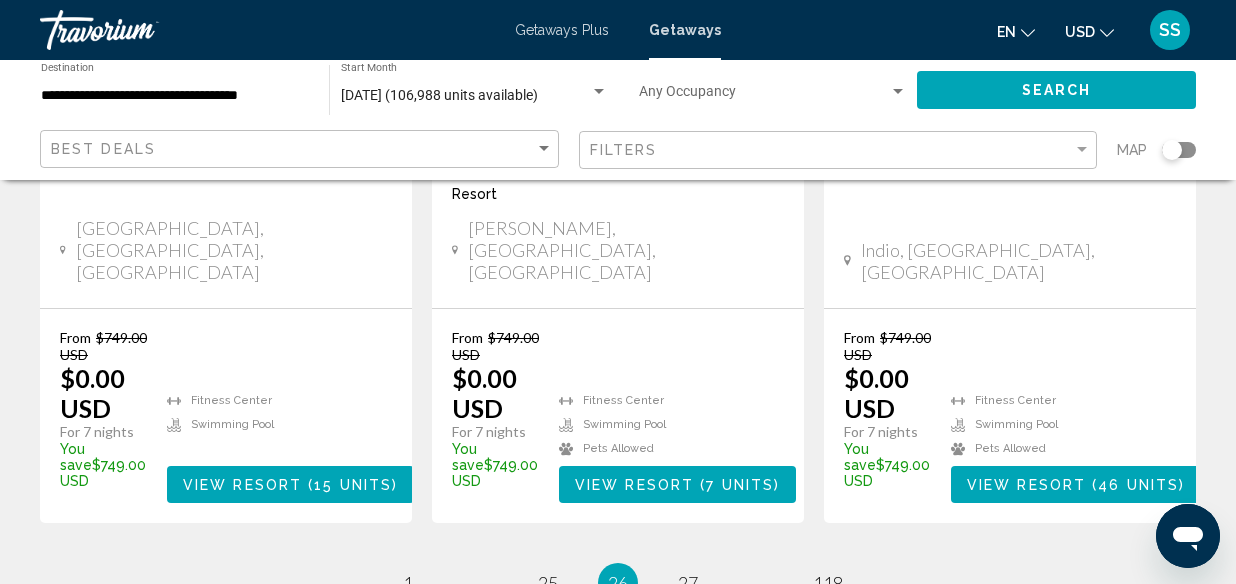 scroll, scrollTop: 2870, scrollLeft: 0, axis: vertical 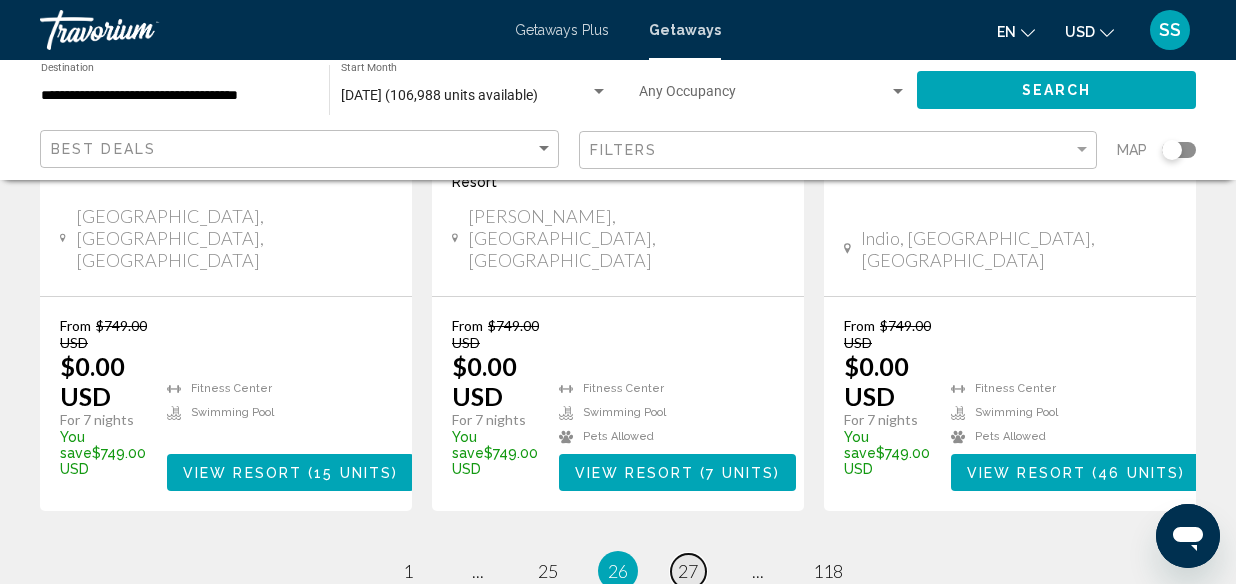 click on "27" at bounding box center [688, 571] 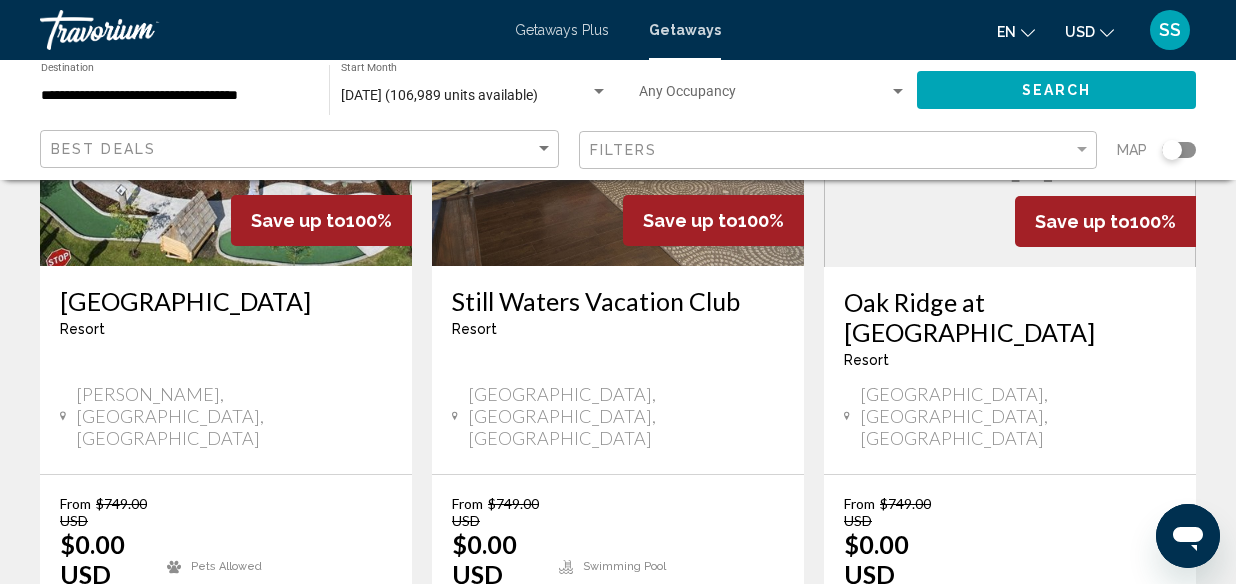 scroll, scrollTop: 2632, scrollLeft: 0, axis: vertical 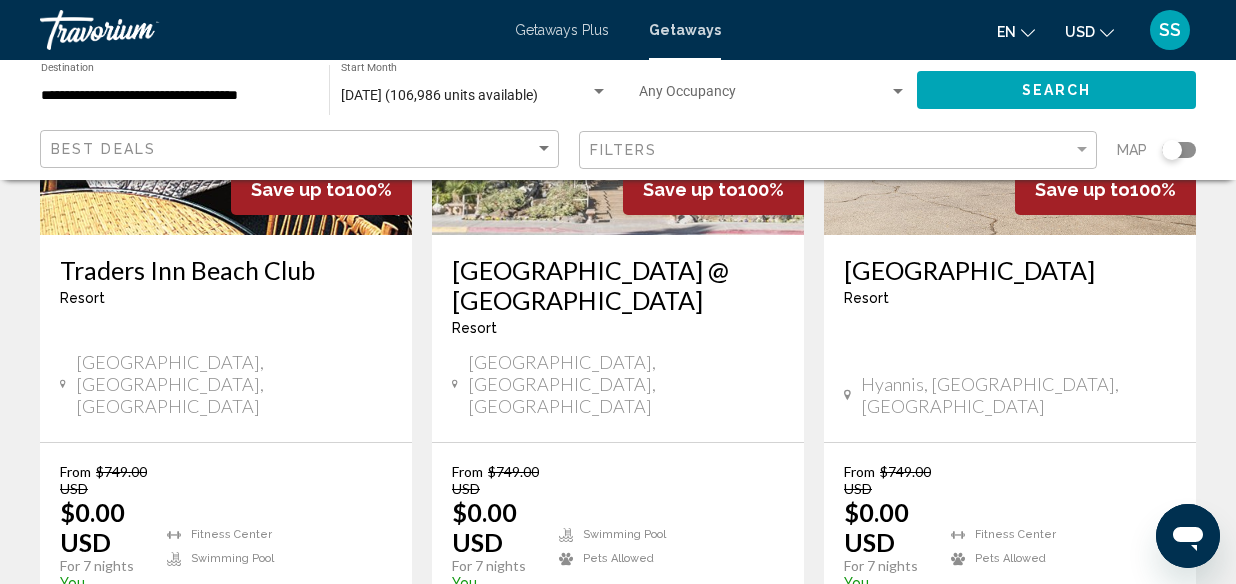 click on "page  29" at bounding box center [688, 717] 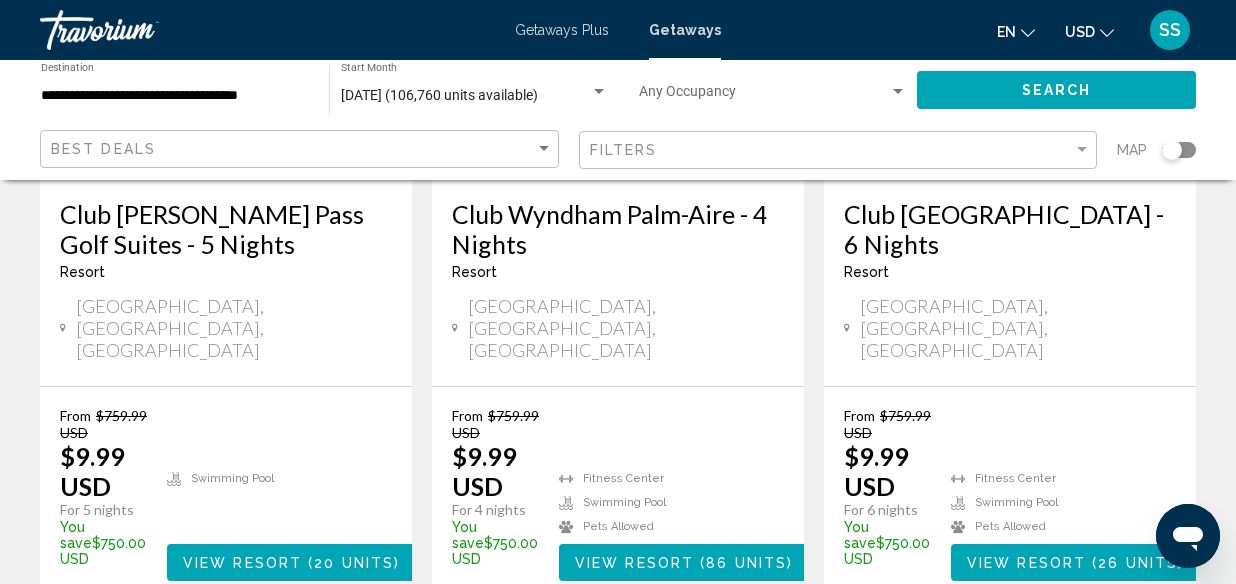 scroll, scrollTop: 2884, scrollLeft: 0, axis: vertical 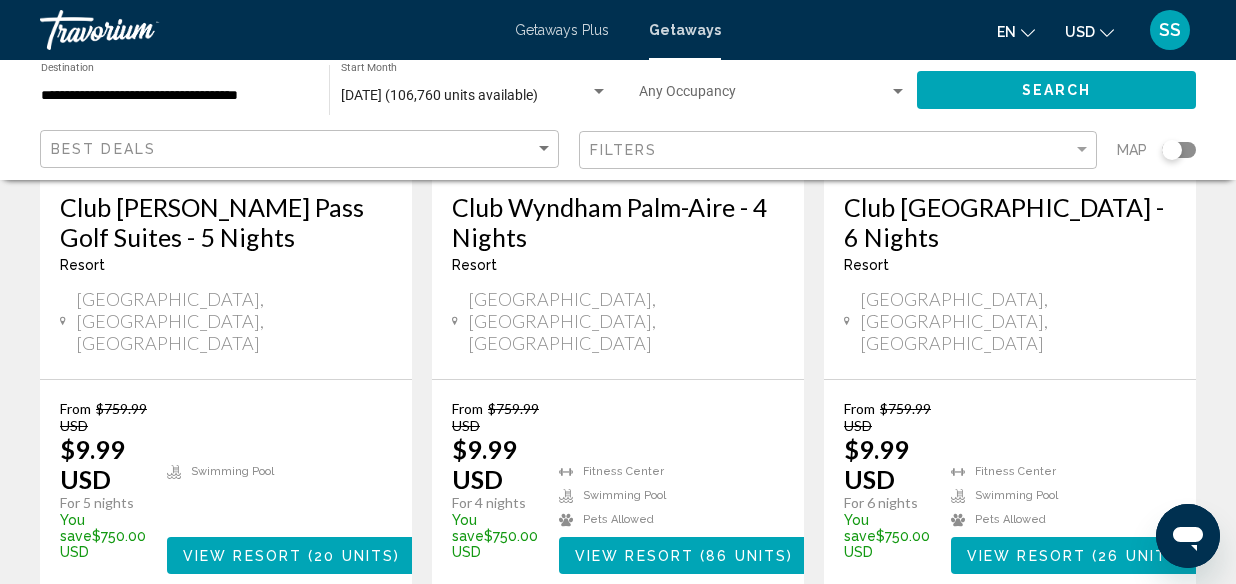 click on "page  30" at bounding box center (688, 654) 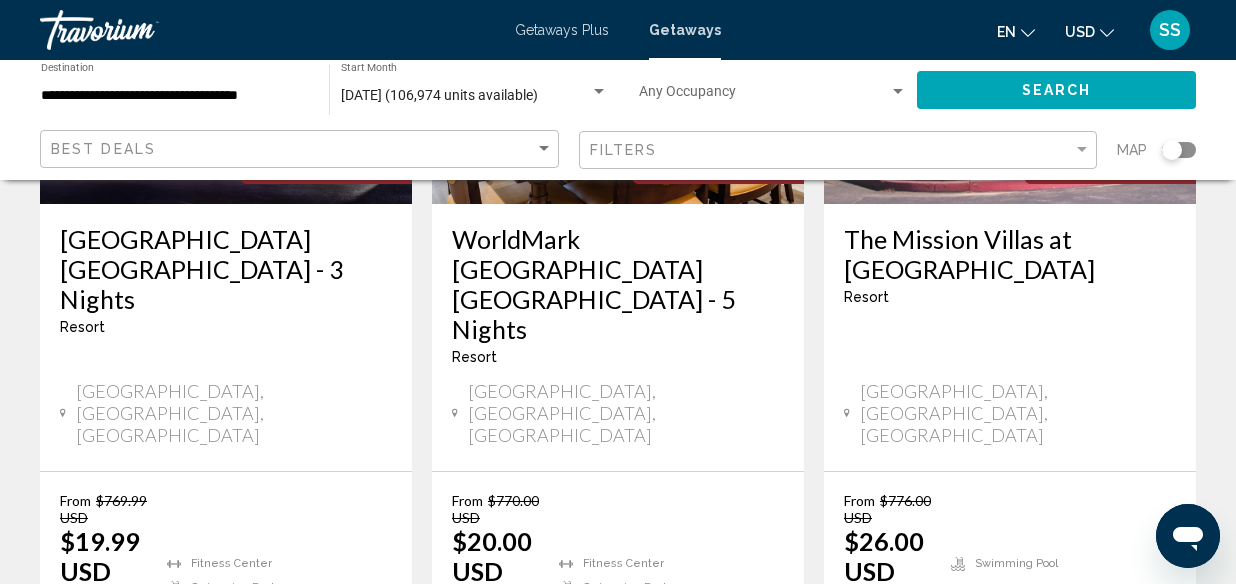 scroll, scrollTop: 2823, scrollLeft: 0, axis: vertical 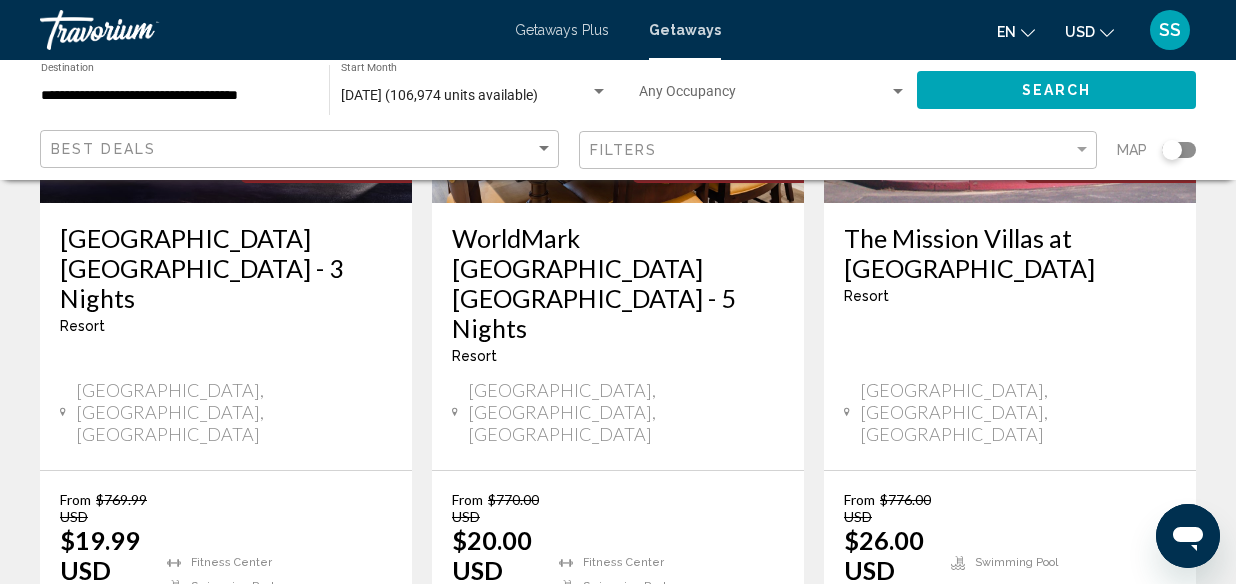 click on "page  31" at bounding box center (688, 745) 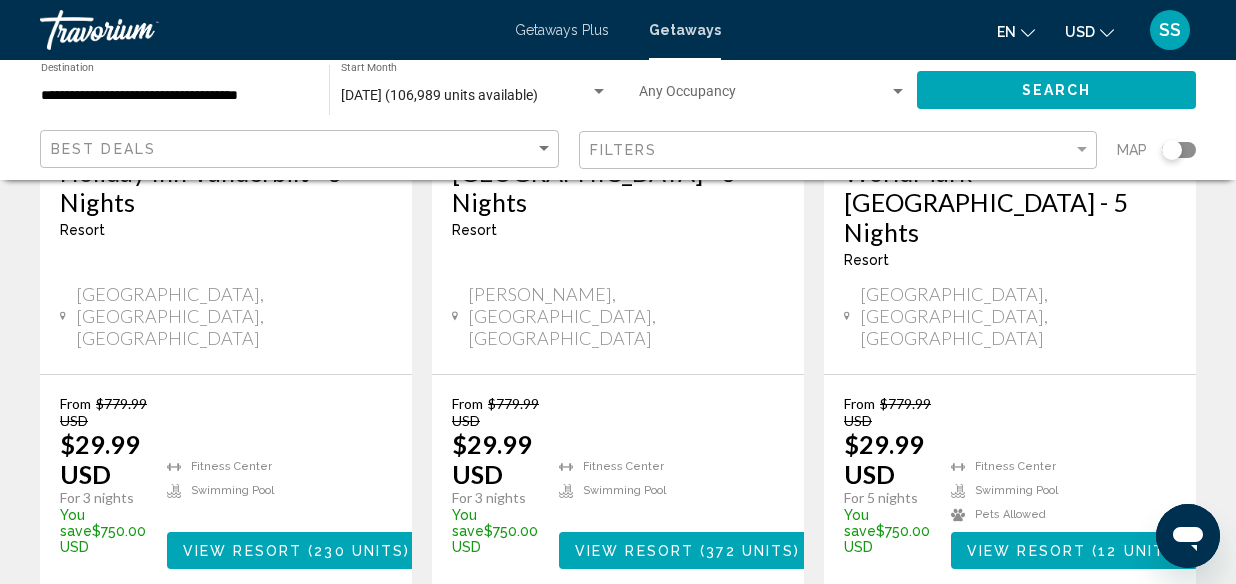 scroll, scrollTop: 2929, scrollLeft: 0, axis: vertical 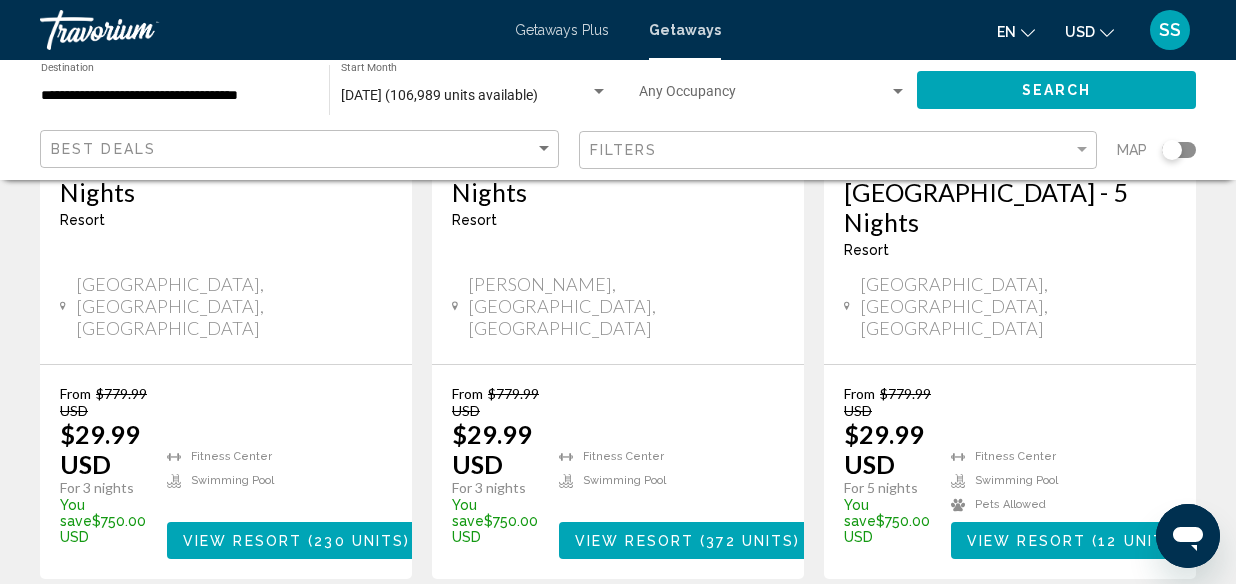 click on "[DATE] (106,989 units available)" at bounding box center [439, 95] 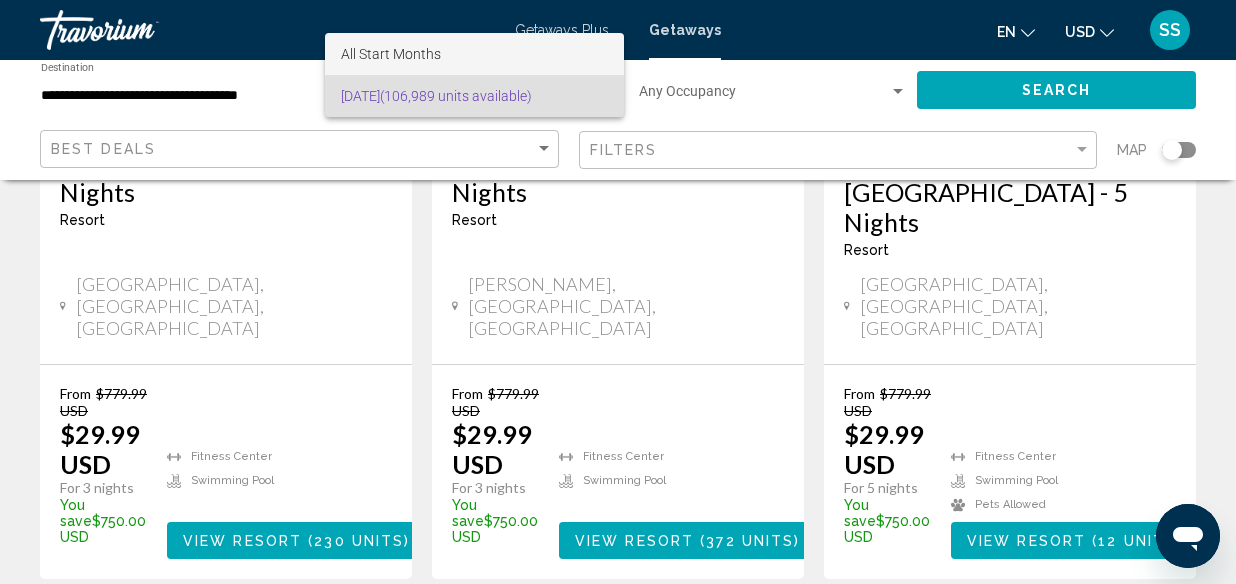 click on "All Start Months" at bounding box center [391, 54] 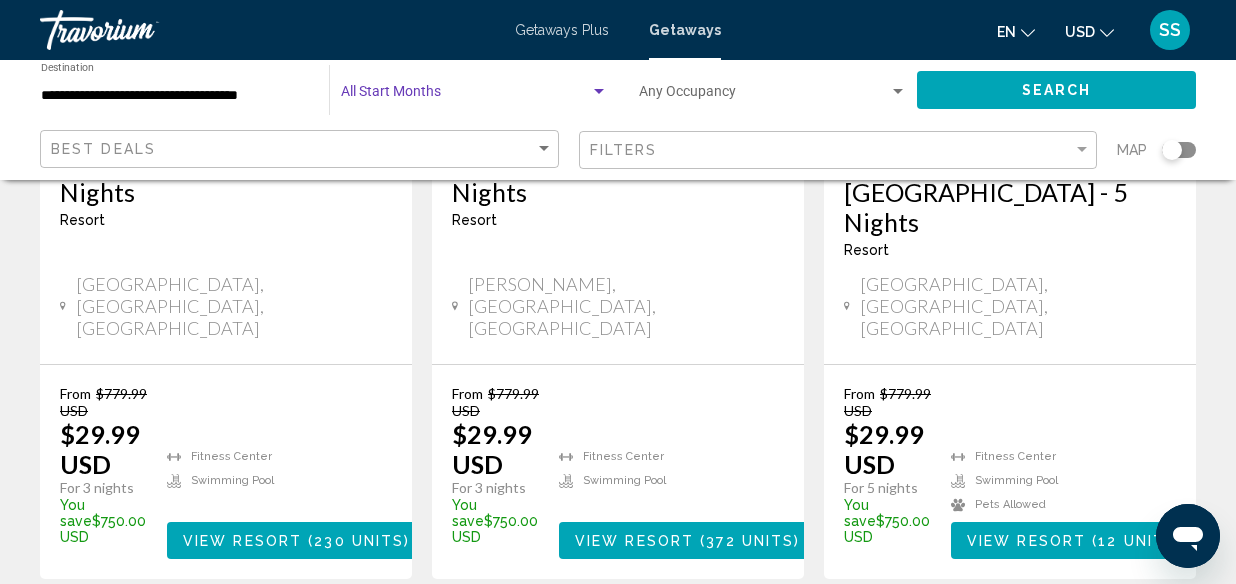 click on "Search" 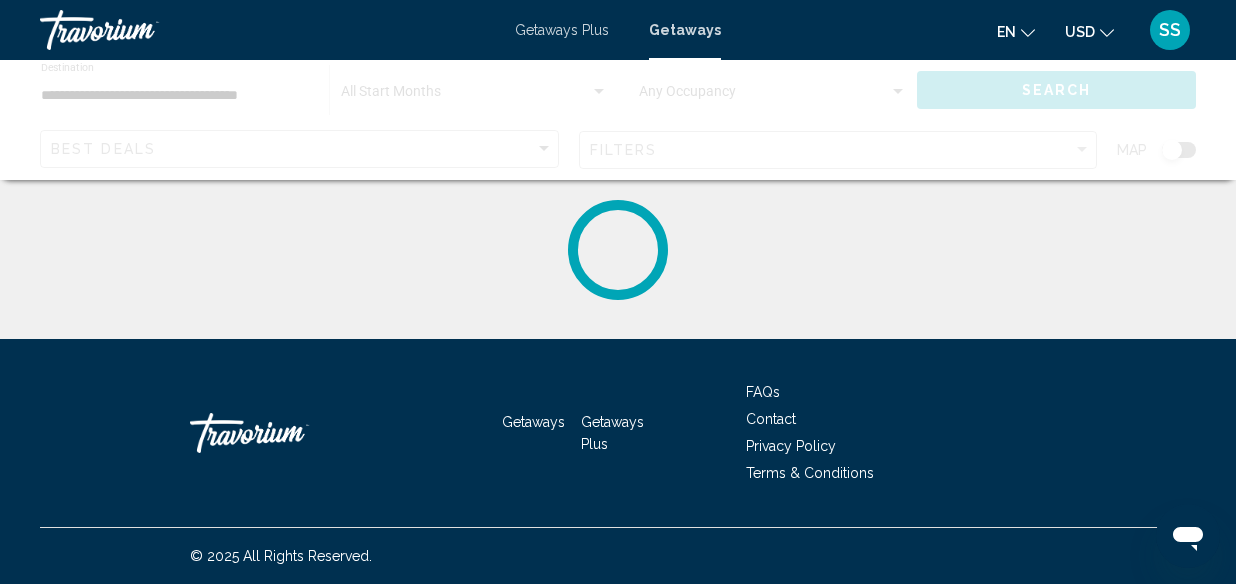 scroll, scrollTop: 0, scrollLeft: 0, axis: both 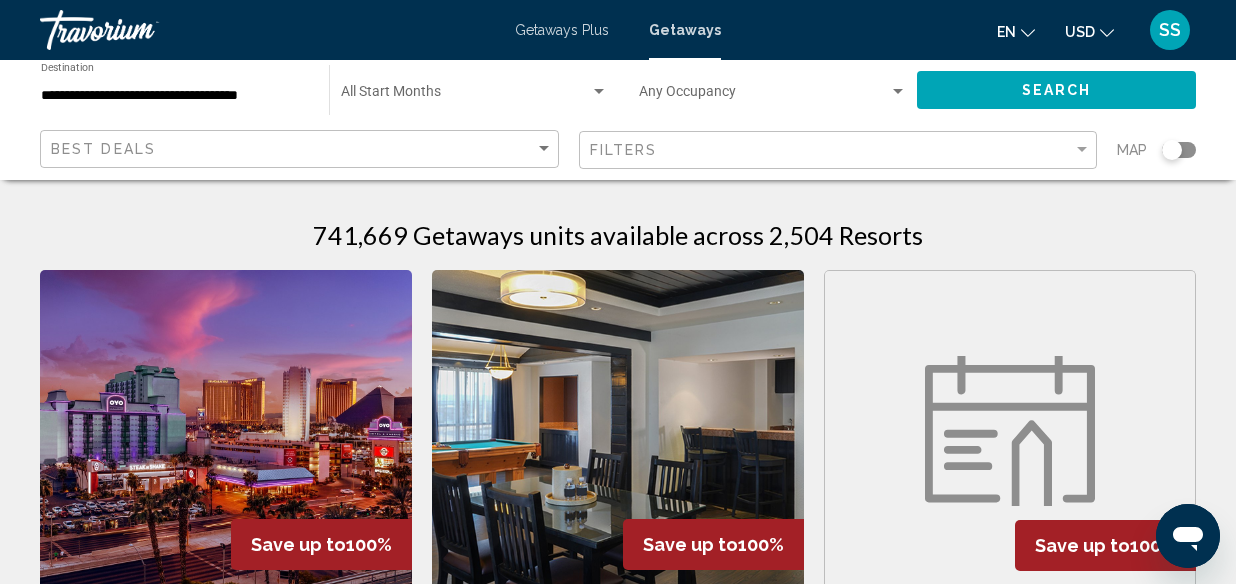 click at bounding box center (465, 96) 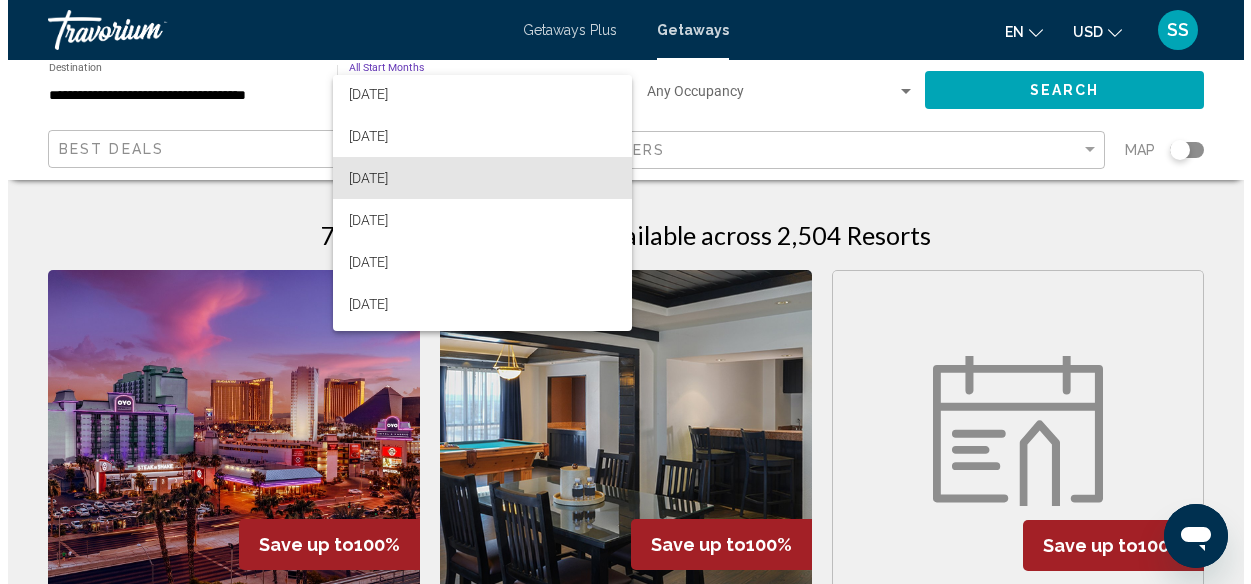 scroll, scrollTop: 87, scrollLeft: 0, axis: vertical 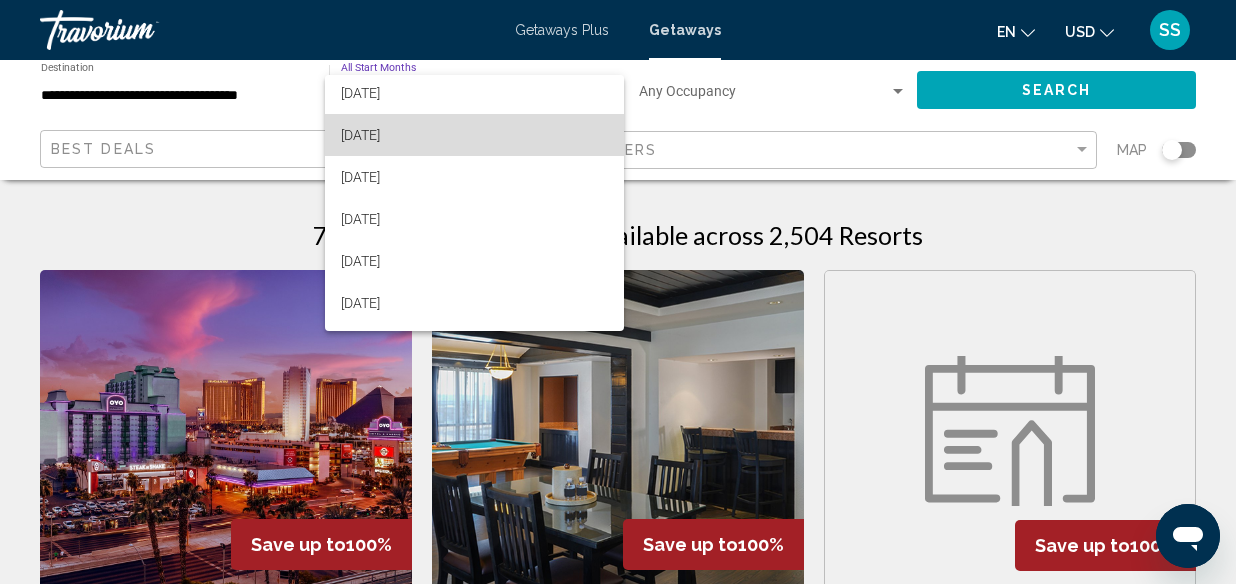 click on "[DATE]" at bounding box center (474, 135) 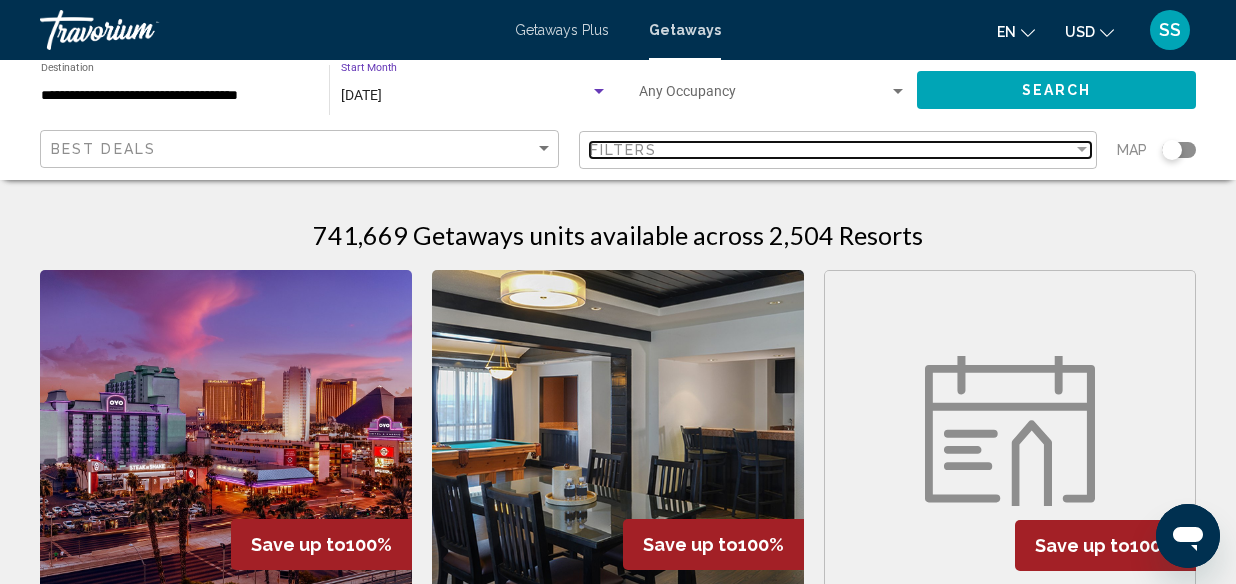 click on "Filters" at bounding box center (832, 150) 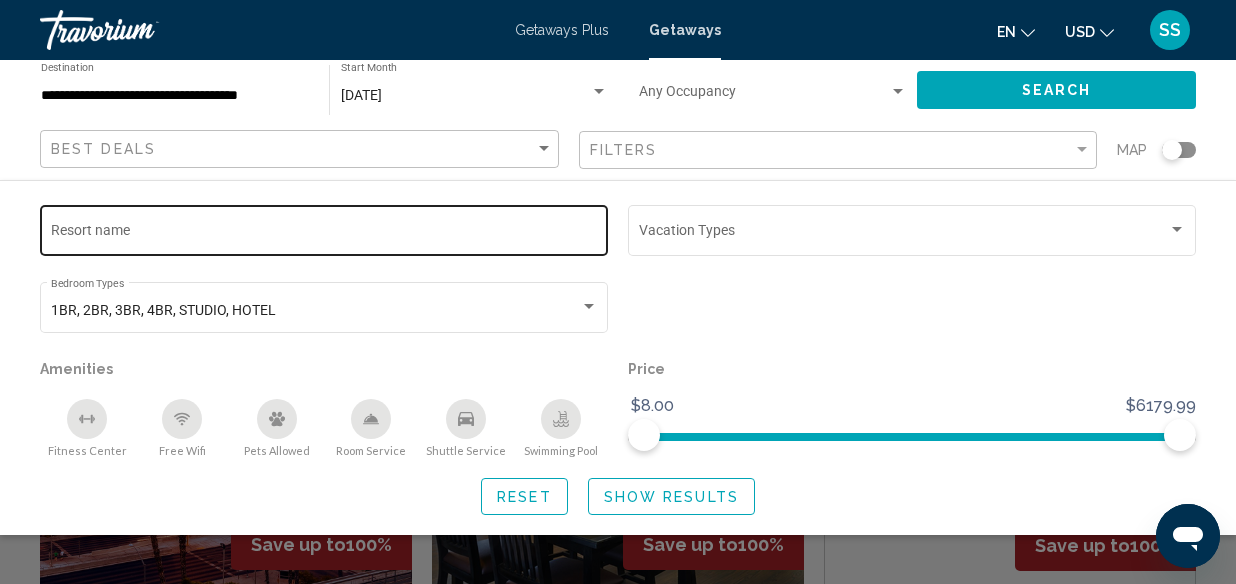 click on "Resort name" at bounding box center [324, 234] 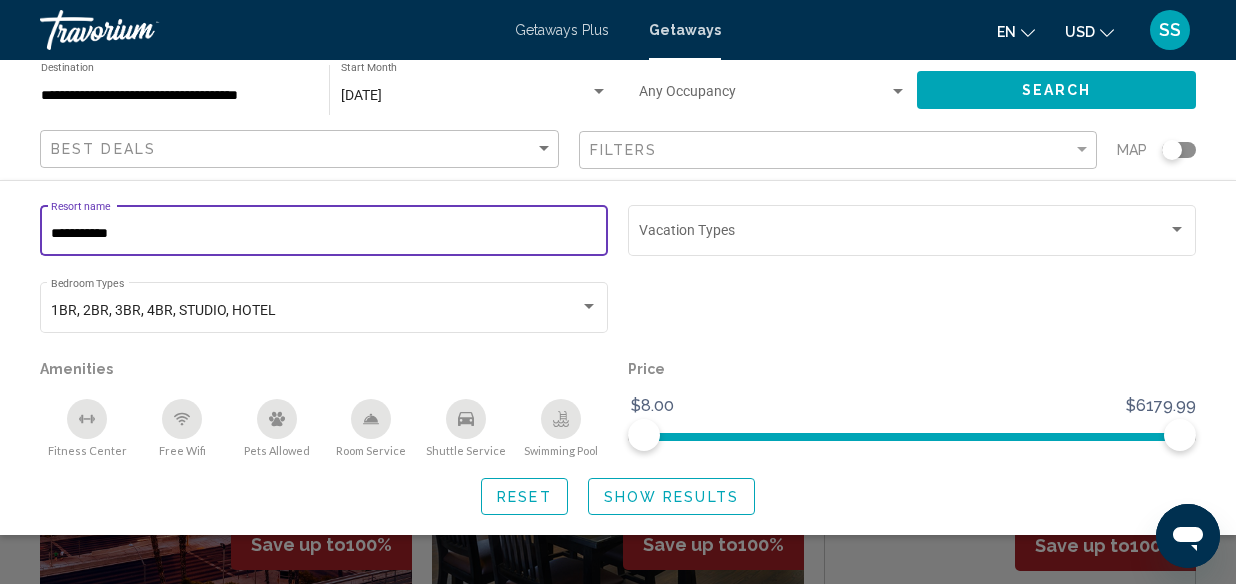 type on "**********" 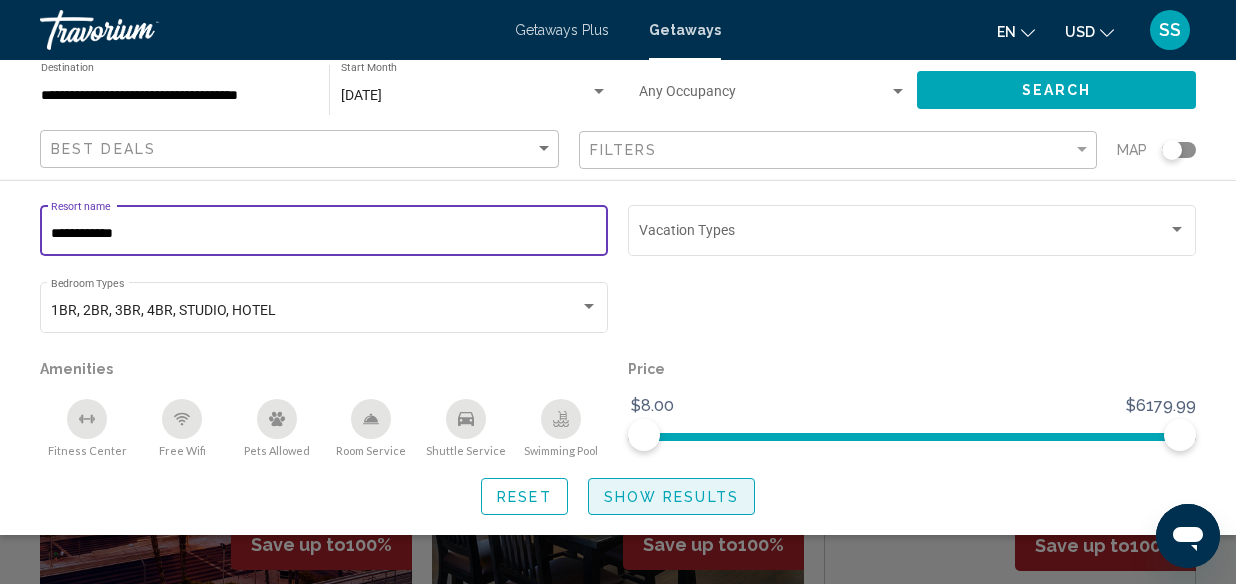 click on "Show Results" 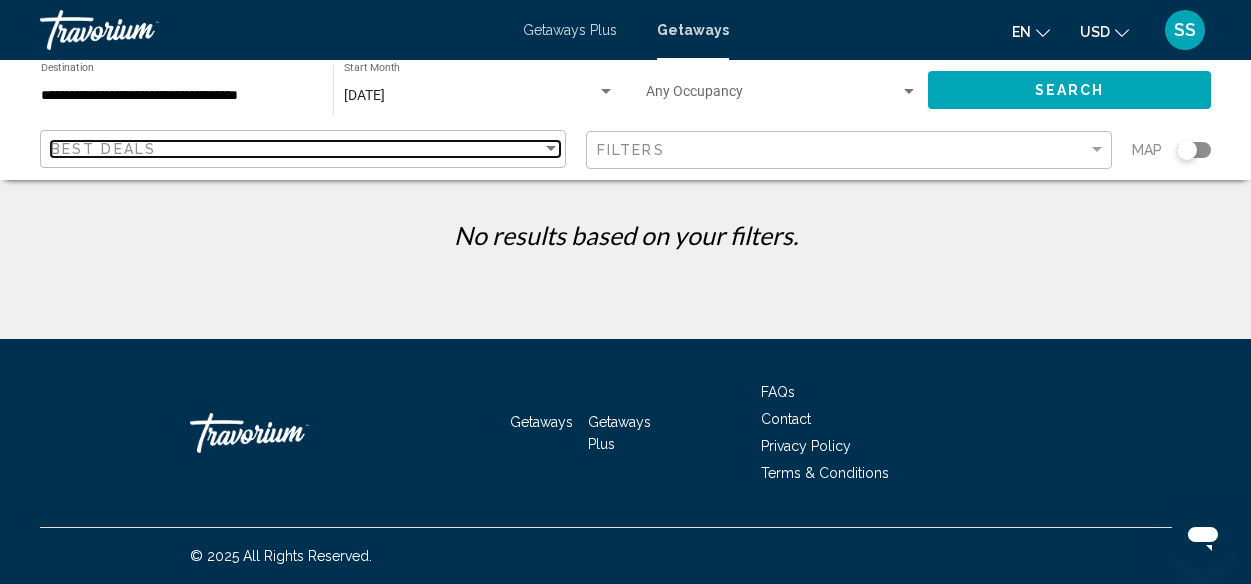 click on "Best Deals" at bounding box center (103, 149) 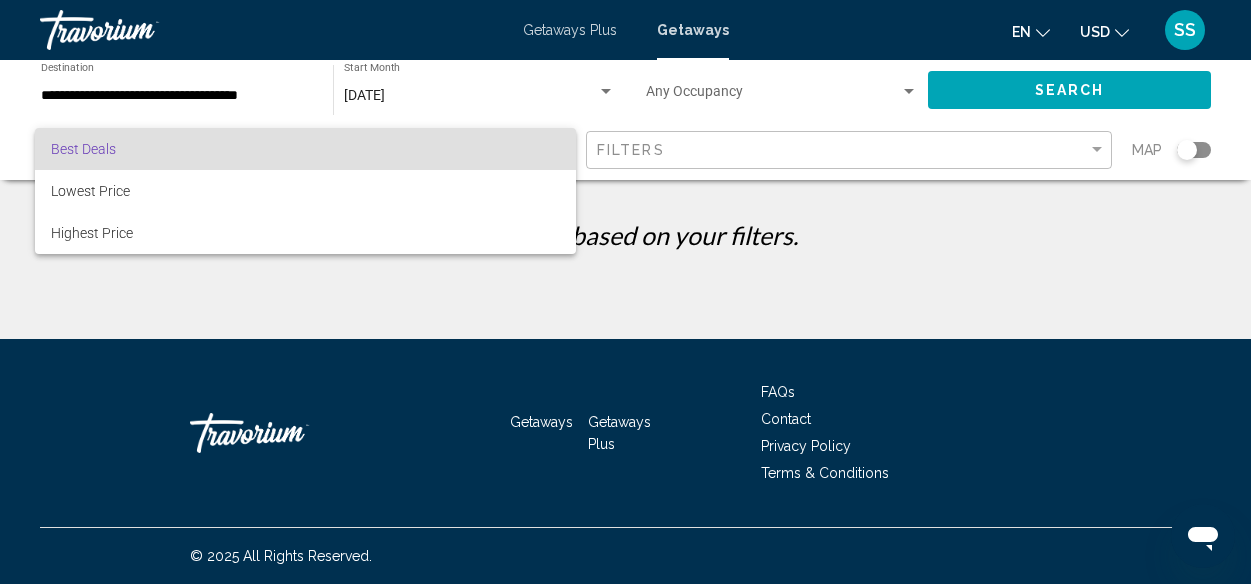 click at bounding box center [625, 292] 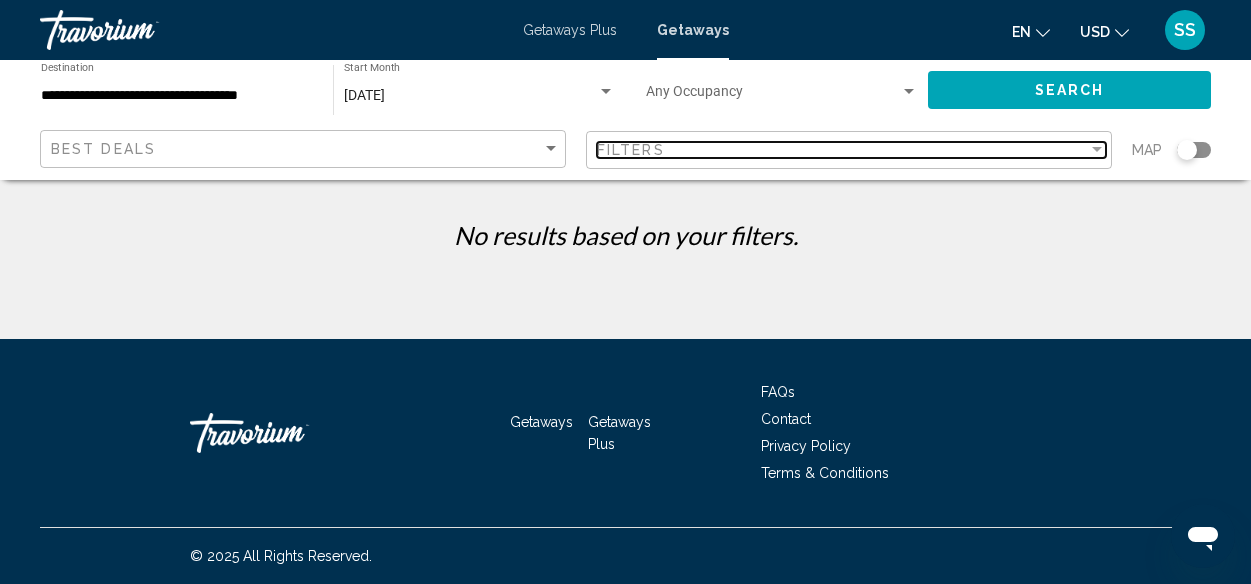 click on "Filters" at bounding box center [842, 150] 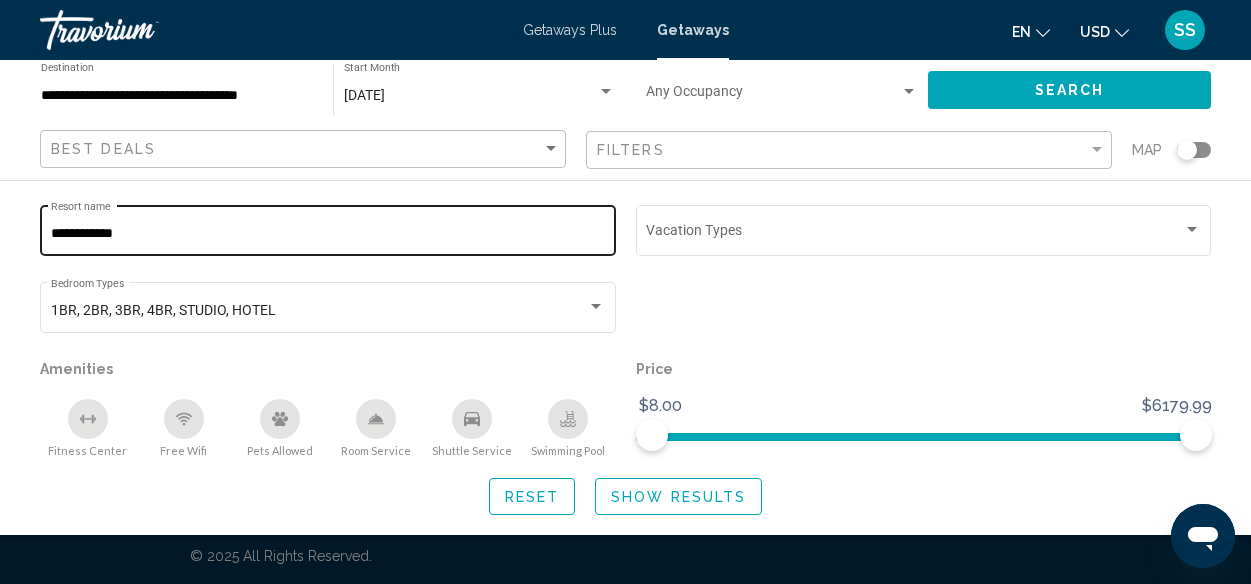 click on "**********" at bounding box center [328, 234] 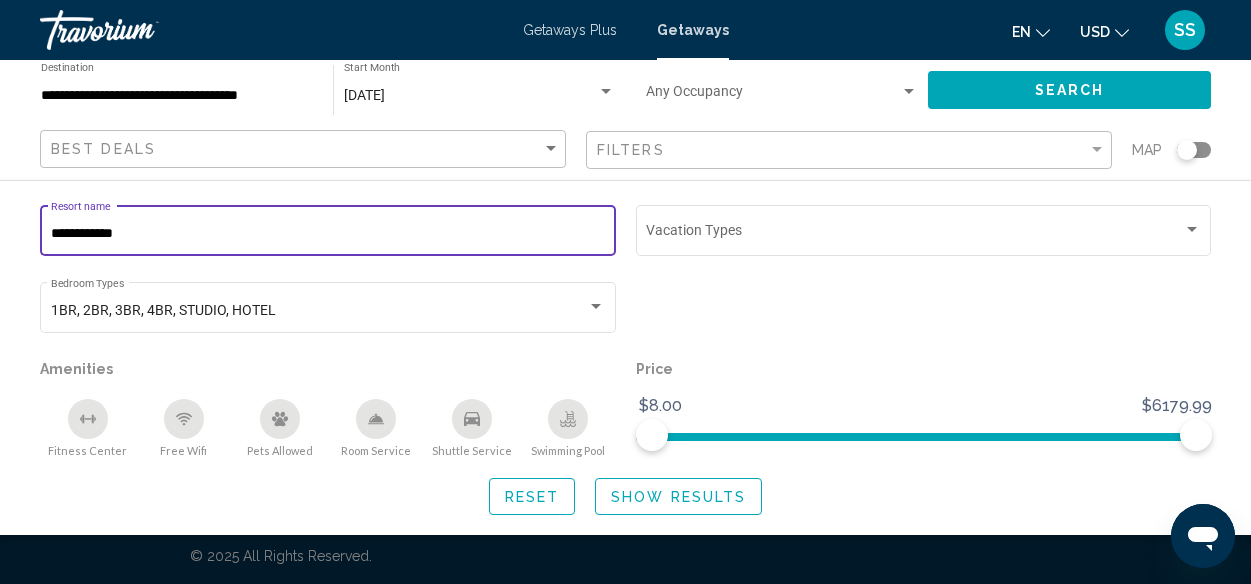 click on "**********" at bounding box center [328, 234] 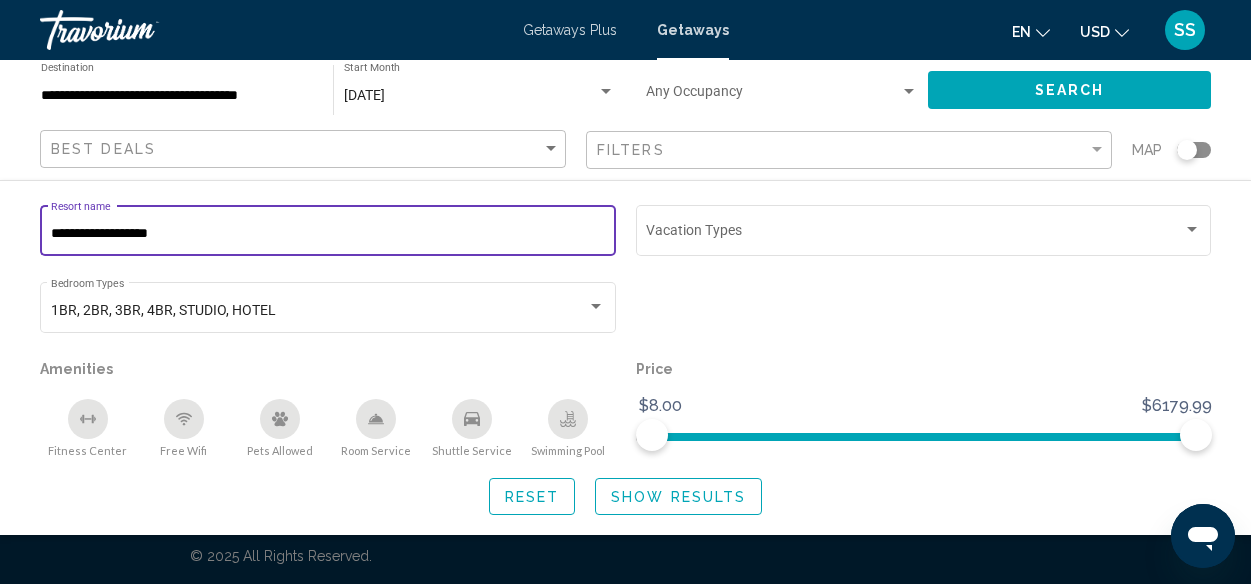 type on "**********" 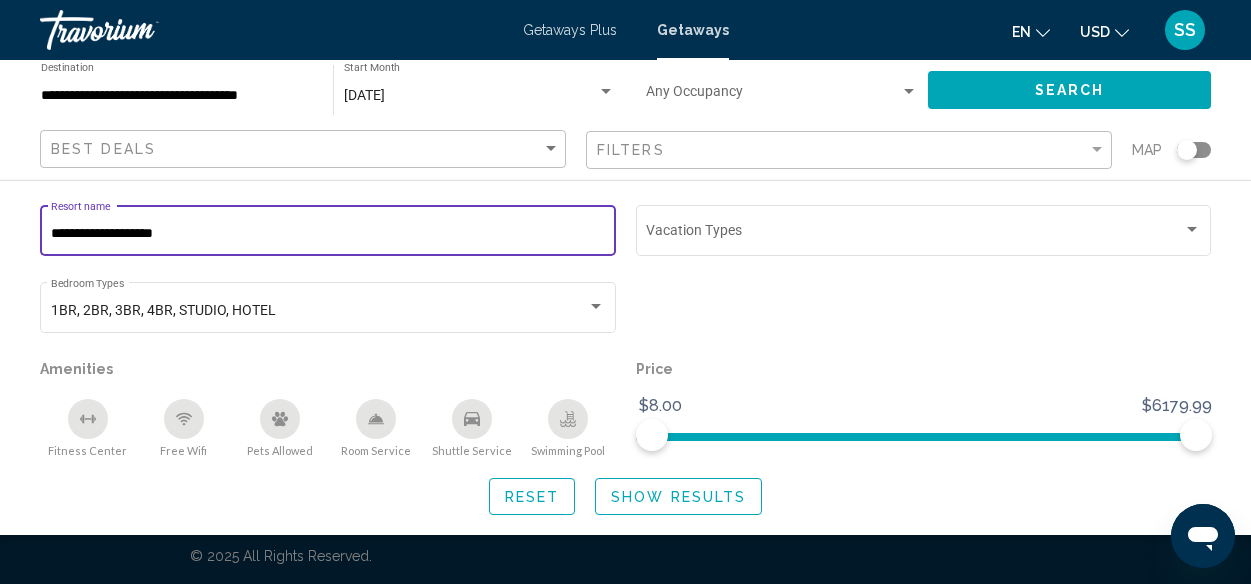 click on "Show Results" 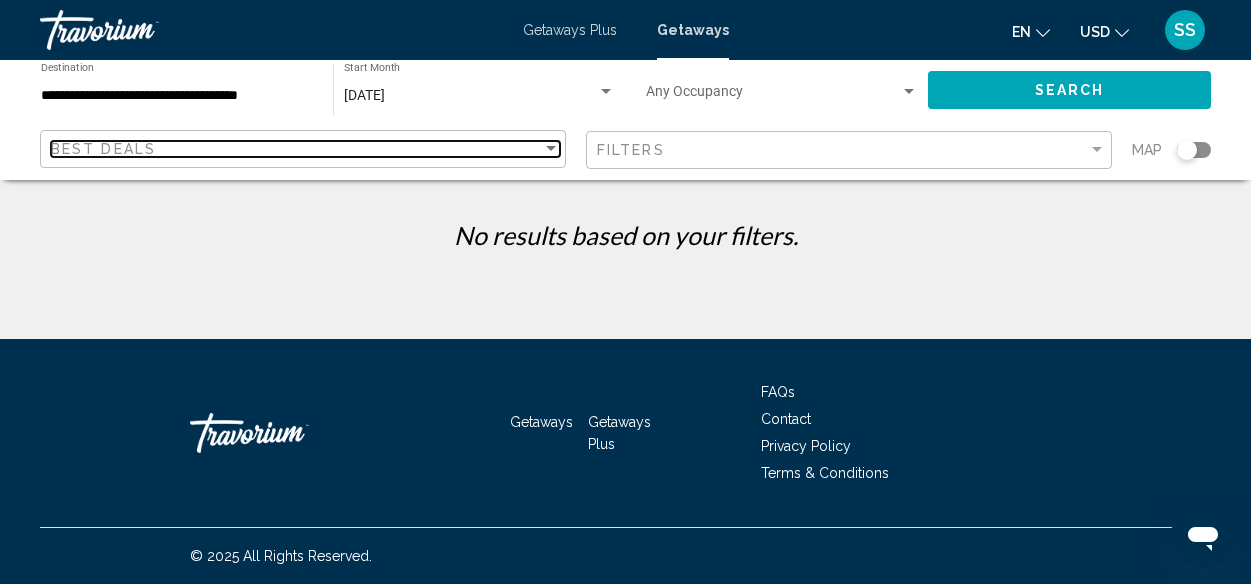 click on "Best Deals" at bounding box center (296, 149) 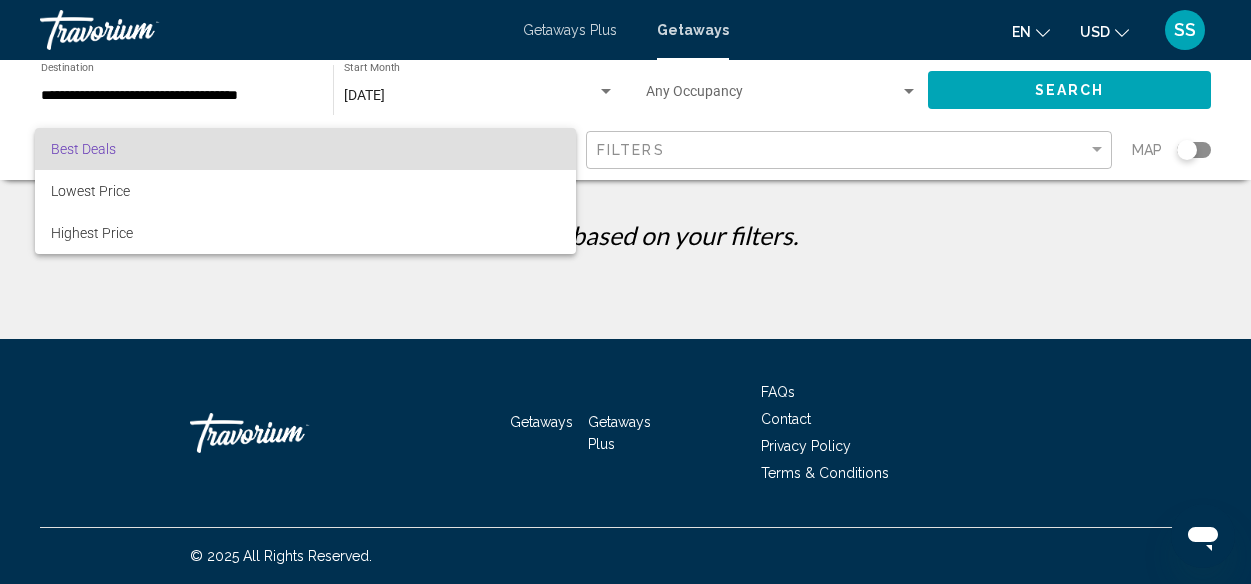 click at bounding box center [625, 292] 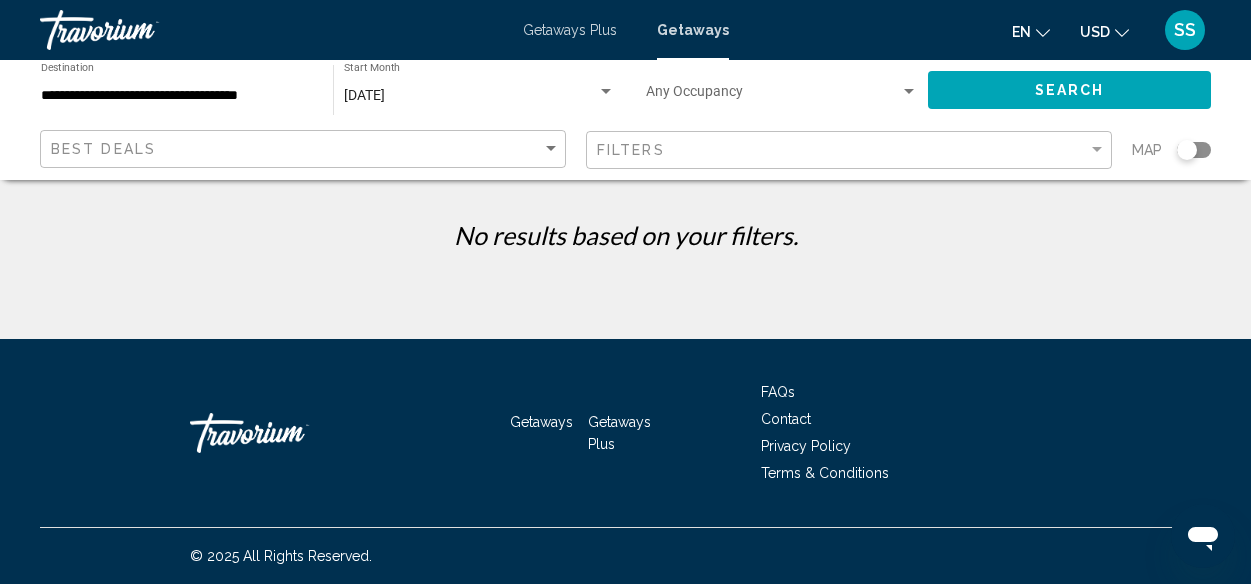 click on "[DATE]" at bounding box center (470, 96) 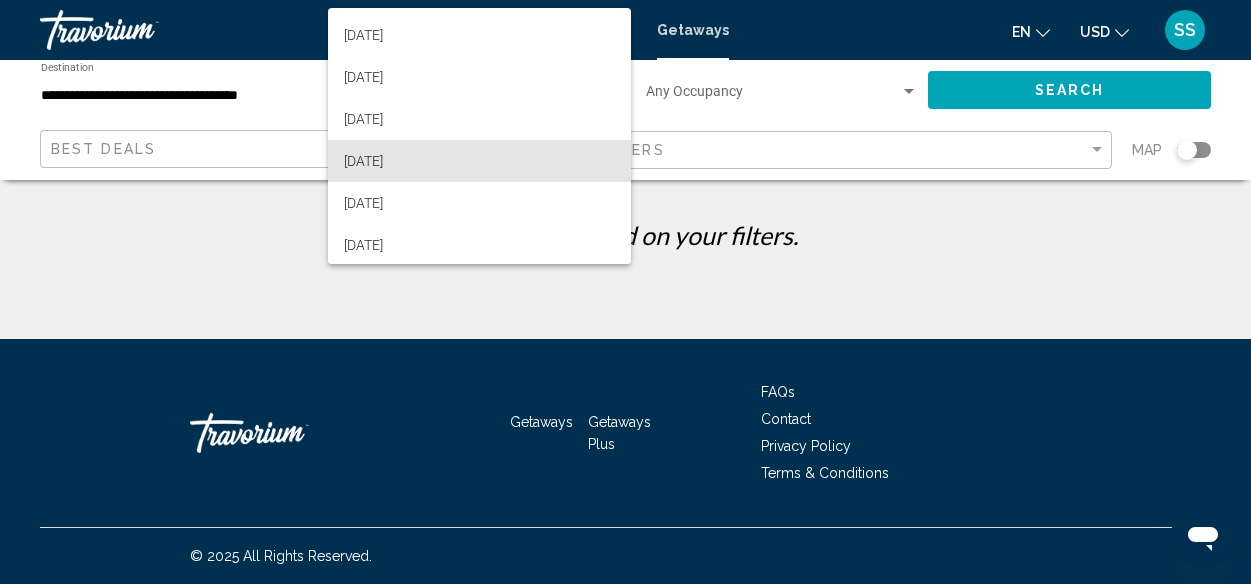 scroll, scrollTop: 416, scrollLeft: 0, axis: vertical 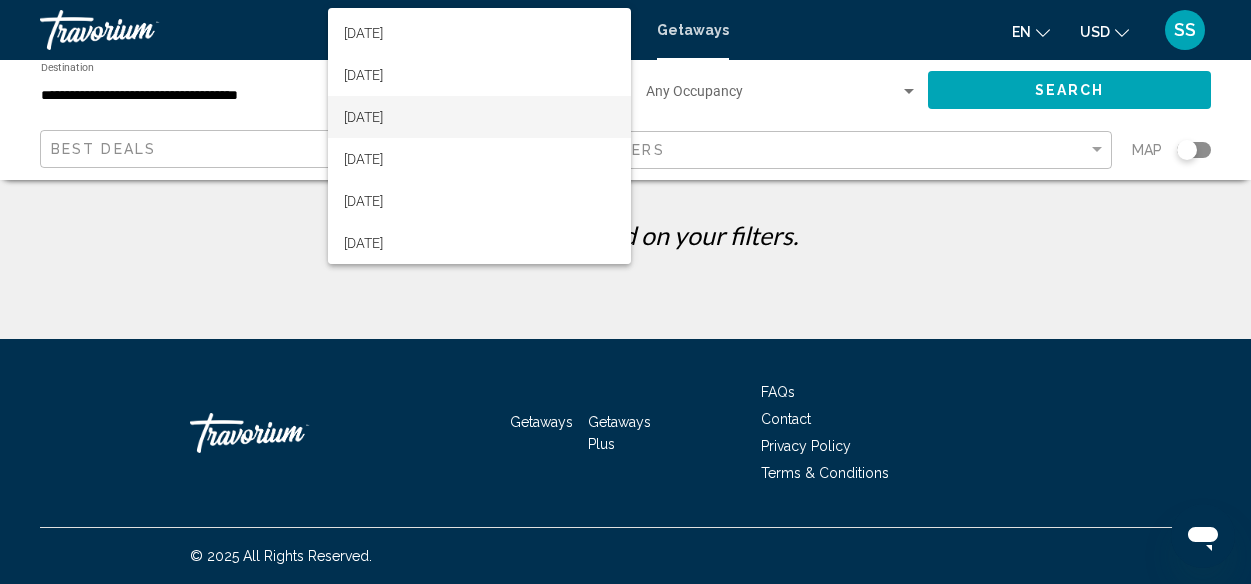 click on "[DATE]" at bounding box center [479, 117] 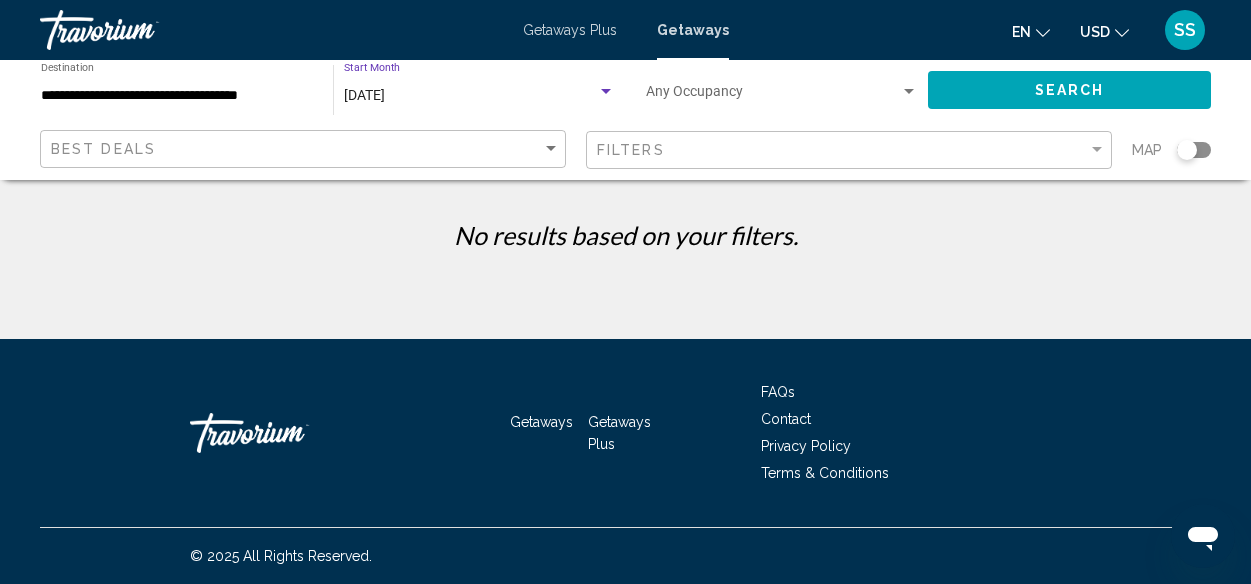 click on "[DATE]" at bounding box center (470, 96) 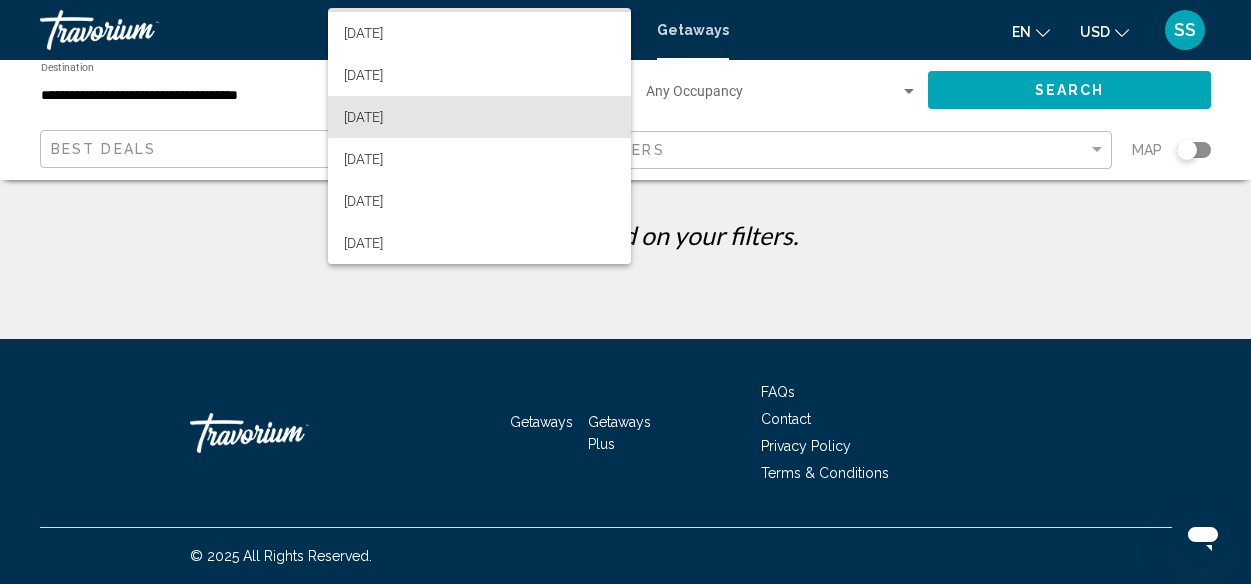 scroll, scrollTop: 543, scrollLeft: 0, axis: vertical 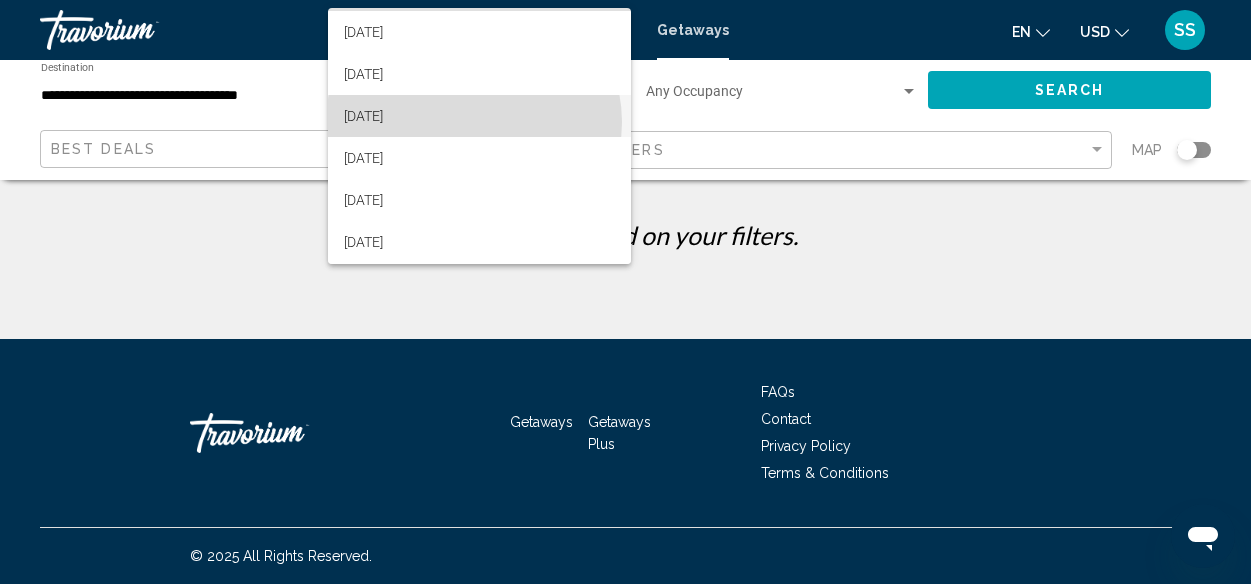 click on "[DATE]" at bounding box center (479, 116) 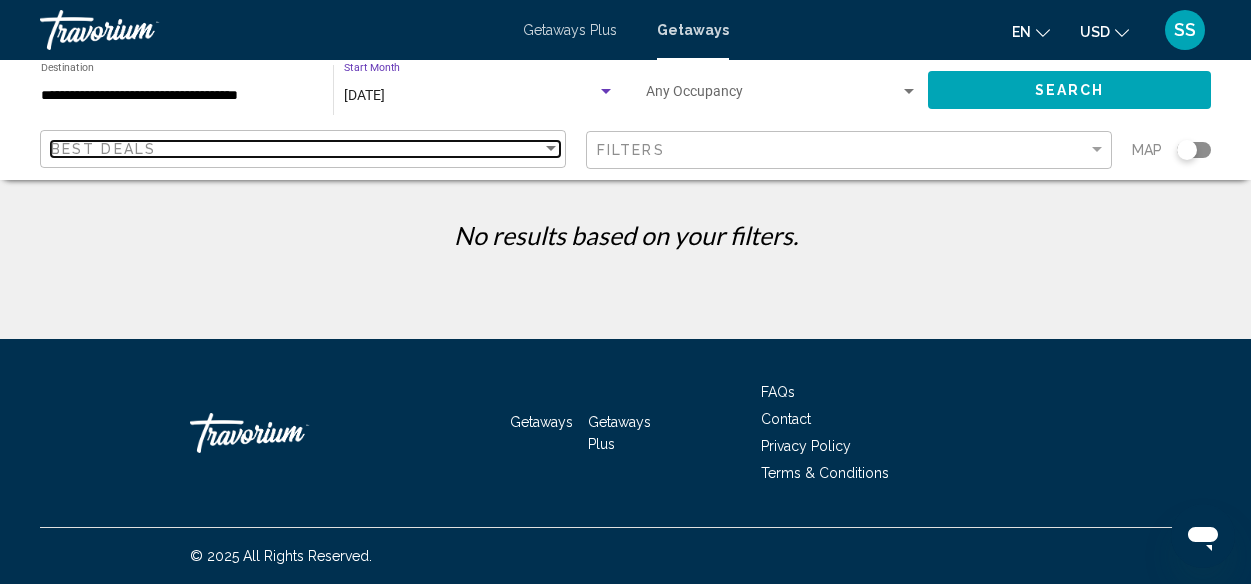 click on "Best Deals" at bounding box center (296, 149) 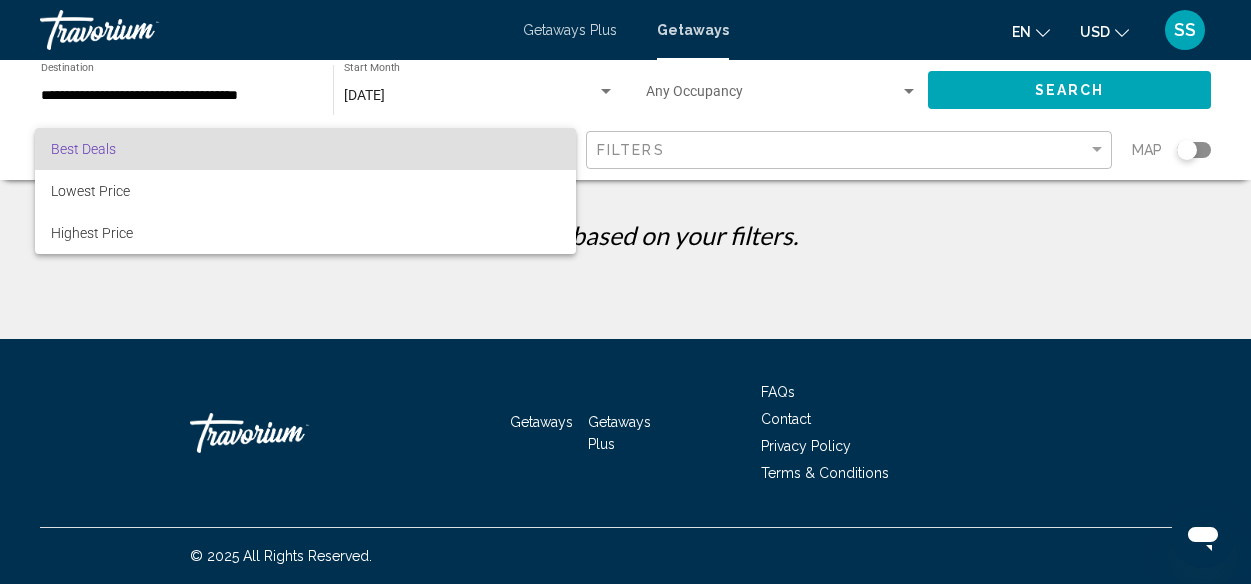 click at bounding box center [625, 292] 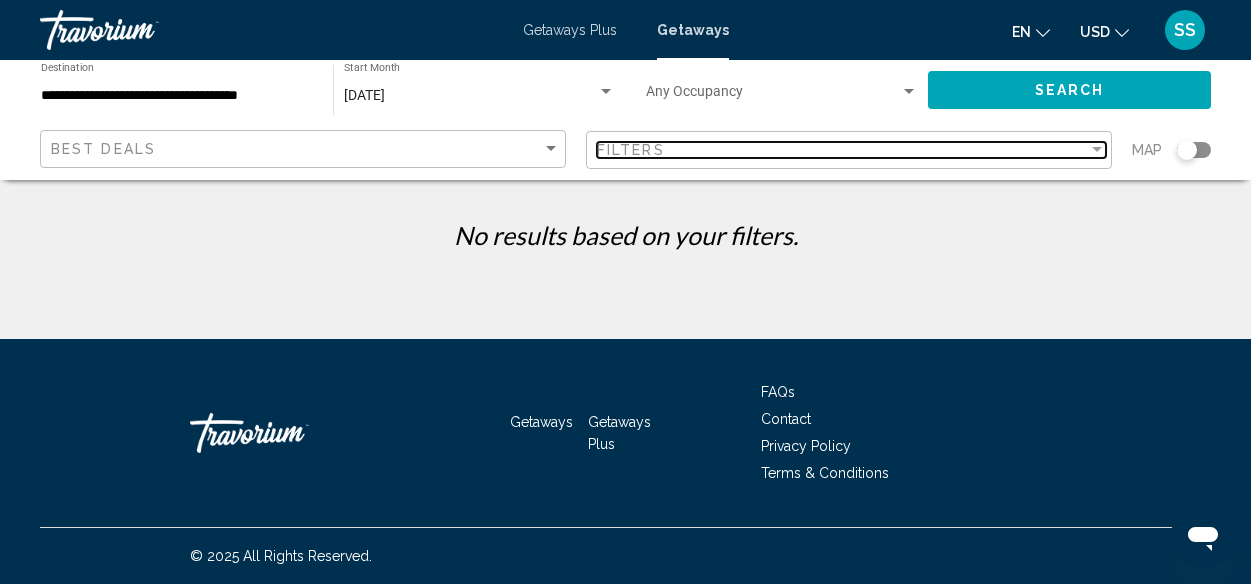 click on "Filters" at bounding box center (842, 150) 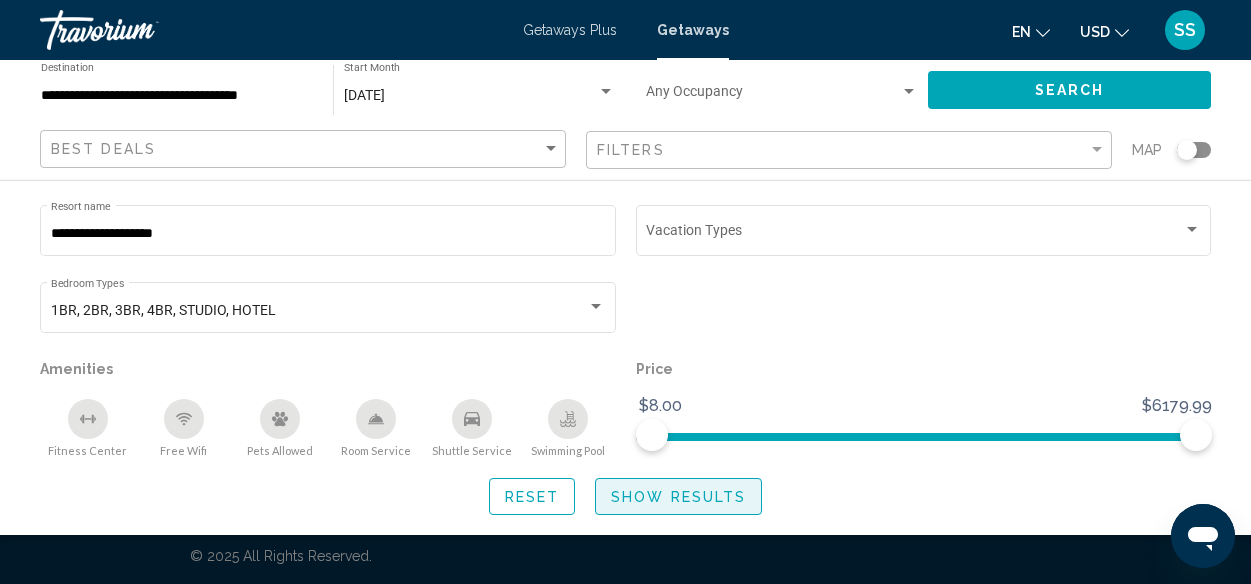 click on "Show Results" 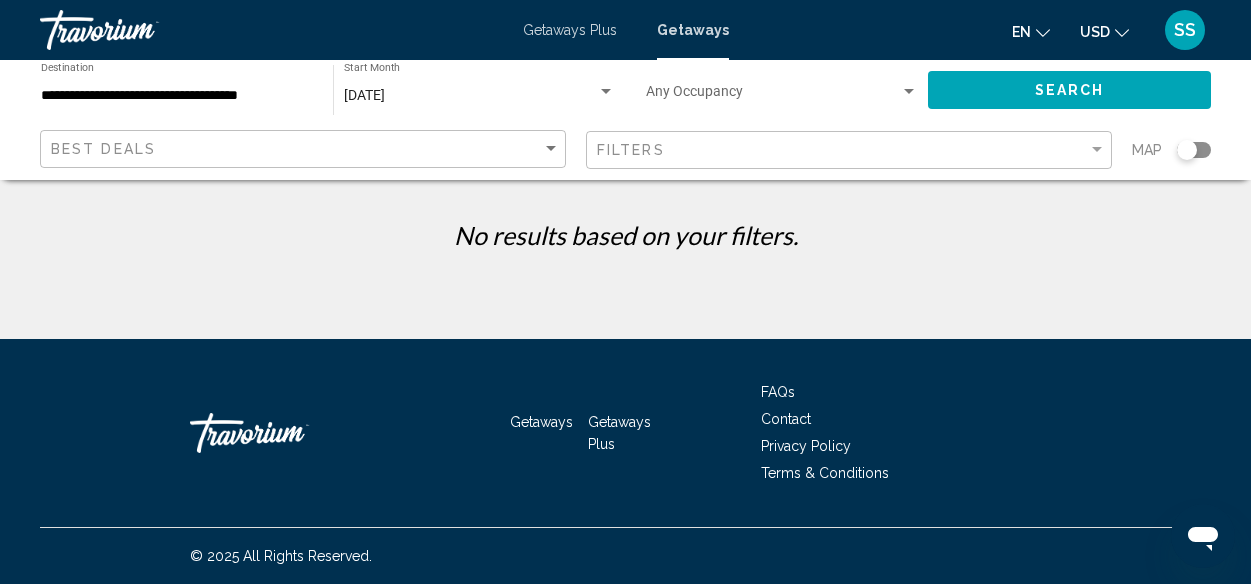 click on "[DATE]" at bounding box center (470, 96) 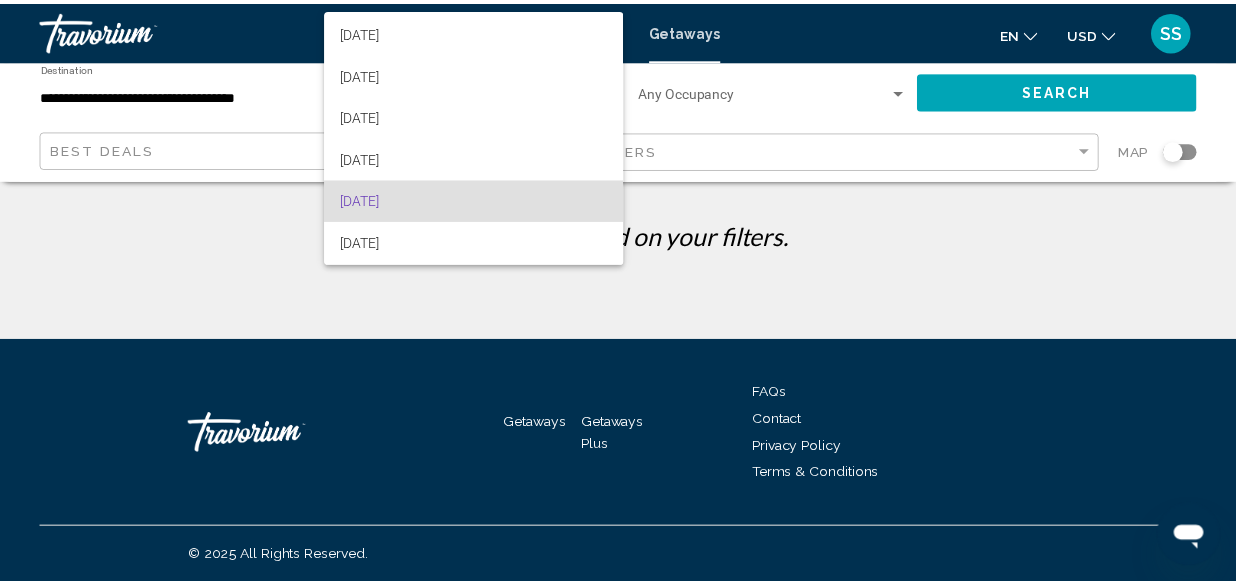 scroll, scrollTop: 453, scrollLeft: 0, axis: vertical 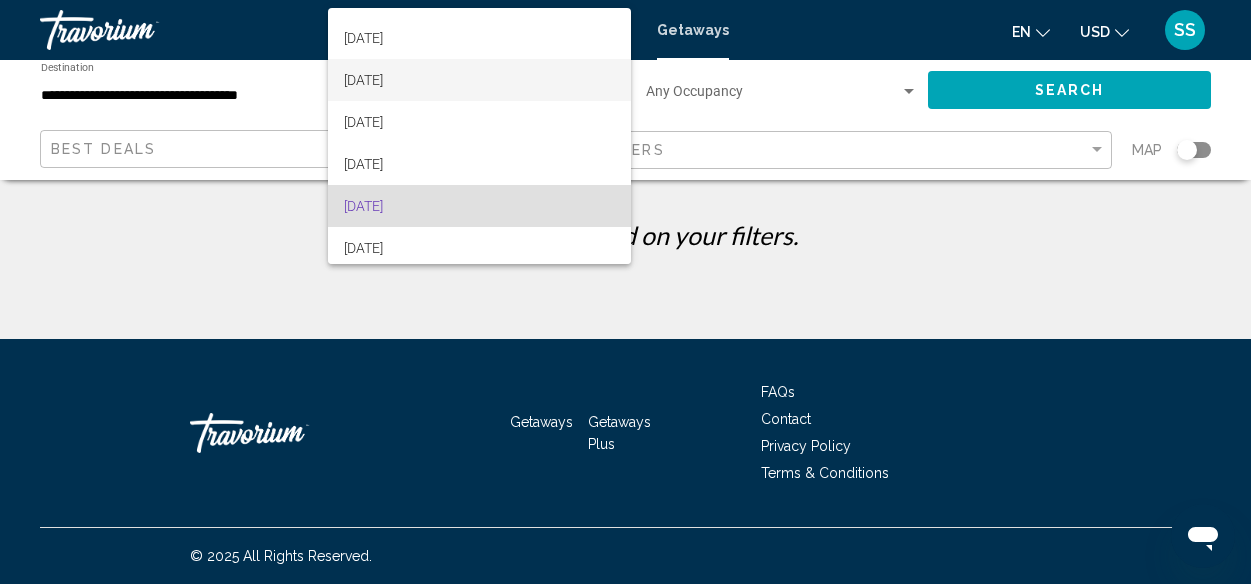 click on "[DATE]" at bounding box center [479, 80] 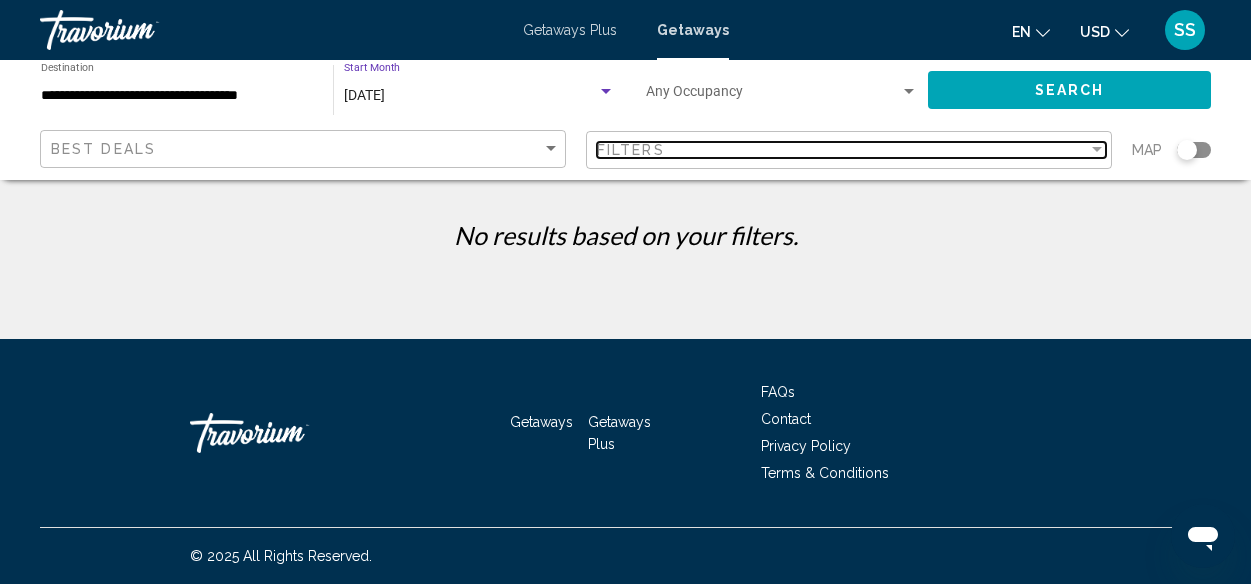 click on "Filters" at bounding box center [842, 150] 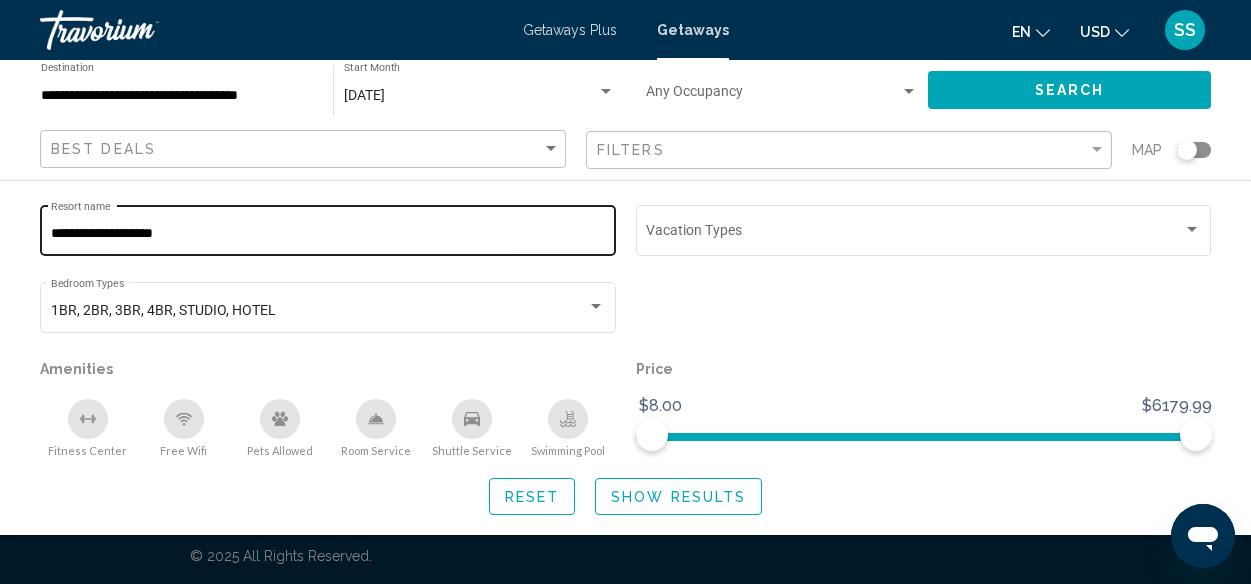 click on "**********" at bounding box center (328, 234) 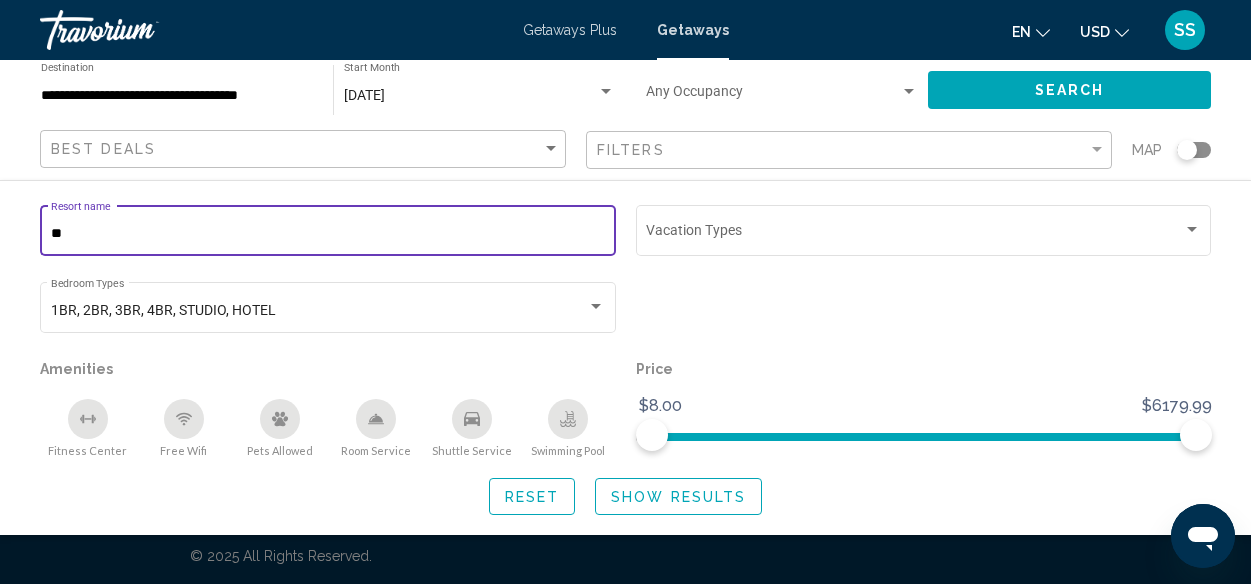 type on "*" 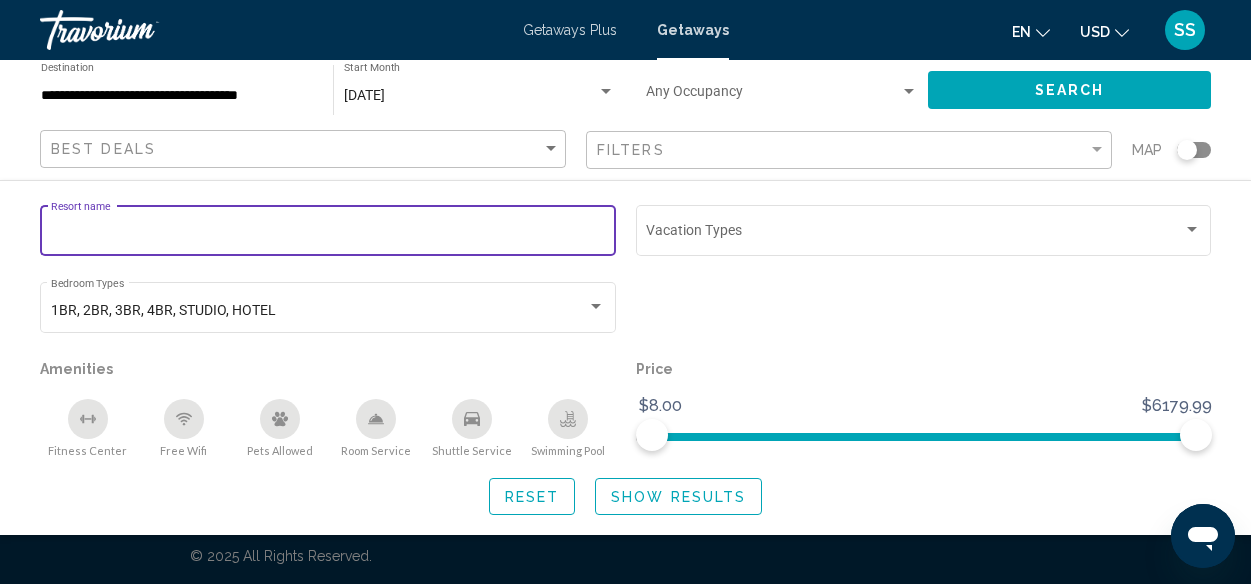 type 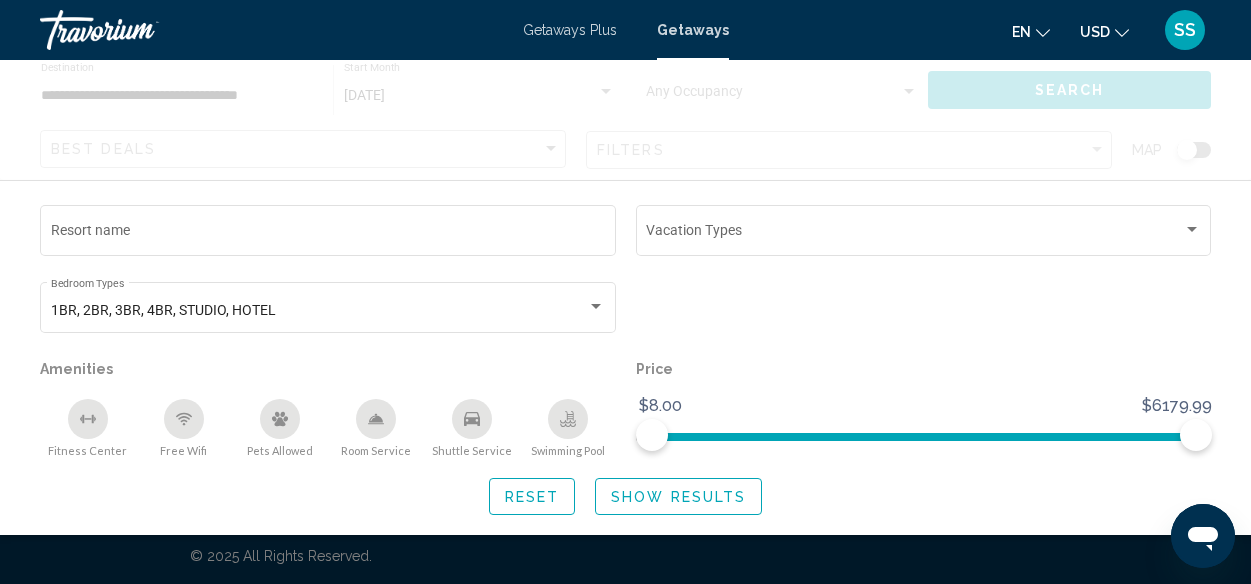 click on "Show Results" 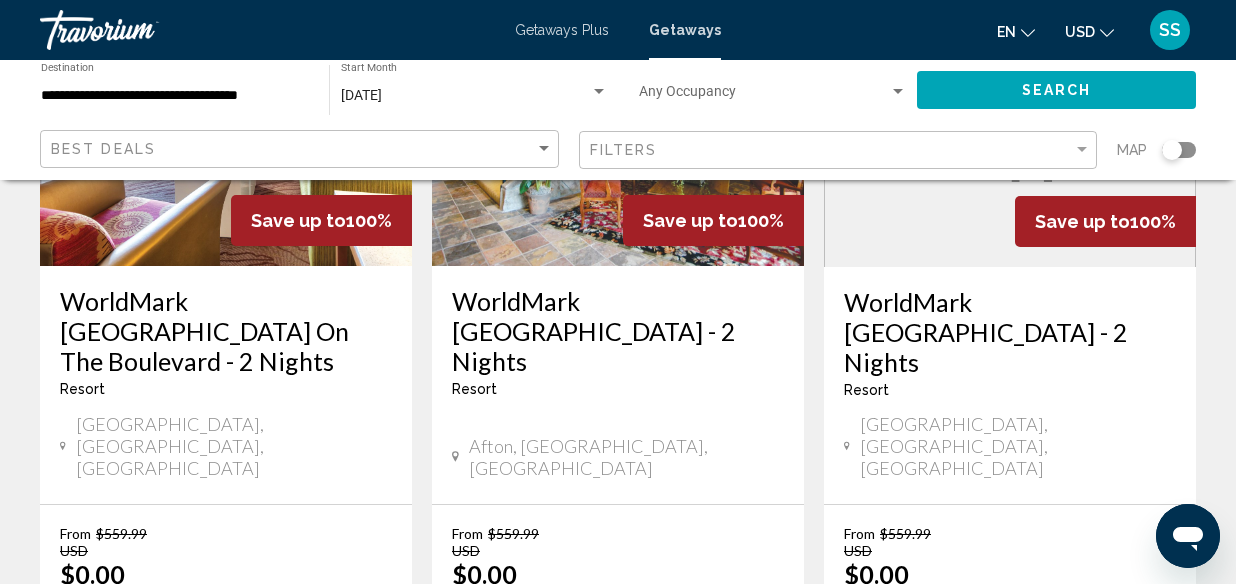 scroll, scrollTop: 2766, scrollLeft: 0, axis: vertical 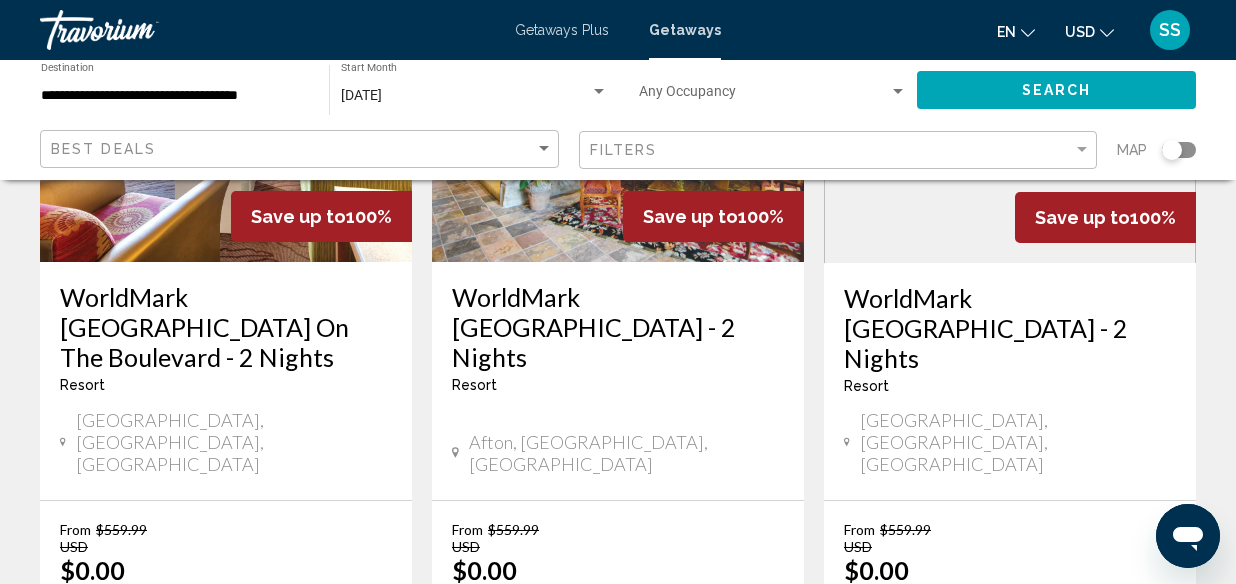 click on "2" at bounding box center (478, 775) 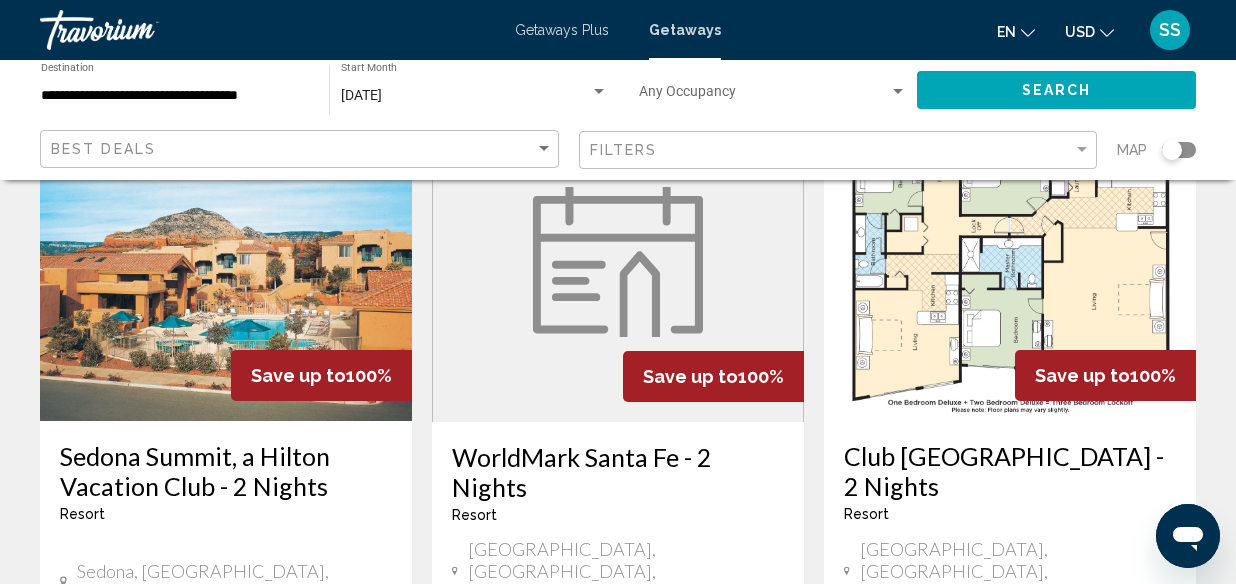scroll, scrollTop: 2576, scrollLeft: 0, axis: vertical 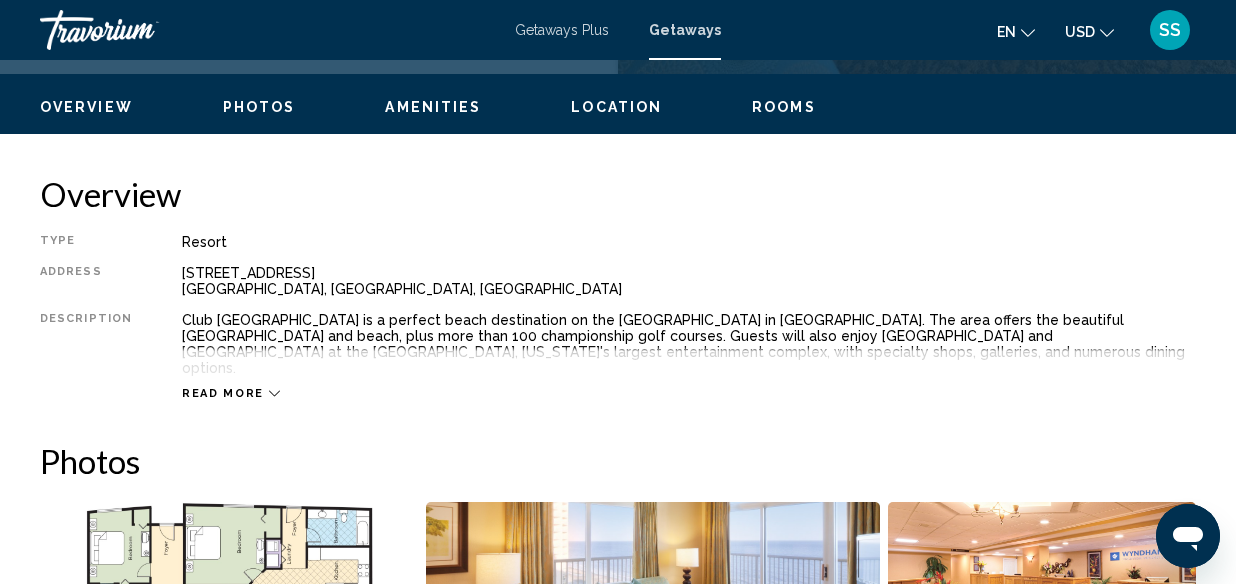 click on "Read more" at bounding box center (223, 393) 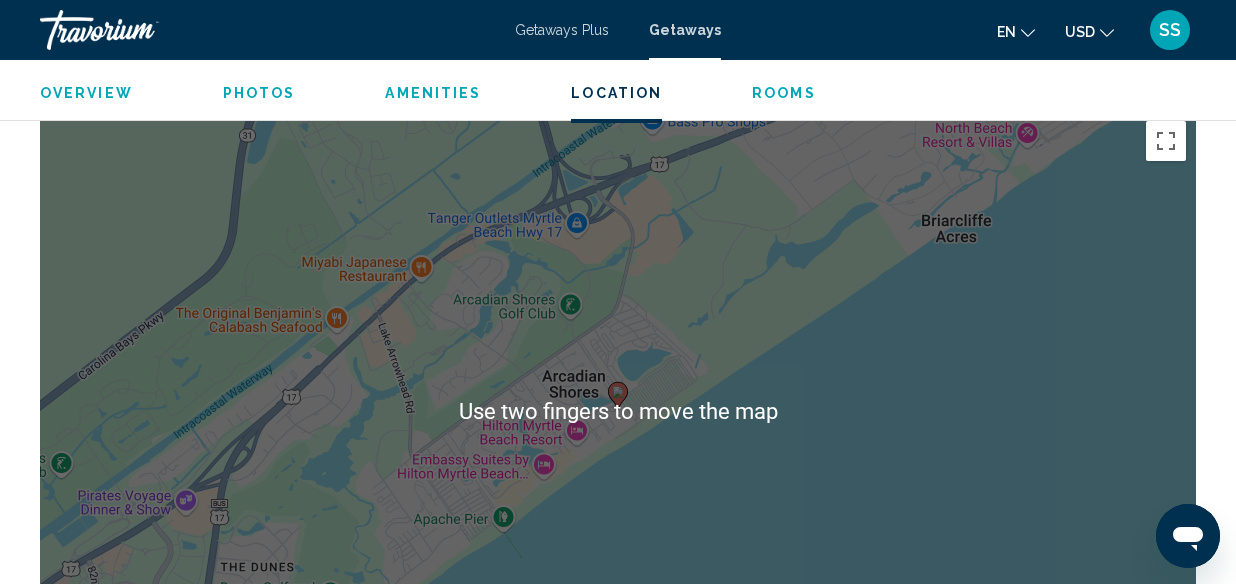 scroll, scrollTop: 2991, scrollLeft: 0, axis: vertical 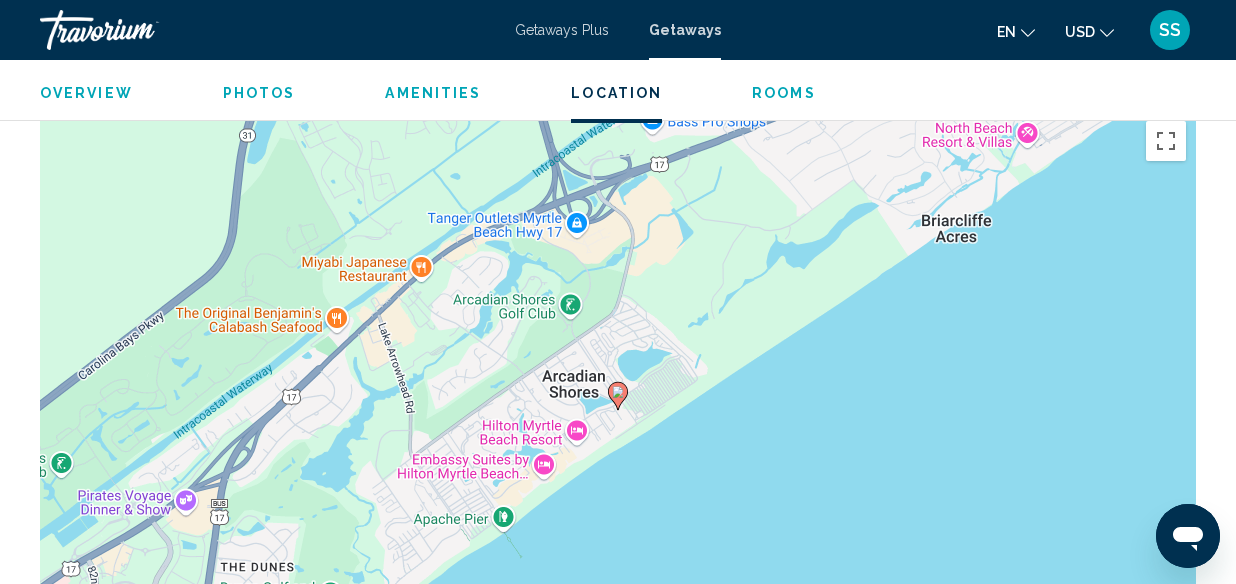 click on "To navigate, press the arrow keys. To activate drag with keyboard, press Alt + Enter. Once in keyboard drag state, use the arrow keys to move the marker. To complete the drag, press the Enter key. To cancel, press Escape." at bounding box center [618, 411] 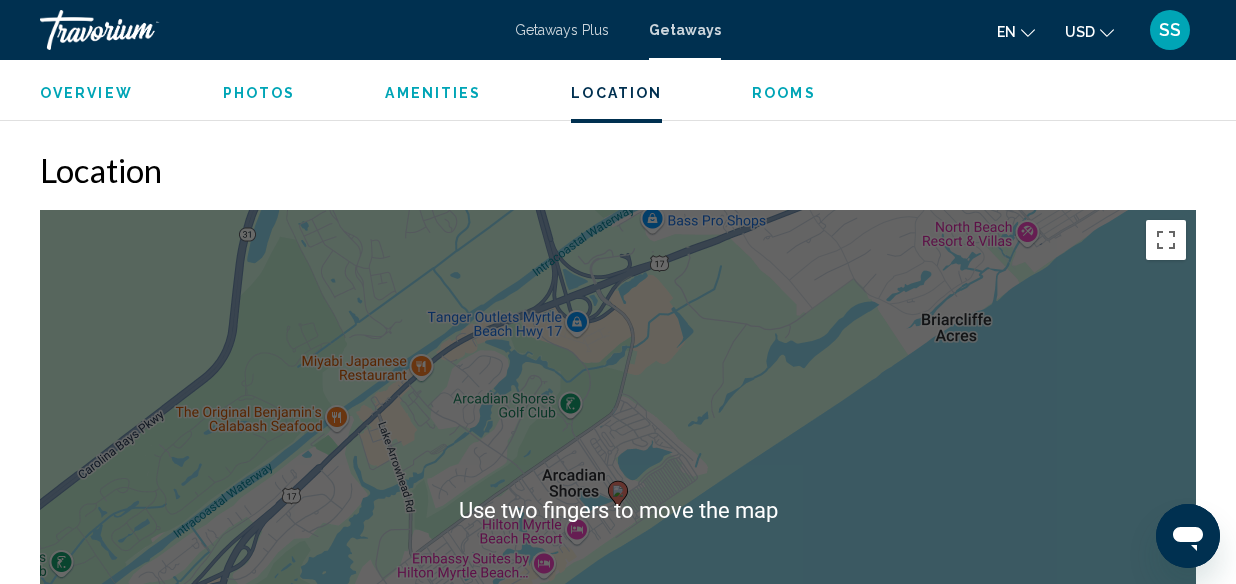 scroll, scrollTop: 2890, scrollLeft: 0, axis: vertical 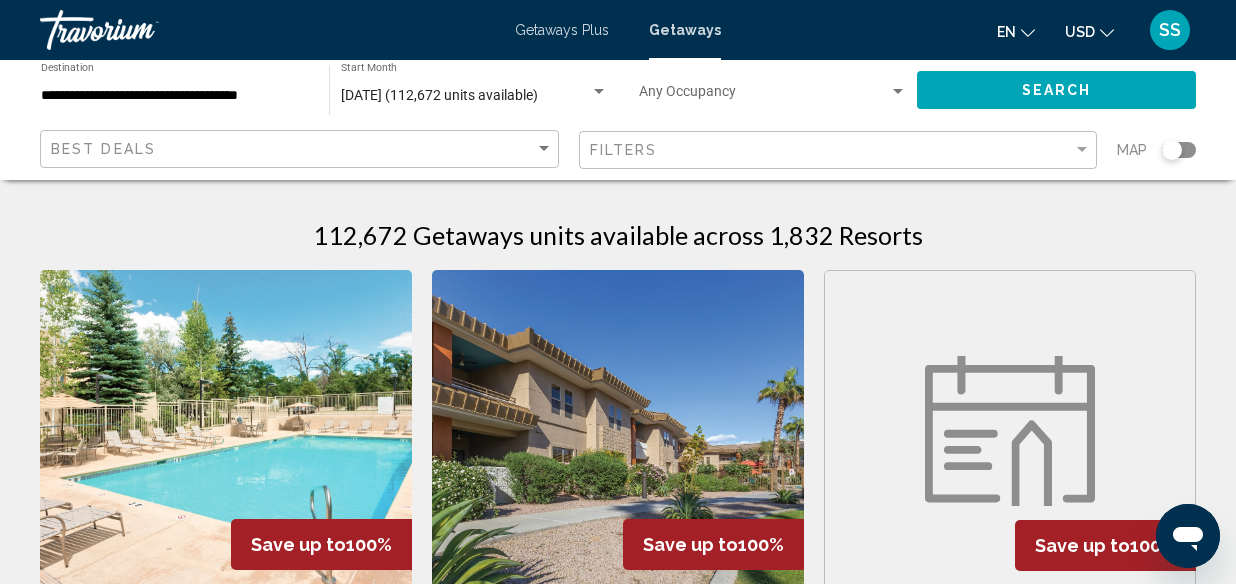 click on "[DATE] (112,672 units available)" at bounding box center (439, 95) 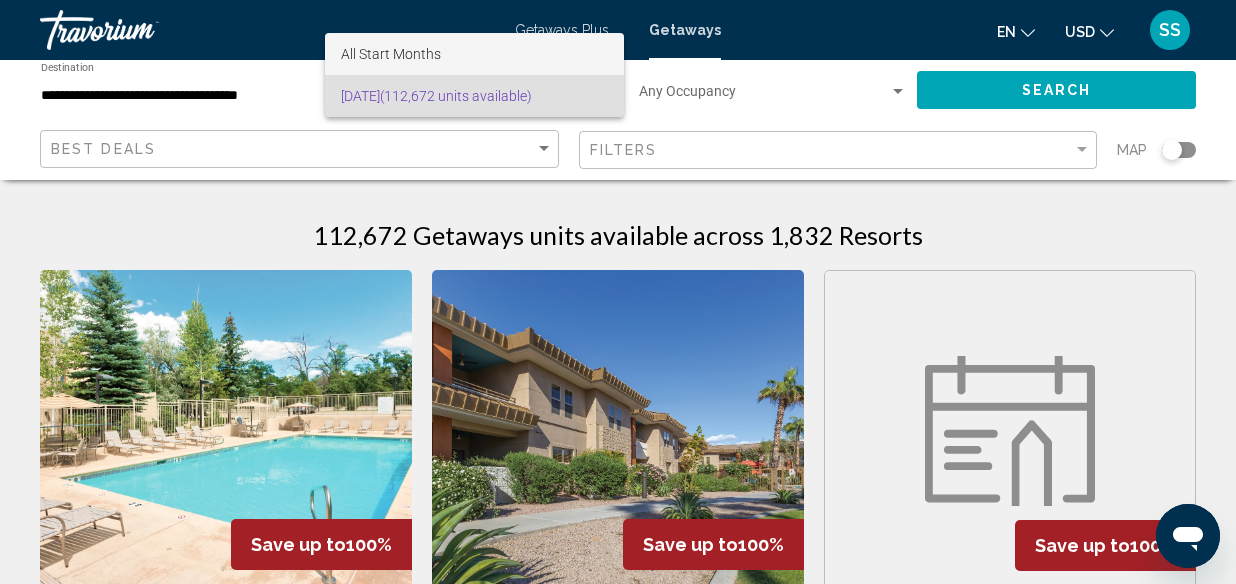 click on "All Start Months" at bounding box center [474, 54] 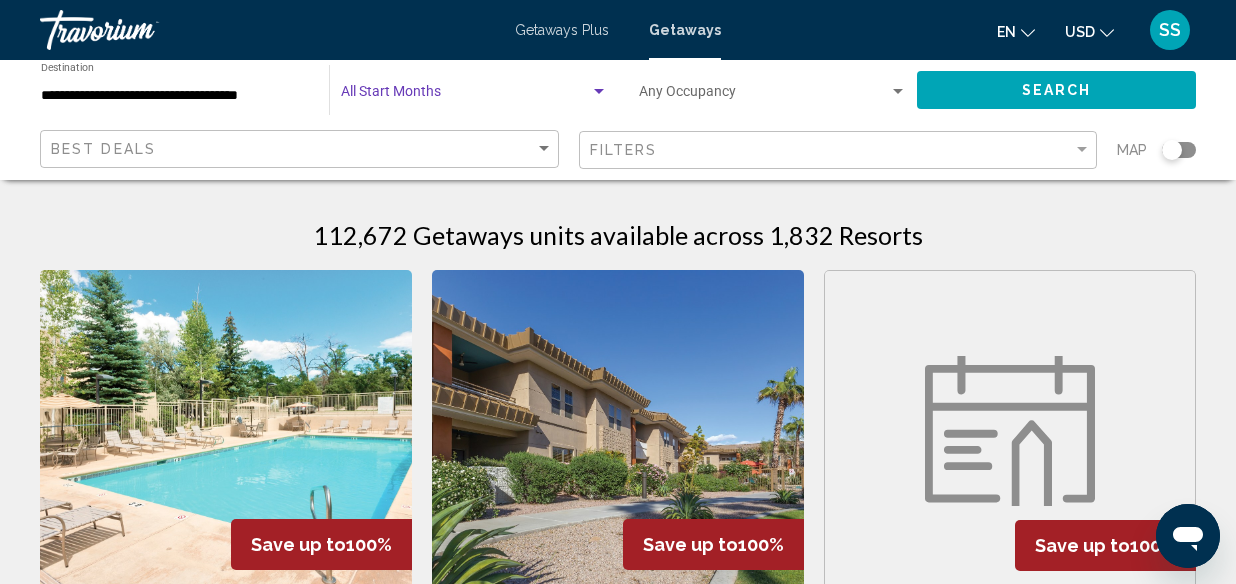 click at bounding box center (465, 96) 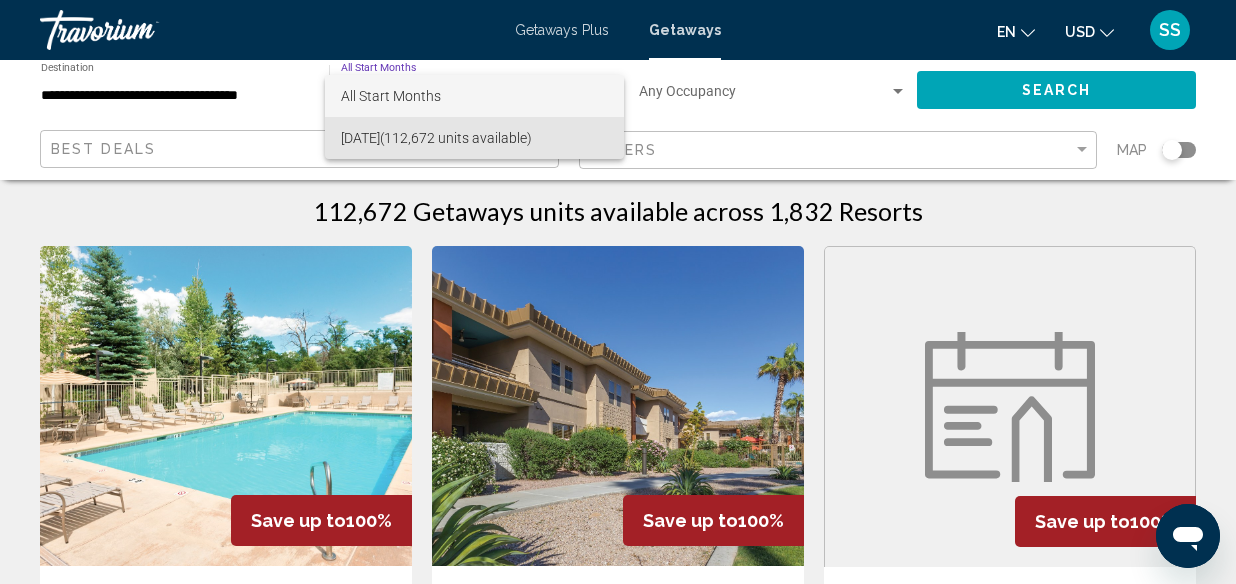 scroll, scrollTop: 0, scrollLeft: 0, axis: both 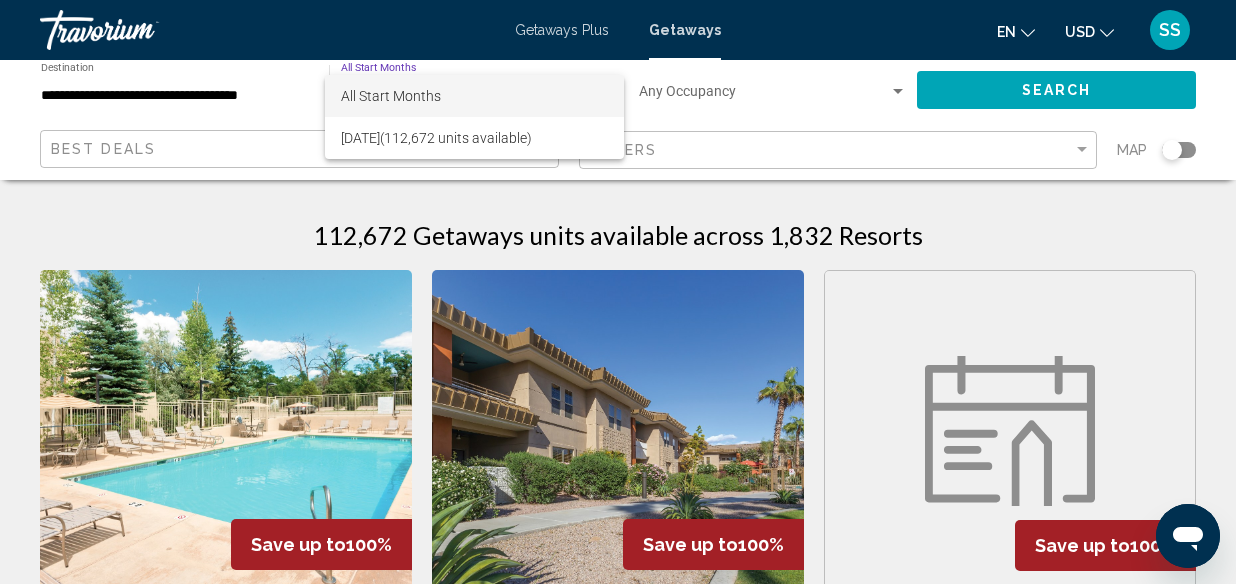 click on "All Start Months" at bounding box center (474, 96) 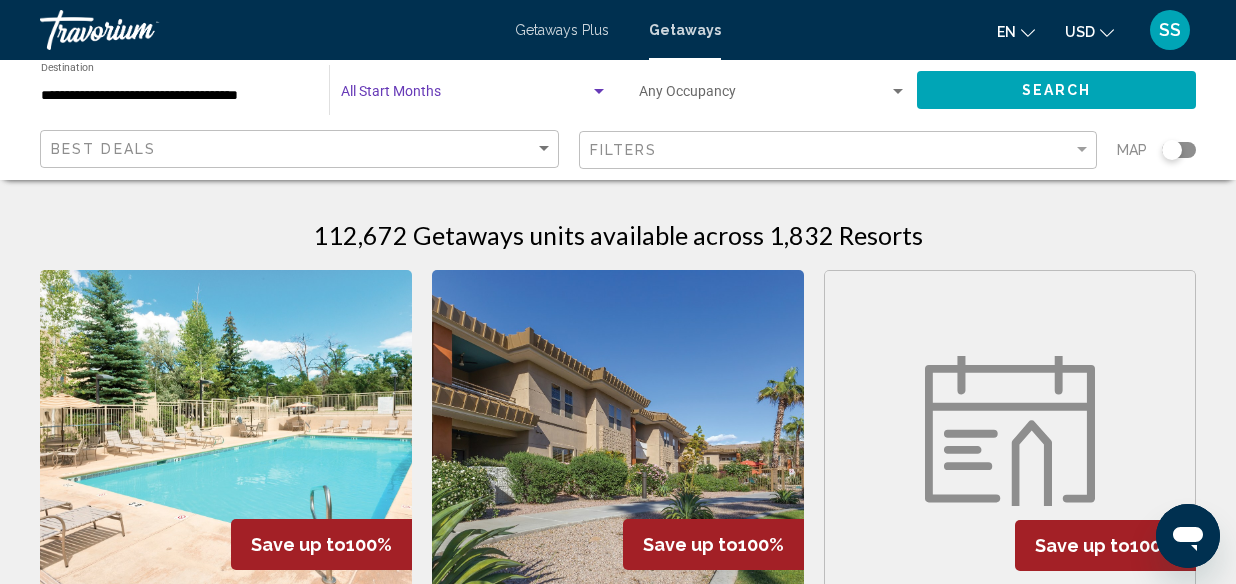 click on "Search" 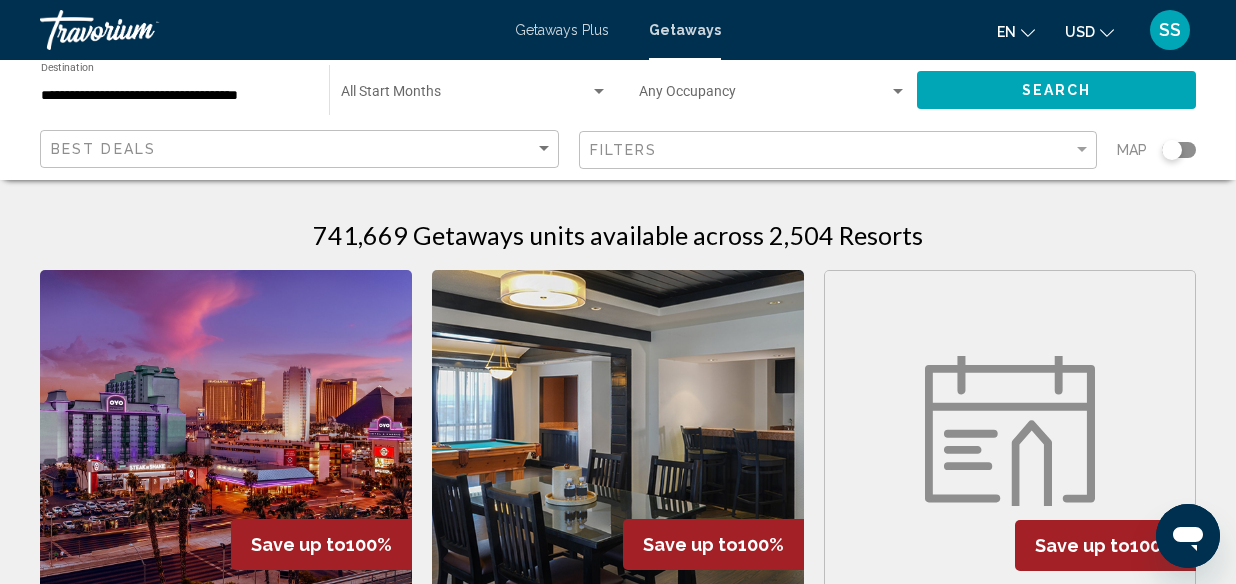 click at bounding box center (465, 96) 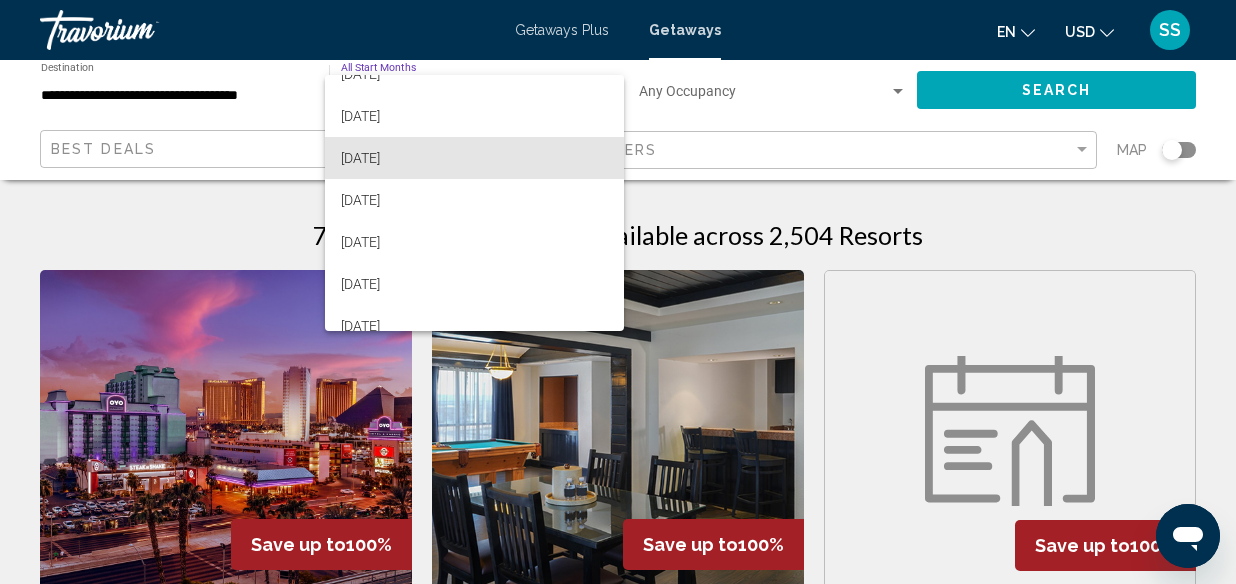 scroll, scrollTop: 618, scrollLeft: 0, axis: vertical 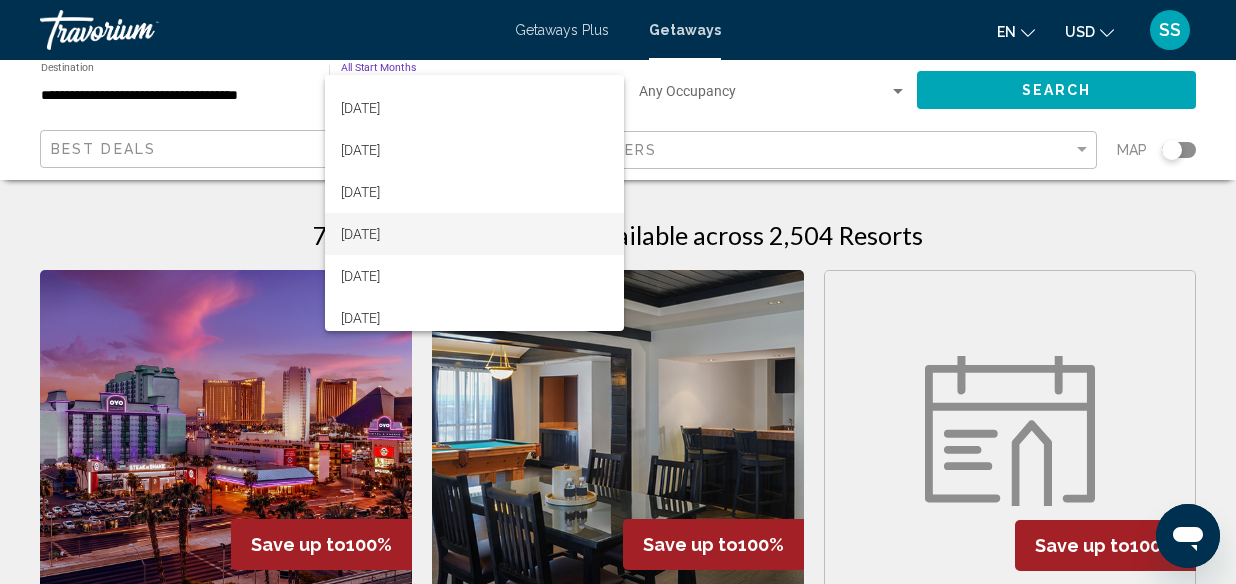 click on "[DATE]" at bounding box center (474, 234) 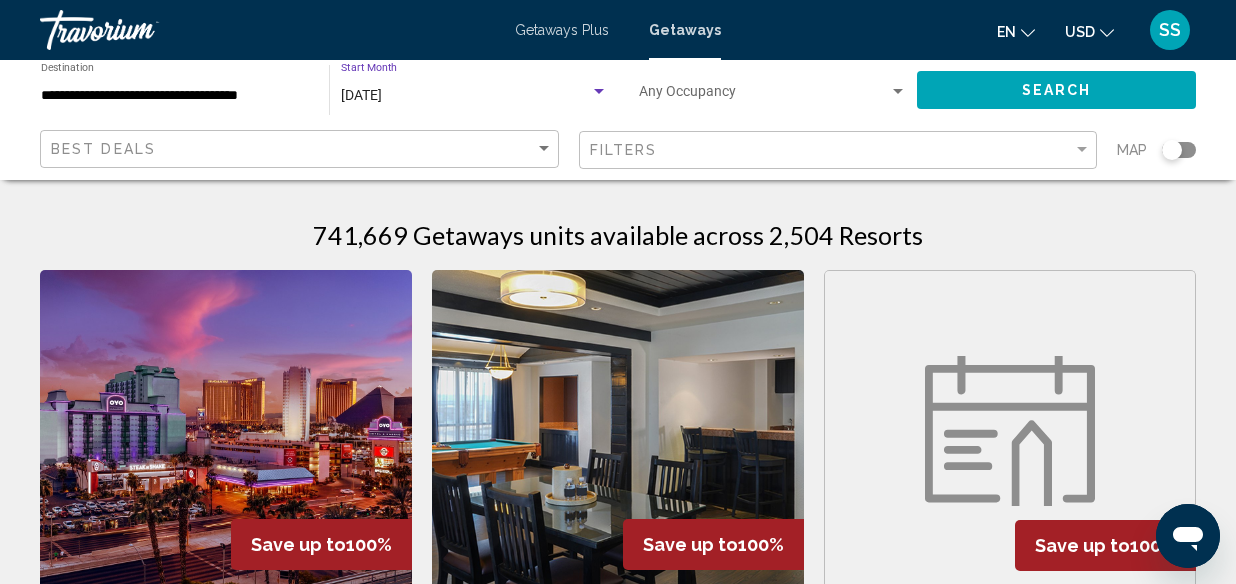 click on "Search" 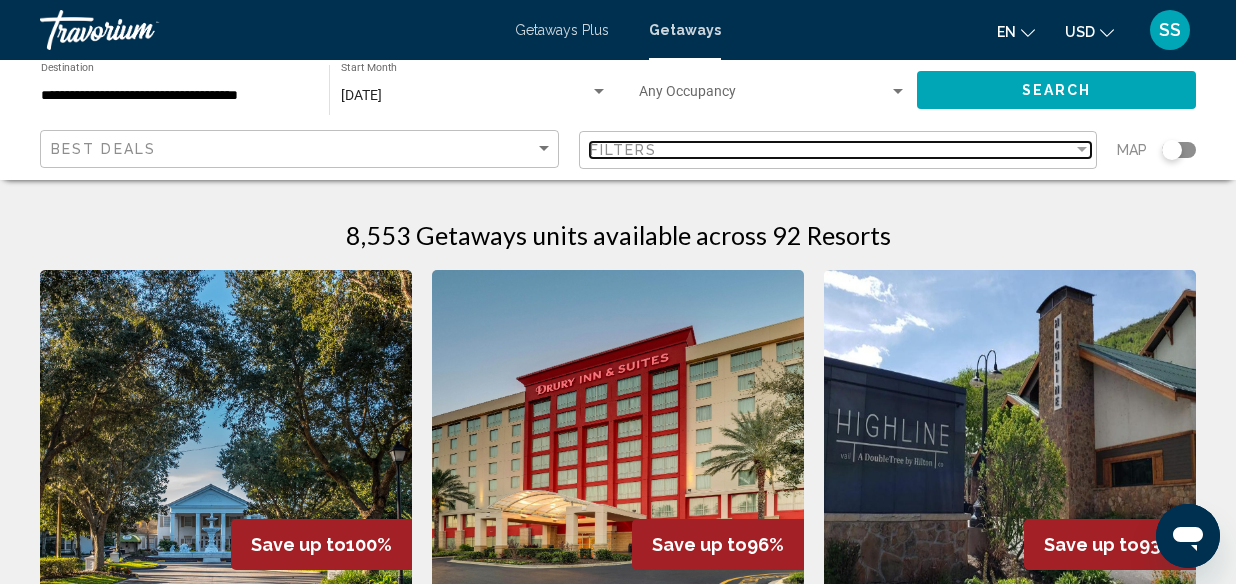 click on "Filters" at bounding box center [832, 150] 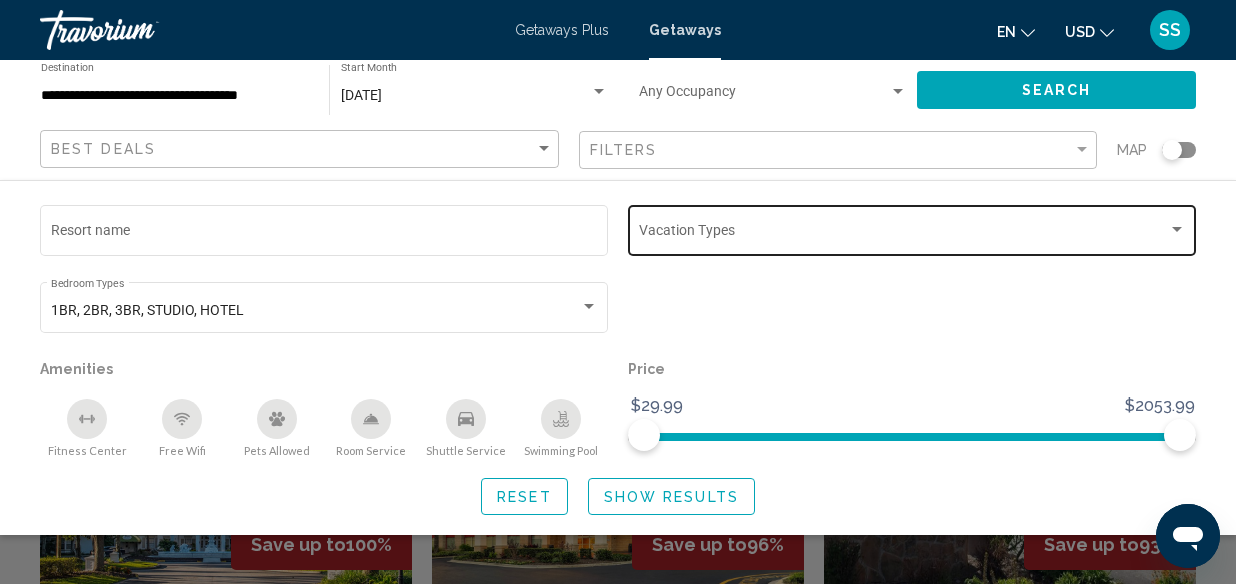 click at bounding box center [903, 234] 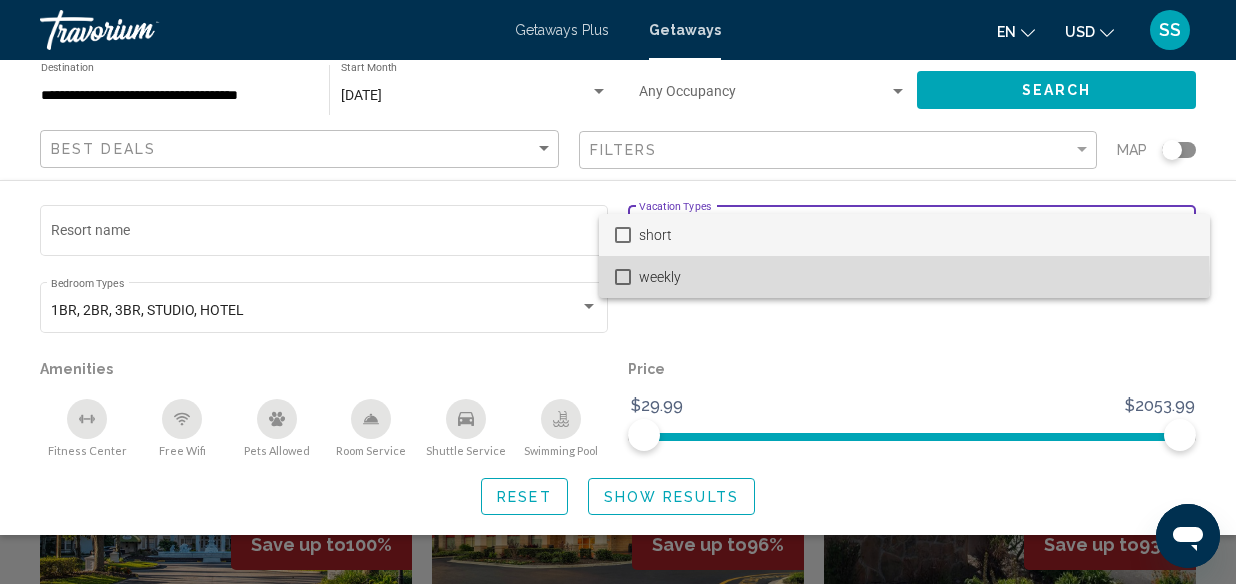 click on "weekly" at bounding box center [904, 277] 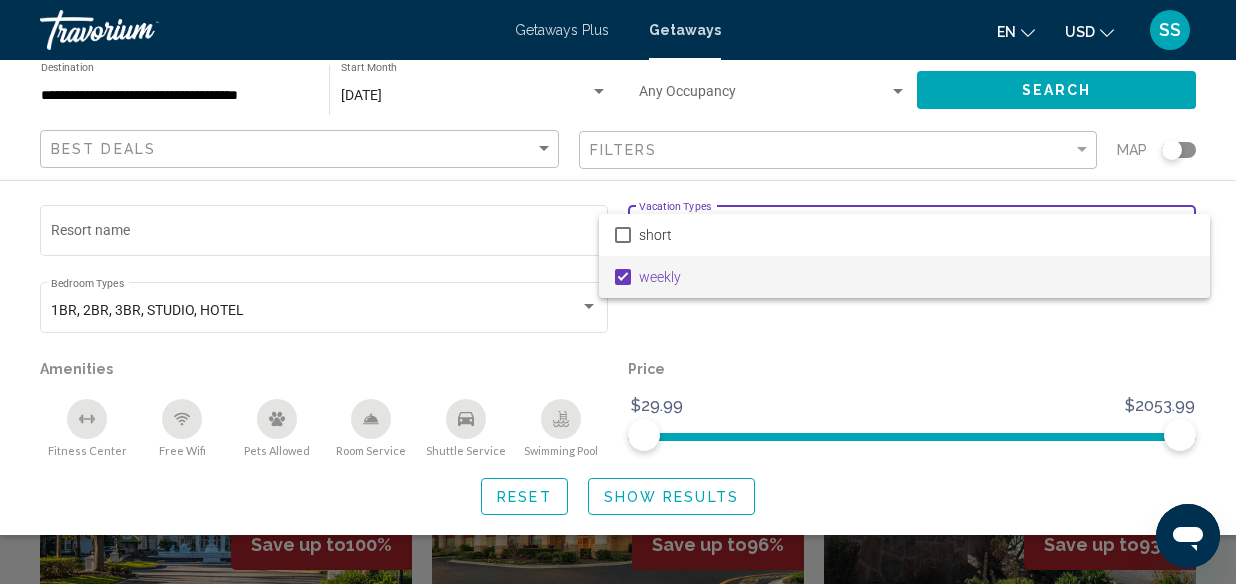 click at bounding box center [618, 292] 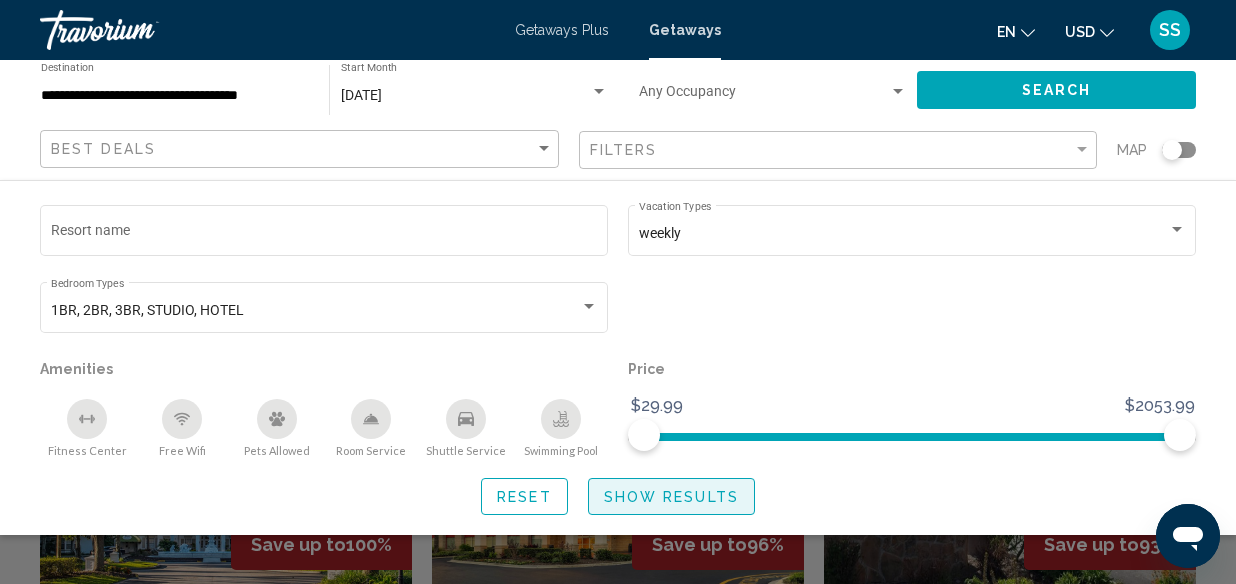 click on "Show Results" 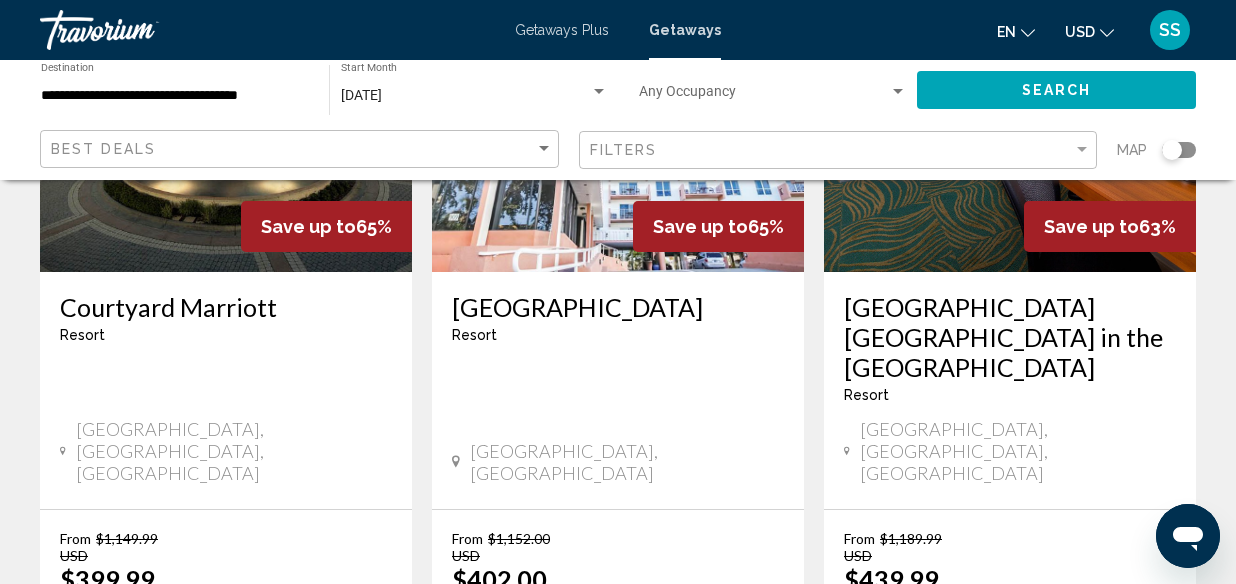 scroll, scrollTop: 2730, scrollLeft: 0, axis: vertical 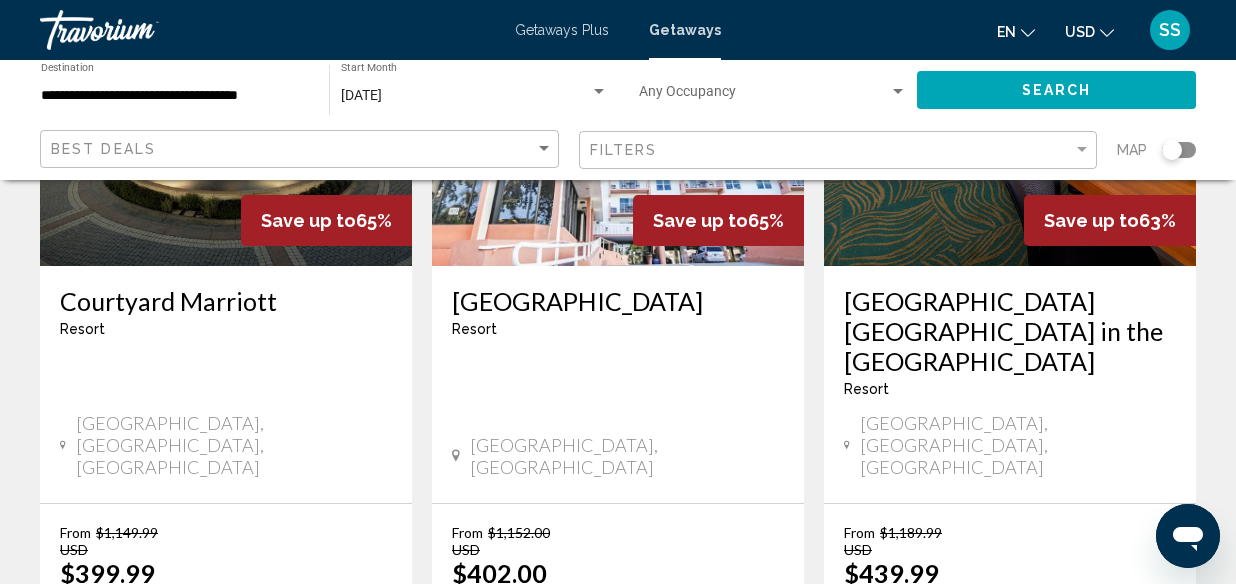 click on "2" at bounding box center [513, 778] 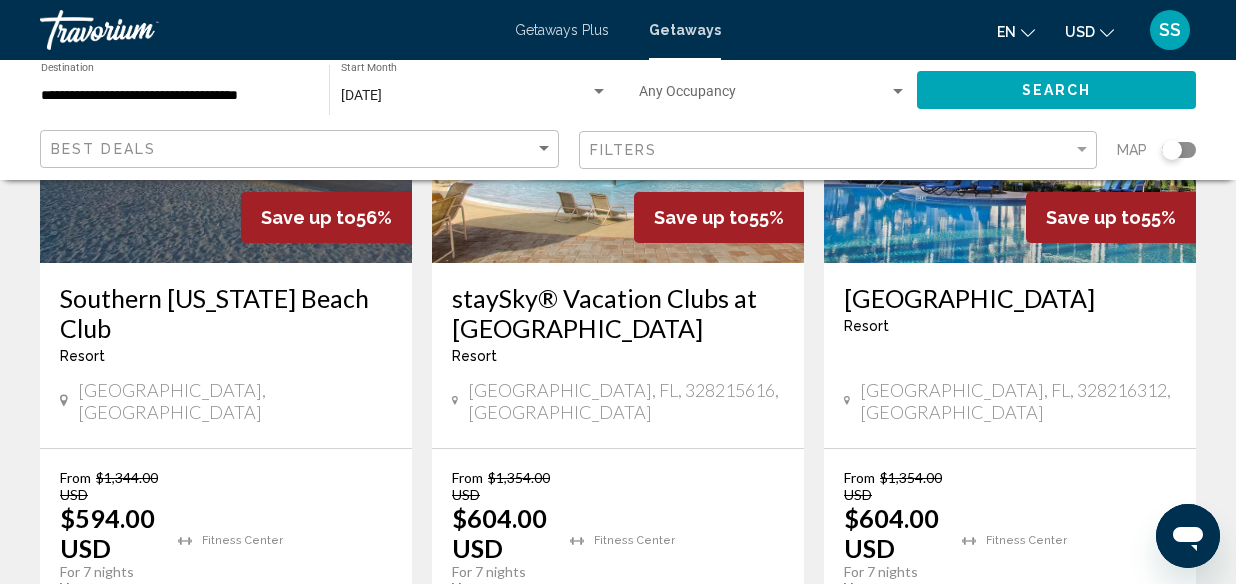 scroll, scrollTop: 2689, scrollLeft: 0, axis: vertical 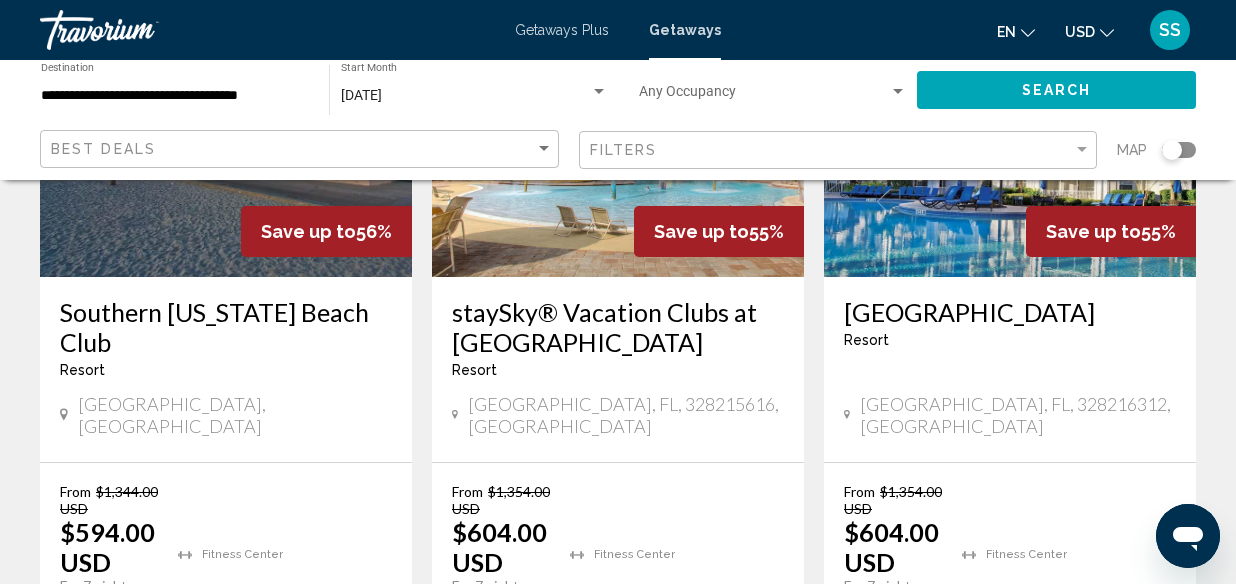 click on "page  3" at bounding box center [583, 737] 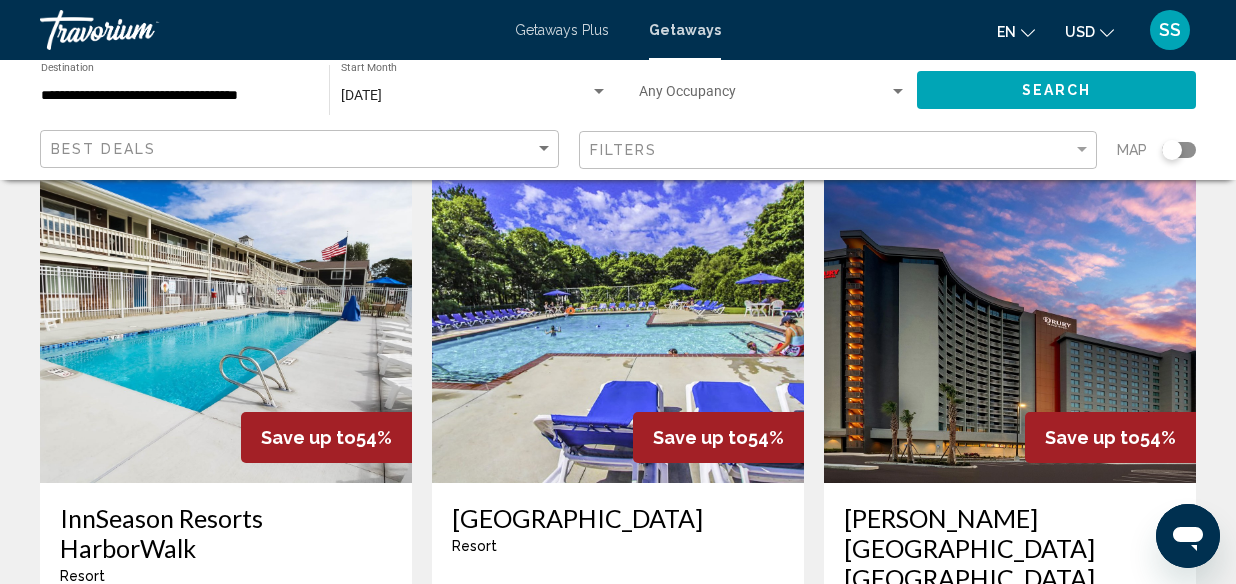 scroll, scrollTop: 896, scrollLeft: 0, axis: vertical 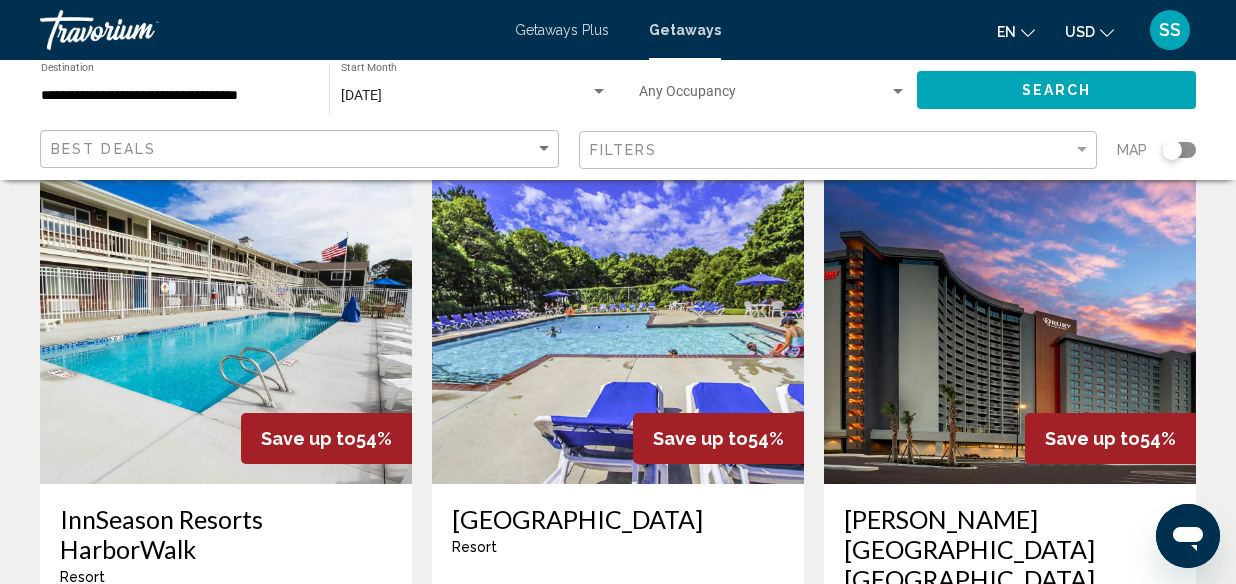 click on "[PERSON_NAME][GEOGRAPHIC_DATA] [GEOGRAPHIC_DATA]" at bounding box center (1010, 549) 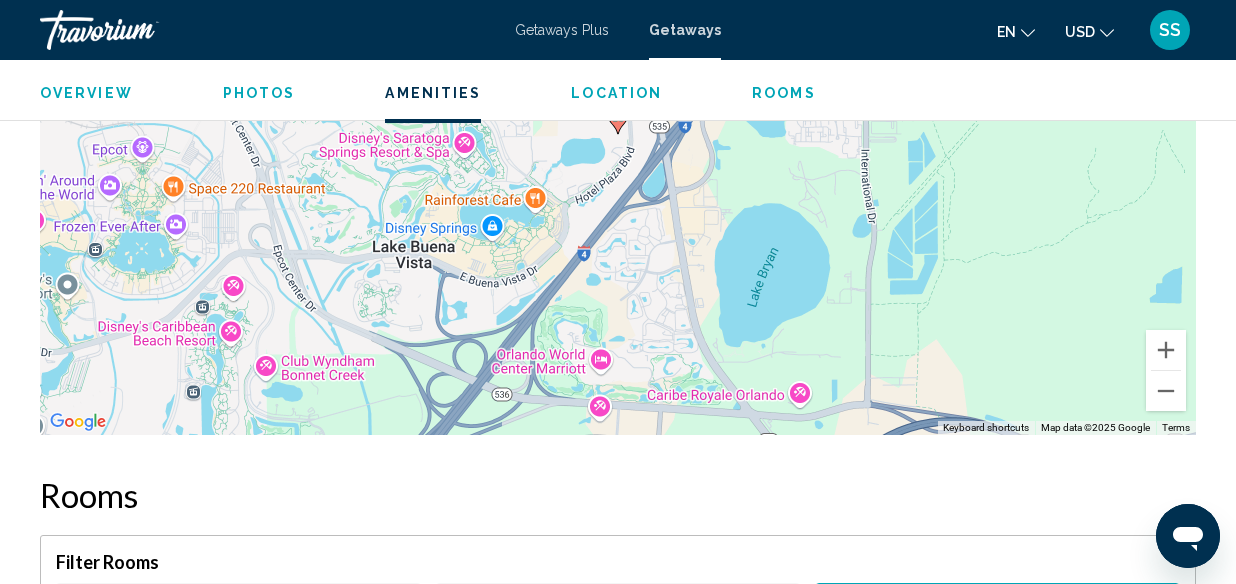 scroll, scrollTop: 0, scrollLeft: 0, axis: both 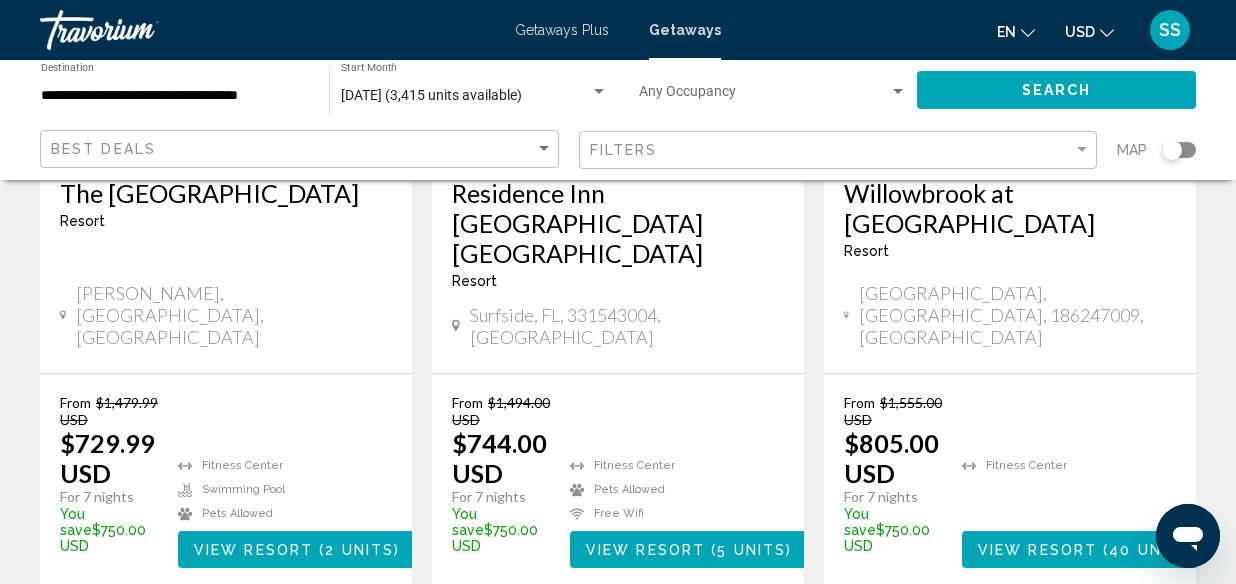 click on "4" at bounding box center (653, 648) 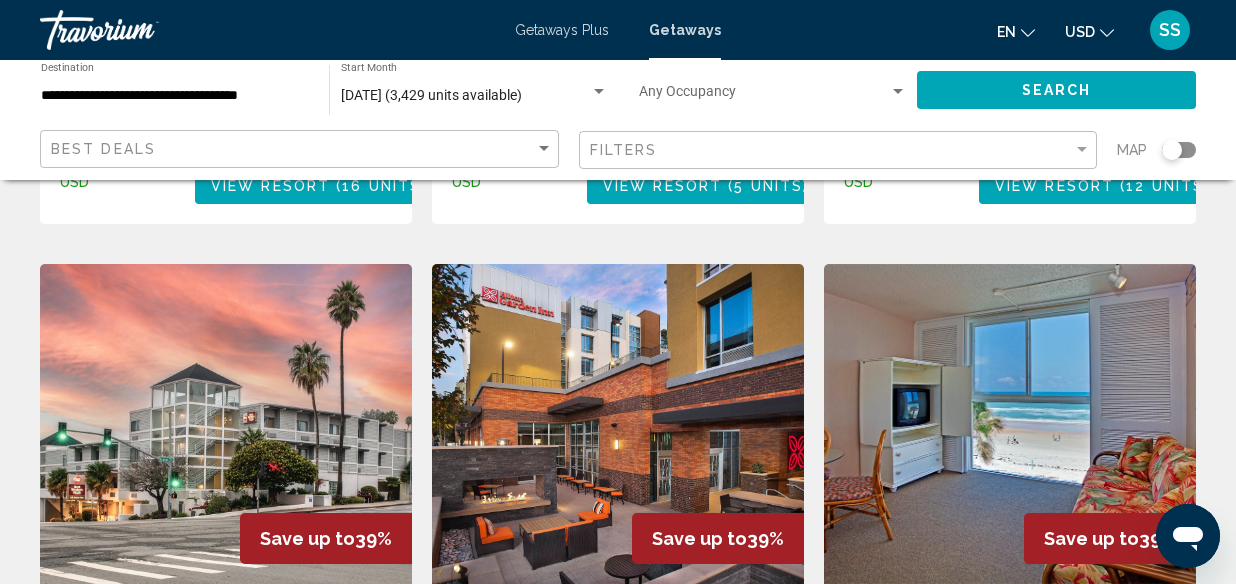 scroll, scrollTop: 2275, scrollLeft: 0, axis: vertical 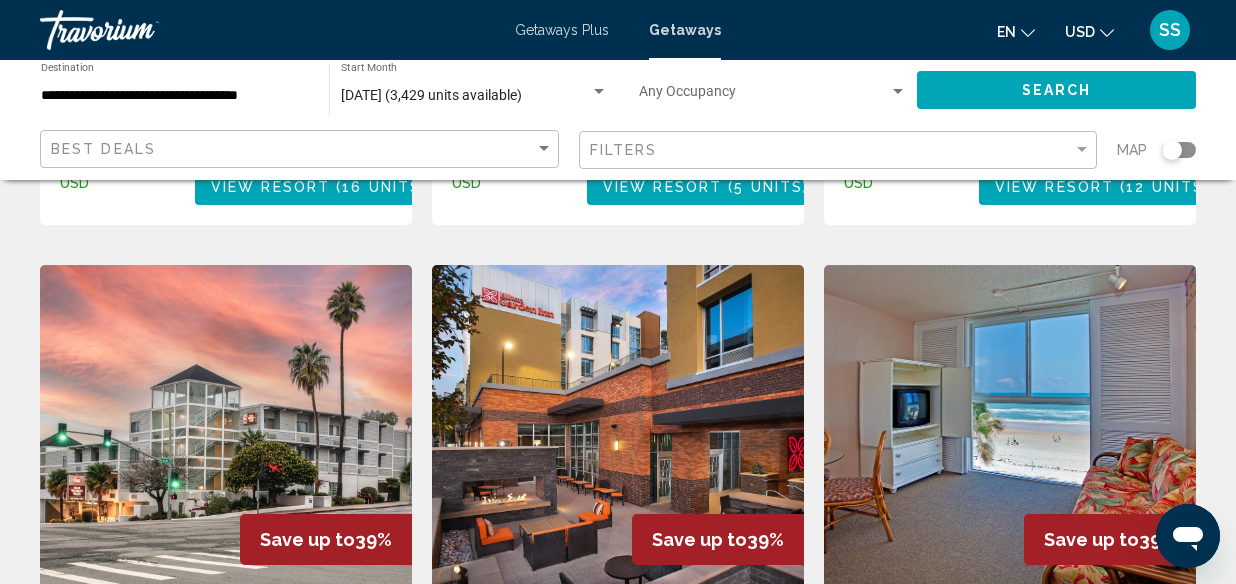 click on "[GEOGRAPHIC_DATA] [GEOGRAPHIC_DATA], [GEOGRAPHIC_DATA]" at bounding box center [618, 650] 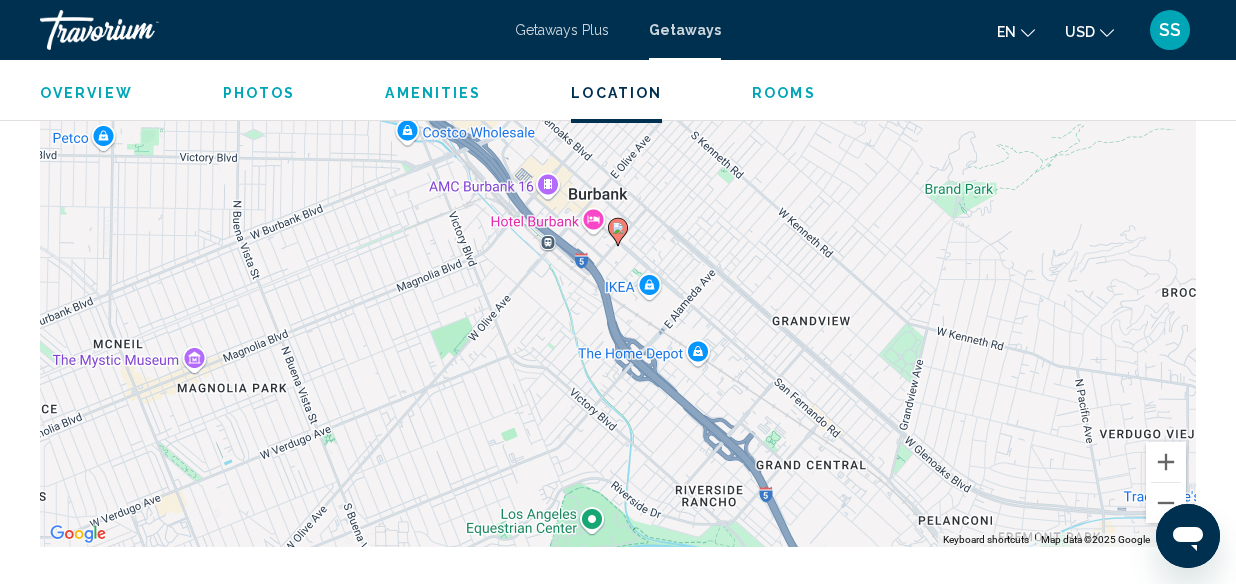 scroll, scrollTop: 2704, scrollLeft: 0, axis: vertical 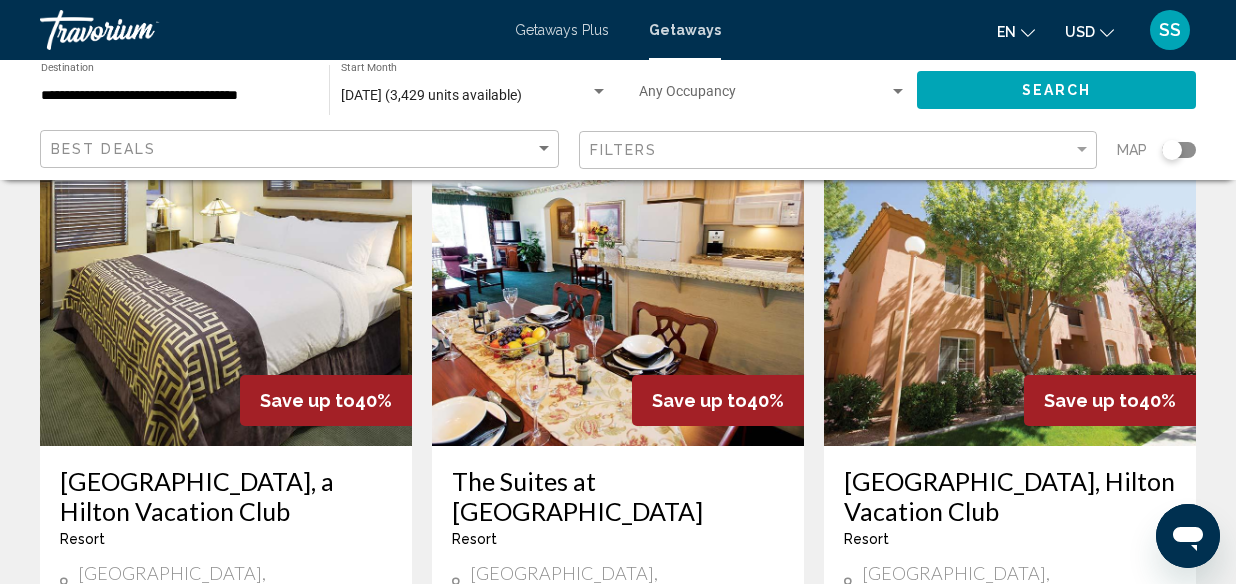 click on "Save up to  40%   [GEOGRAPHIC_DATA], a Hilton Vacation Club  Resort  -  This is an adults only resort
[GEOGRAPHIC_DATA], [GEOGRAPHIC_DATA] From $1,855.00 USD $1,105.00 USD For 7 nights You save  $750.00 USD   temp  3
[GEOGRAPHIC_DATA]    ( 16 units )" at bounding box center [226, 478] 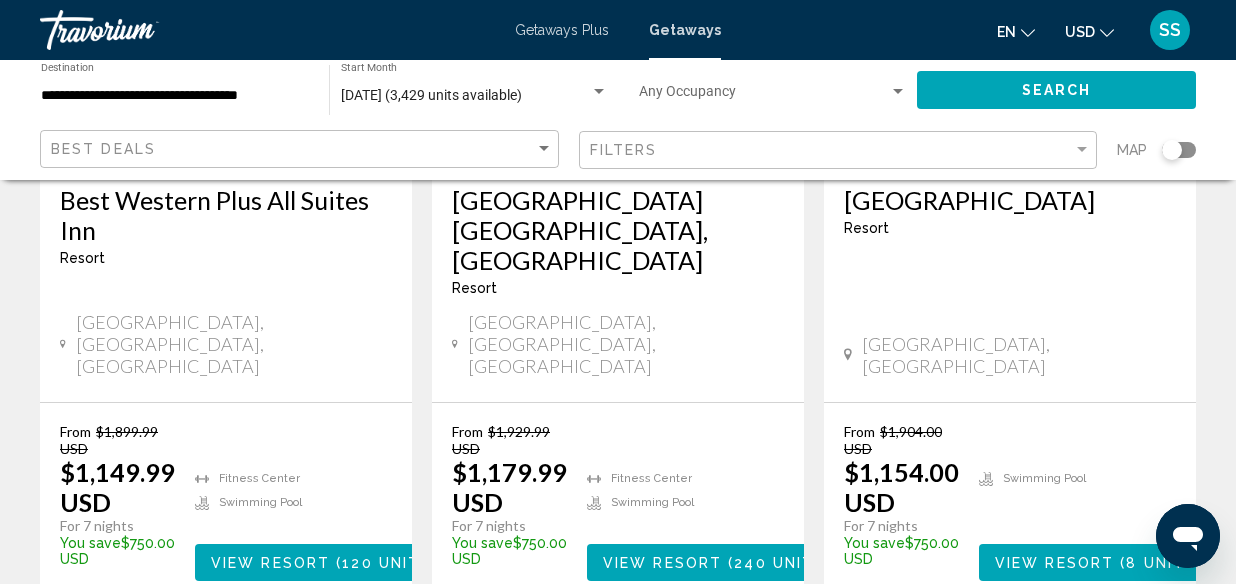 scroll, scrollTop: 2695, scrollLeft: 0, axis: vertical 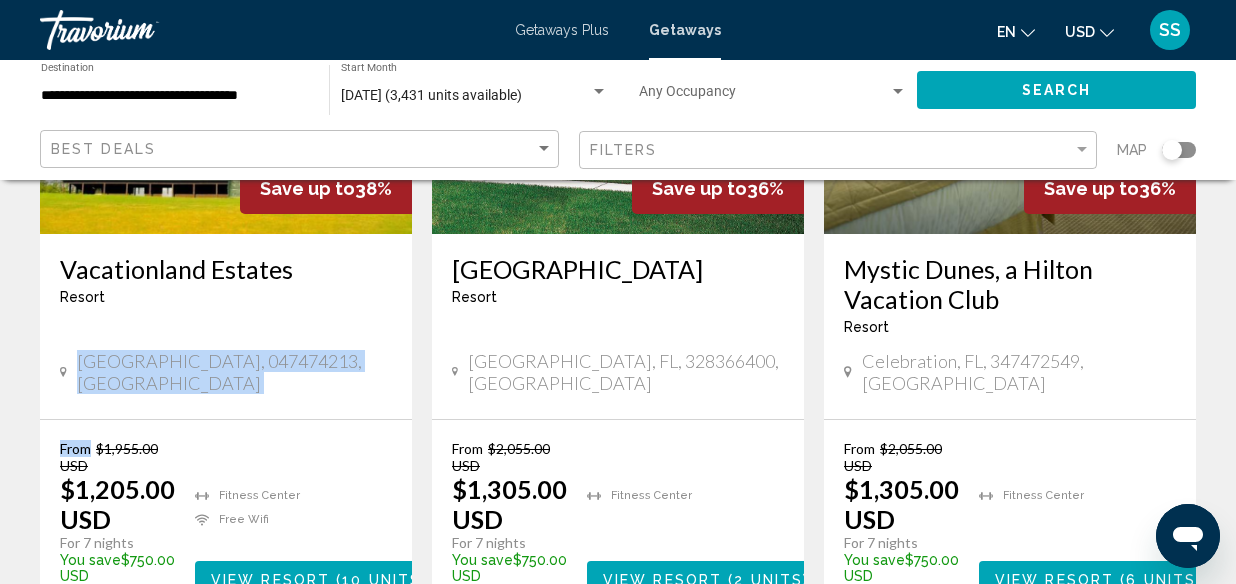 click on "3,431 Getaways units available across 69 Resorts Save up to  38%   [GEOGRAPHIC_DATA], a [GEOGRAPHIC_DATA]  -  This is an adults only resort
[GEOGRAPHIC_DATA], [GEOGRAPHIC_DATA], 328366437, [GEOGRAPHIC_DATA] From $1,955.00 USD $1,205.00 USD For 7 nights You save  $750.00 USD   temp  2
[GEOGRAPHIC_DATA]    ( 6 units )  Save up to  38%   Polo Towers Suites and [GEOGRAPHIC_DATA], a [GEOGRAPHIC_DATA]  -  This is an adults only resort
[GEOGRAPHIC_DATA] From $1,955.00 USD $1,205.00 USD For 7 nights You save  $750.00 USD   temp  2 View Resort    ( 6 units )  Save up to  38%   [GEOGRAPHIC_DATA], [GEOGRAPHIC_DATA]  -  This is an adults only resort
[GEOGRAPHIC_DATA], [GEOGRAPHIC_DATA], 852601008, [GEOGRAPHIC_DATA] From $1,955.00 USD $1,205.00 USD For 7 nights You save  $750.00 USD   temp  2
Fitness Center   3" at bounding box center [618, 624] 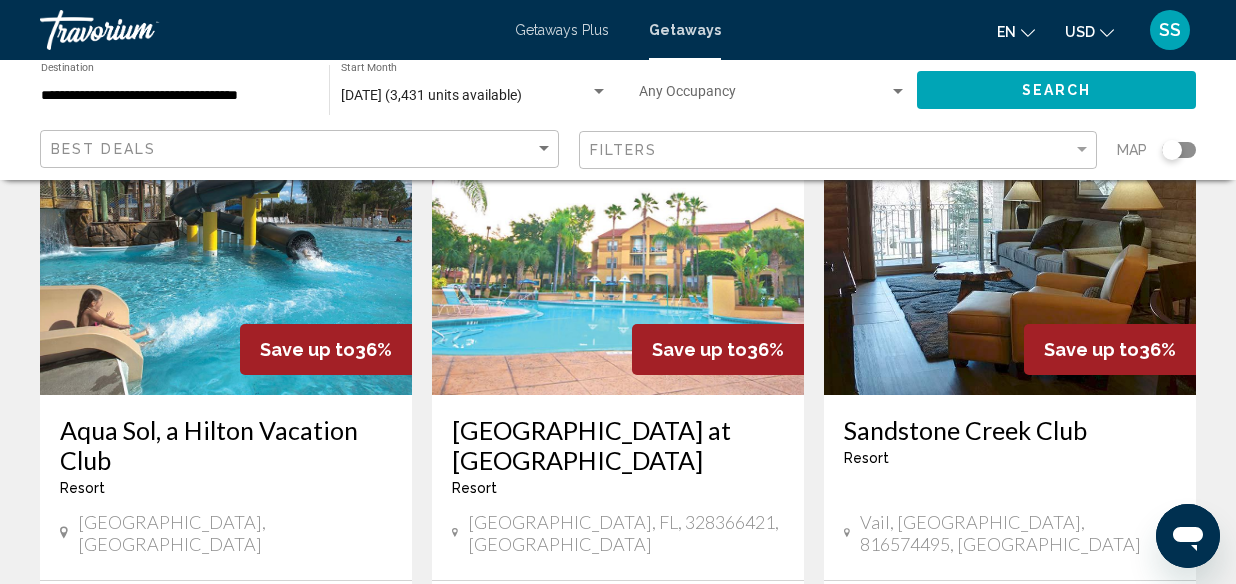 scroll, scrollTop: 1703, scrollLeft: 0, axis: vertical 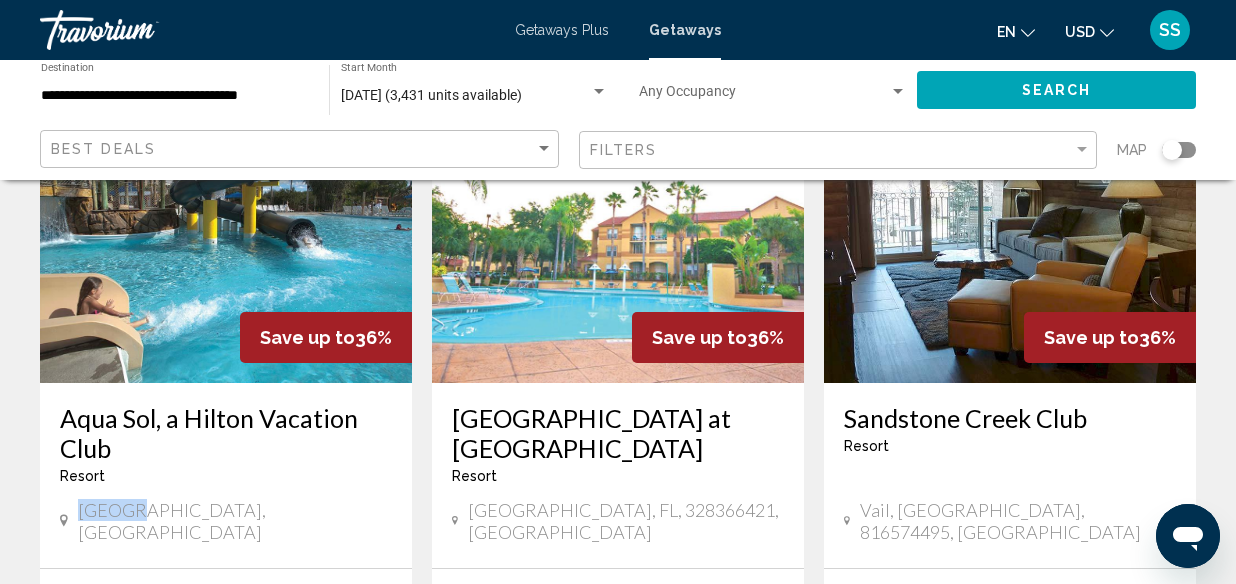 click on "3,431 Getaways units available across 69 Resorts Save up to  38%   [GEOGRAPHIC_DATA], a [GEOGRAPHIC_DATA]  -  This is an adults only resort
[GEOGRAPHIC_DATA], [GEOGRAPHIC_DATA], 328366437, [GEOGRAPHIC_DATA] From $1,955.00 USD $1,205.00 USD For 7 nights You save  $750.00 USD   temp  2
[GEOGRAPHIC_DATA]    ( 6 units )  Save up to  38%   Polo Towers Suites and [GEOGRAPHIC_DATA], a [GEOGRAPHIC_DATA]  -  This is an adults only resort
[GEOGRAPHIC_DATA] From $1,955.00 USD $1,205.00 USD For 7 nights You save  $750.00 USD   temp  2 View Resort    ( 6 units )  Save up to  38%   [GEOGRAPHIC_DATA], [GEOGRAPHIC_DATA]  -  This is an adults only resort
[GEOGRAPHIC_DATA], [GEOGRAPHIC_DATA], 852601008, [GEOGRAPHIC_DATA] From $1,955.00 USD $1,205.00 USD For 7 nights You save  $750.00 USD   temp  2
Fitness Center   3" at bounding box center [618, 29] 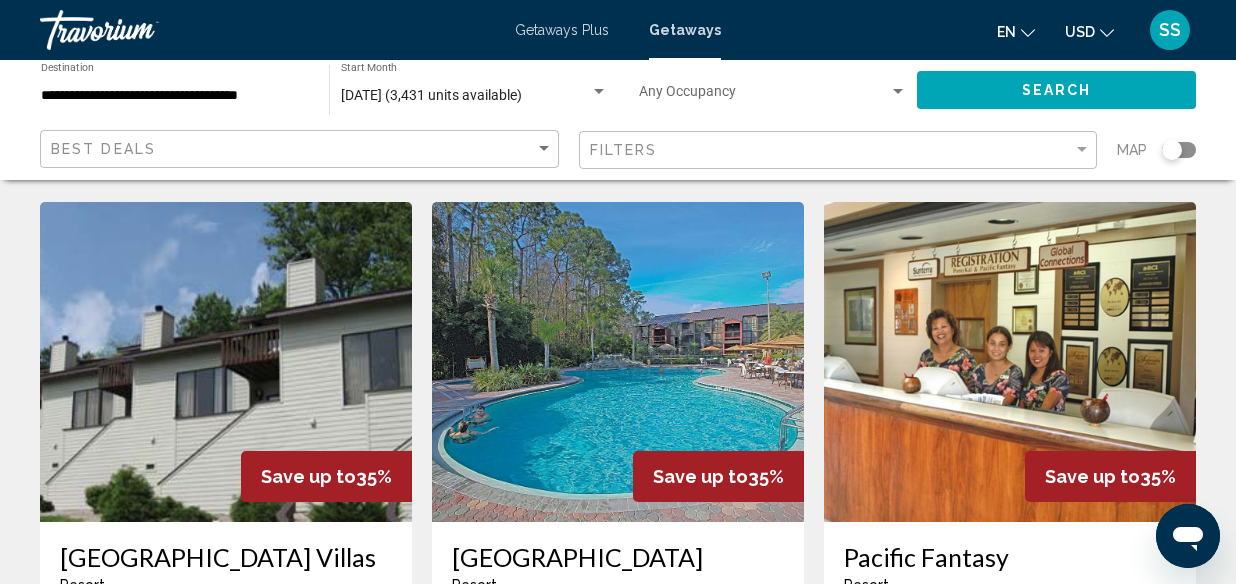 scroll, scrollTop: 2309, scrollLeft: 0, axis: vertical 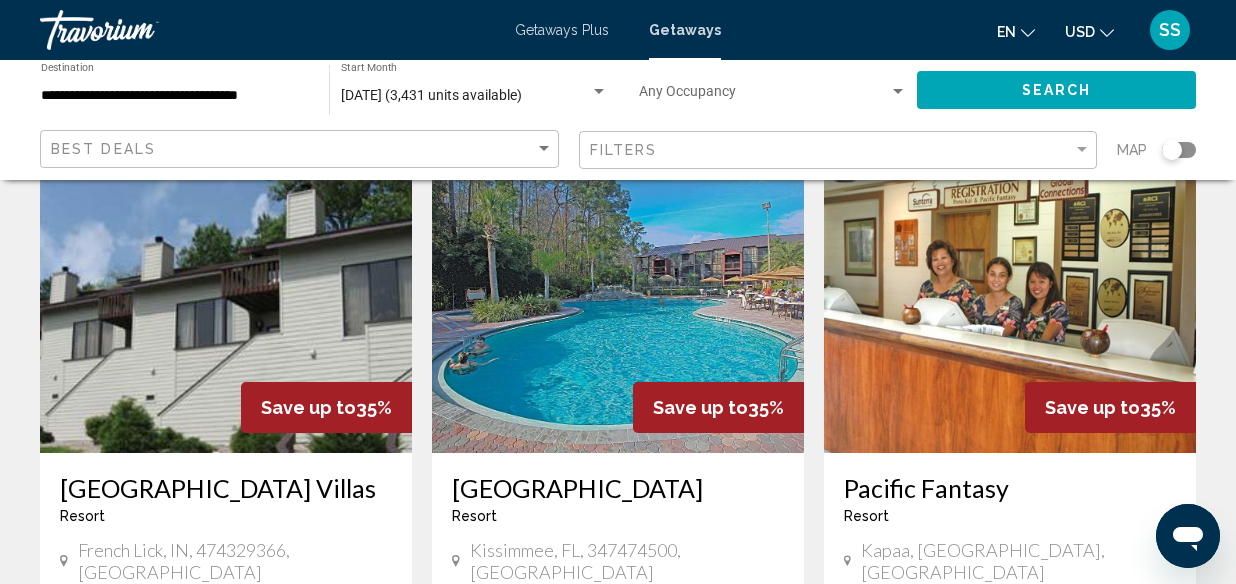 click on "French Lick, IN, 474329366, [GEOGRAPHIC_DATA]" at bounding box center (226, 561) 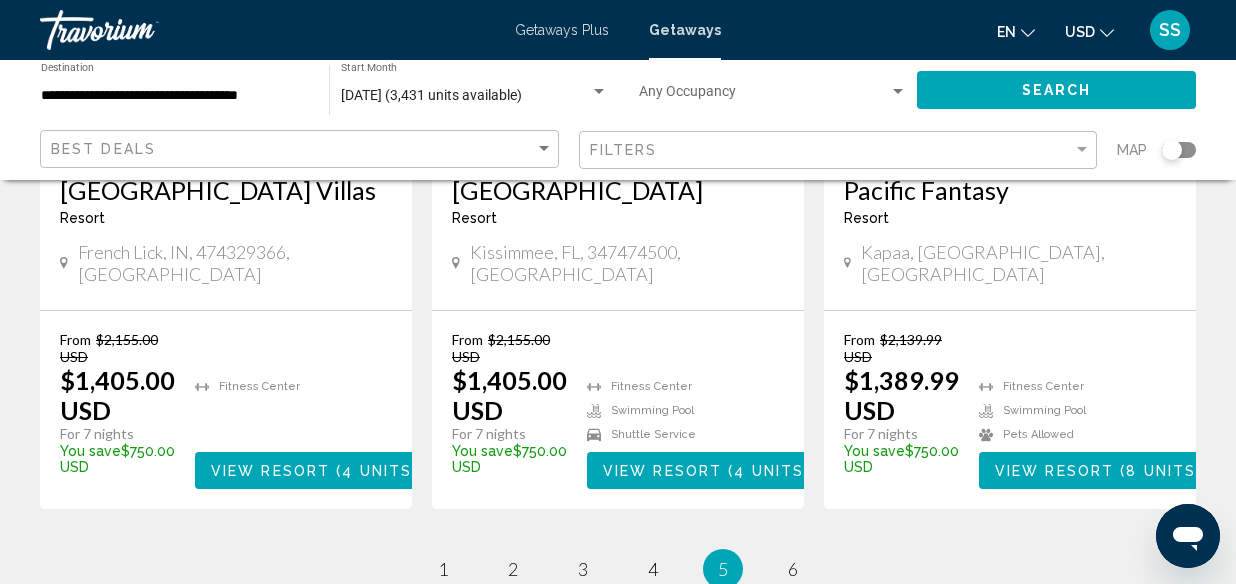 scroll, scrollTop: 2676, scrollLeft: 0, axis: vertical 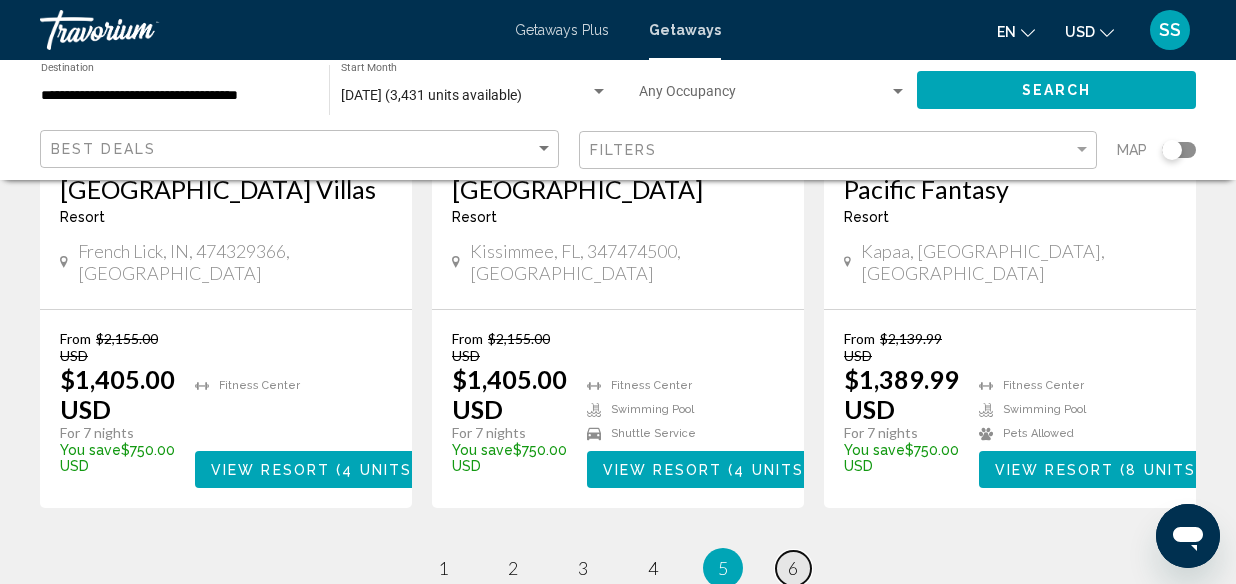 click on "6" at bounding box center [793, 568] 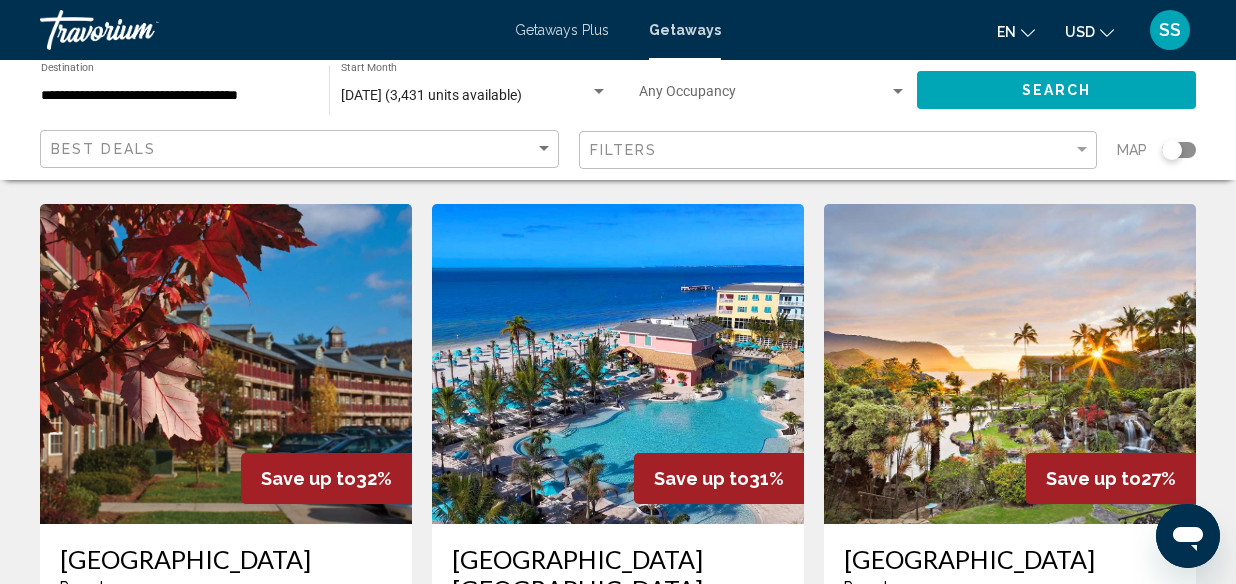 scroll, scrollTop: 1615, scrollLeft: 0, axis: vertical 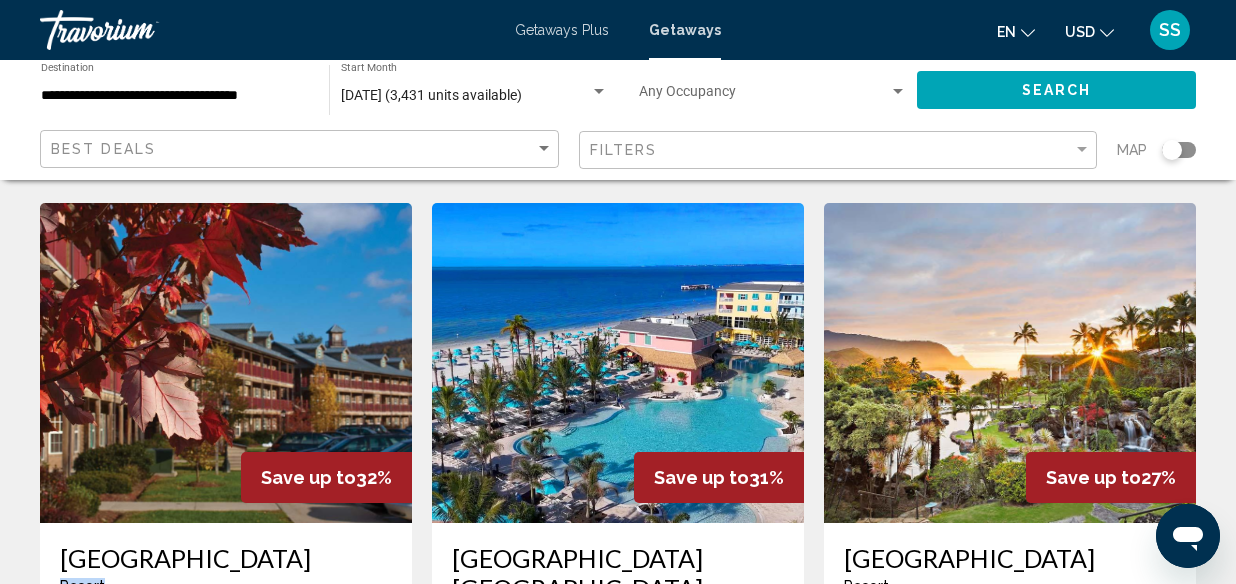 click on "3,431 Getaways units available across 69 Resorts Save up to  35%   [GEOGRAPHIC_DATA]  -  This is an adults only resort
Kissimmee, FL, 347471801, [GEOGRAPHIC_DATA] From $2,155.00 USD $1,405.00 USD For 7 nights You save  $750.00 USD   temp  2
[GEOGRAPHIC_DATA]    ( 2 units )  Save up to  33%   Indian Palms Vacation Club  Resort  -  This is an adults only resort
[GEOGRAPHIC_DATA], [GEOGRAPHIC_DATA] From $2,252.00 USD $1,502.00 USD For 7 nights You save  $750.00 USD   temp  3 View Resort    ( 12 units )  Save up to  33%   Sedona Summit, [GEOGRAPHIC_DATA]  -  This is an adults only resort
Sedona, AZ, 863364907, [GEOGRAPHIC_DATA] From $2,255.00 USD $1,505.00 USD For 7 nights You save  $750.00 USD   temp  2
[GEOGRAPHIC_DATA]    ( 12 units )  Save up to  33%   [GEOGRAPHIC_DATA]" at bounding box center (618, -177) 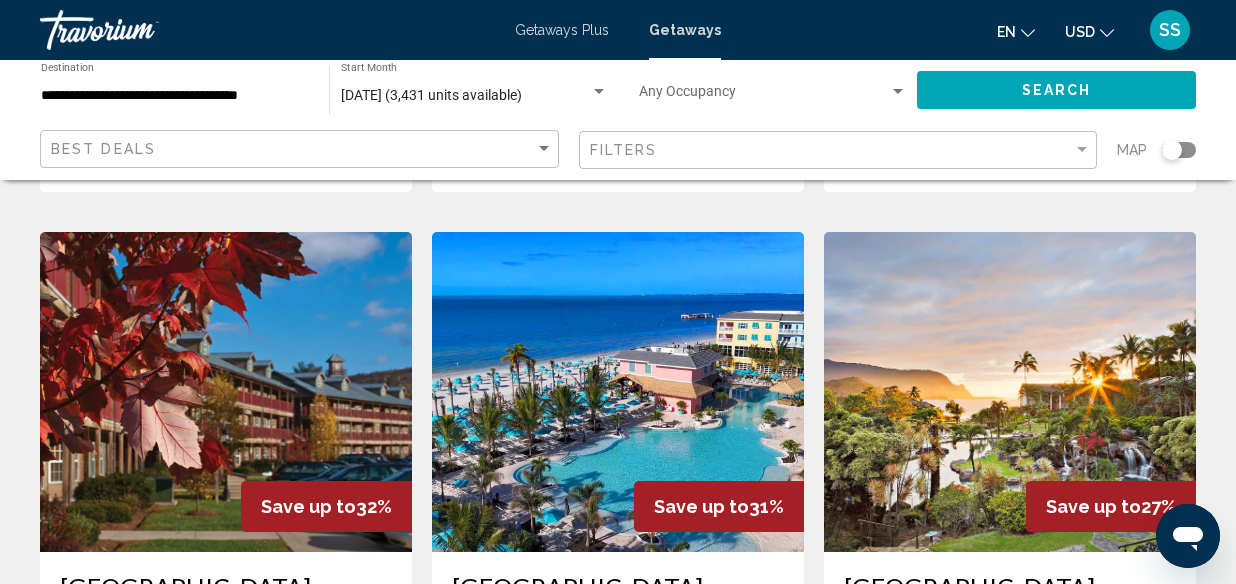 scroll, scrollTop: 1586, scrollLeft: 0, axis: vertical 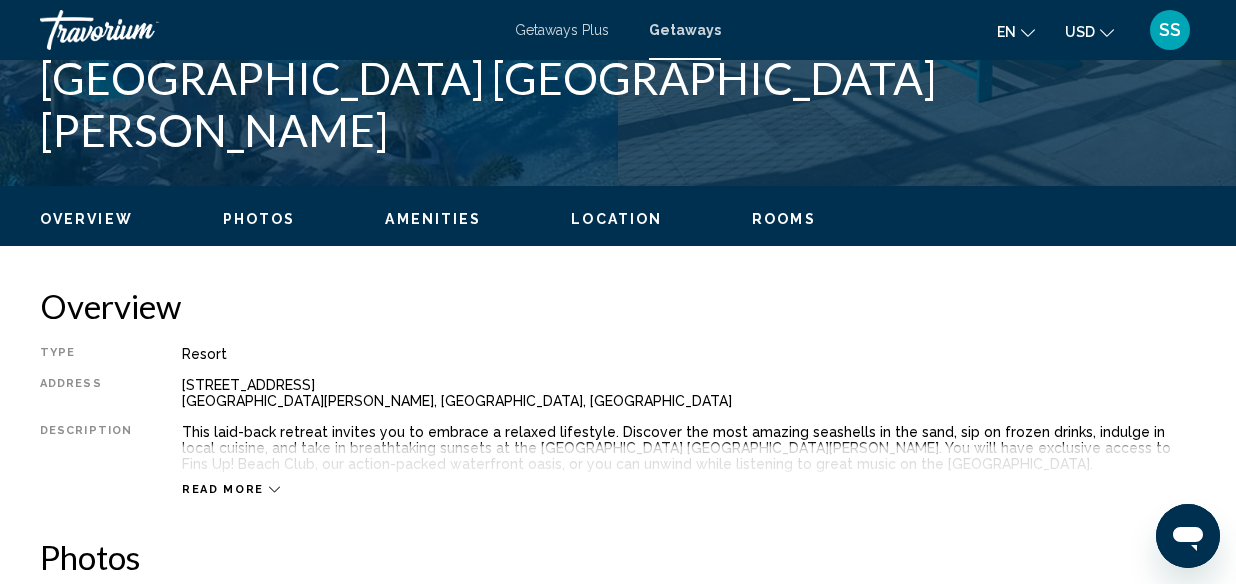 click on "Read more" at bounding box center [223, 489] 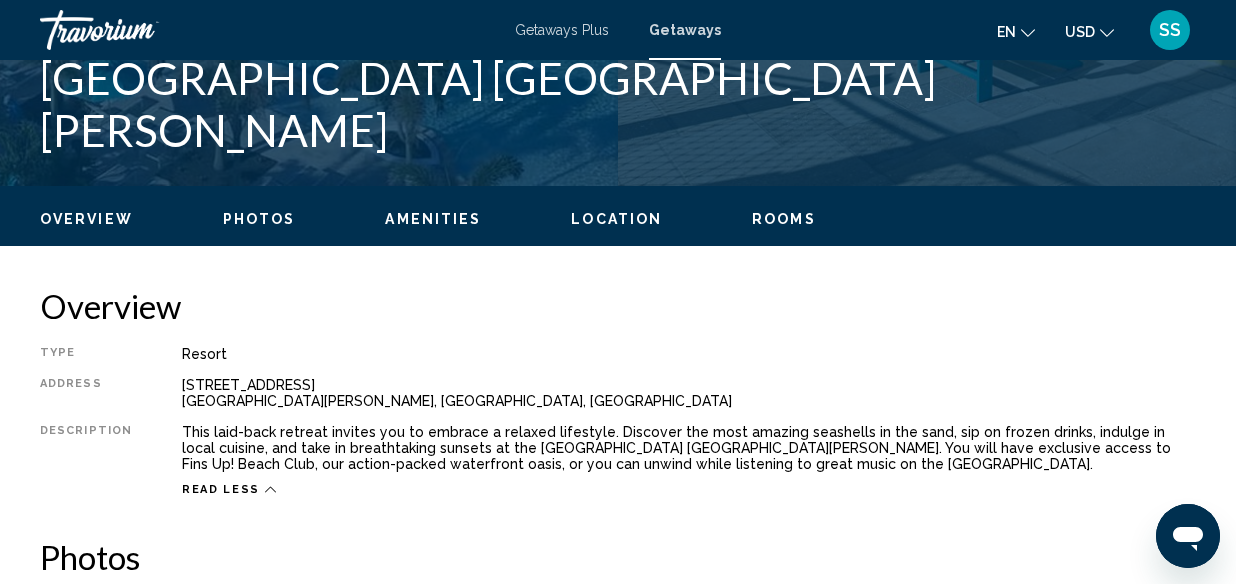 click on "Photos" at bounding box center (618, 557) 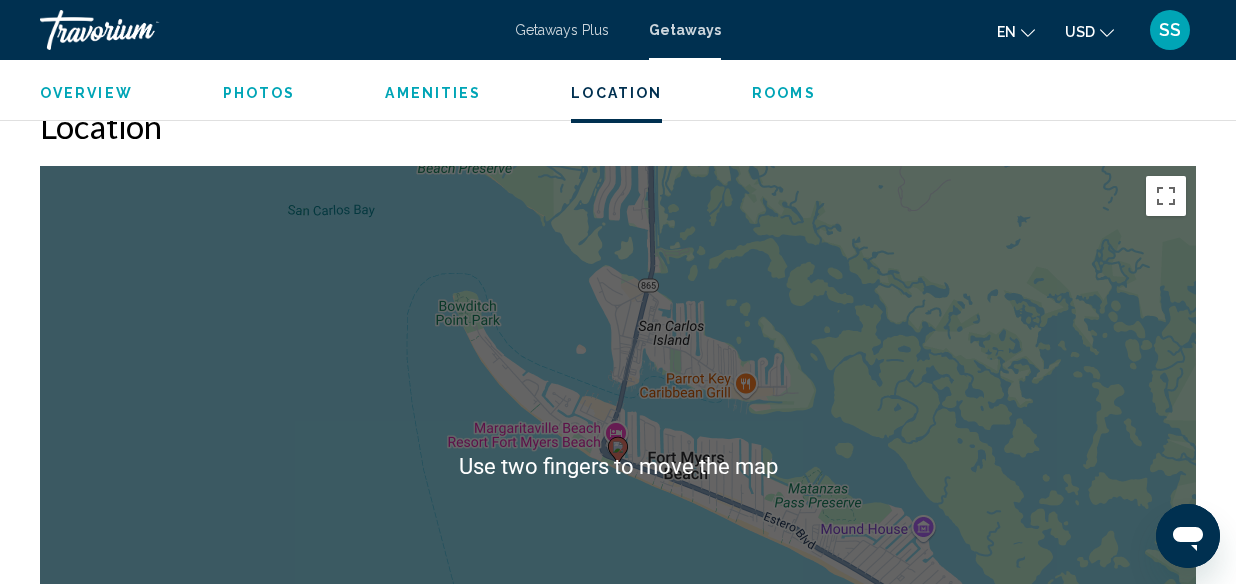 scroll, scrollTop: 2355, scrollLeft: 0, axis: vertical 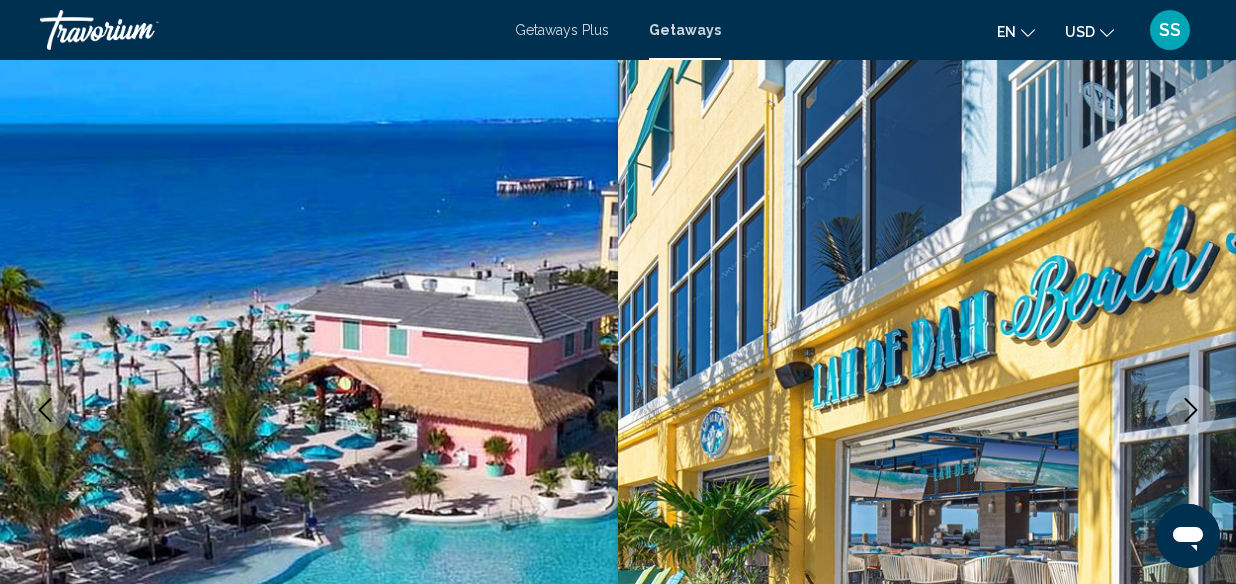 click at bounding box center (309, 410) 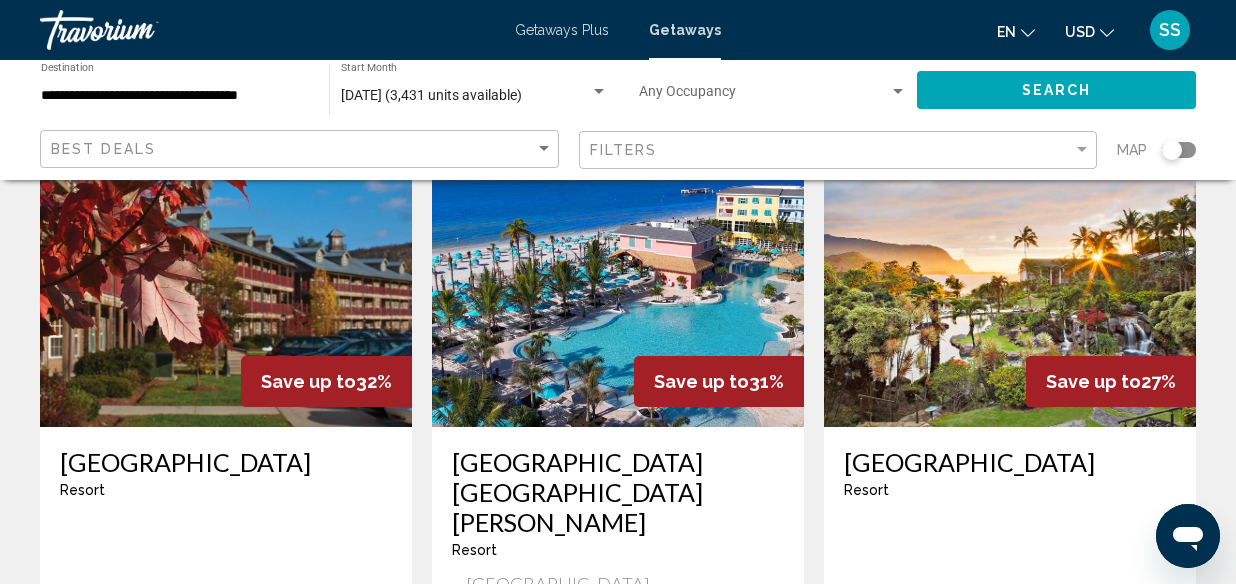 scroll, scrollTop: 1731, scrollLeft: 0, axis: vertical 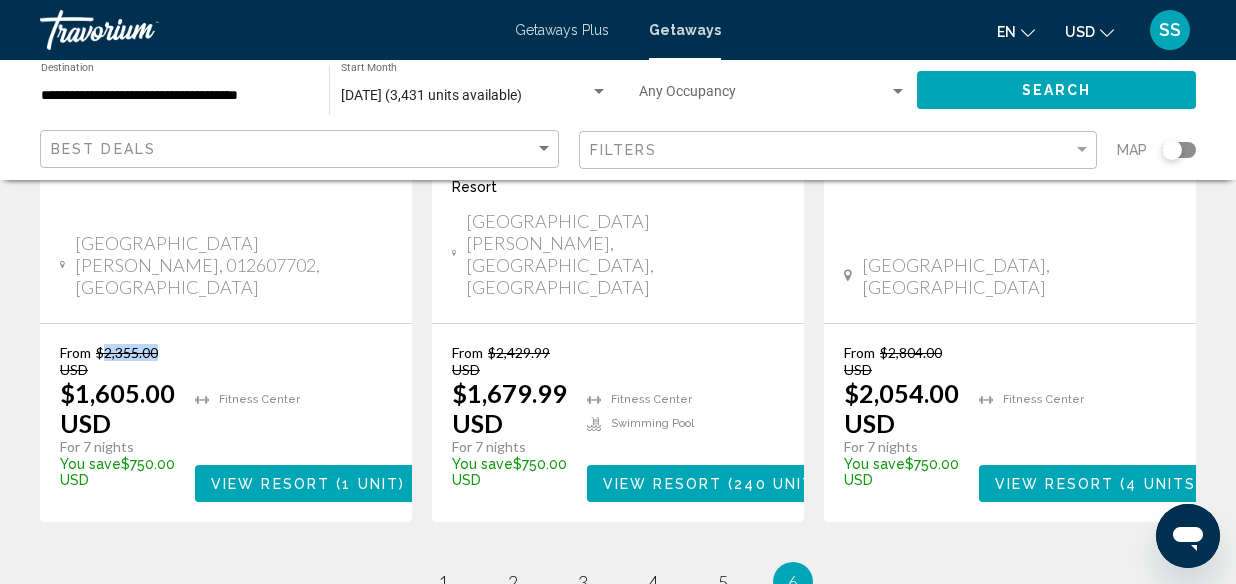 click on "Getaways Getaways Plus FAQs Contact Privacy Policy Terms & Conditions" at bounding box center (618, 736) 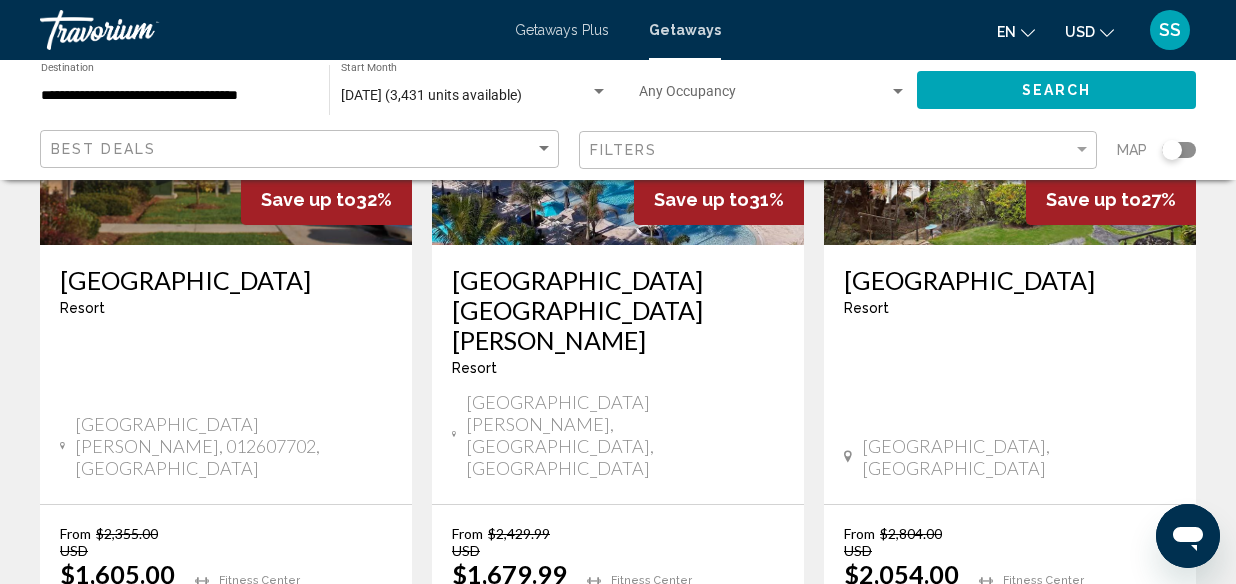 scroll, scrollTop: 1893, scrollLeft: 0, axis: vertical 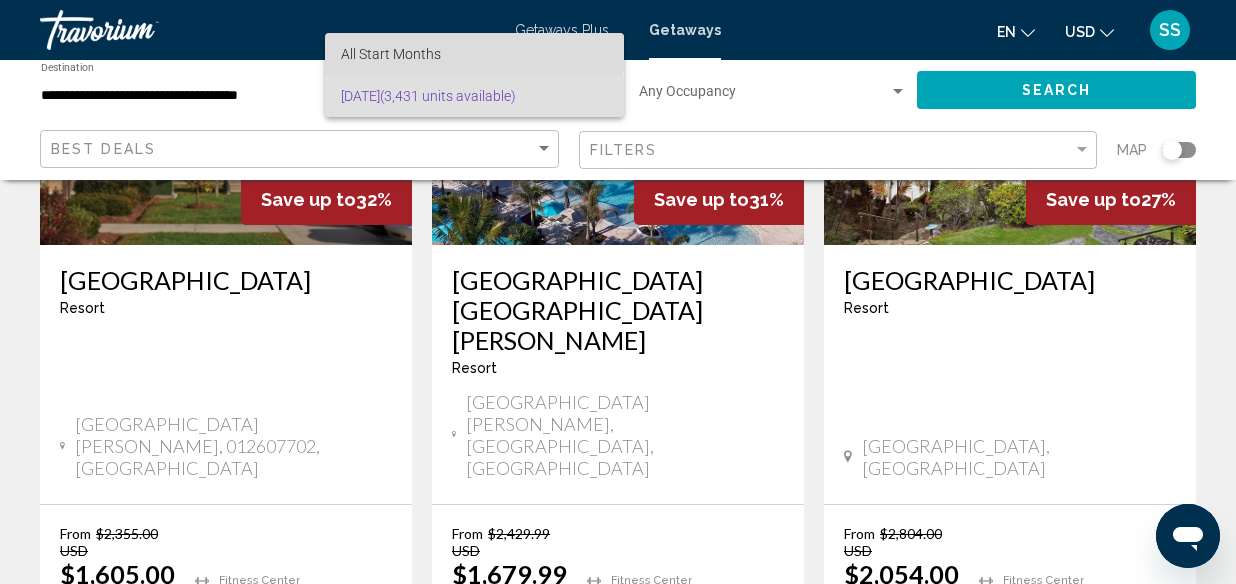 click on "All Start Months" at bounding box center (474, 54) 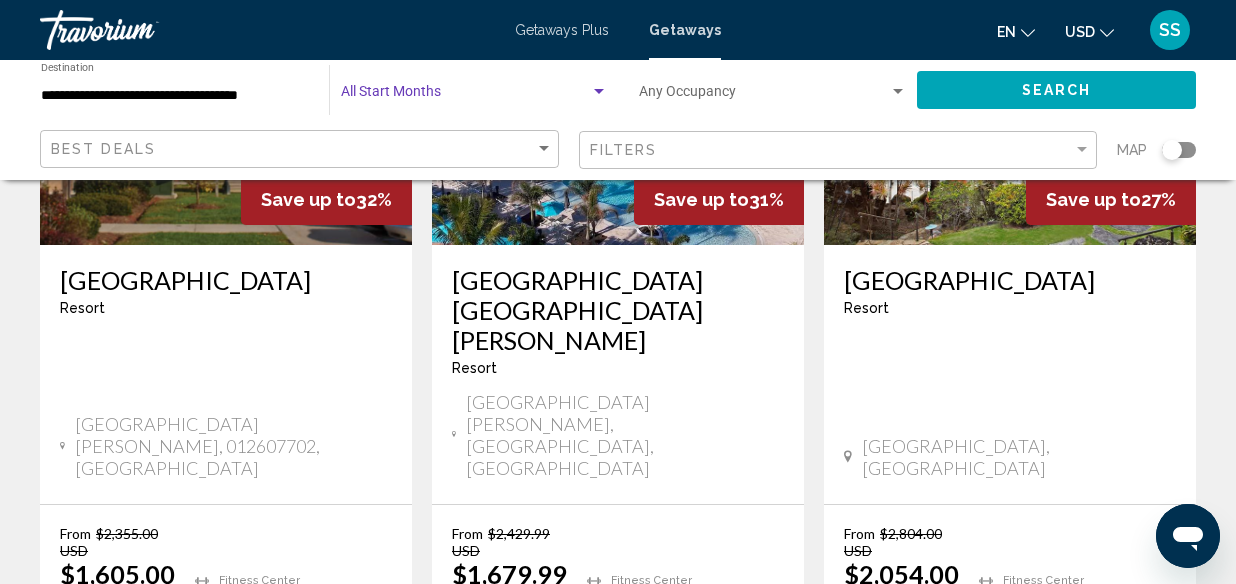 click on "Search" 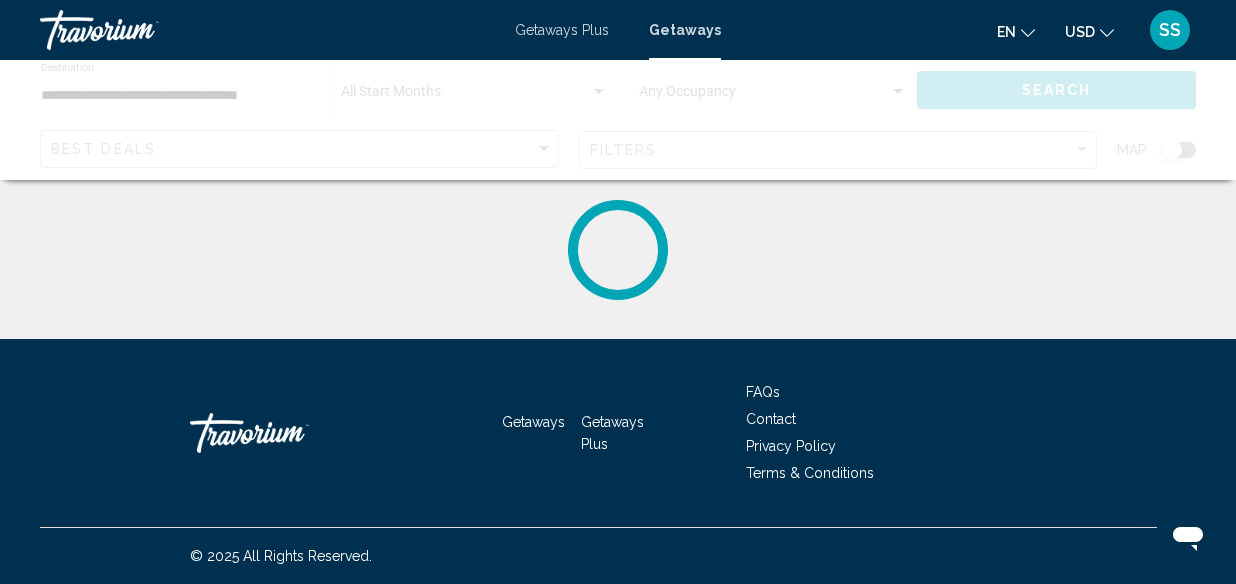 scroll, scrollTop: 0, scrollLeft: 0, axis: both 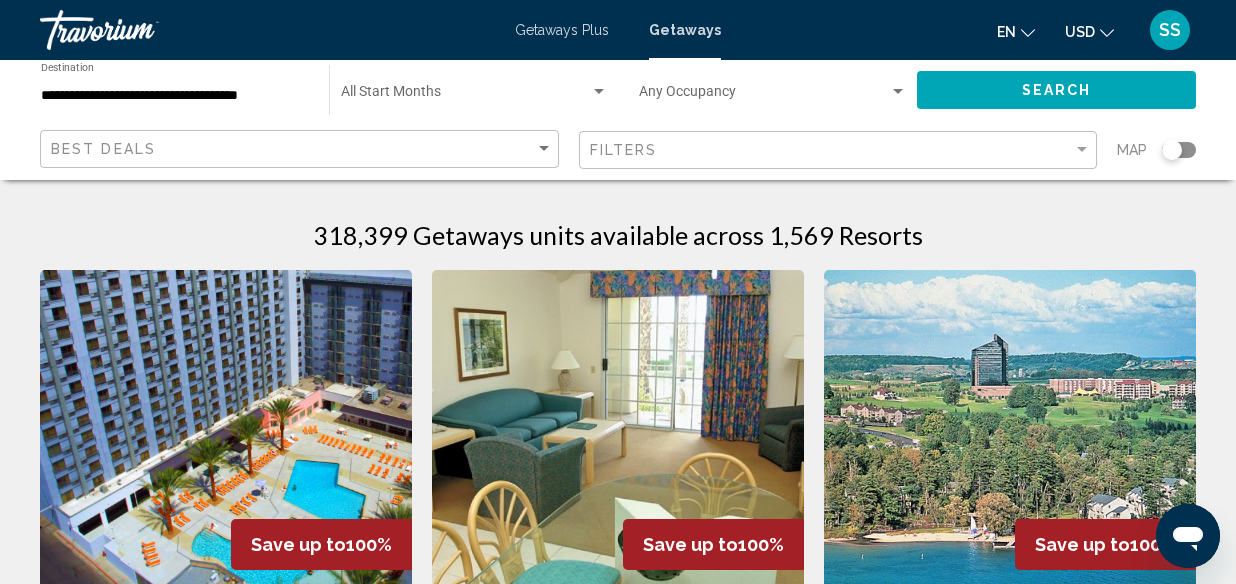 click on "Start Month All Start Months" 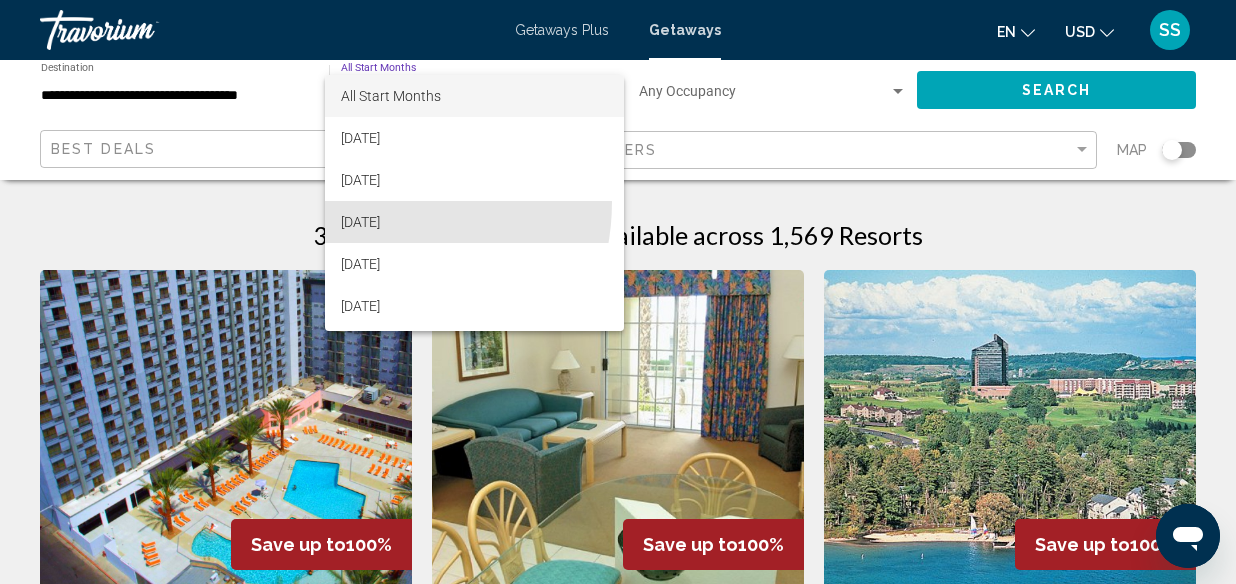 scroll, scrollTop: 0, scrollLeft: 0, axis: both 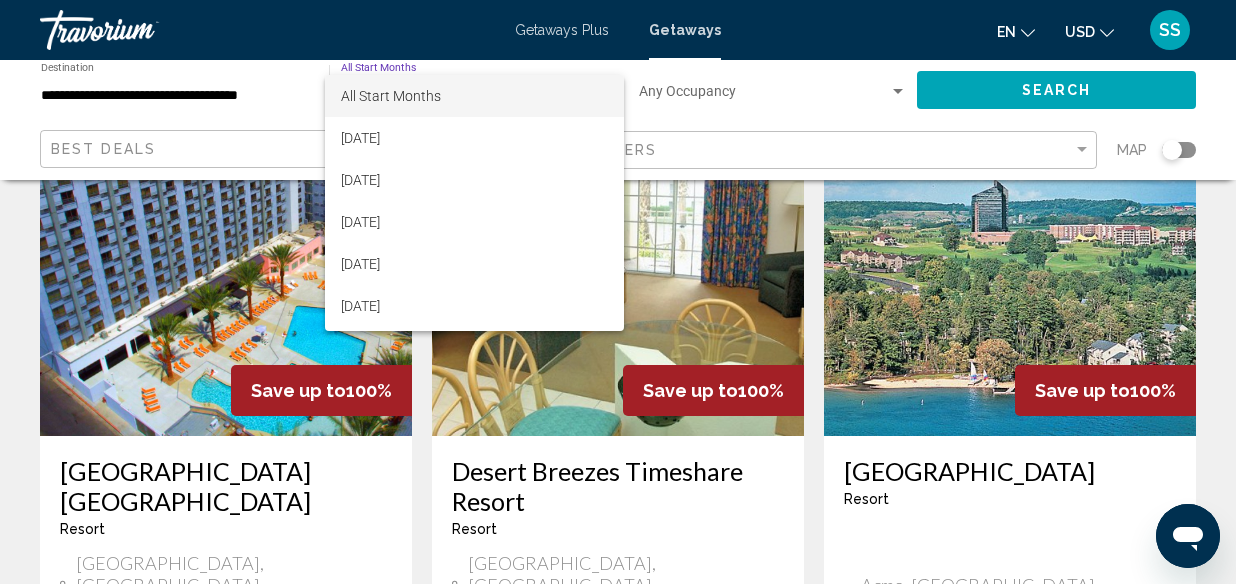 click at bounding box center [618, 292] 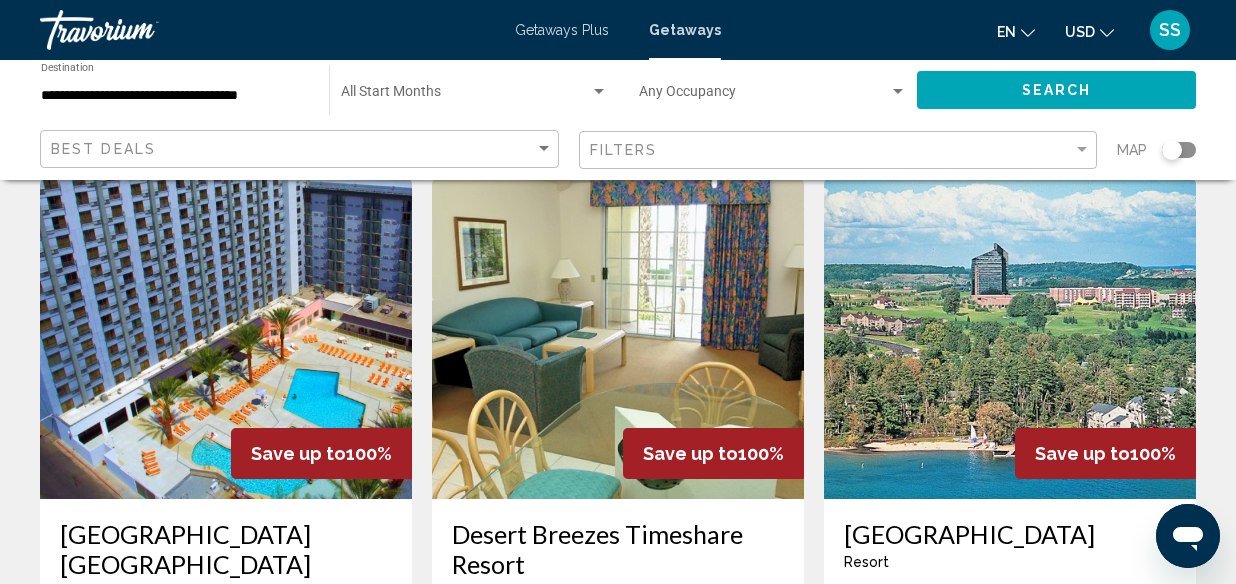 scroll, scrollTop: 0, scrollLeft: 0, axis: both 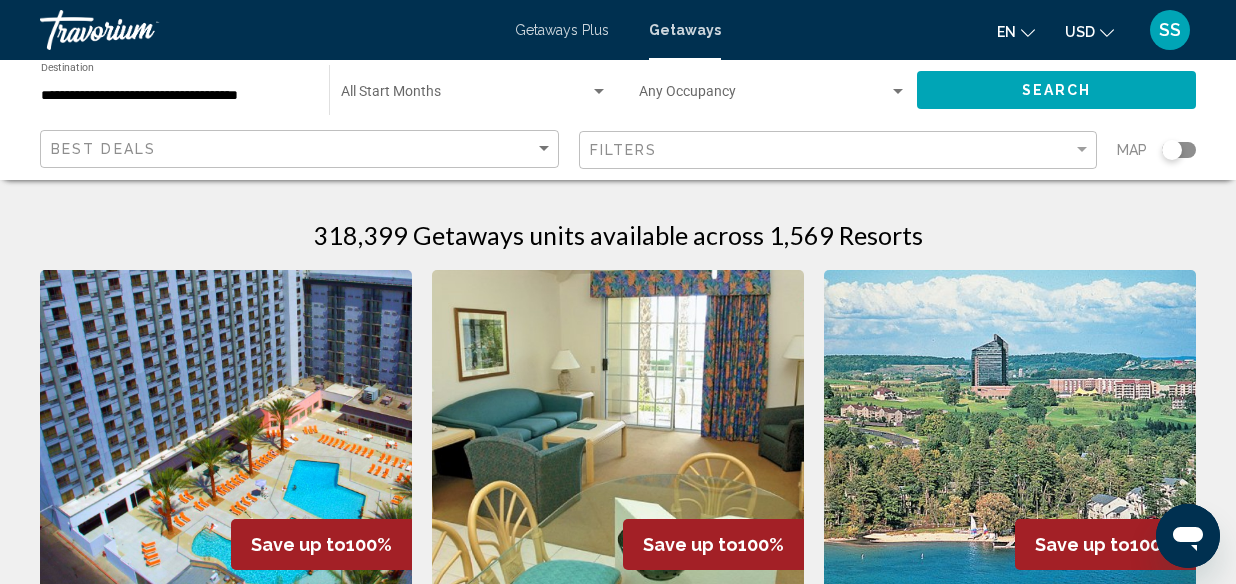 click at bounding box center [465, 96] 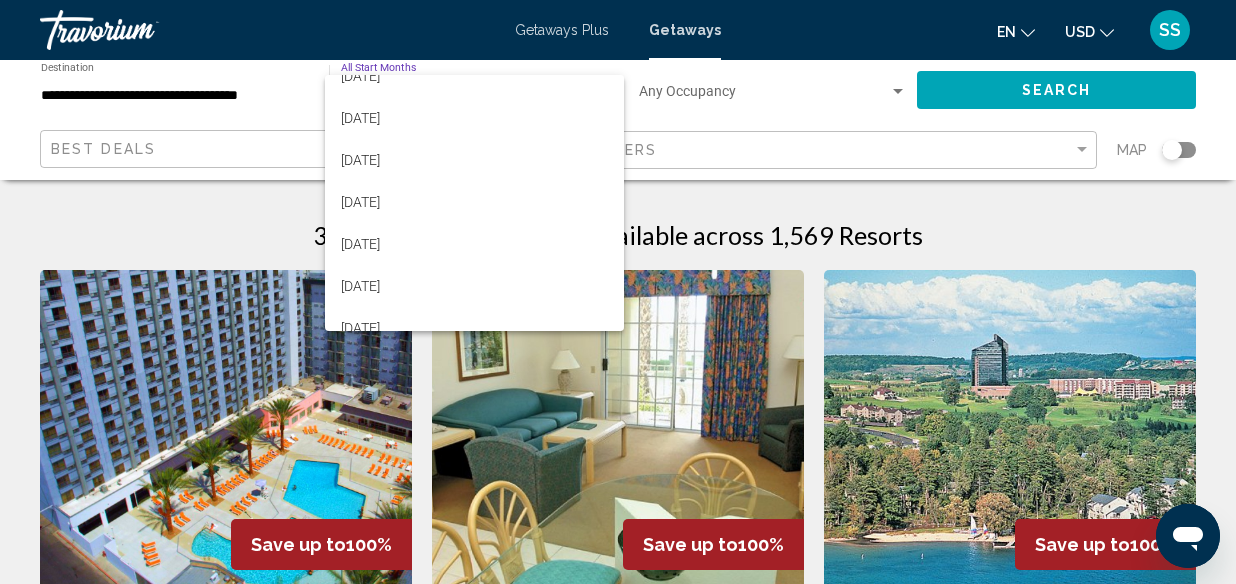scroll, scrollTop: 401, scrollLeft: 0, axis: vertical 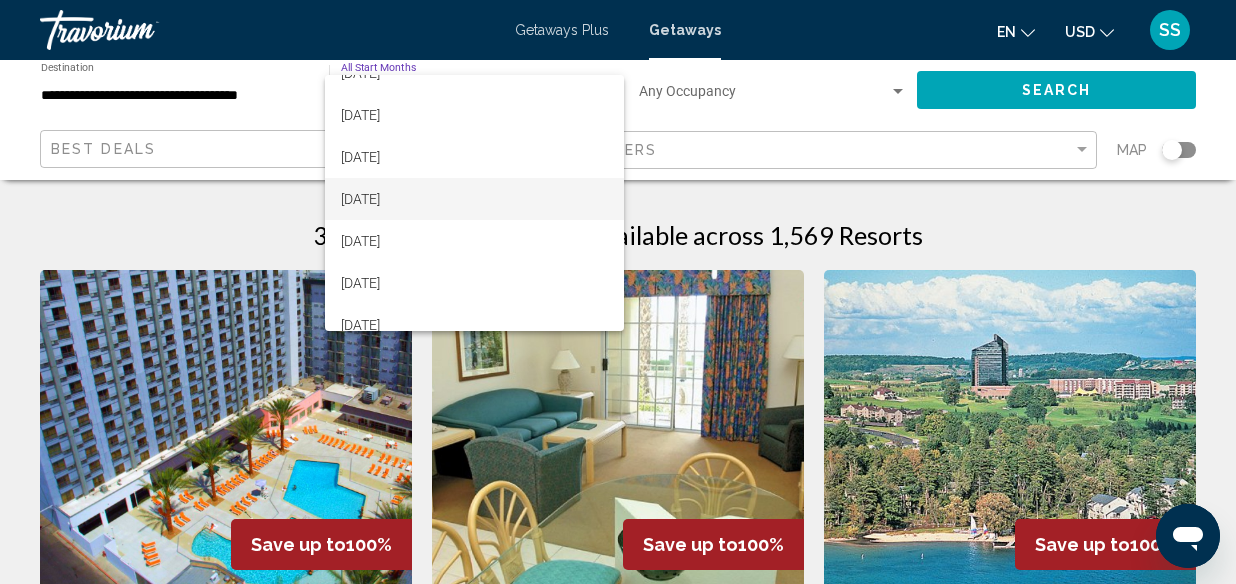 click on "[DATE]" at bounding box center [474, 199] 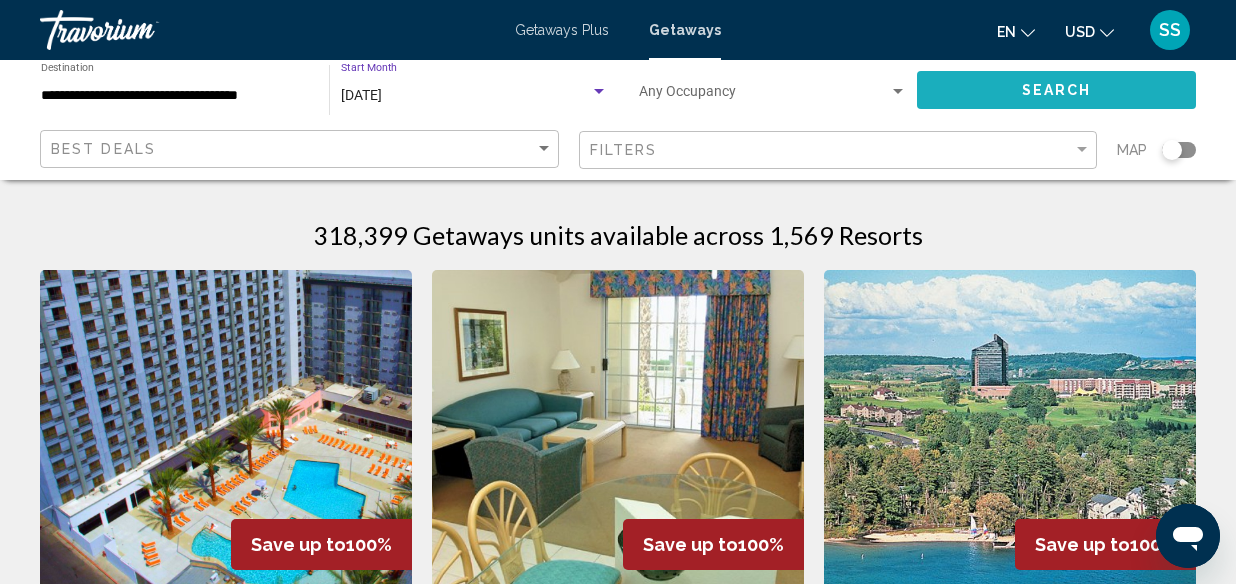 click on "Search" 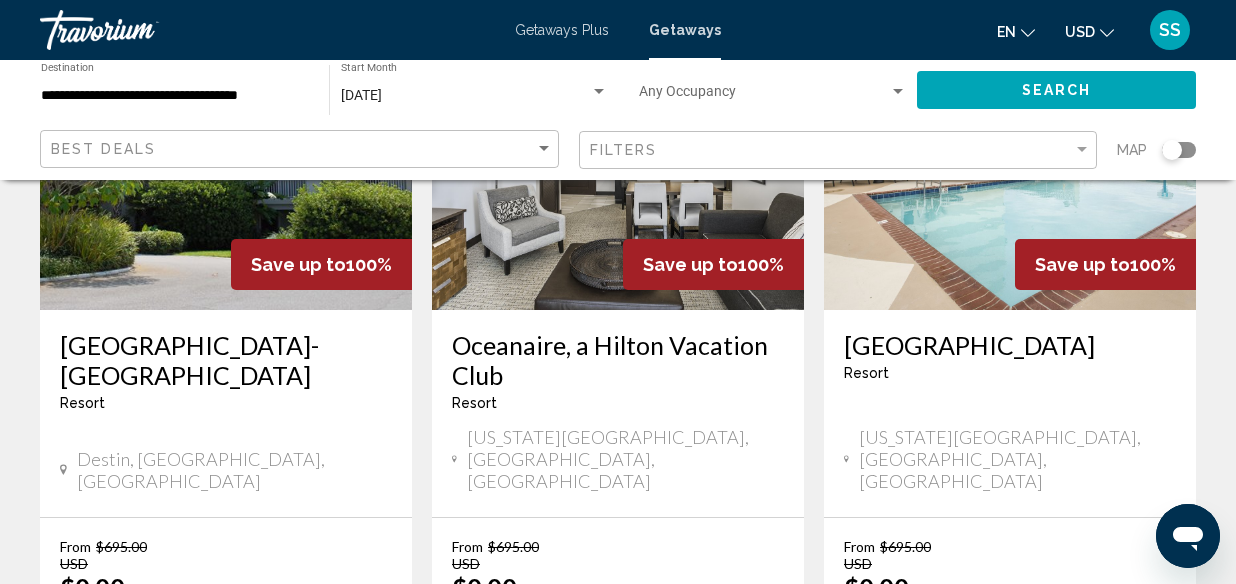 scroll, scrollTop: 1062, scrollLeft: 0, axis: vertical 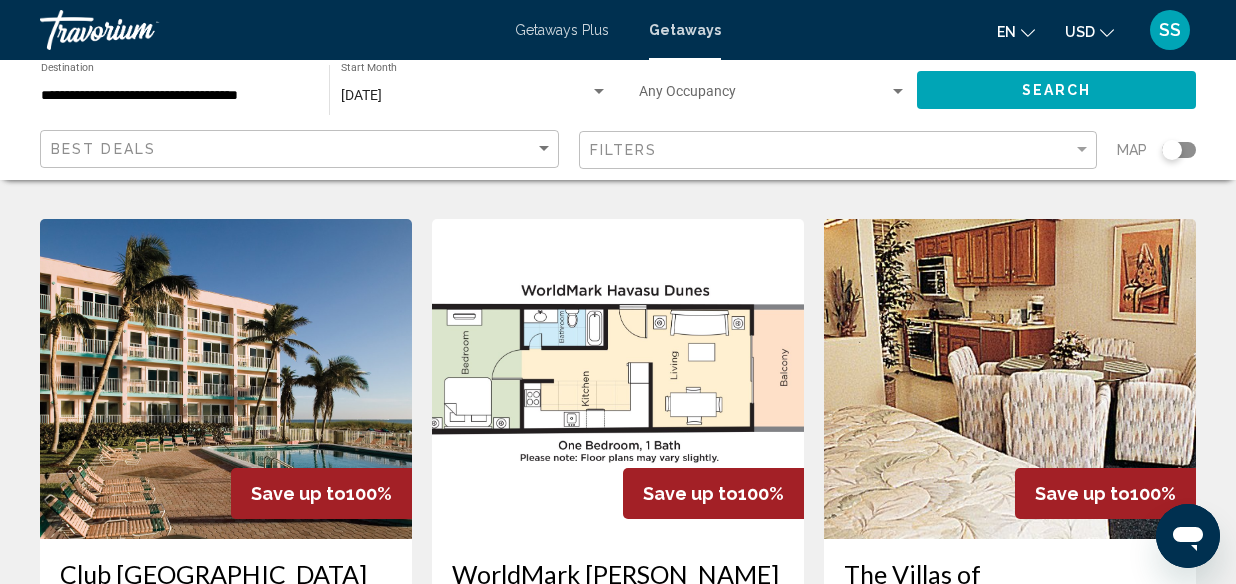 click on "[GEOGRAPHIC_DATA], [GEOGRAPHIC_DATA], [GEOGRAPHIC_DATA]" at bounding box center [226, 690] 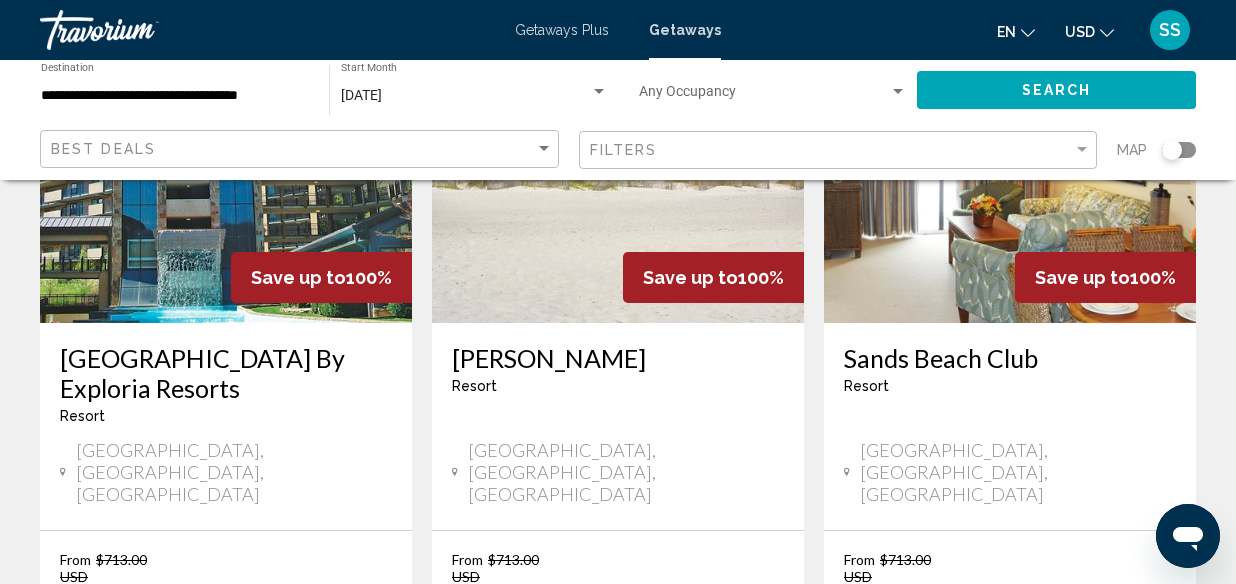 scroll, scrollTop: 2614, scrollLeft: 0, axis: vertical 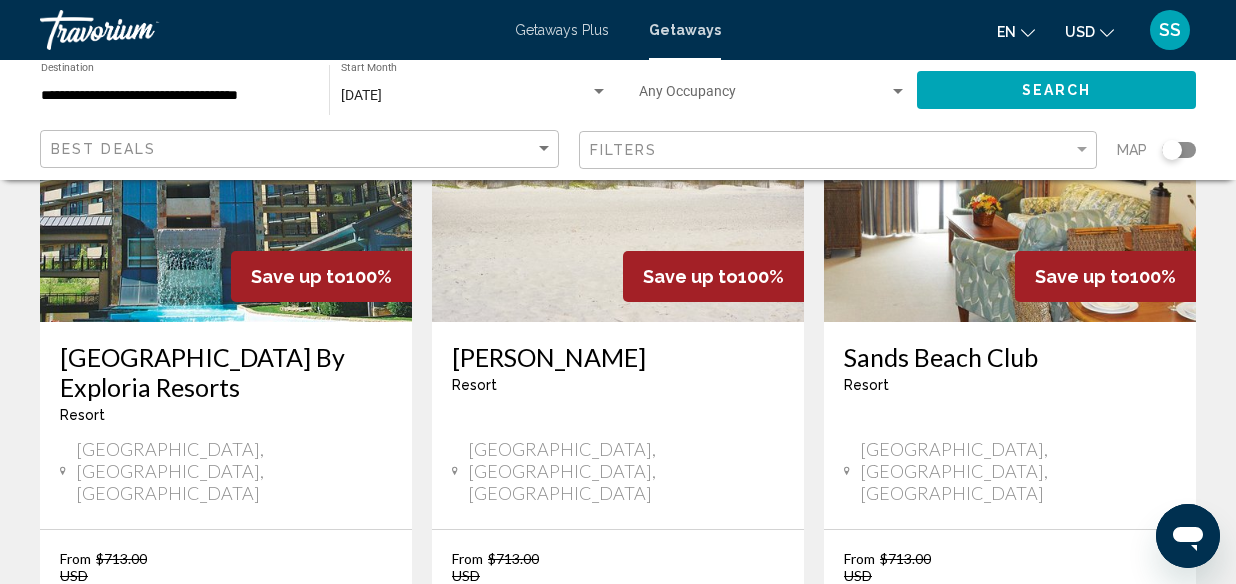 click on "2" at bounding box center [478, 804] 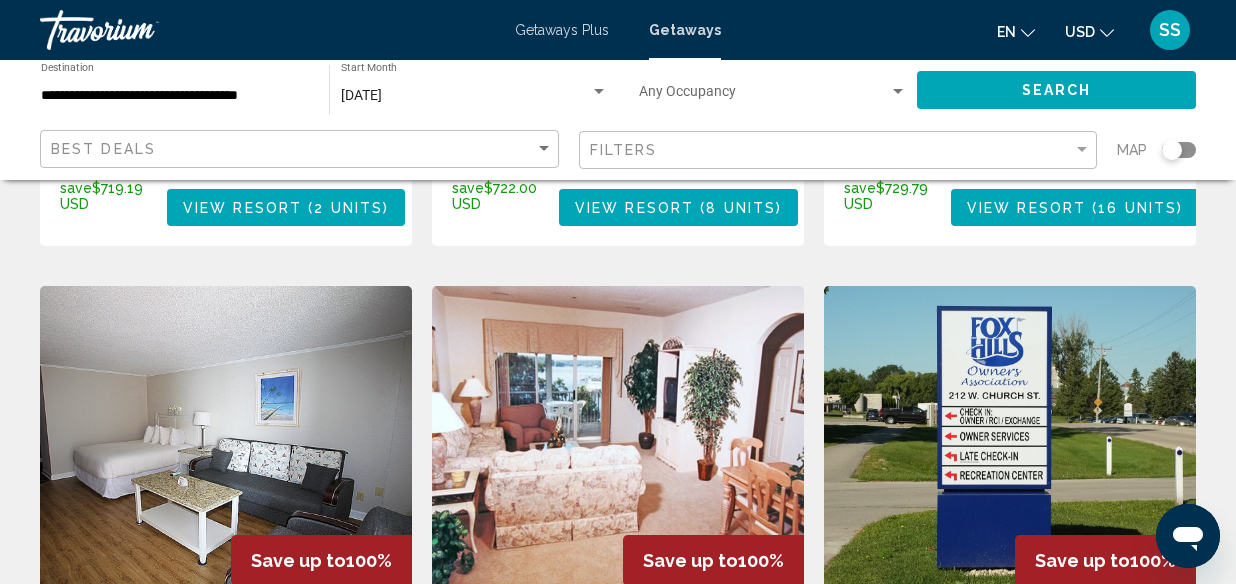 scroll, scrollTop: 1489, scrollLeft: 0, axis: vertical 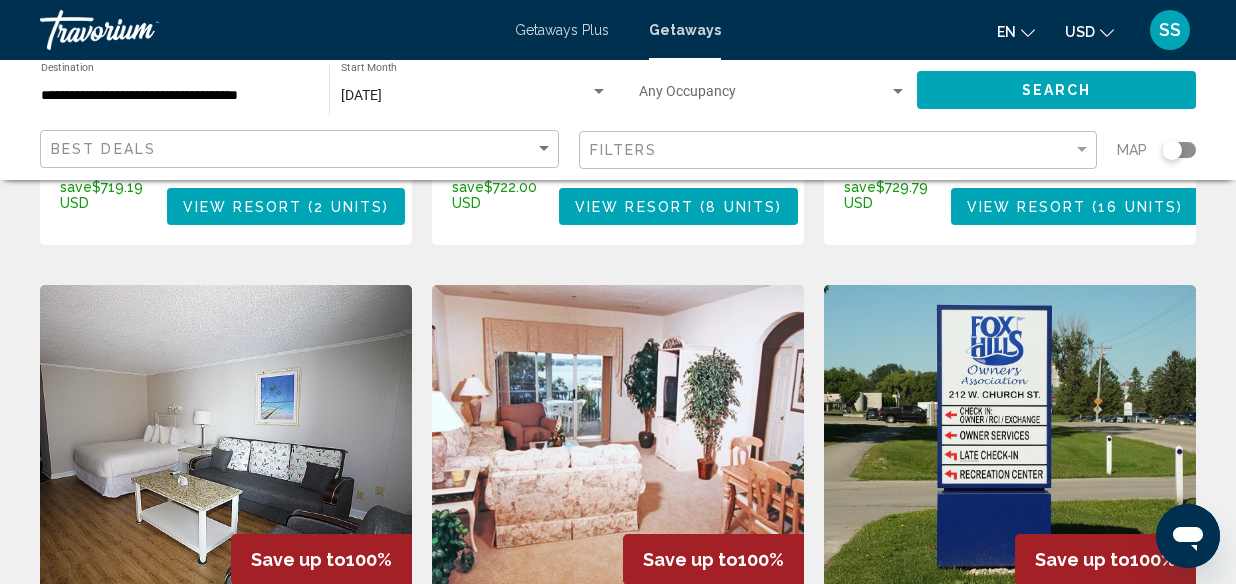 click at bounding box center (226, 445) 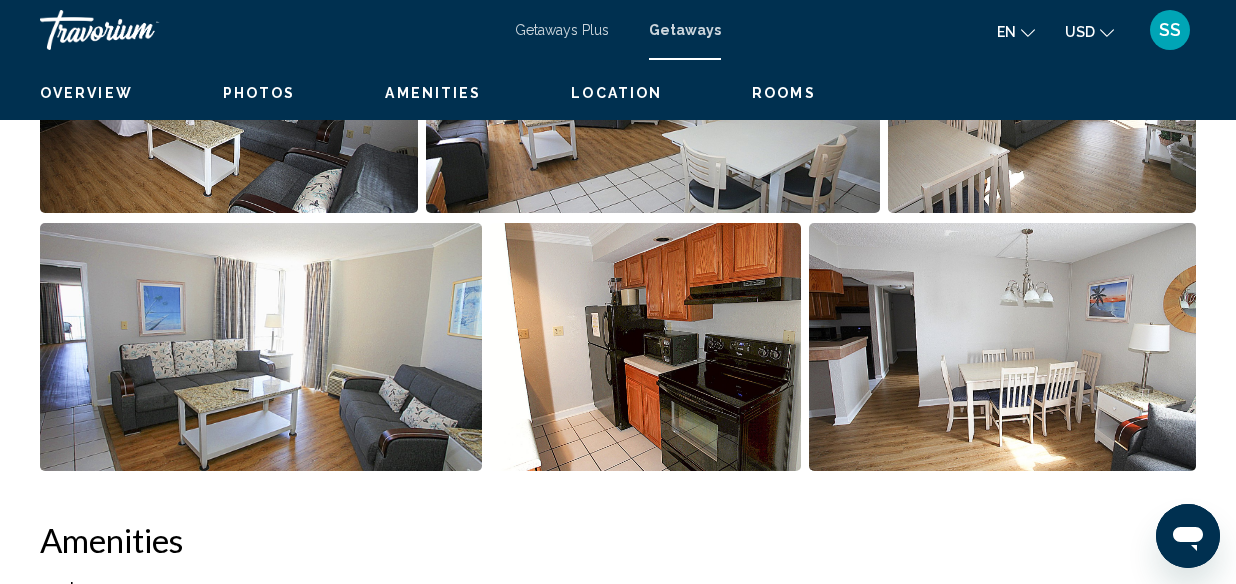 scroll, scrollTop: 243, scrollLeft: 0, axis: vertical 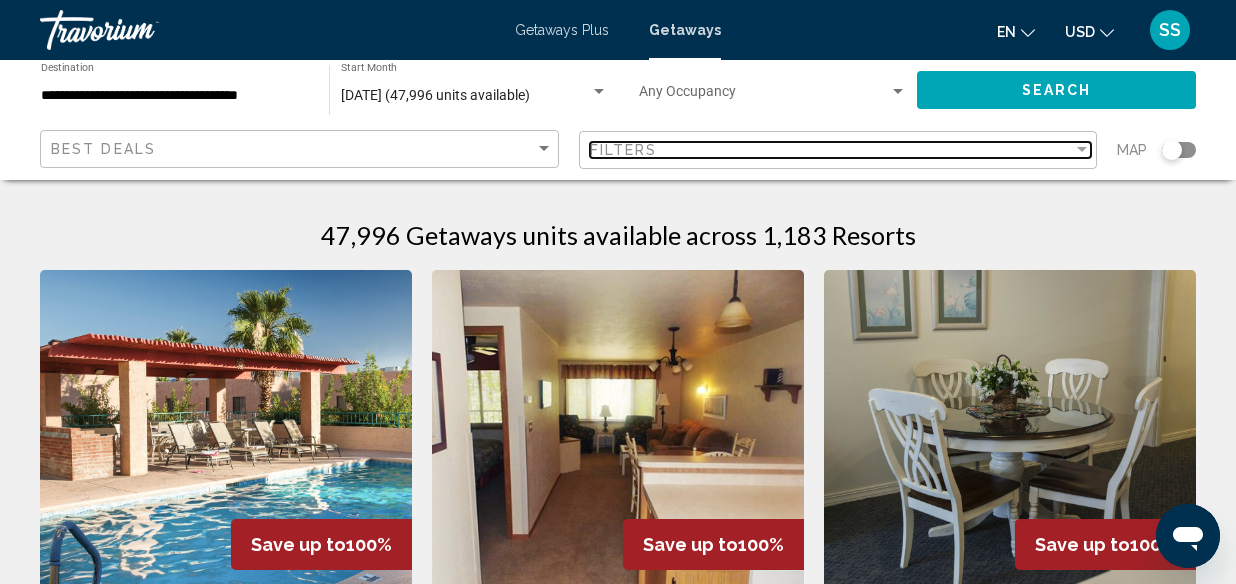 click on "Filters" at bounding box center [832, 150] 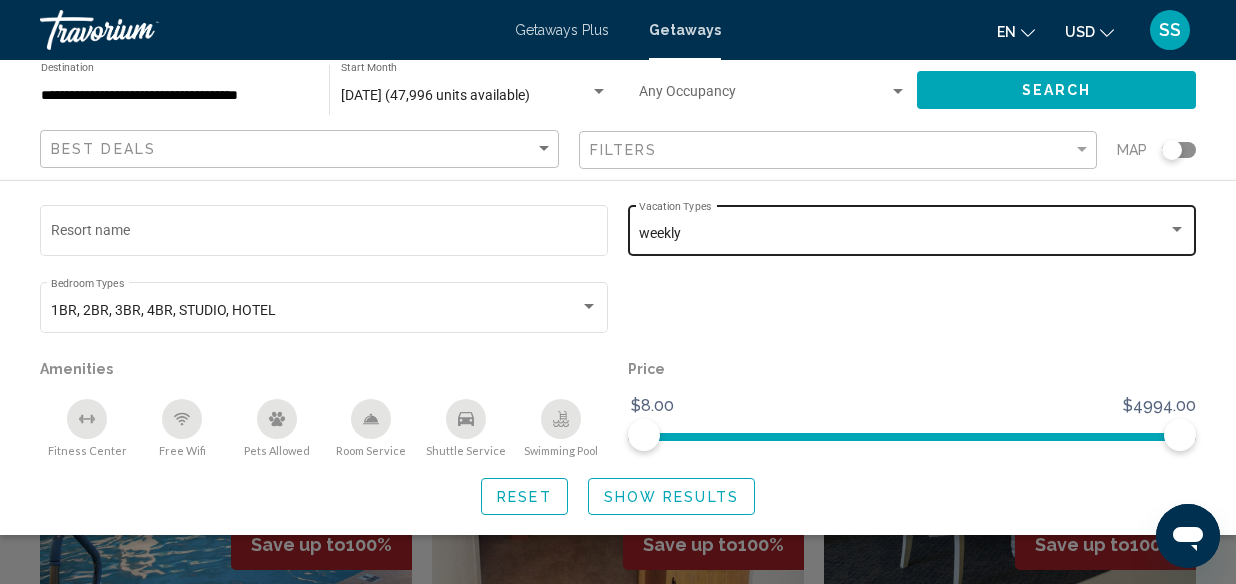 click on "weekly" at bounding box center [903, 234] 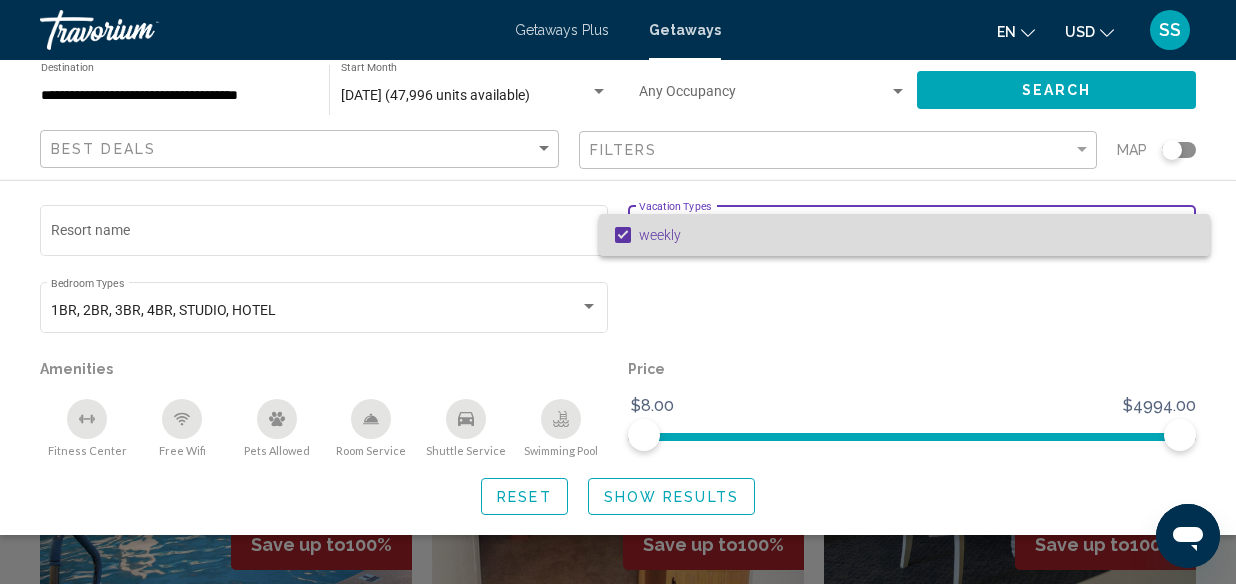 click on "weekly" at bounding box center (904, 235) 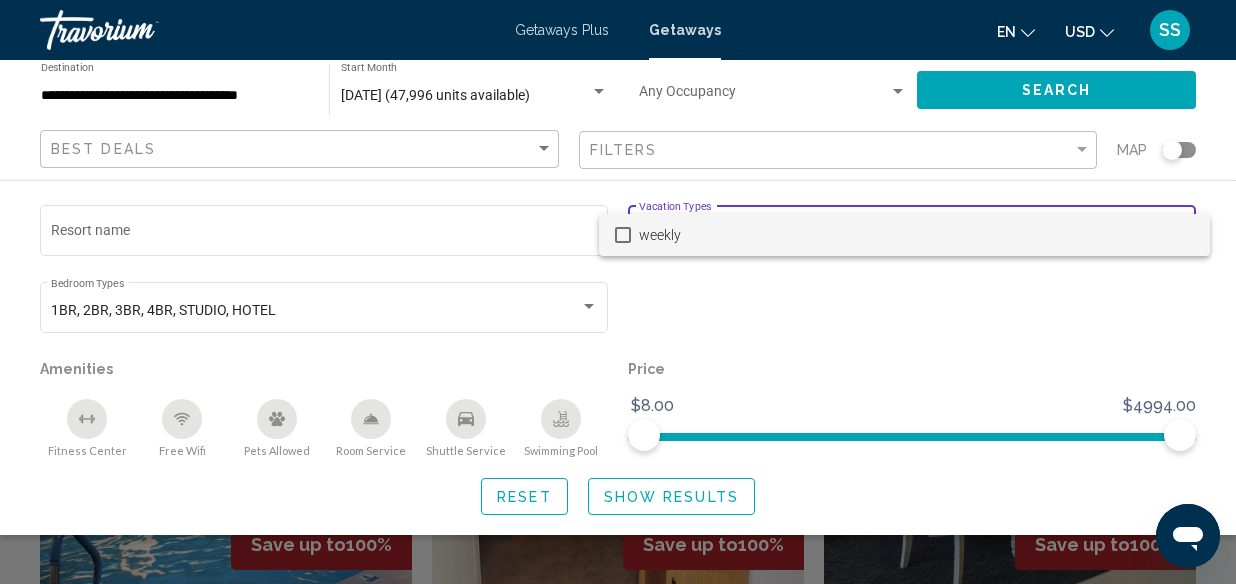 click at bounding box center (618, 292) 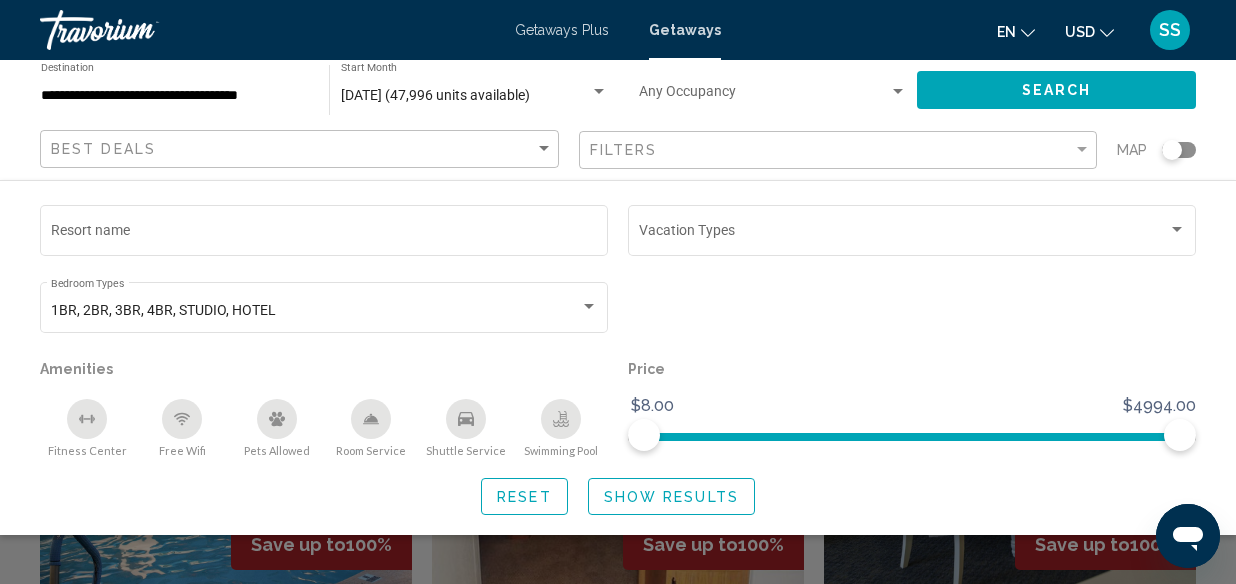 click on "Show Results" 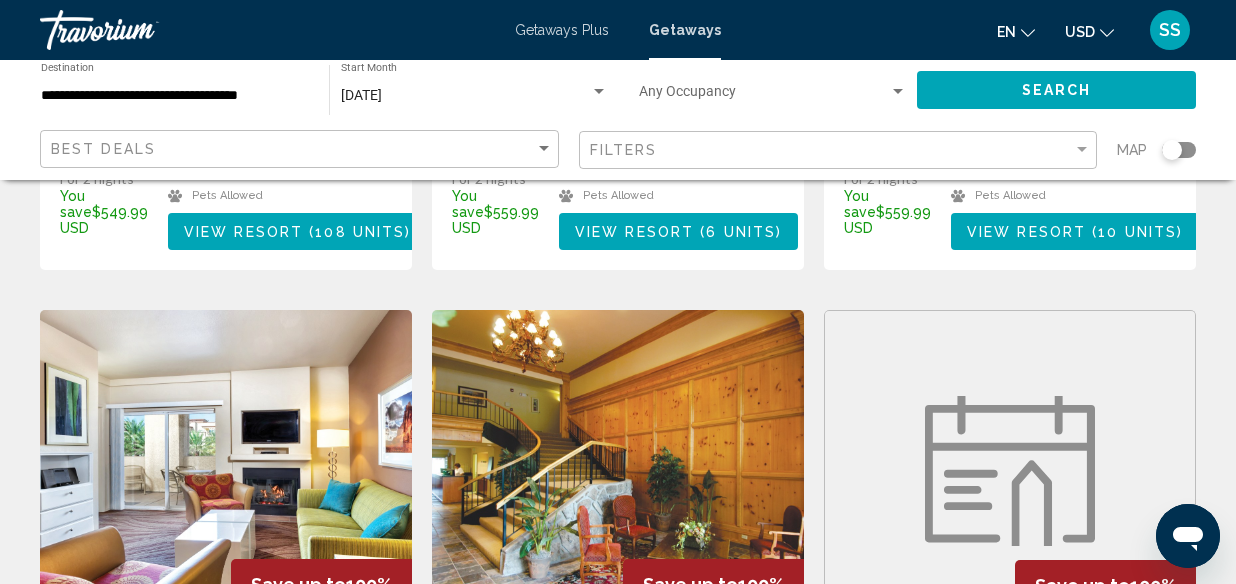 scroll, scrollTop: 2399, scrollLeft: 0, axis: vertical 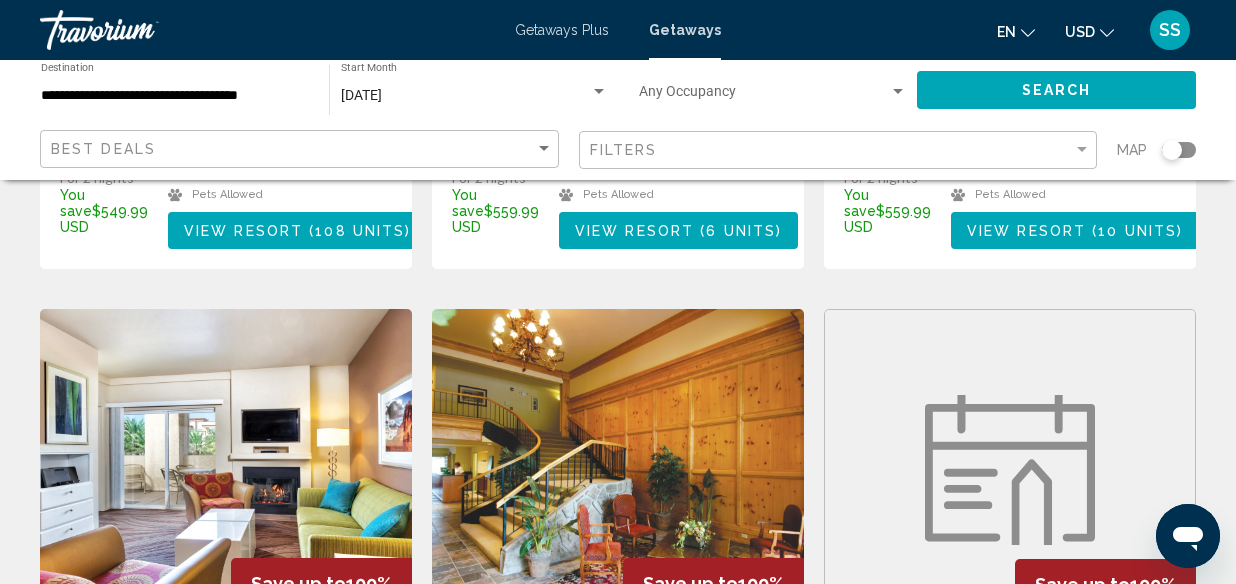 click on "[GEOGRAPHIC_DATA], [GEOGRAPHIC_DATA], [GEOGRAPHIC_DATA]" at bounding box center [226, 809] 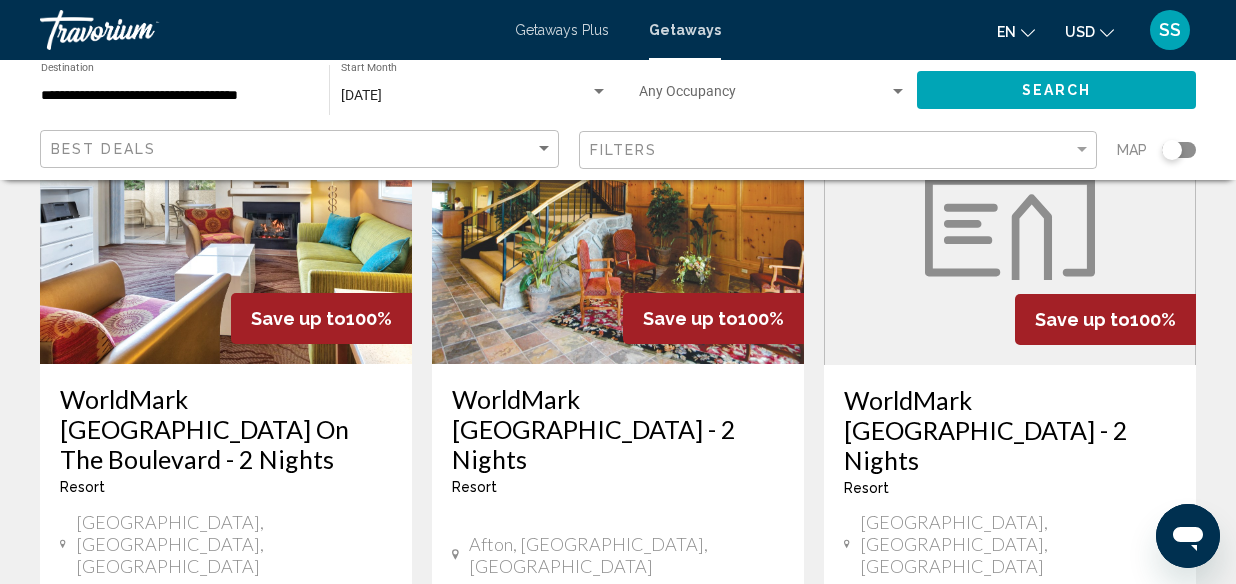 scroll, scrollTop: 2674, scrollLeft: 0, axis: vertical 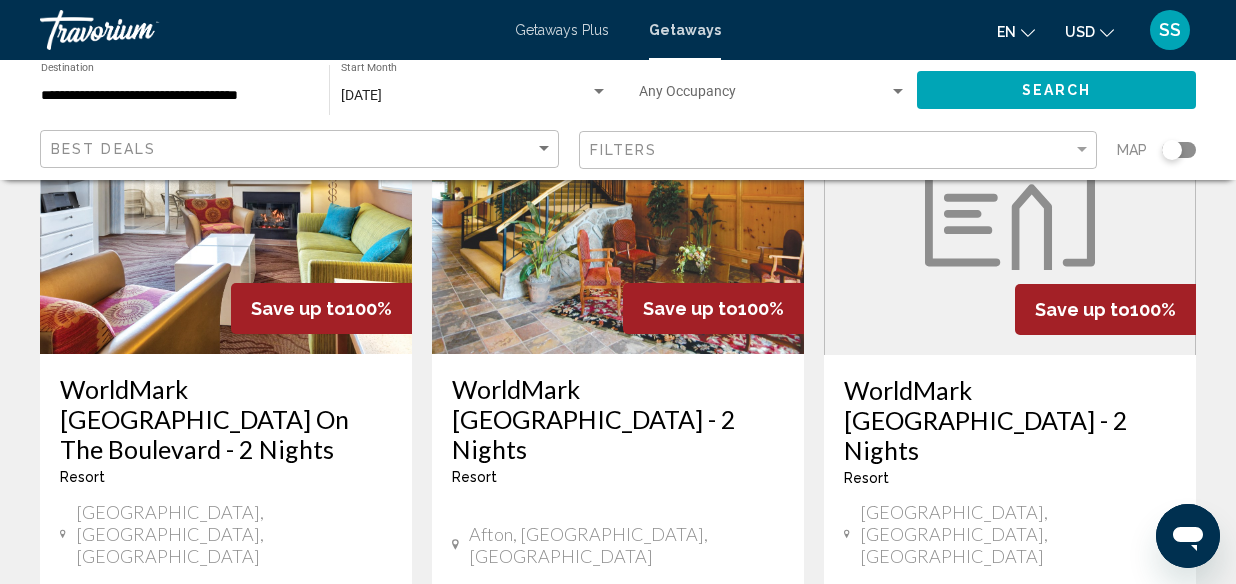 click on "2" at bounding box center [478, 867] 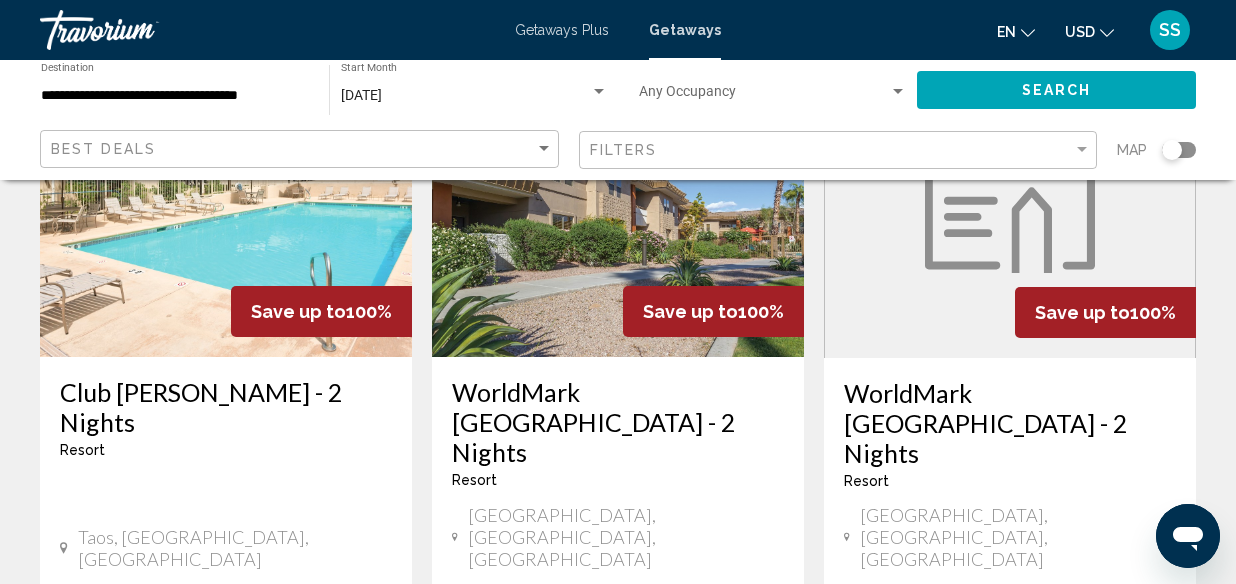 scroll, scrollTop: 284, scrollLeft: 0, axis: vertical 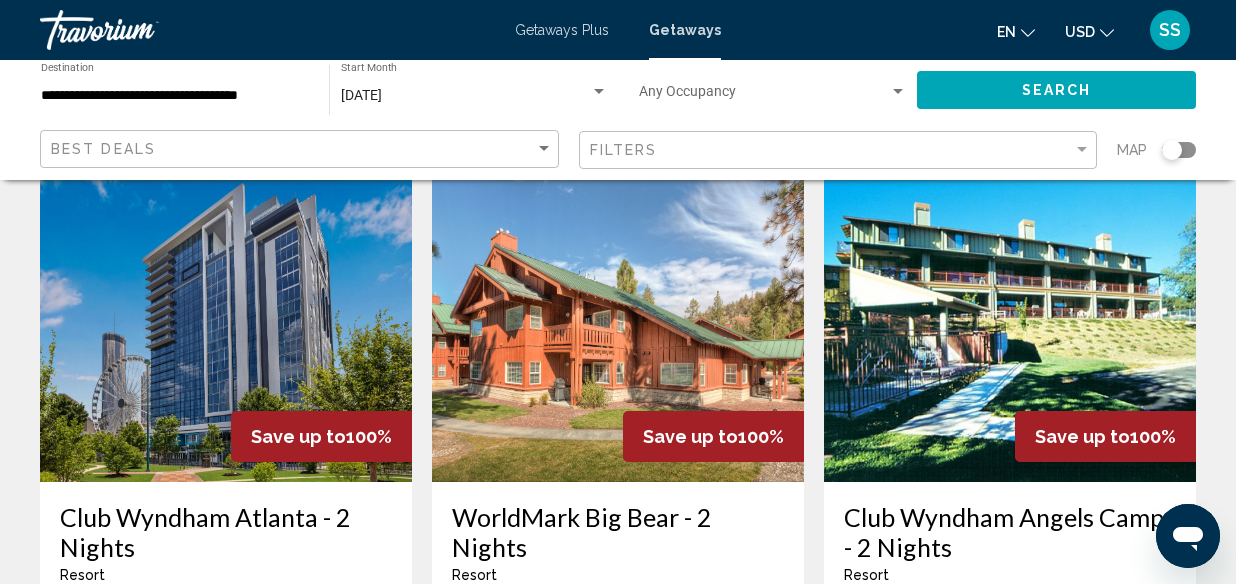 click on "Club Wyndham Atlanta - 2 Nights" at bounding box center (226, 532) 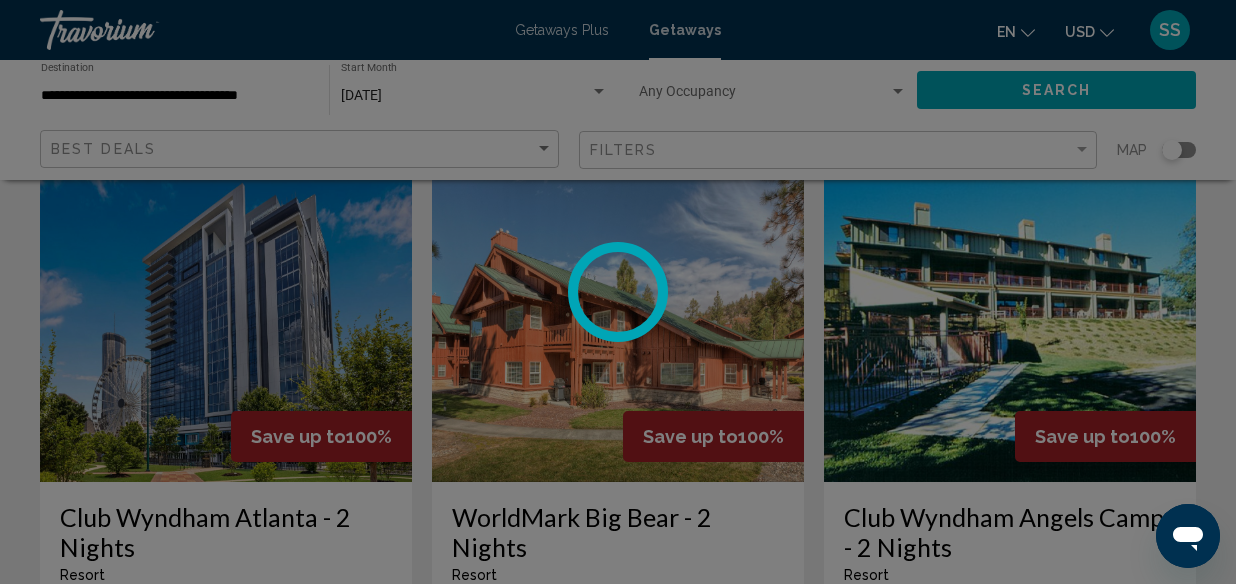 scroll, scrollTop: 243, scrollLeft: 0, axis: vertical 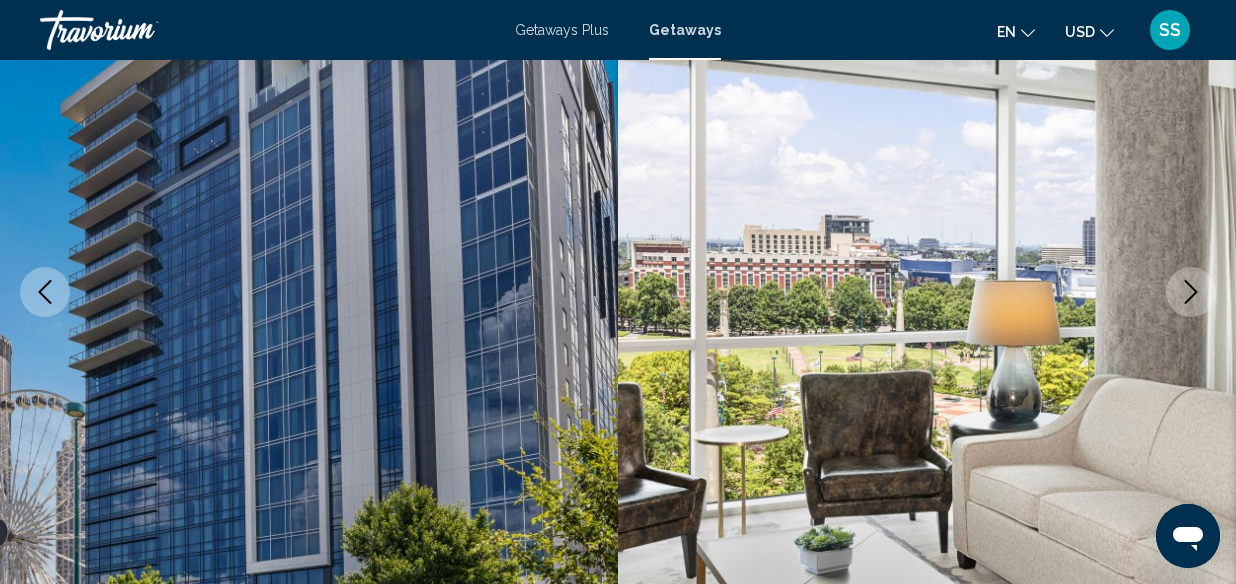 click 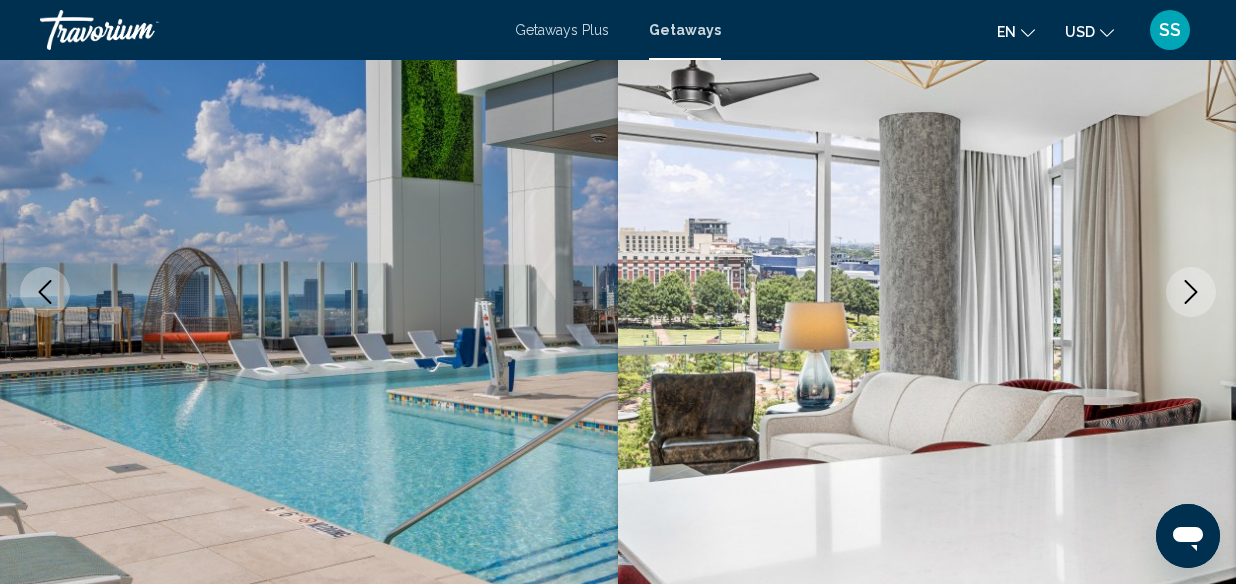 click at bounding box center [1191, 292] 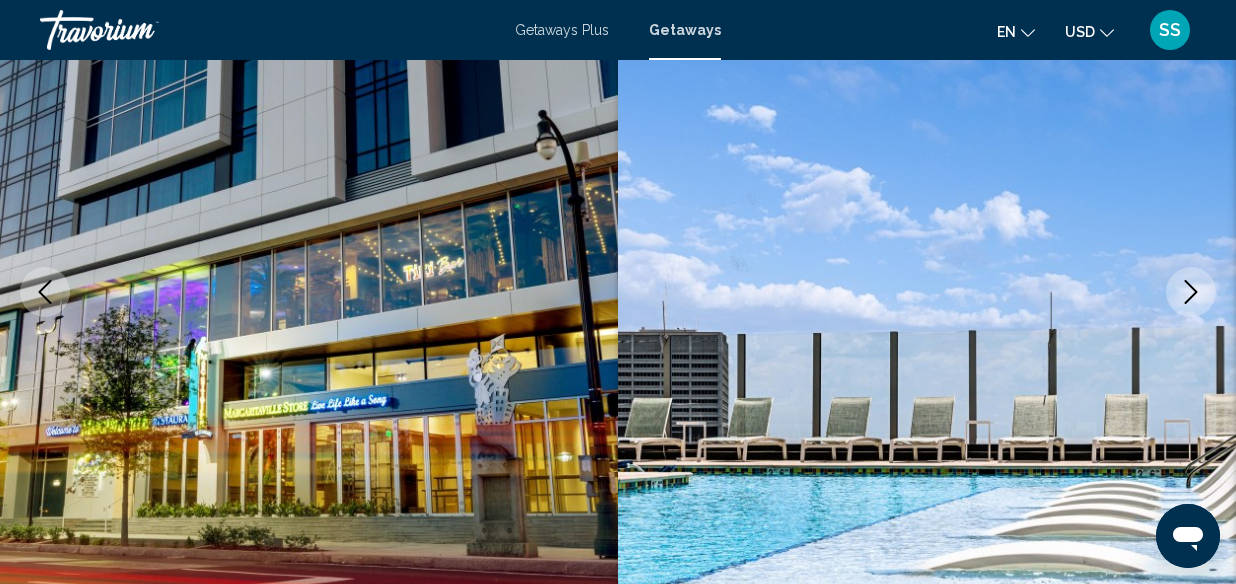 click at bounding box center (927, 292) 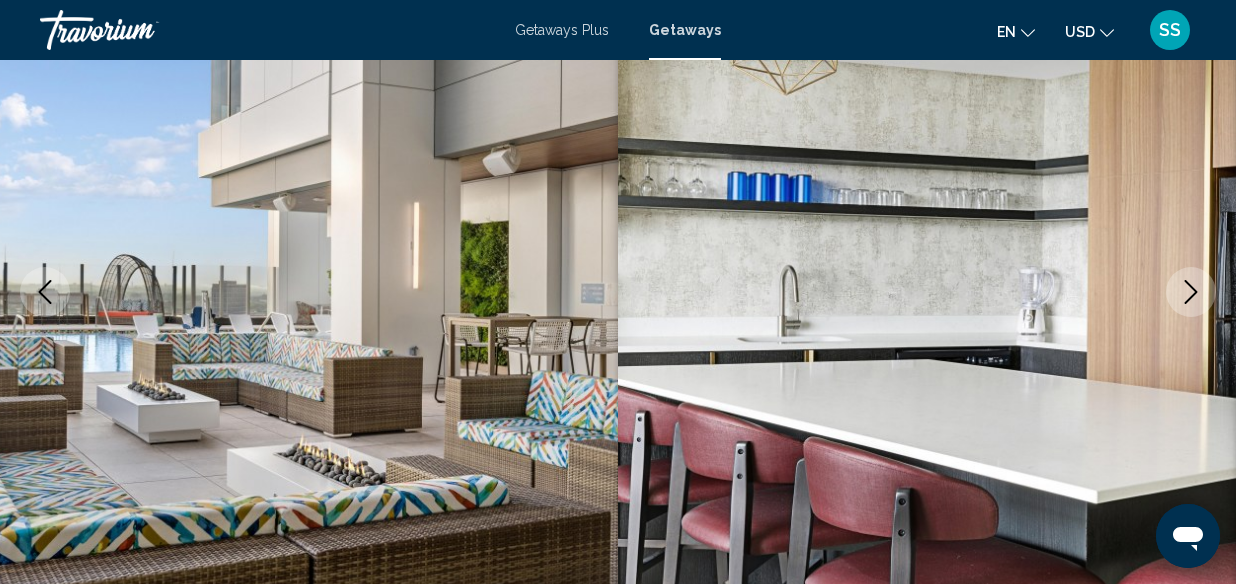 click at bounding box center [927, 292] 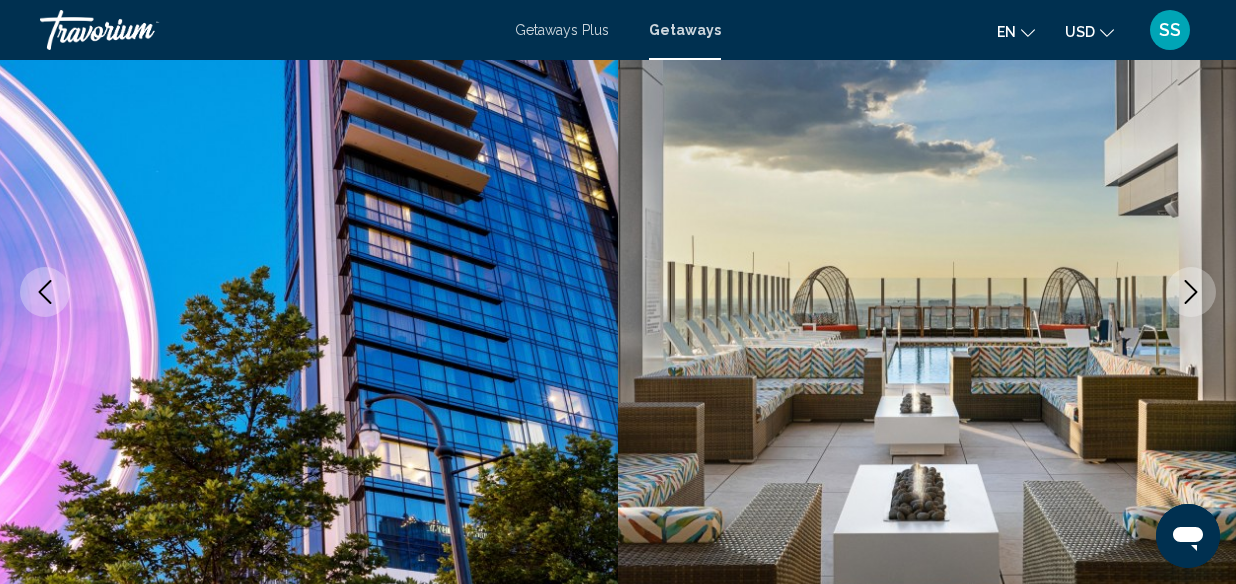 click at bounding box center (1191, 292) 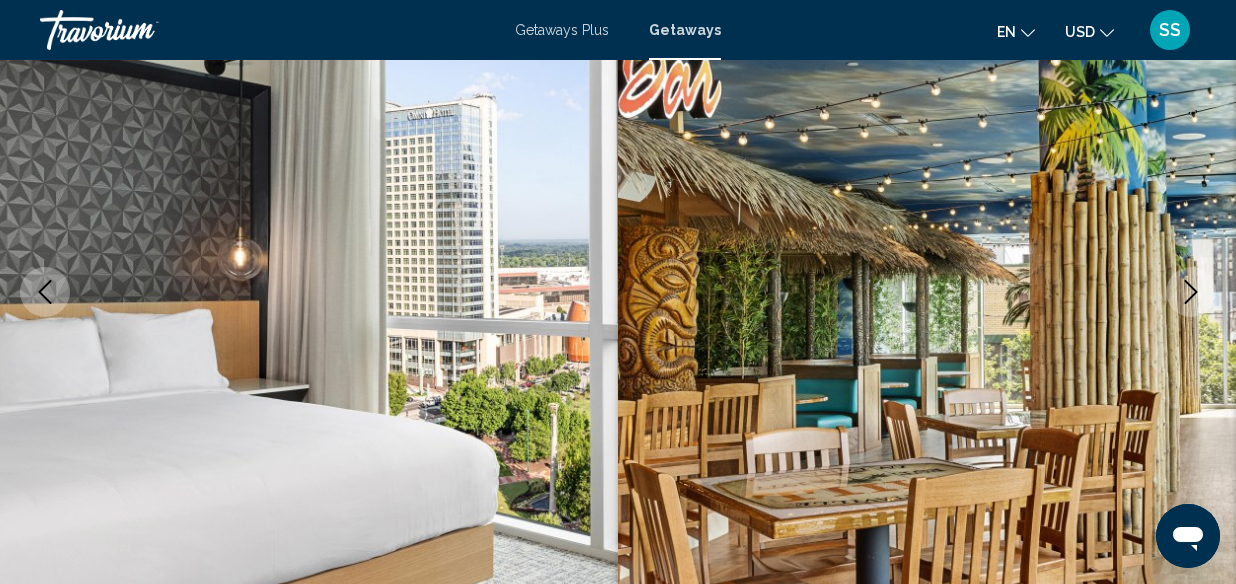 click at bounding box center (1191, 292) 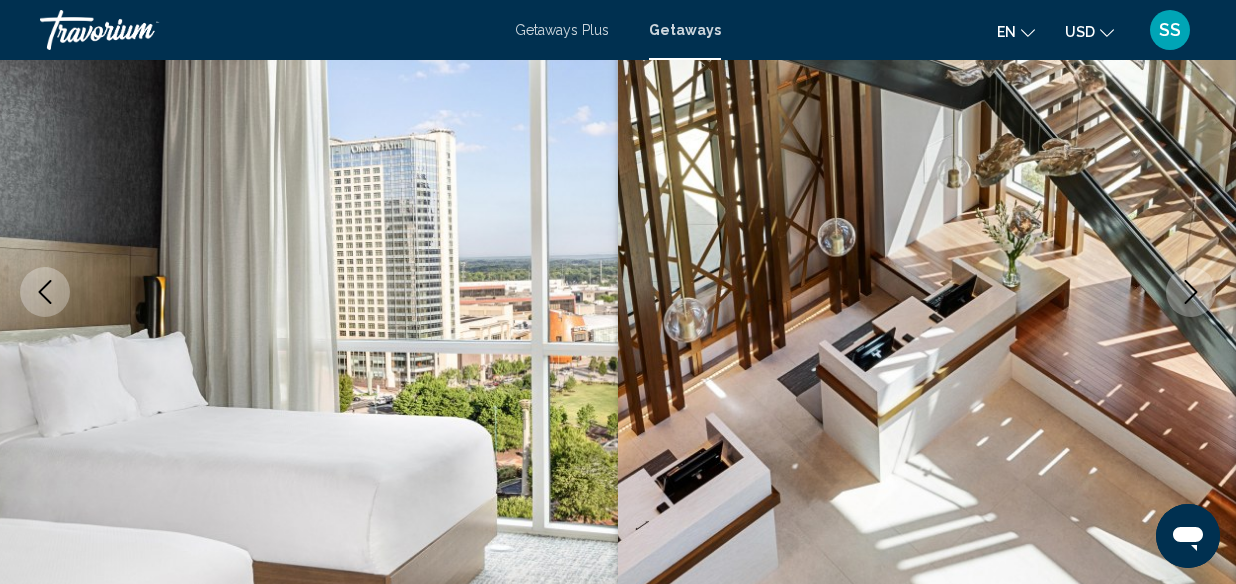 click at bounding box center [1191, 292] 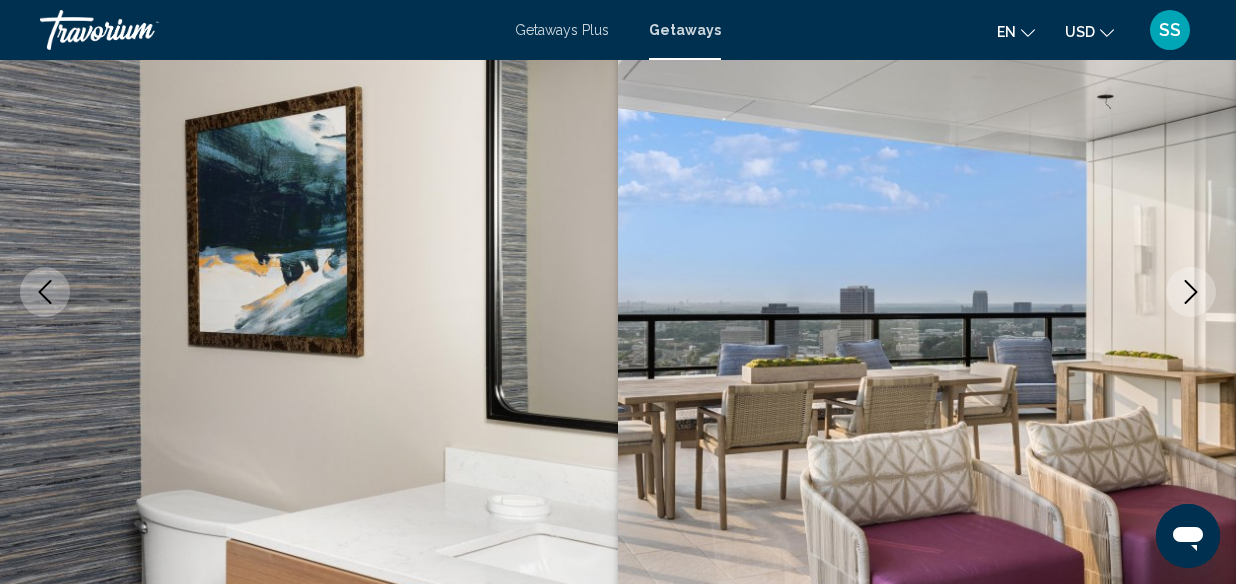 click at bounding box center [1191, 292] 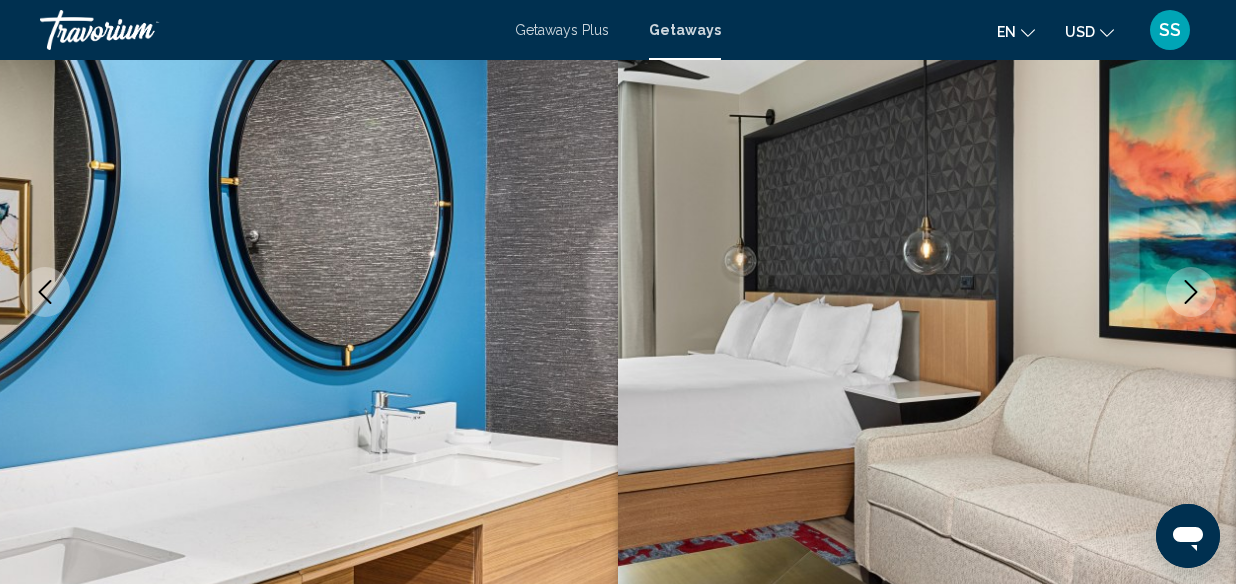 click at bounding box center (1191, 292) 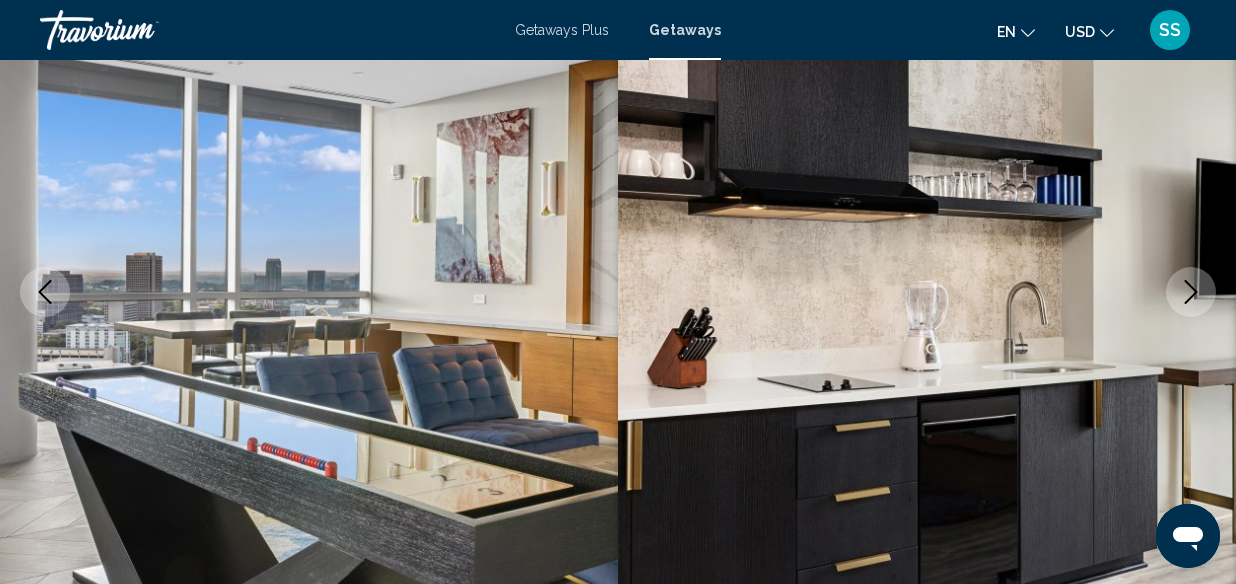 click at bounding box center (1191, 292) 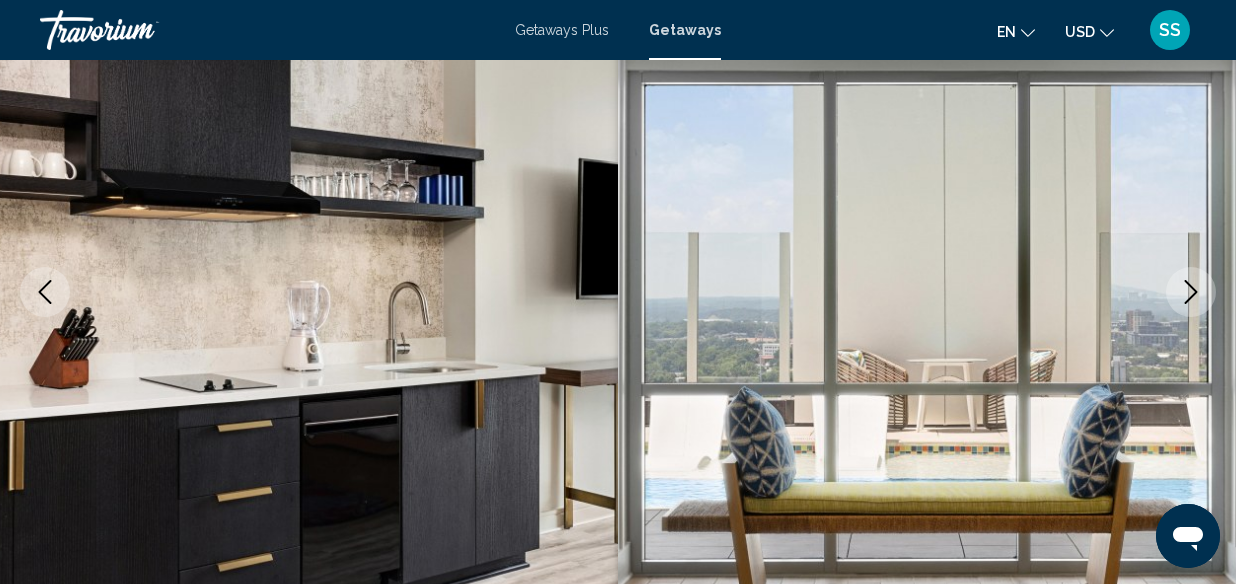 click at bounding box center (1191, 292) 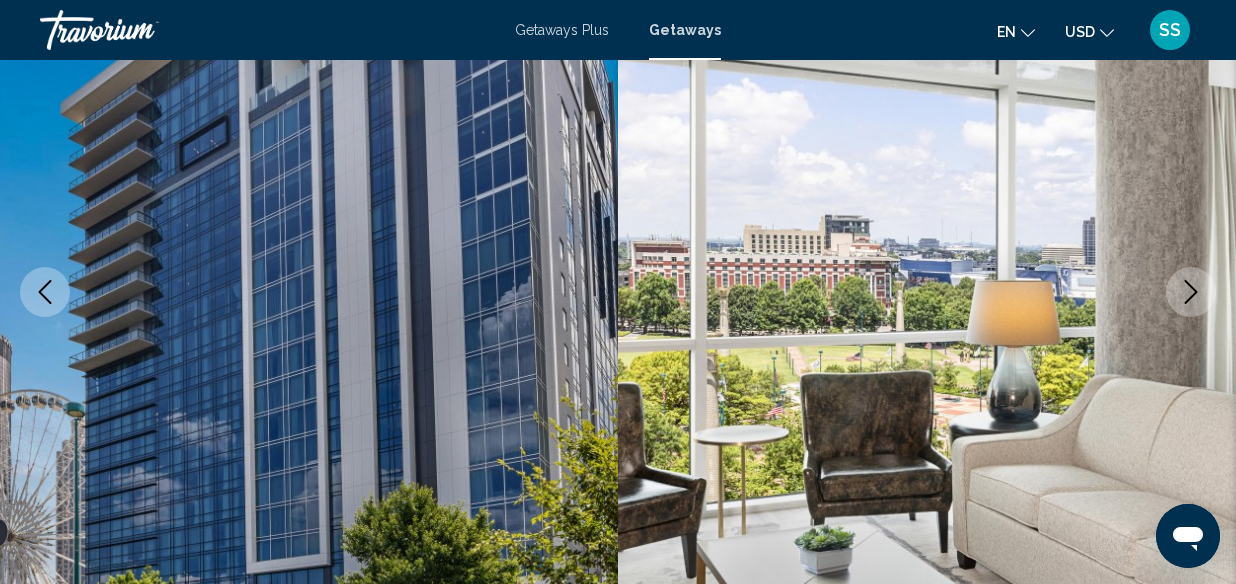 click at bounding box center (1191, 292) 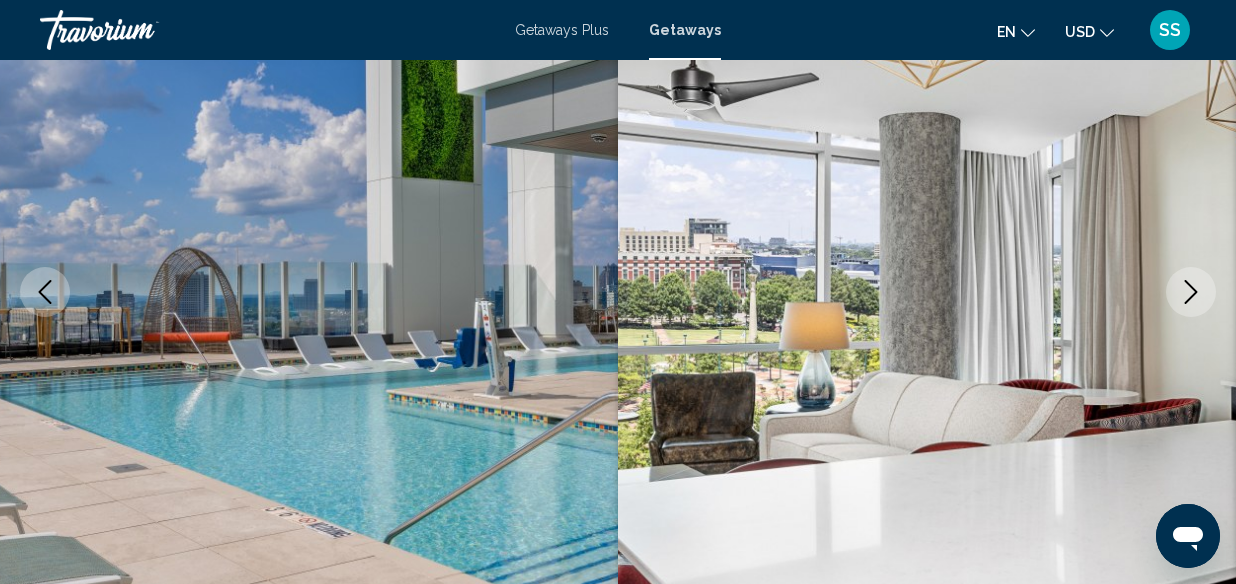 click at bounding box center [1191, 292] 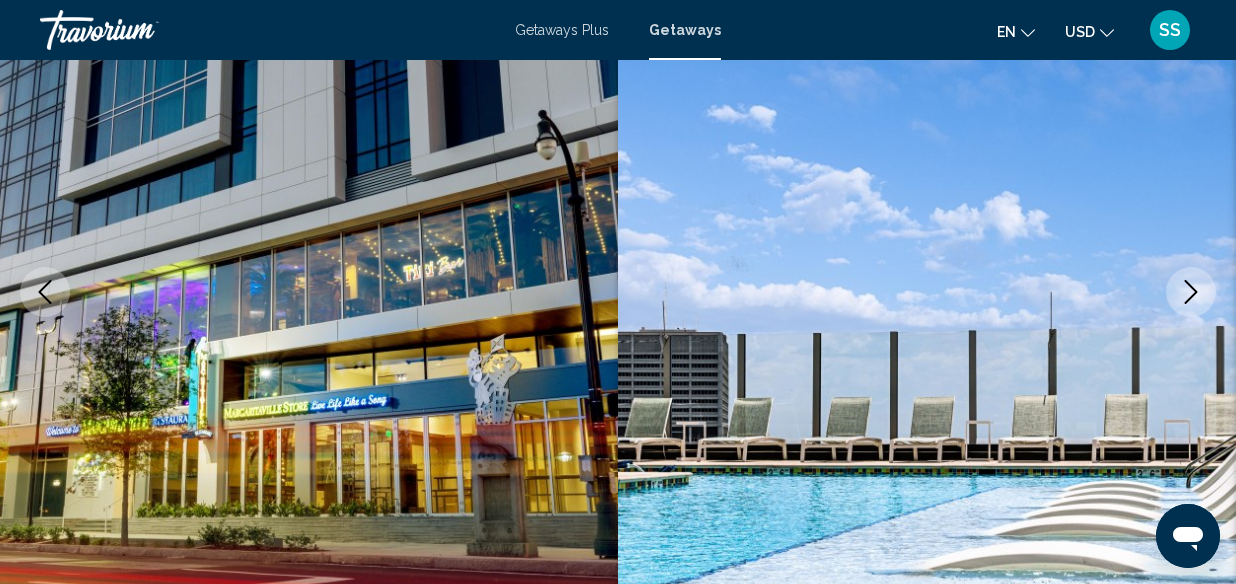 click at bounding box center (1191, 292) 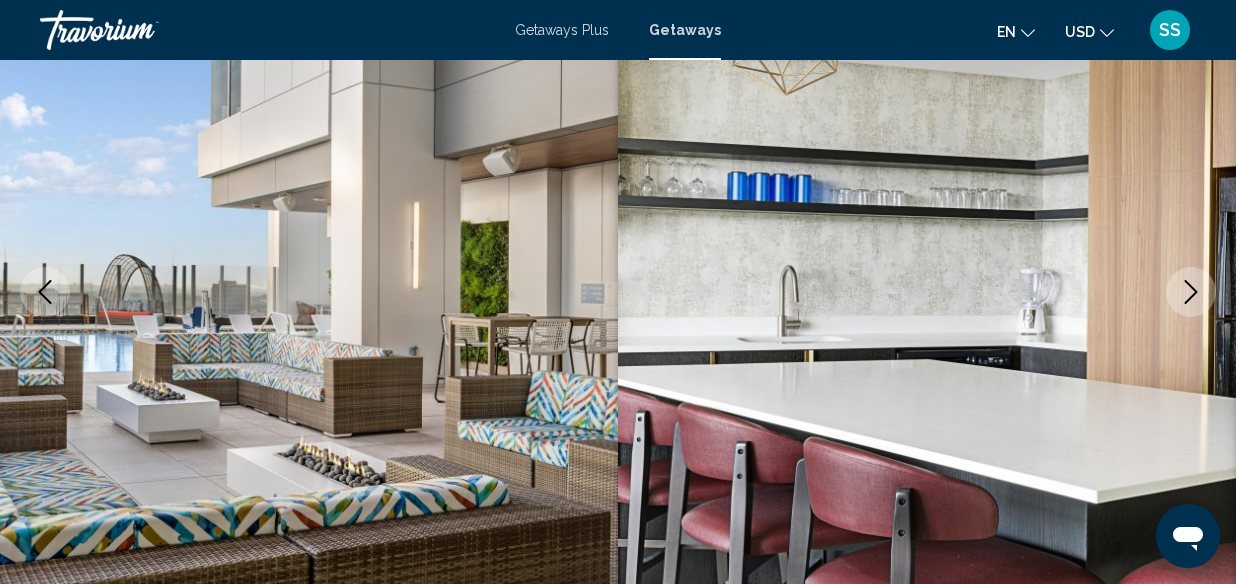 click at bounding box center [1191, 292] 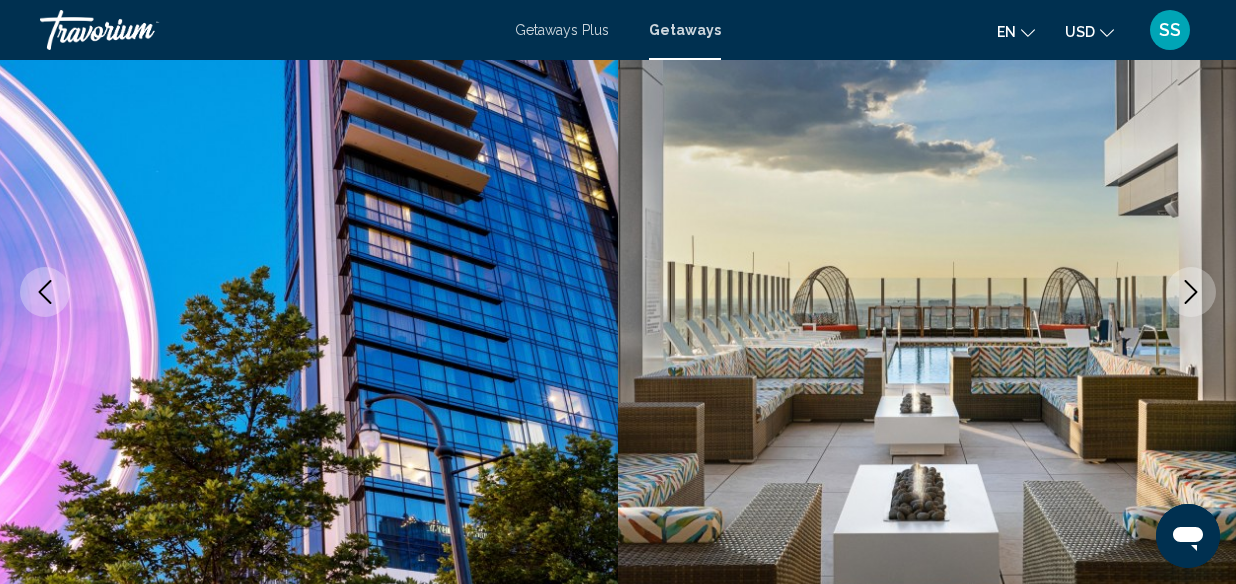 click at bounding box center (1191, 292) 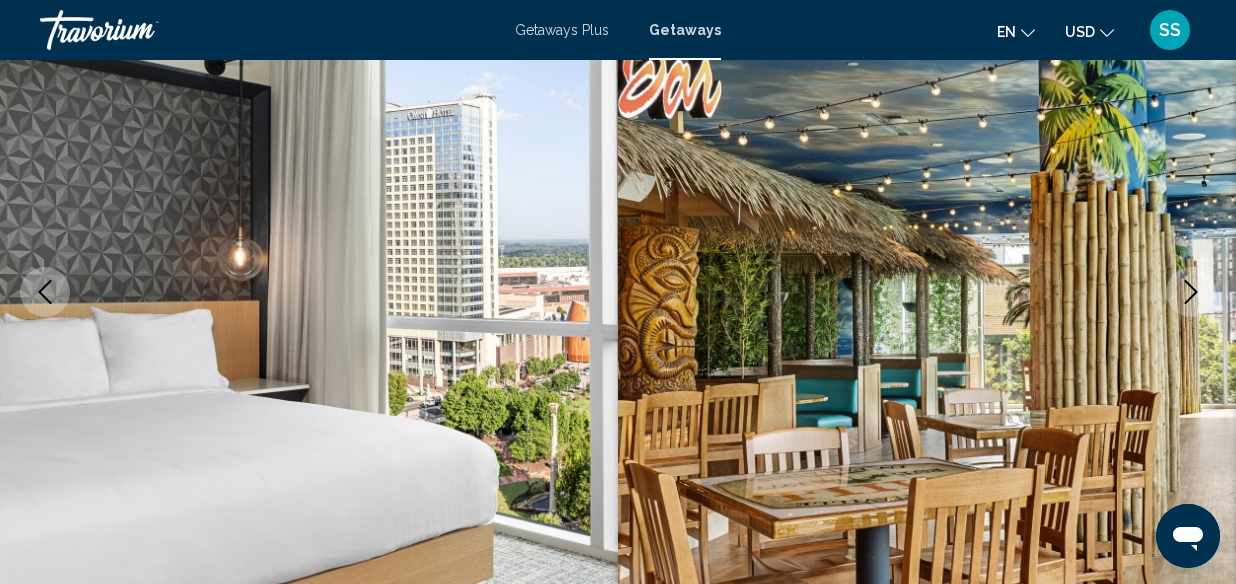 click at bounding box center (1191, 292) 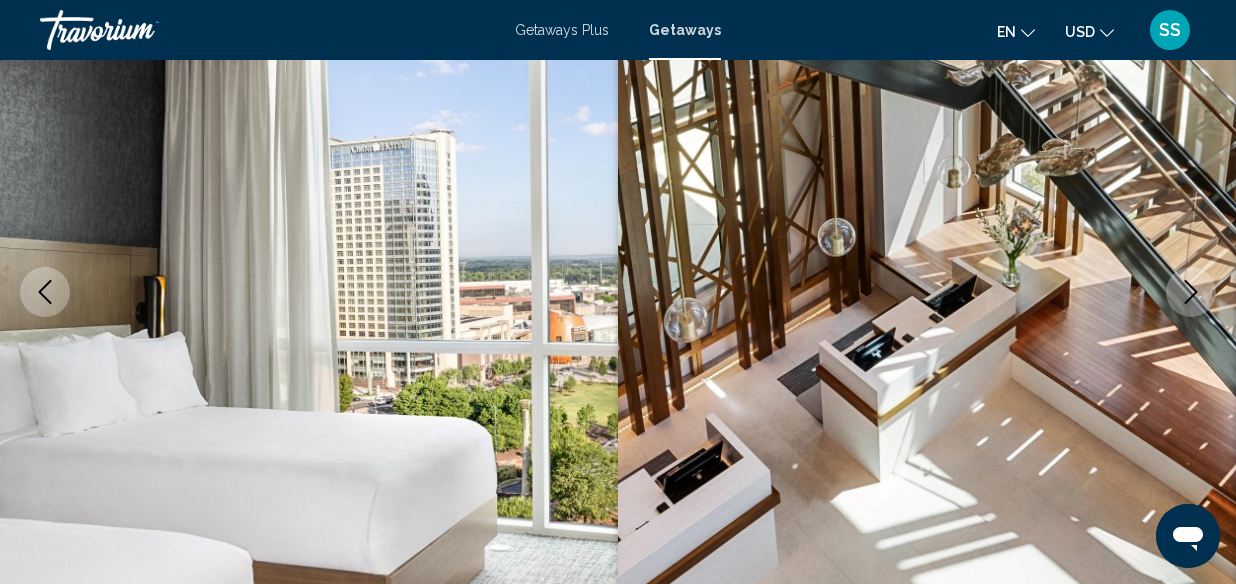 click at bounding box center (927, 292) 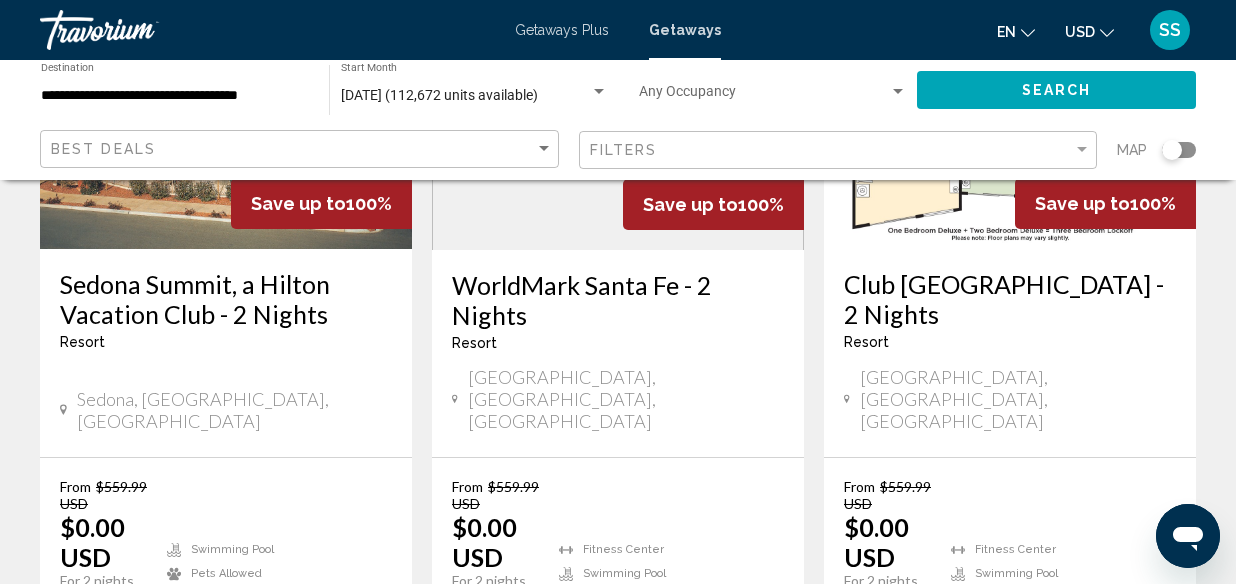 scroll, scrollTop: 2753, scrollLeft: 0, axis: vertical 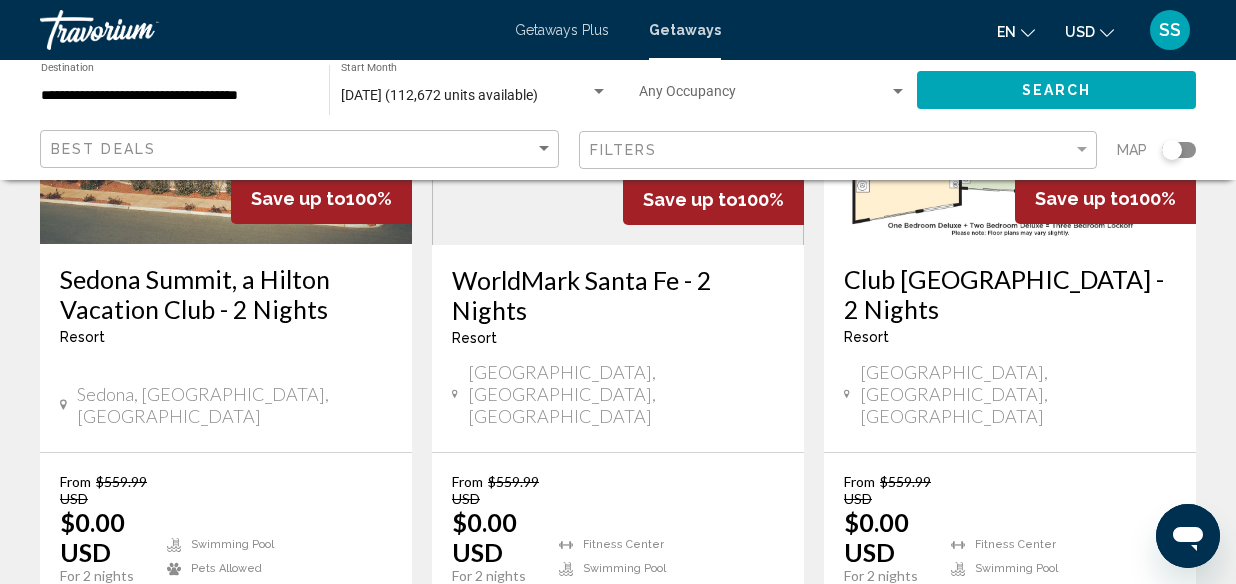 click on "3" at bounding box center (548, 727) 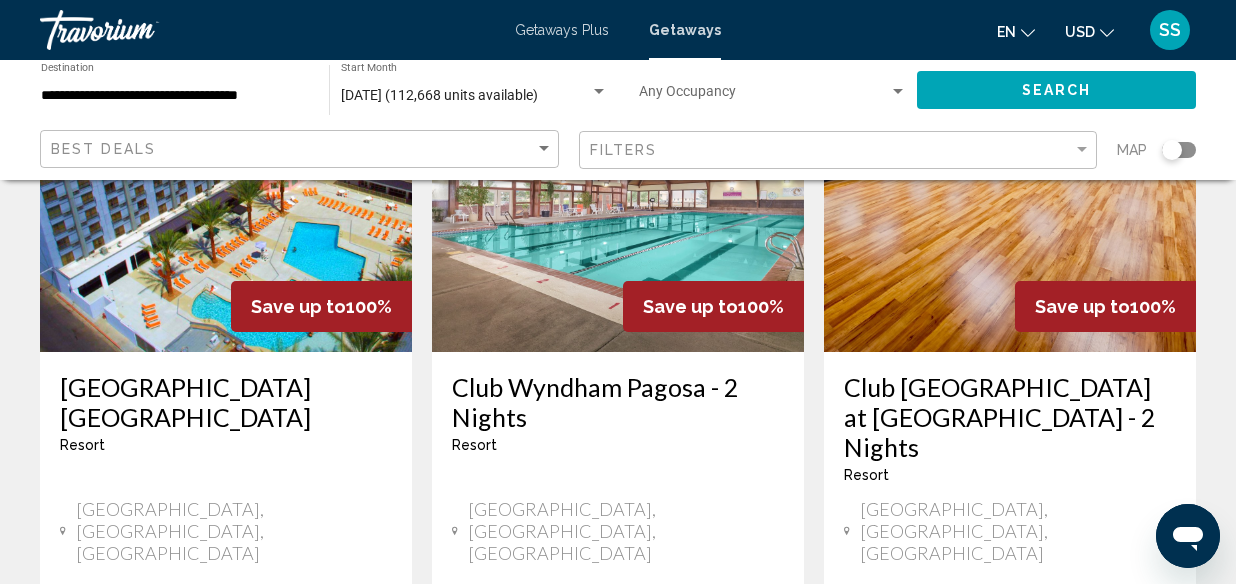 scroll, scrollTop: 920, scrollLeft: 0, axis: vertical 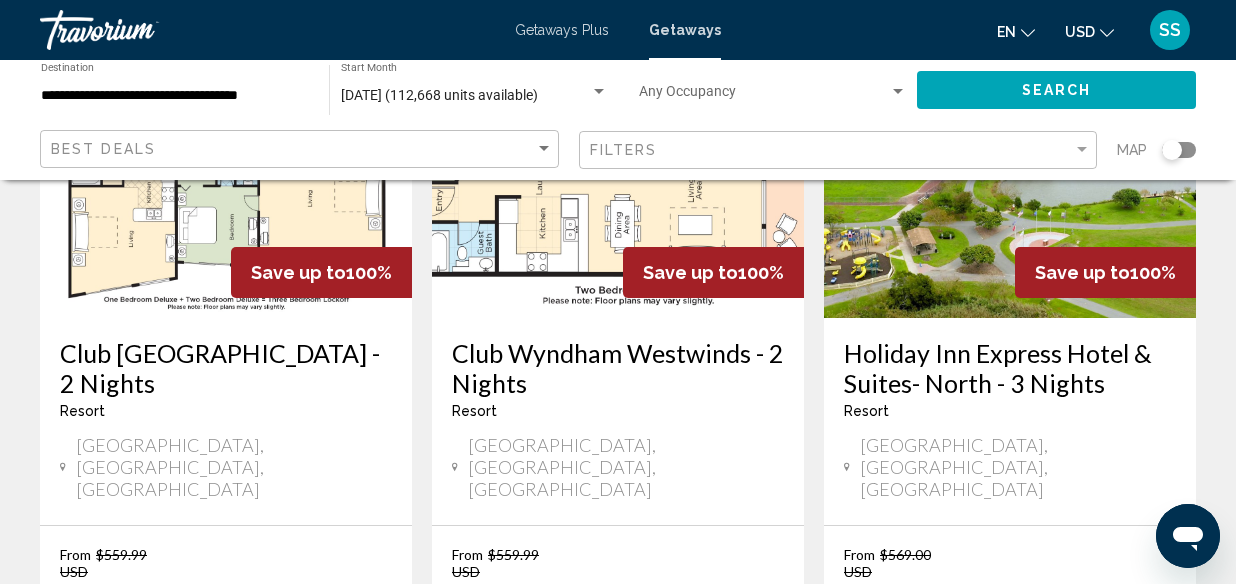 click on "Holiday Inn Express Hotel & Suites- North - 3 Nights" at bounding box center (1010, 368) 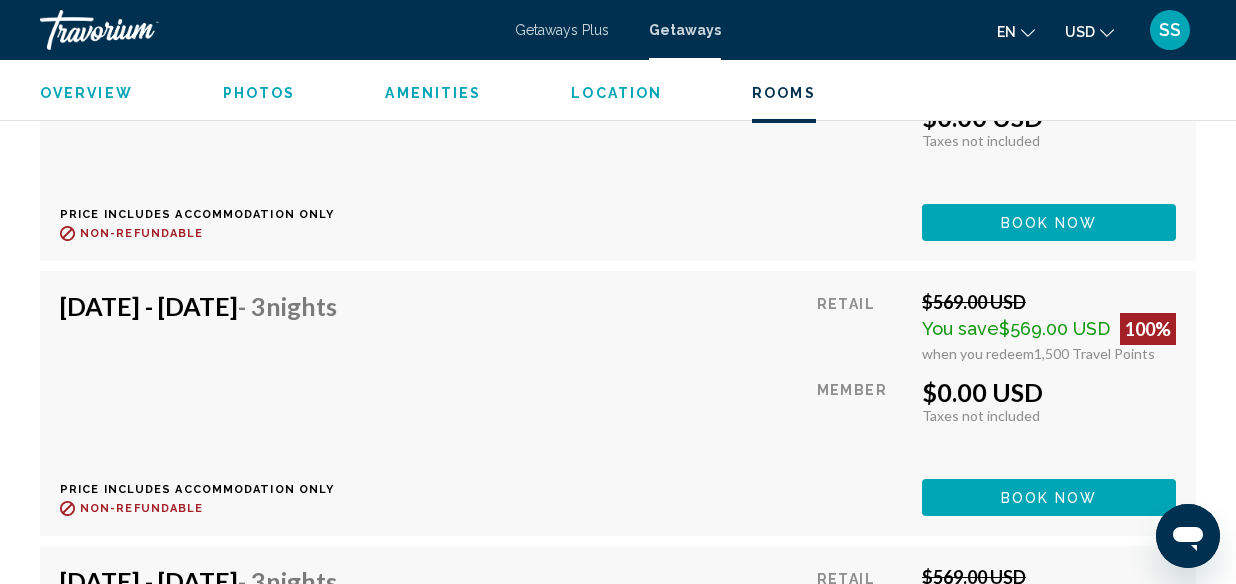 scroll, scrollTop: 3416, scrollLeft: 0, axis: vertical 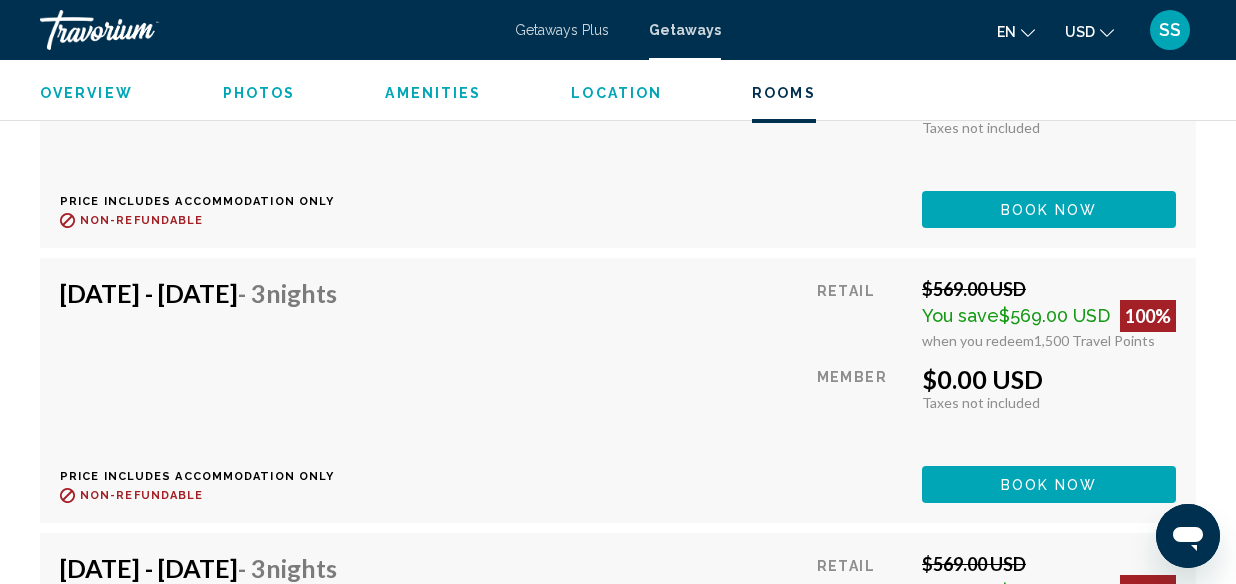 click on "[DATE] - [DATE]  - 3  Nights Price includes accommodation only
Refundable until :
Non-refundable Retail  $569.00 USD  You save  $569.00 USD   100%  when you redeem  1,500  Travel Points  Member  $0.00 USD  Taxes included Taxes not included You earn  0  Travel Points  Book now This room is no longer available. Price includes accommodation only
Refundable until
Non-refundable Book now This room is no longer available." at bounding box center [618, 665] 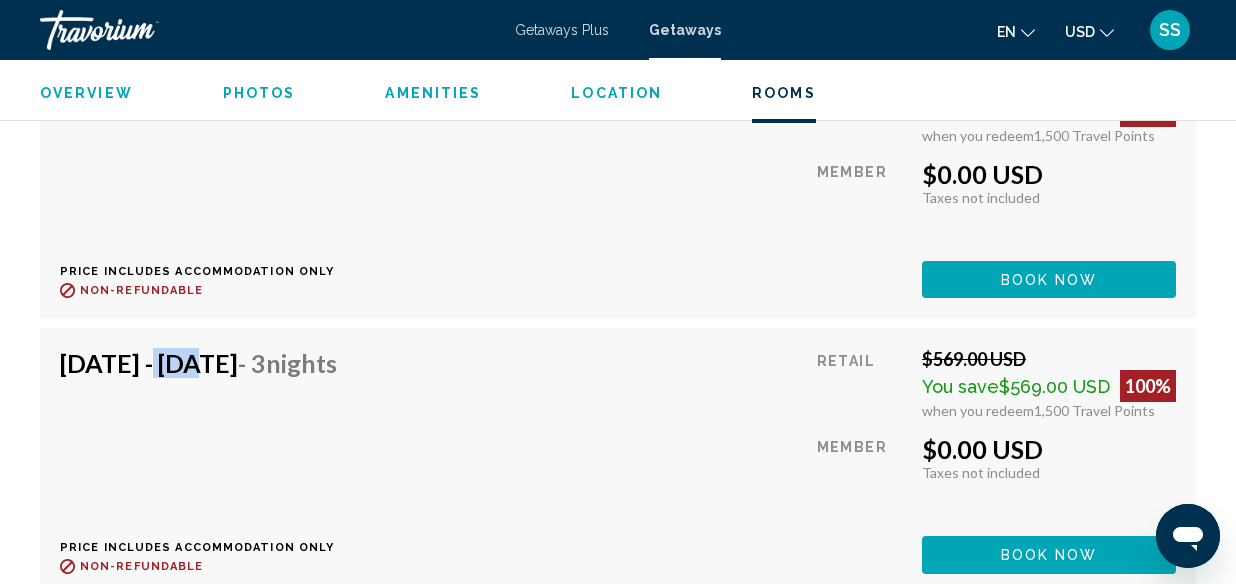 scroll, scrollTop: 3621, scrollLeft: 0, axis: vertical 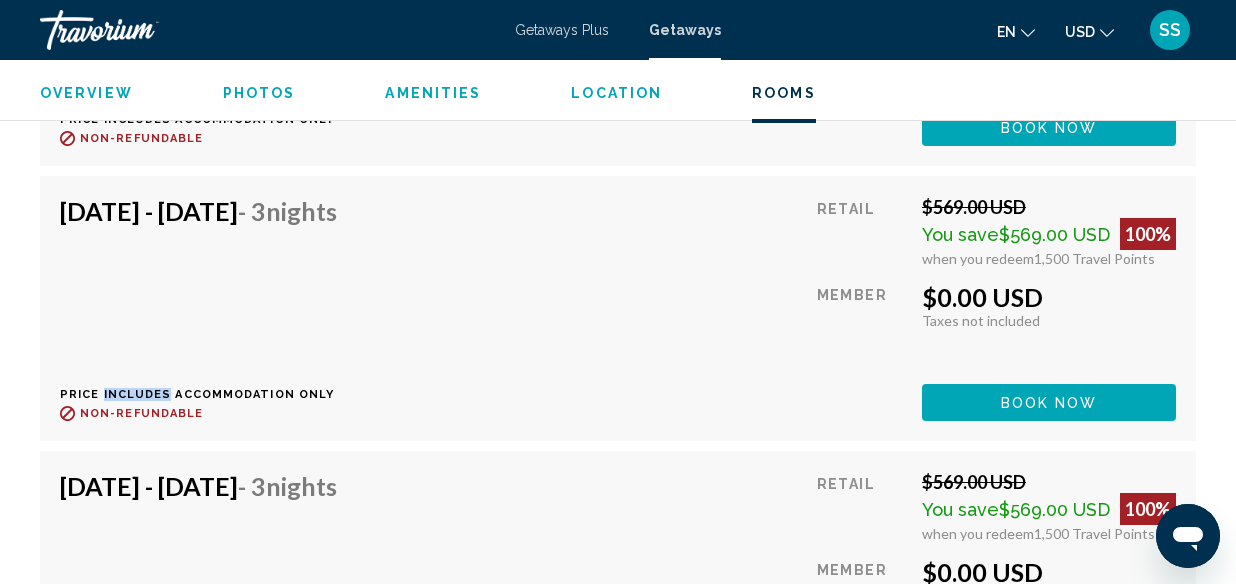 click on "[DATE] - [DATE]  - 3  Nights Price includes accommodation only
Refundable until :
Non-refundable Retail  $569.00 USD  You save  $569.00 USD   100%  when you redeem  1,500  Travel Points  Member  $0.00 USD  Taxes included Taxes not included You earn  0  Travel Points  Book now This room is no longer available. Price includes accommodation only
Refundable until
Non-refundable Book now This room is no longer available." at bounding box center (618, 583) 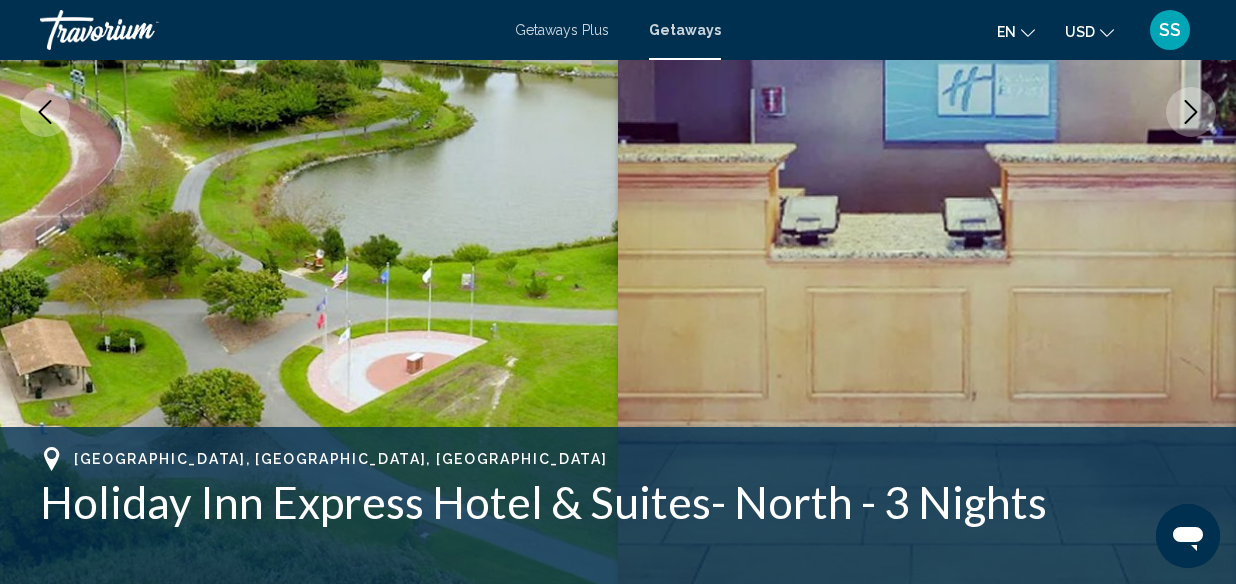 scroll, scrollTop: 0, scrollLeft: 0, axis: both 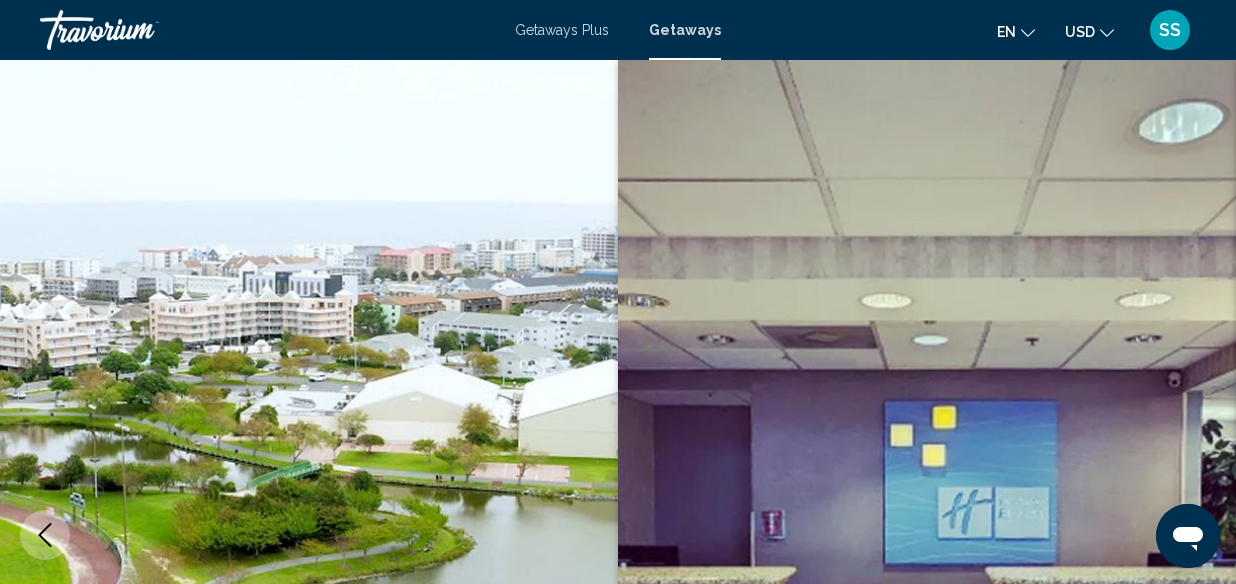 click on "Getaways Plus" at bounding box center [562, 30] 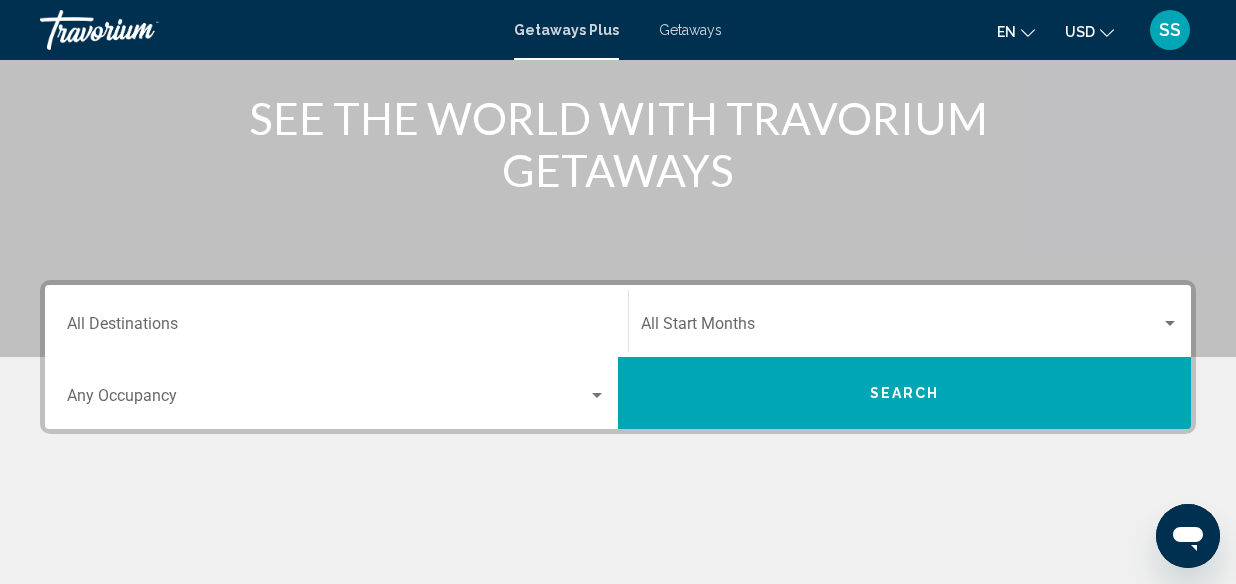 click on "Destination All Destinations" at bounding box center (336, 328) 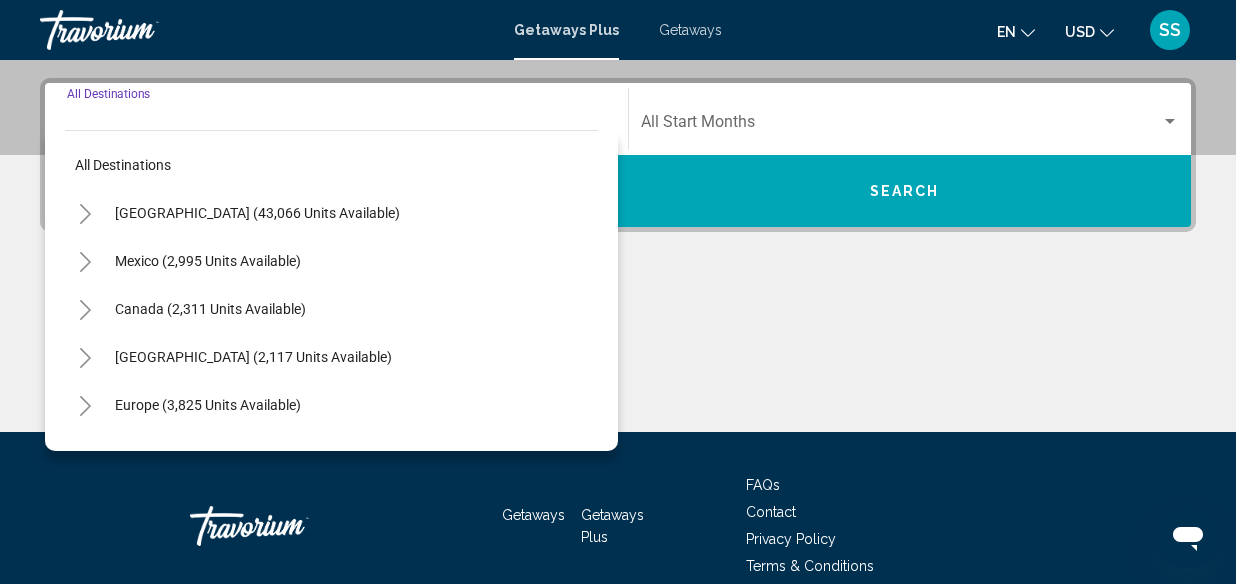 scroll, scrollTop: 458, scrollLeft: 0, axis: vertical 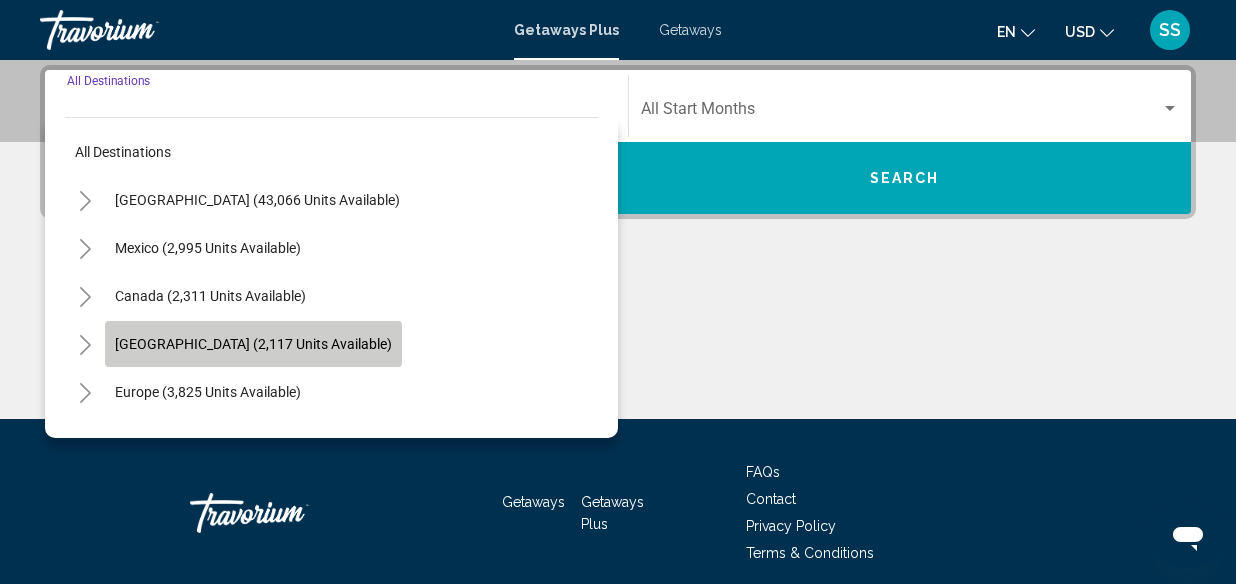 click on "[GEOGRAPHIC_DATA] (2,117 units available)" at bounding box center (208, 392) 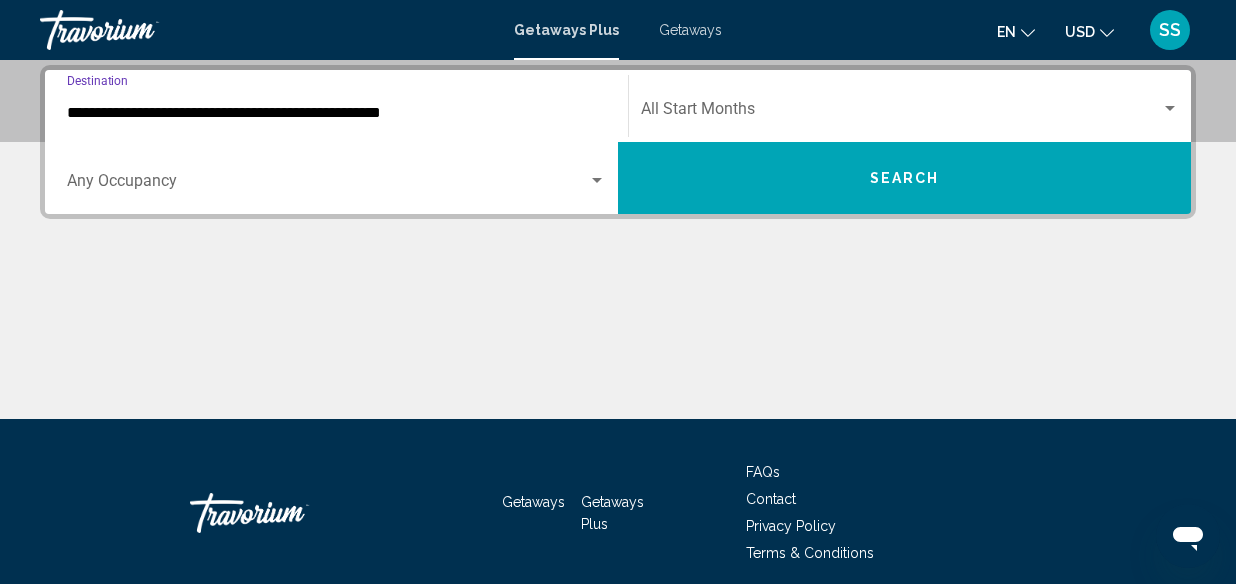 click at bounding box center (901, 113) 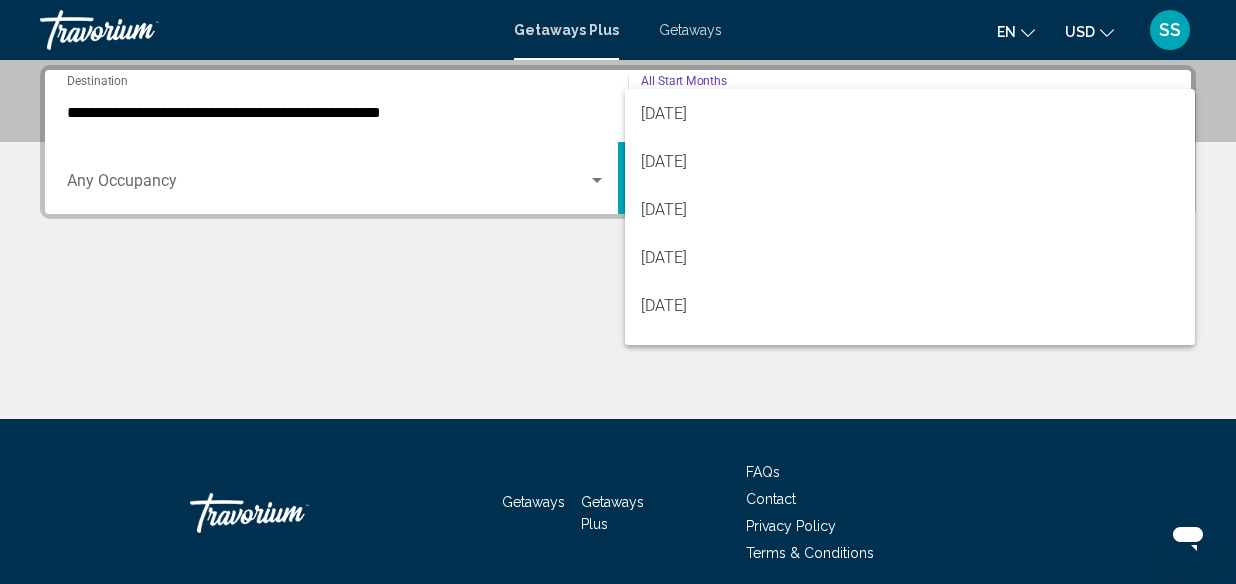 scroll, scrollTop: 103, scrollLeft: 0, axis: vertical 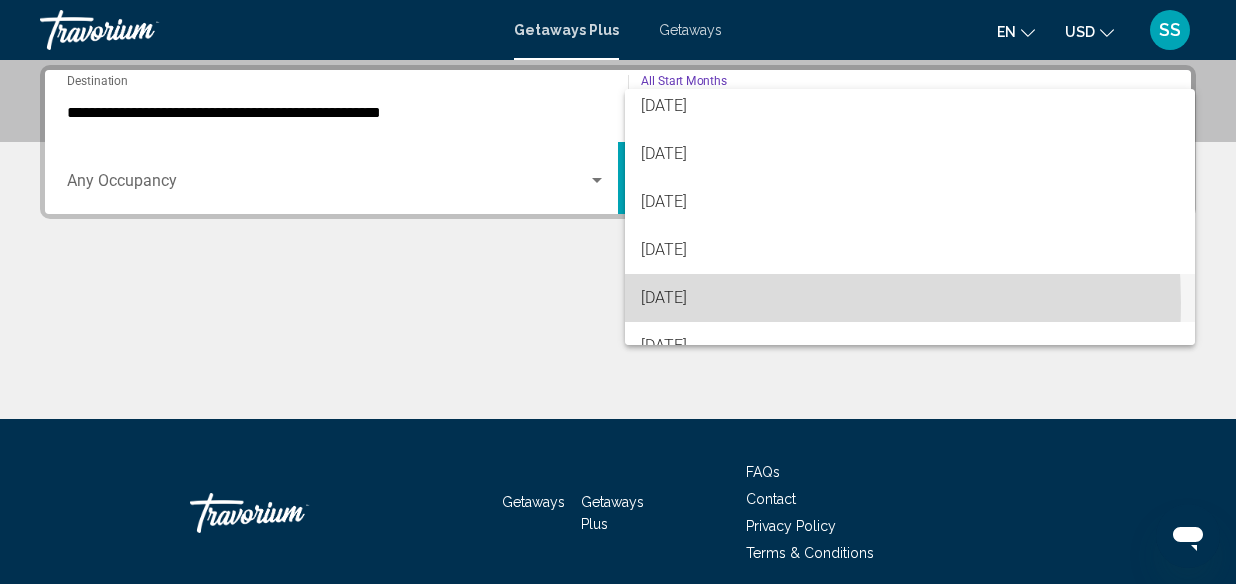 click on "[DATE]" at bounding box center (910, 298) 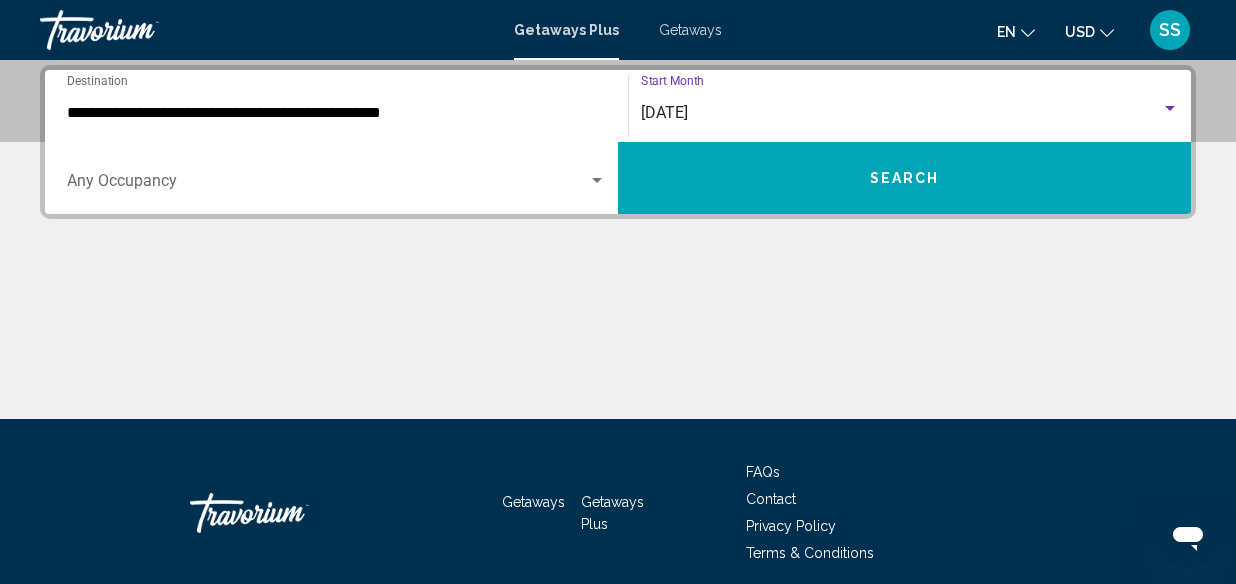 click on "Search" at bounding box center [905, 179] 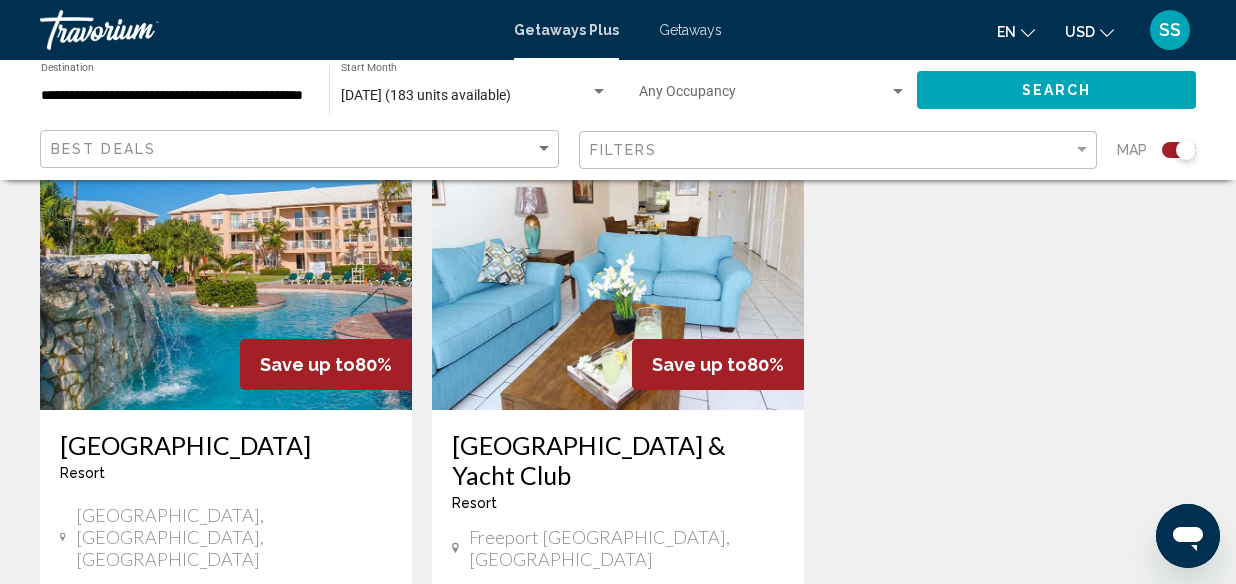 scroll, scrollTop: 3095, scrollLeft: 0, axis: vertical 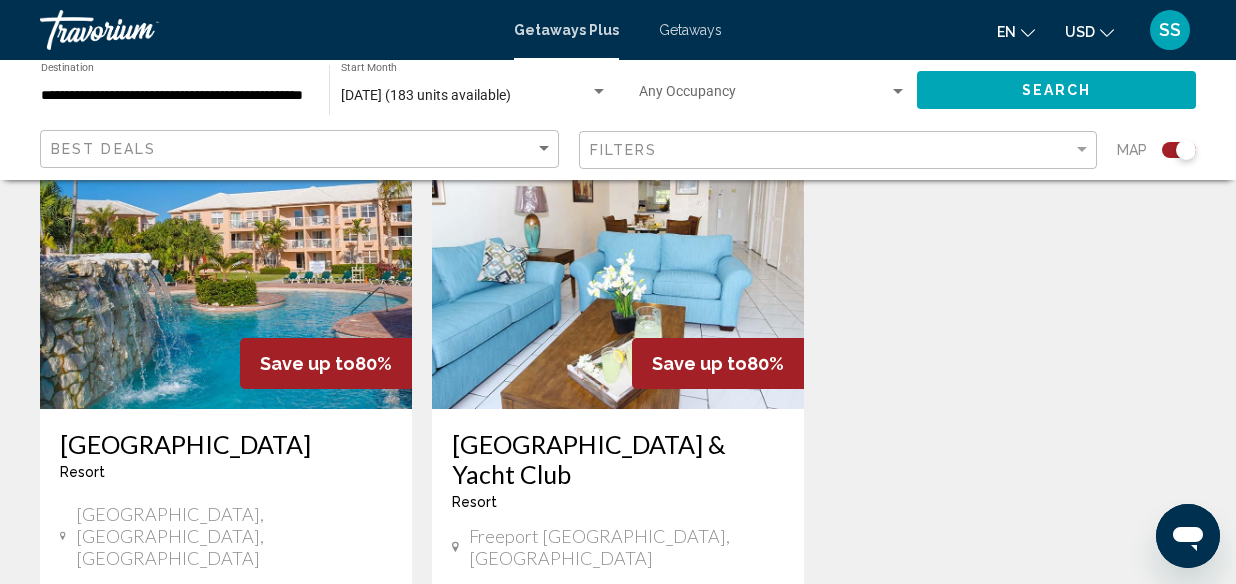 click on "From $1,059.00 USD $209.00 USD For 7 nights You save  $850.00 USD   temp  4
[GEOGRAPHIC_DATA]    ( 24 units )" at bounding box center (226, 702) 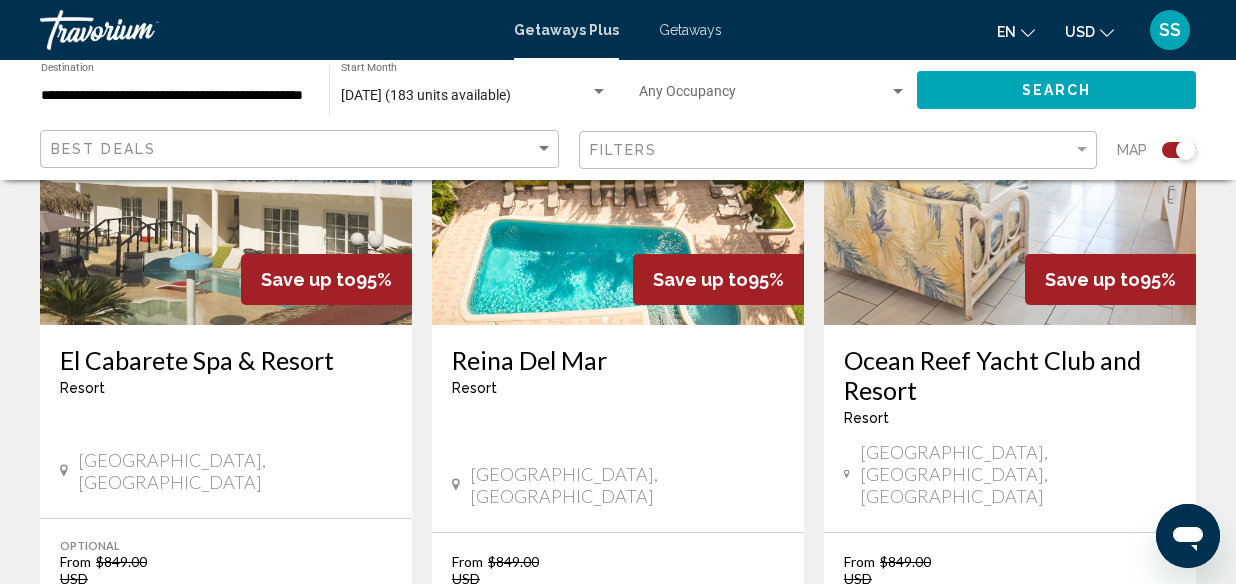 scroll, scrollTop: 1641, scrollLeft: 0, axis: vertical 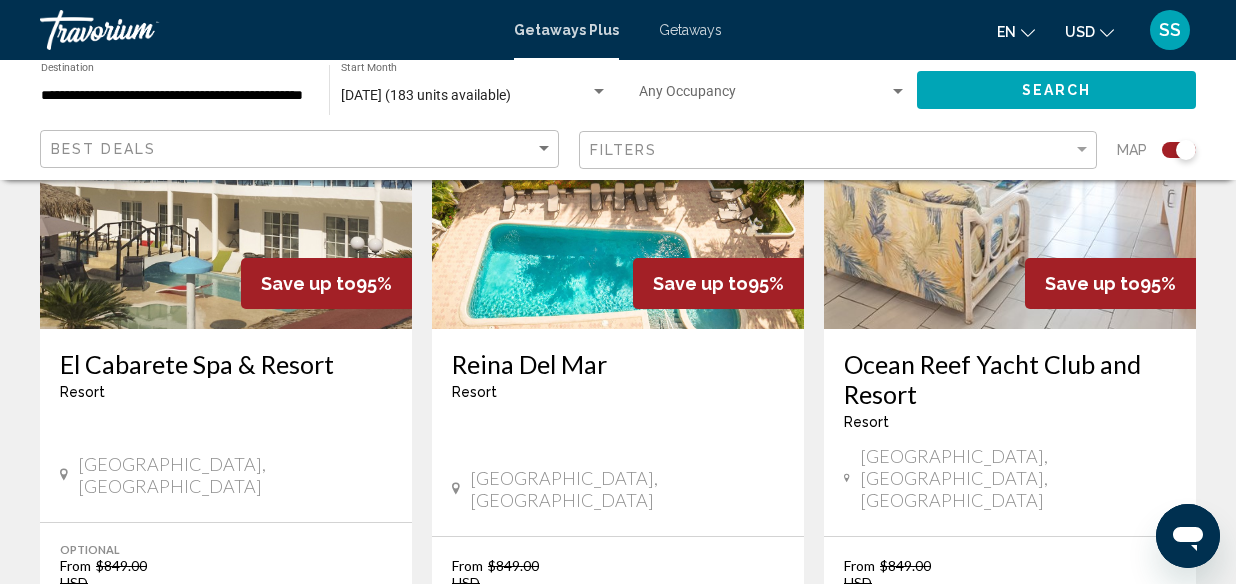 click on "[DATE] (183 units available)" at bounding box center [426, 95] 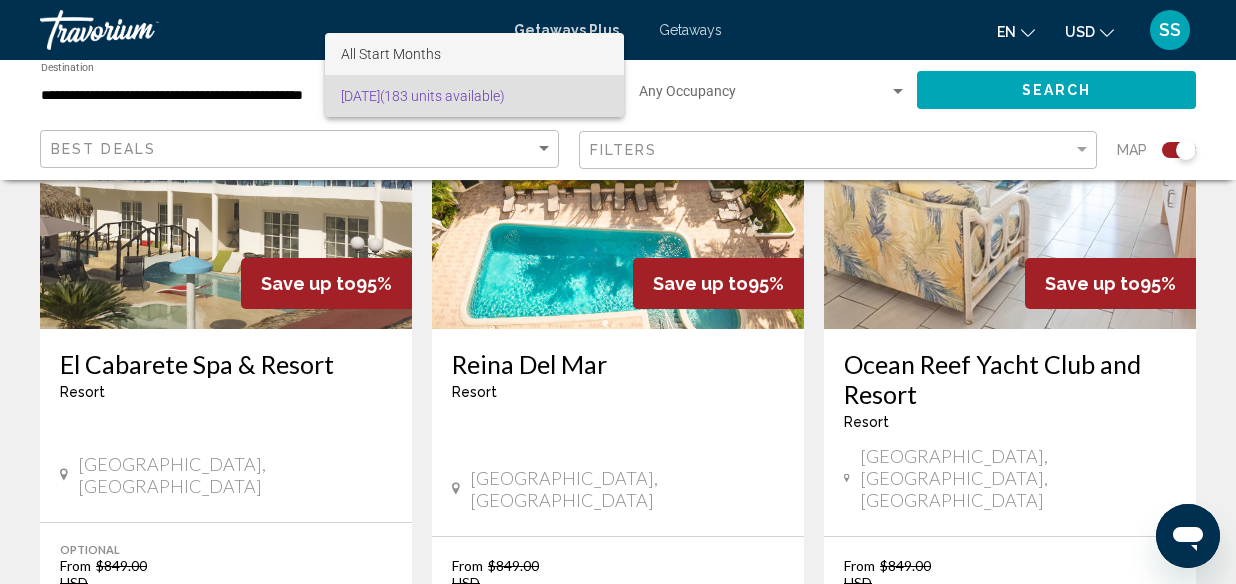 click on "All Start Months" at bounding box center [391, 54] 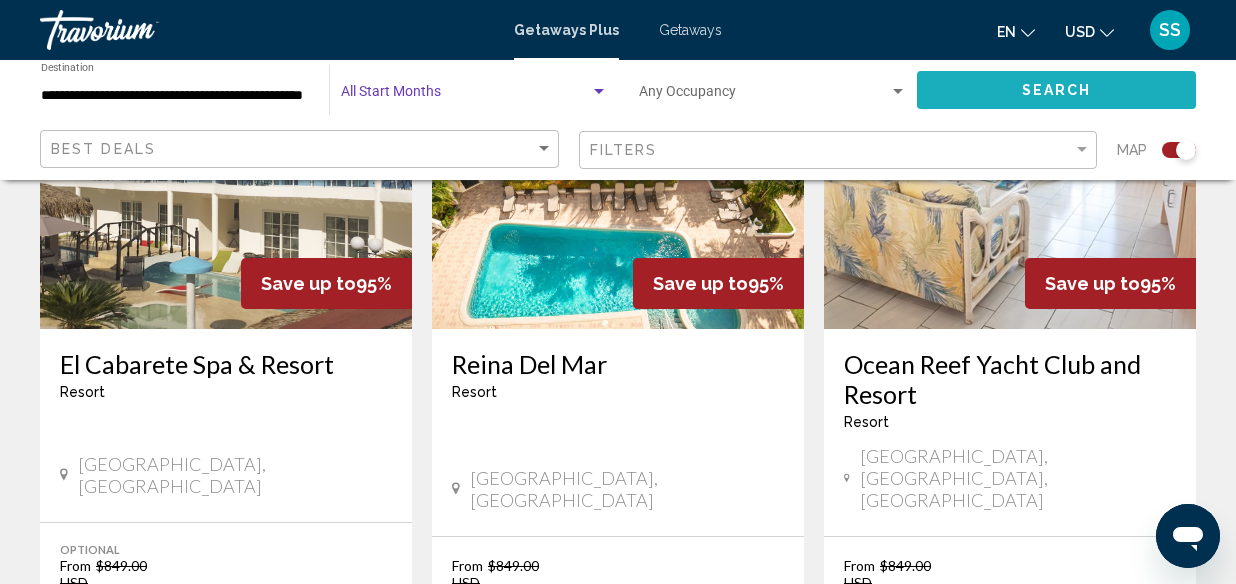 click on "Search" 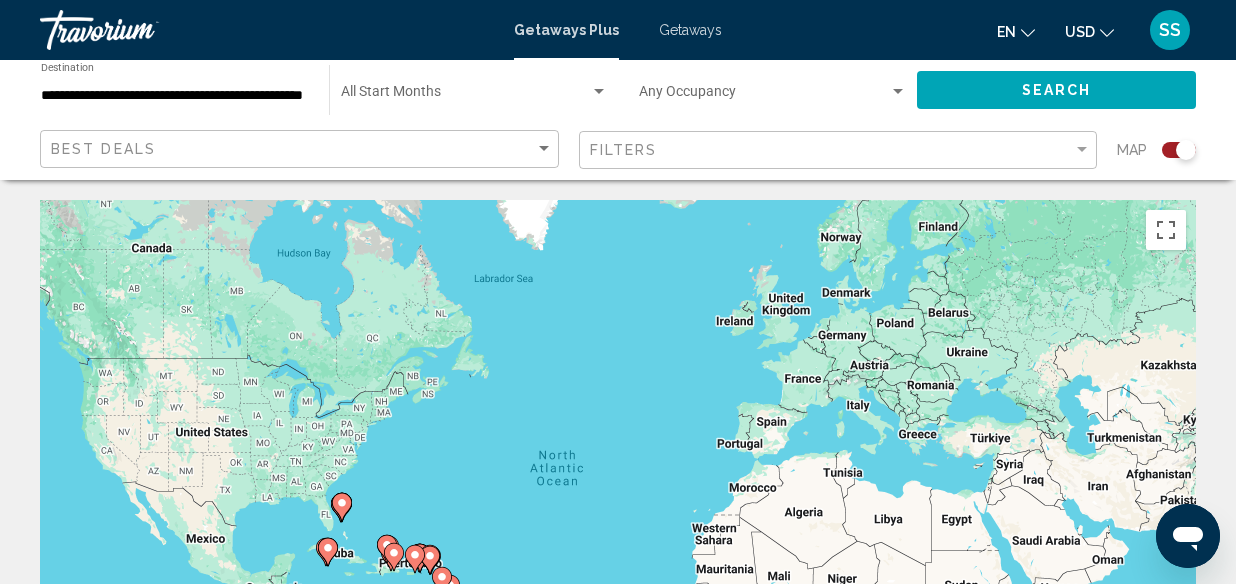 click at bounding box center (465, 96) 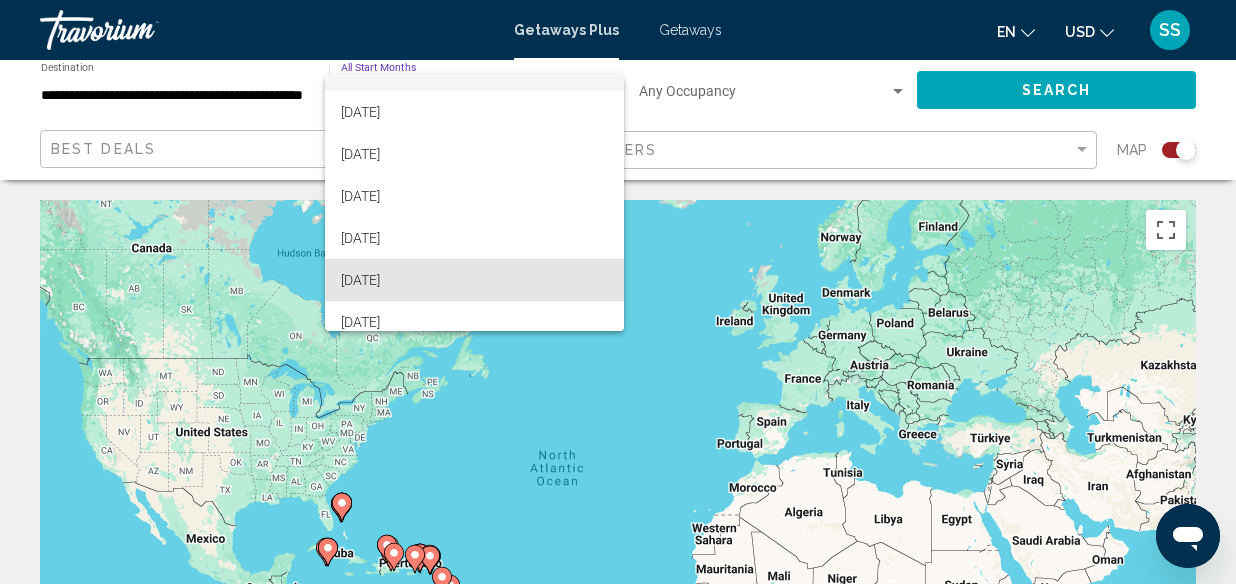 scroll, scrollTop: 38, scrollLeft: 0, axis: vertical 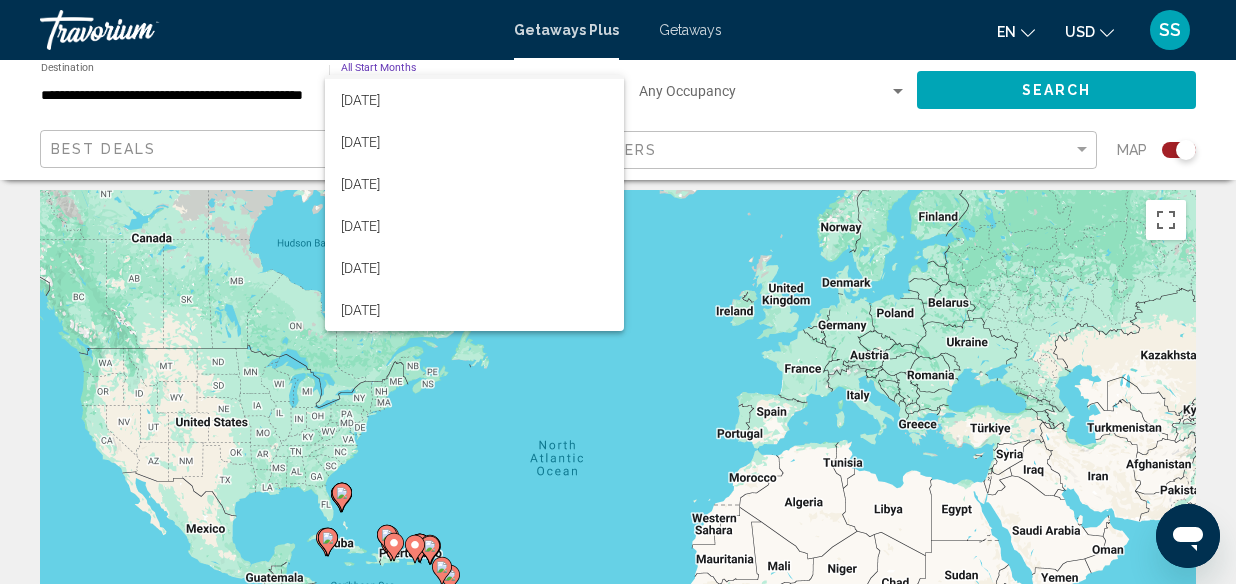 click at bounding box center (618, 292) 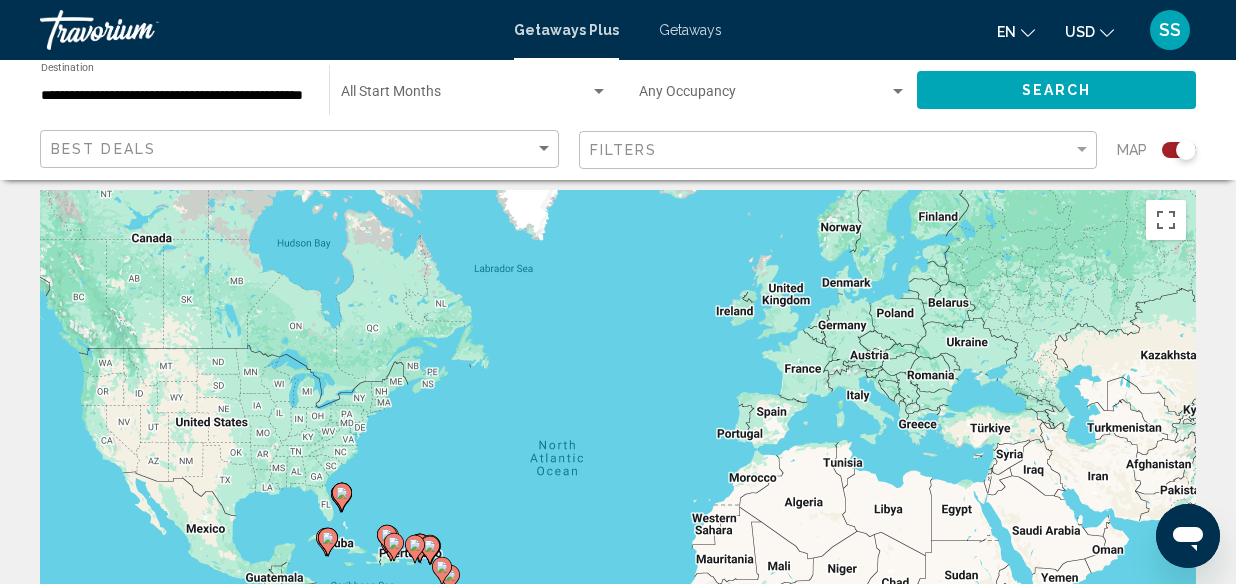 click on "Start Month All Start Months" 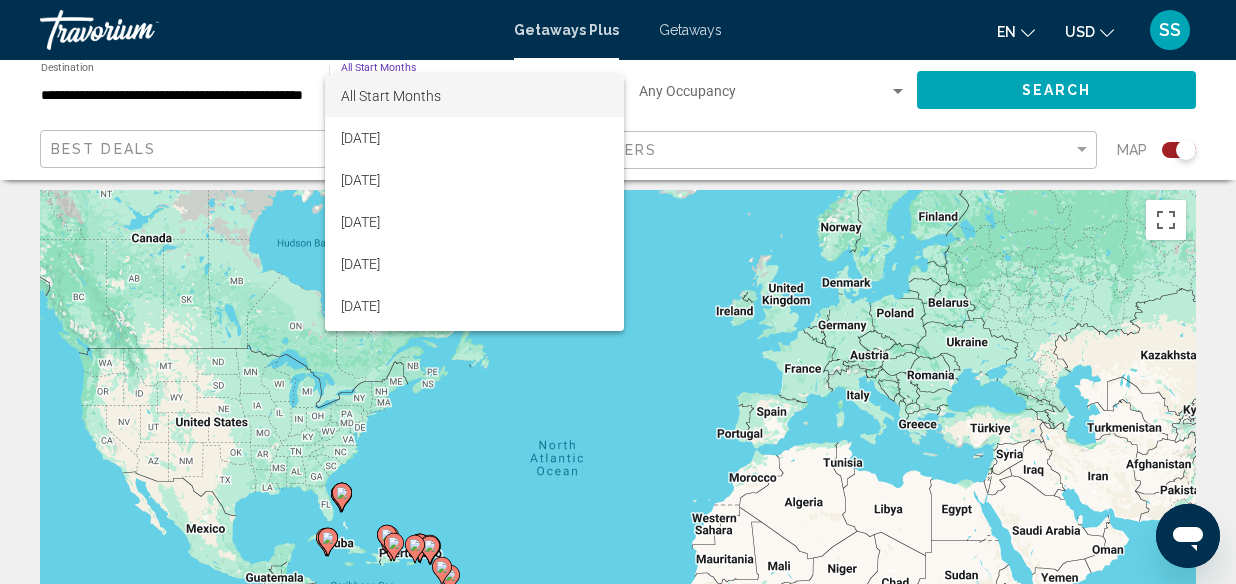 scroll, scrollTop: 38, scrollLeft: 0, axis: vertical 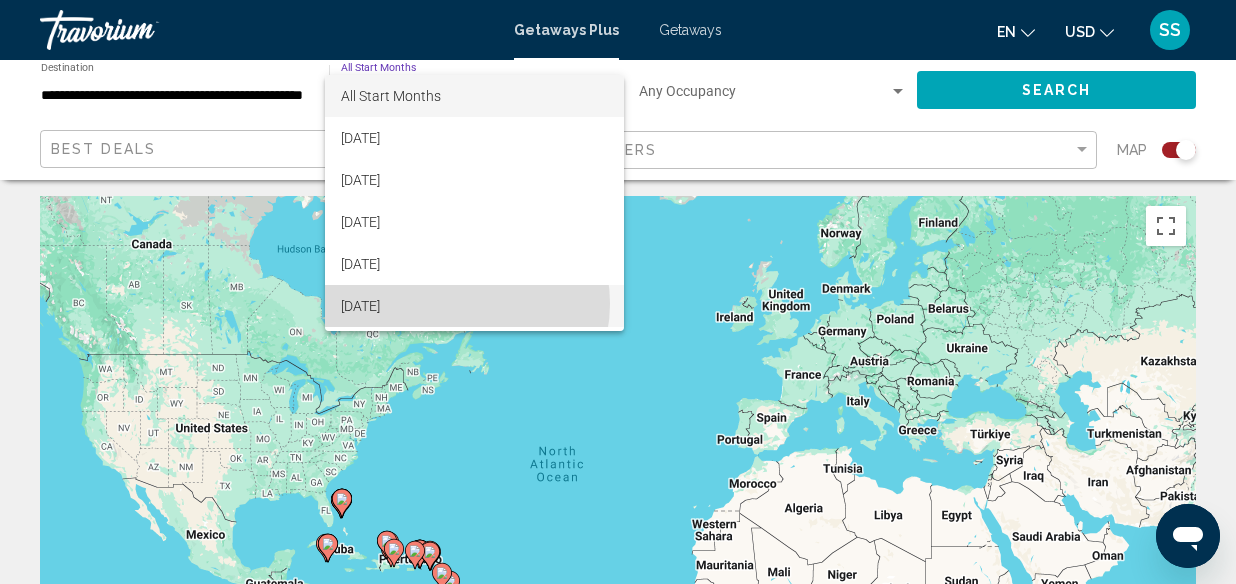 click on "[DATE]" at bounding box center [474, 306] 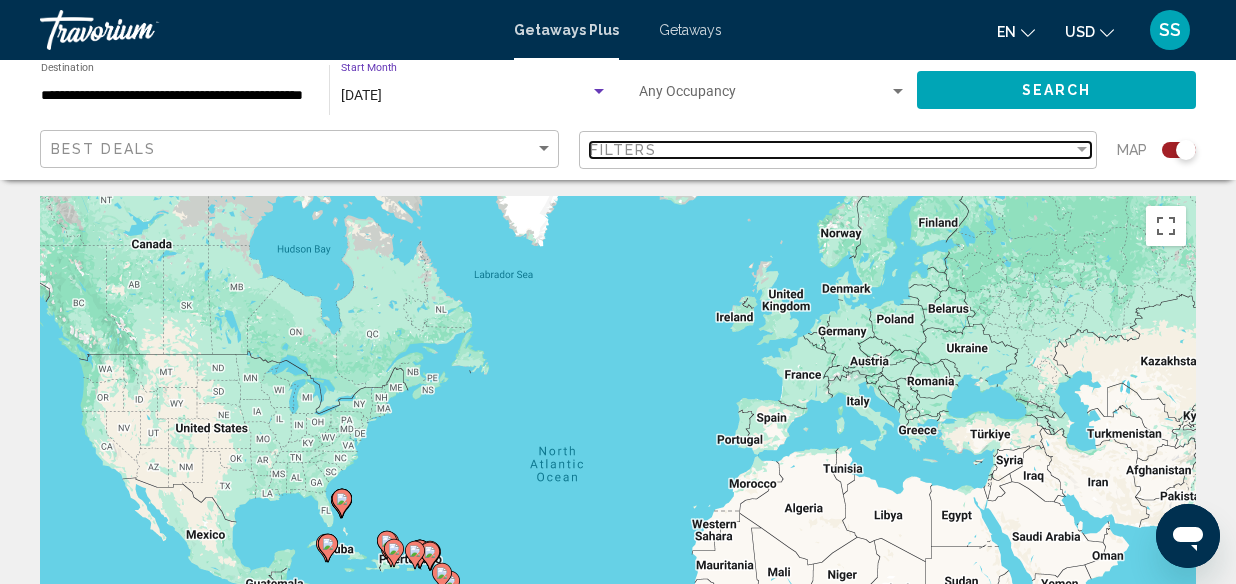 click on "Filters" at bounding box center [832, 150] 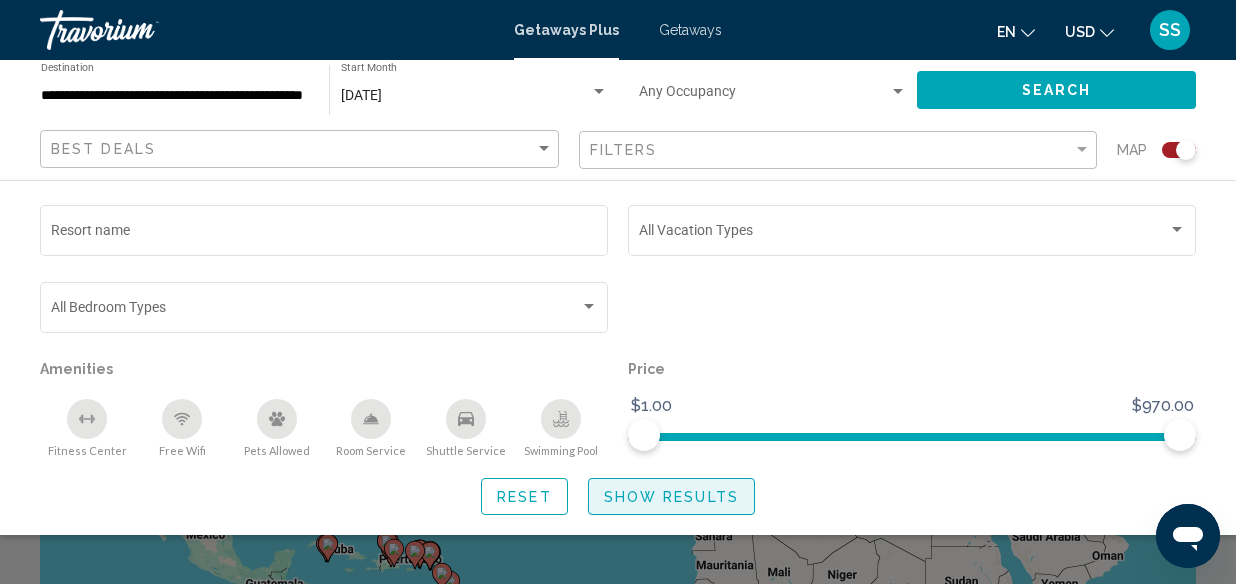 click on "Show Results" 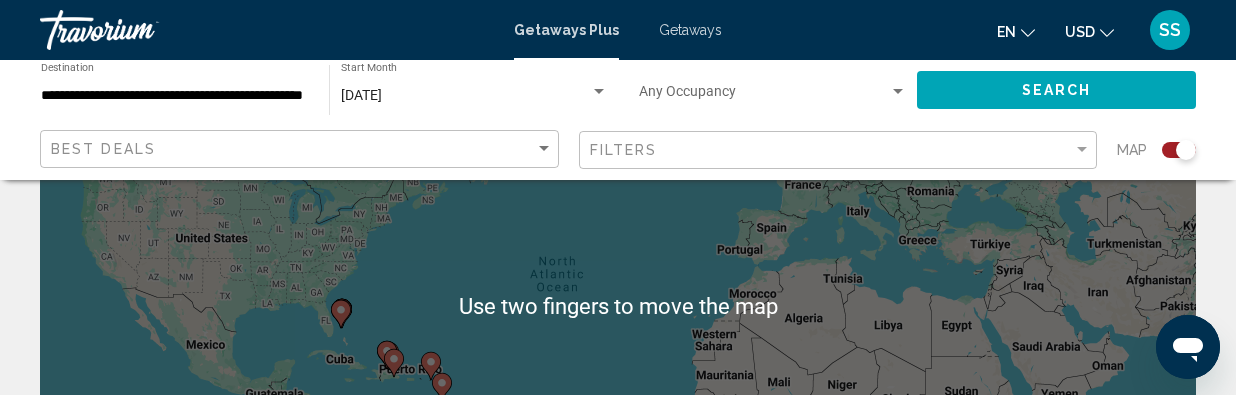 scroll, scrollTop: 198, scrollLeft: 0, axis: vertical 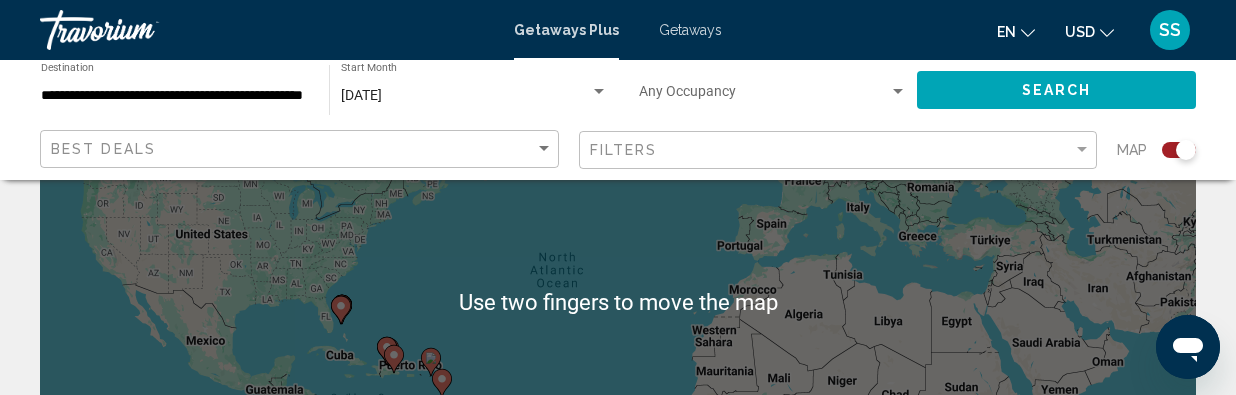 click 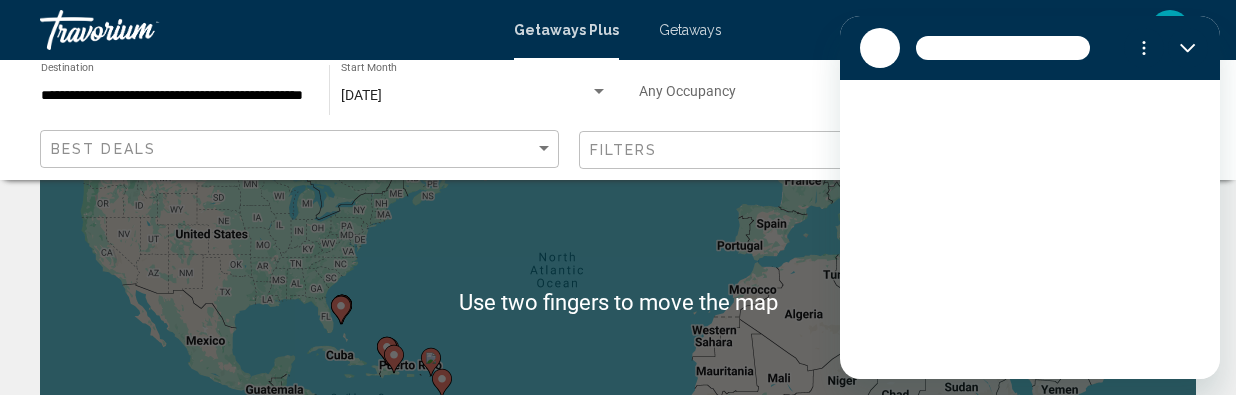 scroll, scrollTop: 0, scrollLeft: 0, axis: both 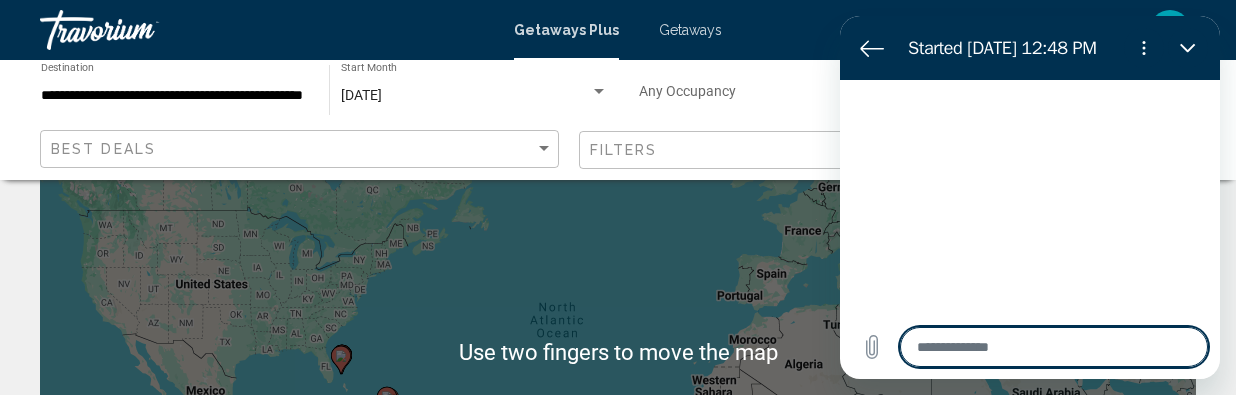 type on "*" 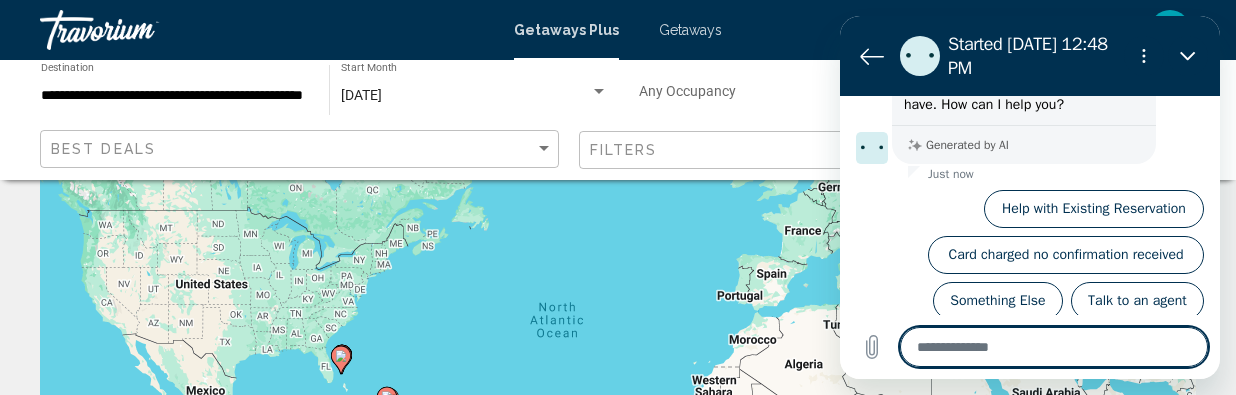 scroll, scrollTop: 117, scrollLeft: 0, axis: vertical 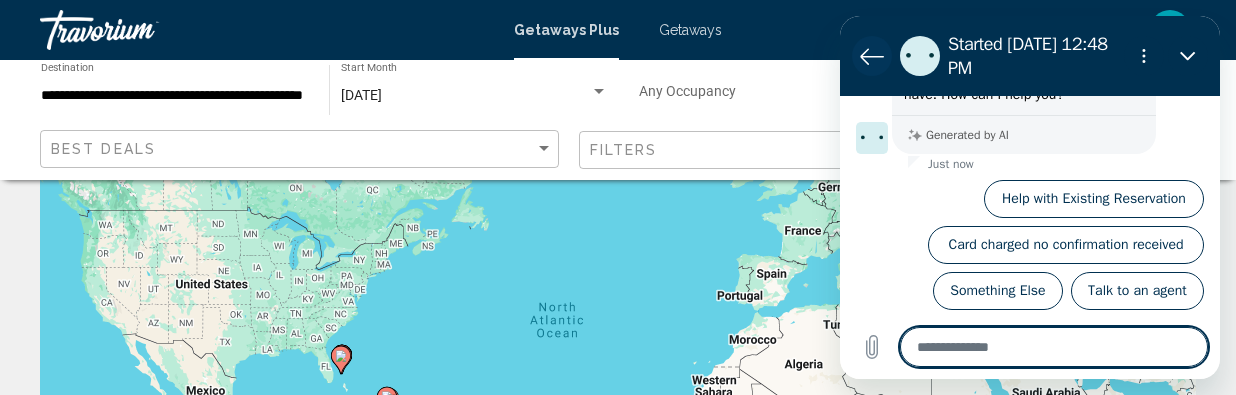 click 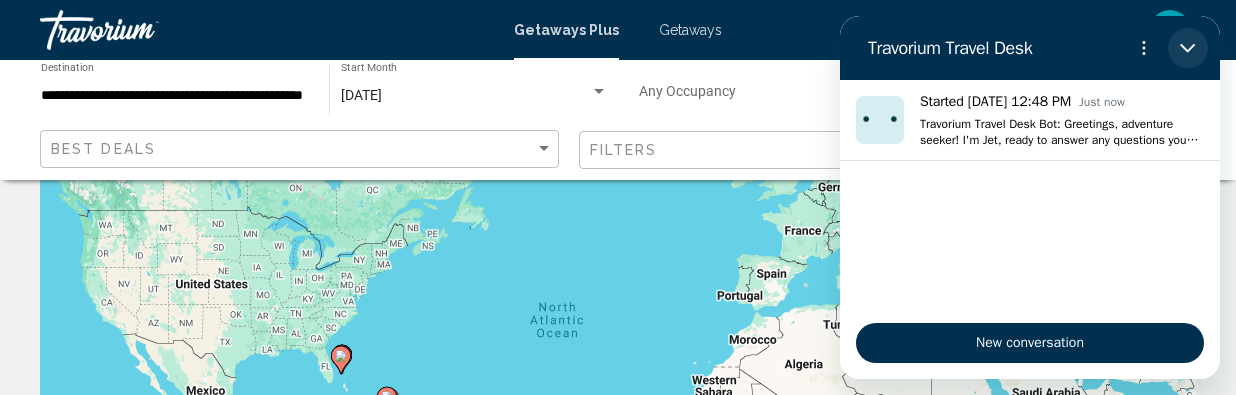 click at bounding box center (1188, 48) 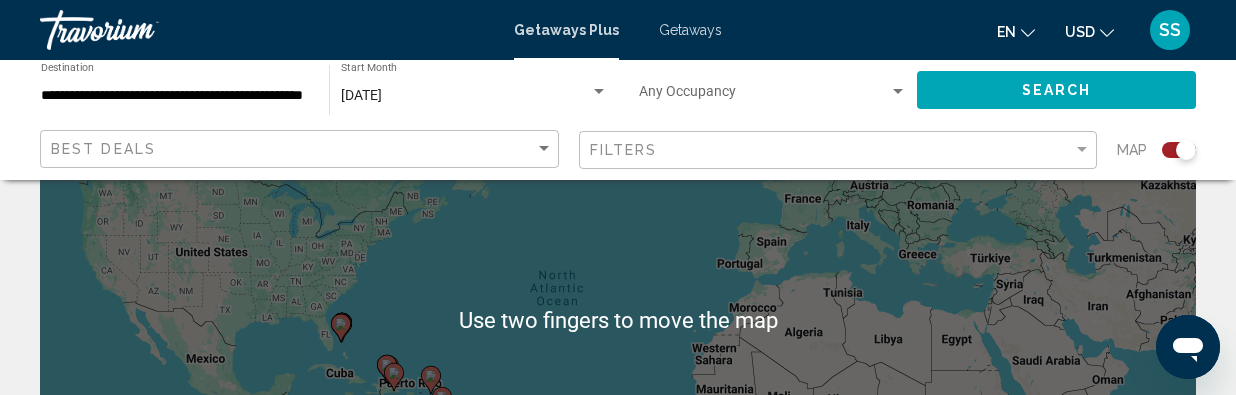 scroll, scrollTop: 196, scrollLeft: 0, axis: vertical 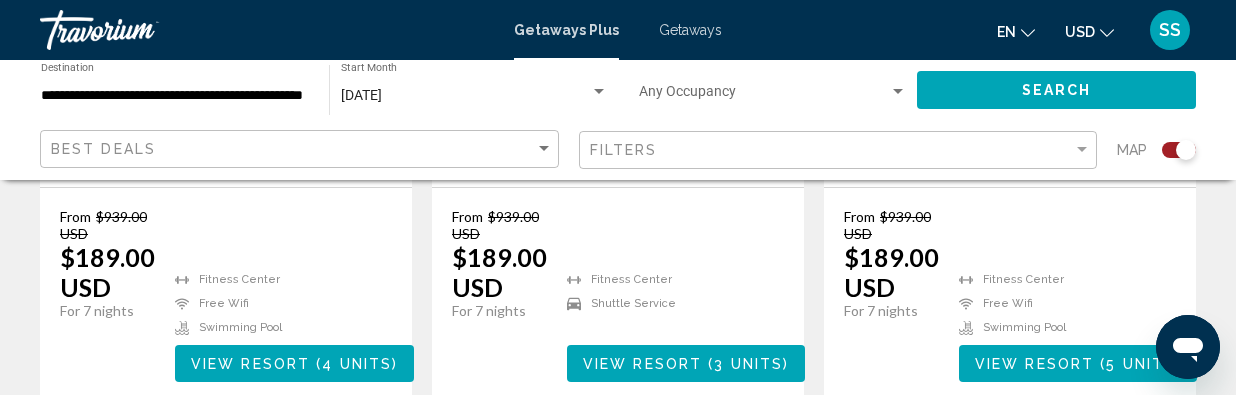 click on "page  2" at bounding box center (653, 462) 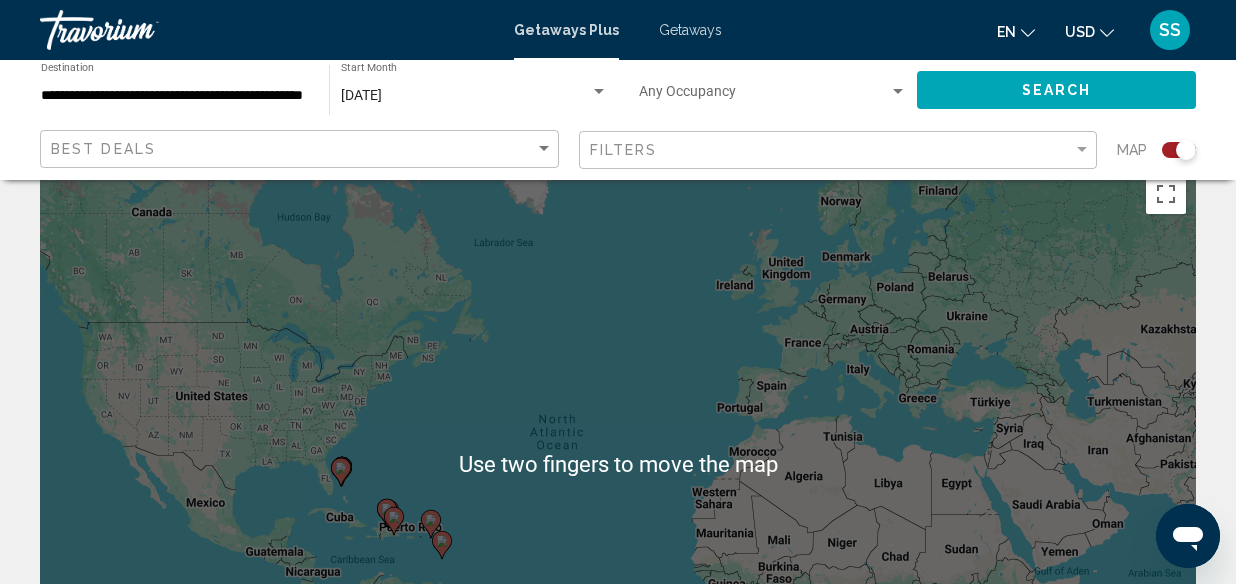 scroll, scrollTop: 0, scrollLeft: 0, axis: both 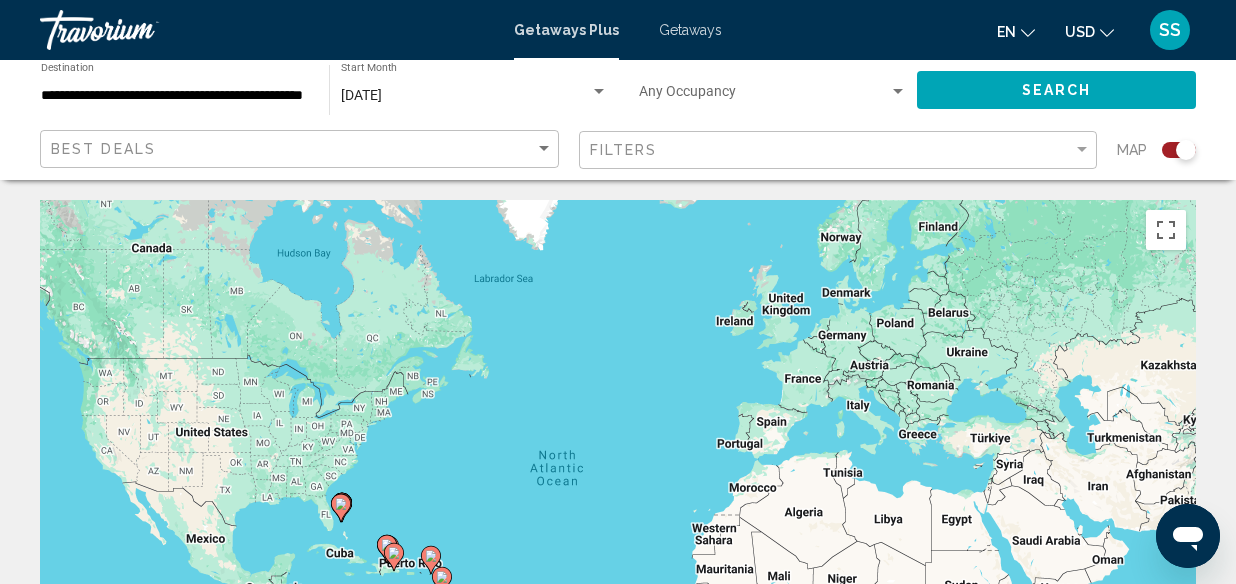 click on "**********" at bounding box center (175, 96) 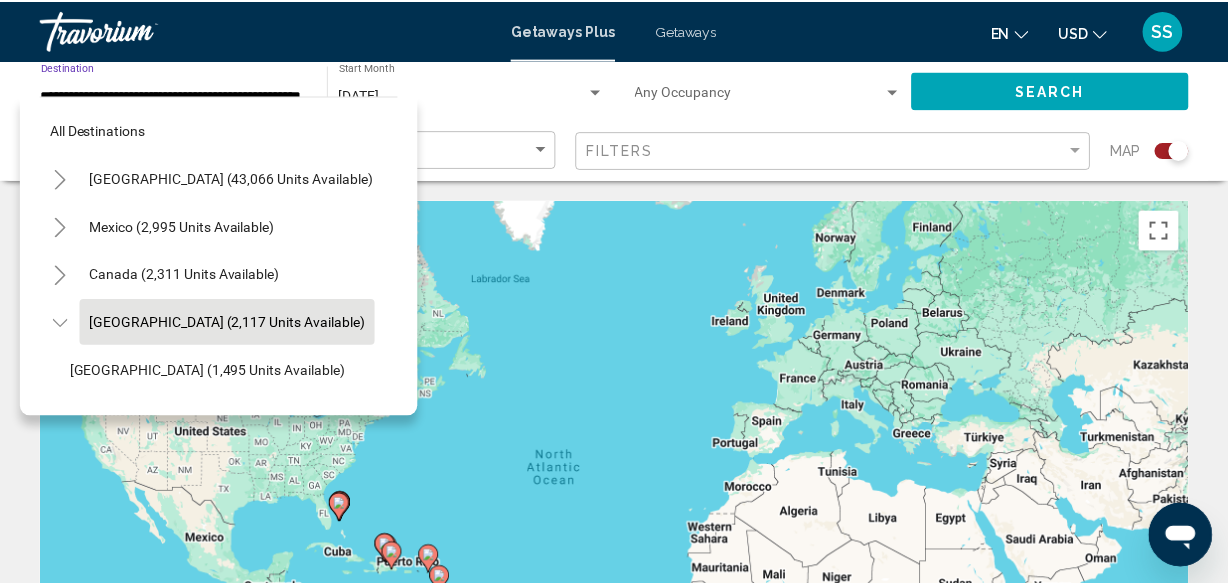 scroll, scrollTop: 78, scrollLeft: 32, axis: both 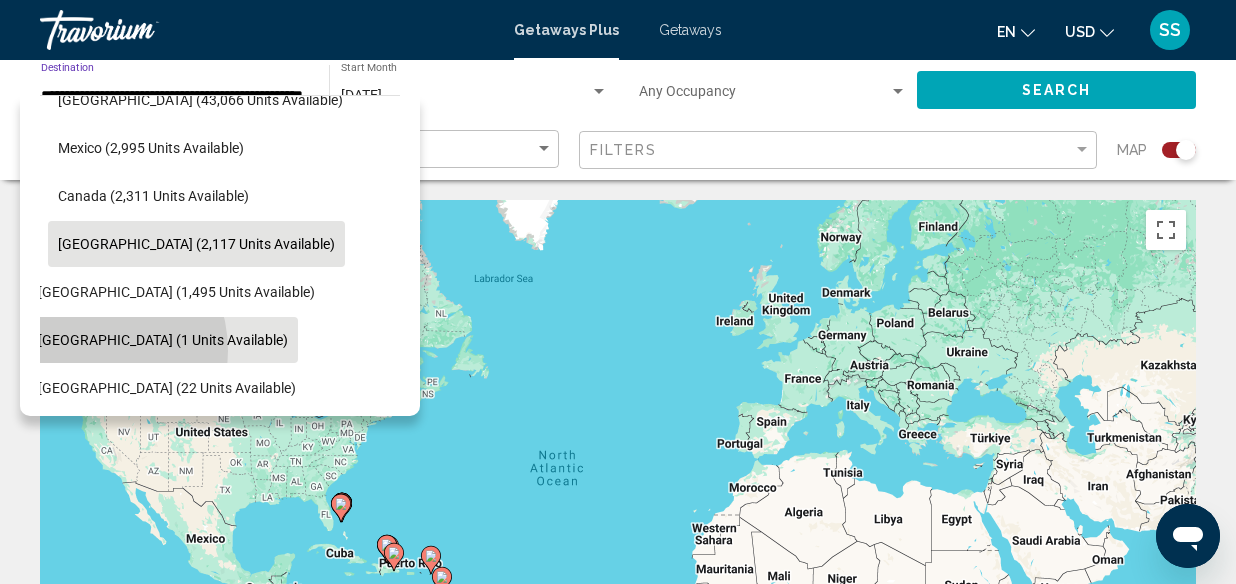 click on "[GEOGRAPHIC_DATA] (1 units available)" 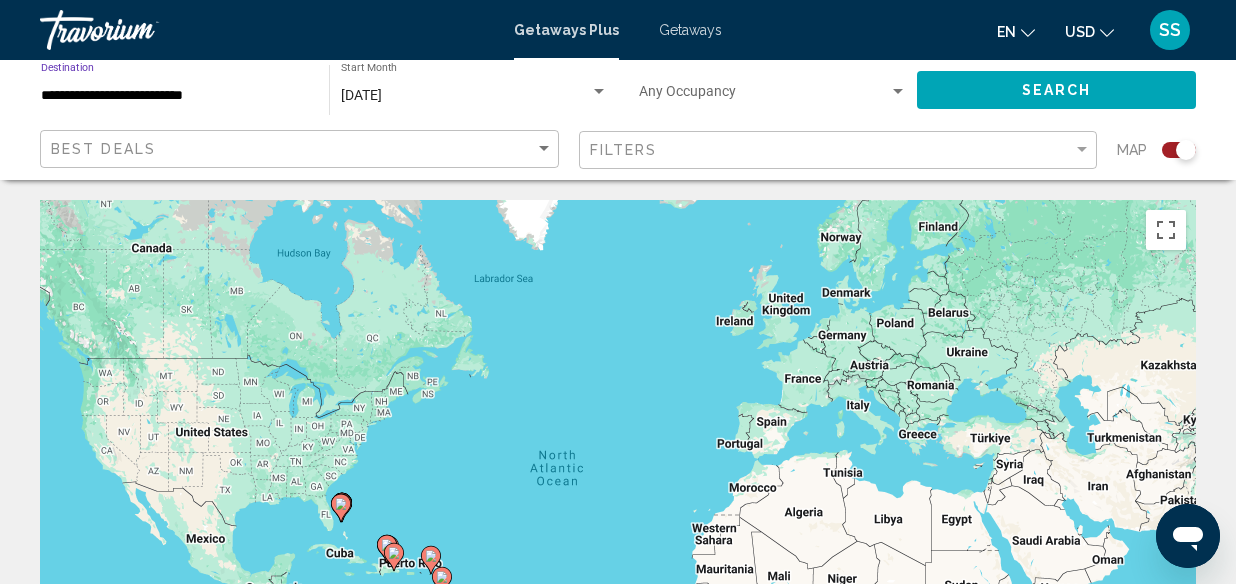click on "Search" 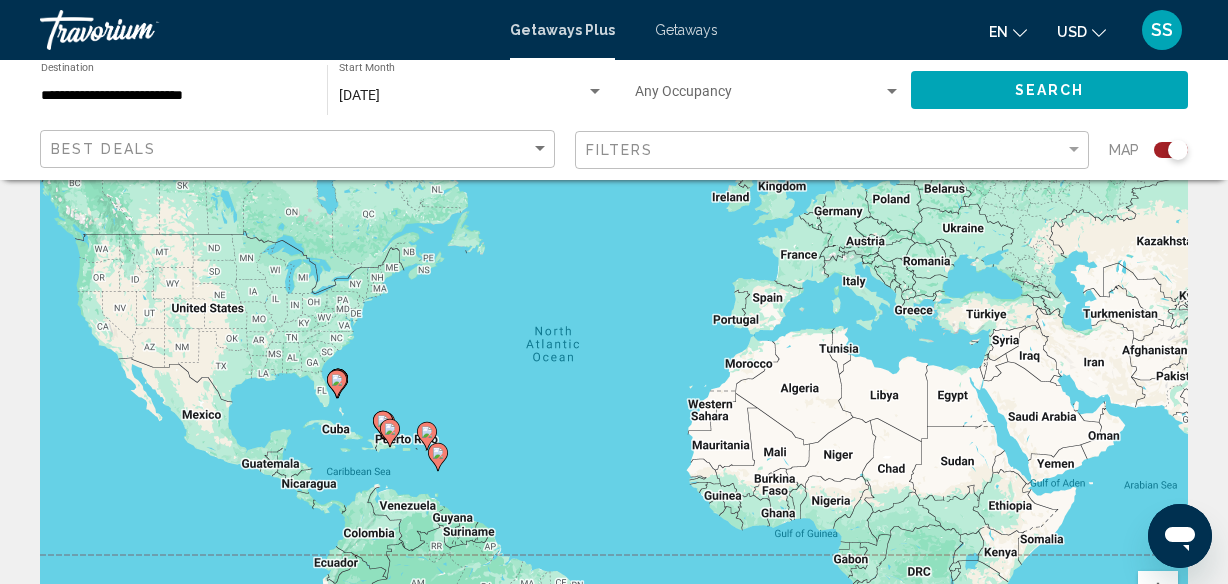 scroll, scrollTop: 0, scrollLeft: 0, axis: both 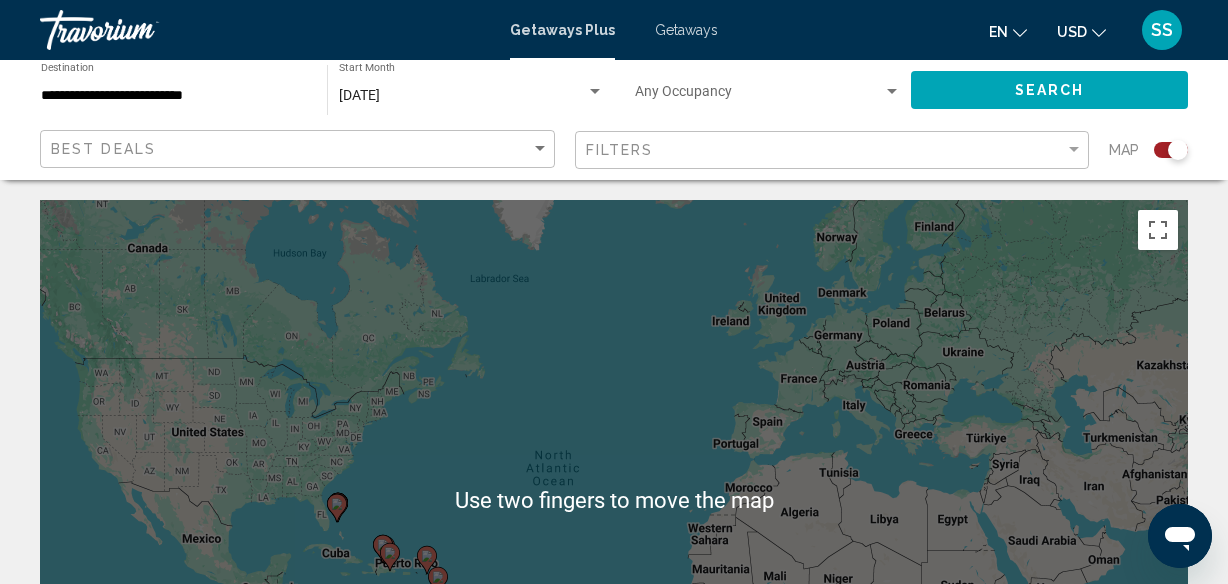 click on "**********" at bounding box center (174, 96) 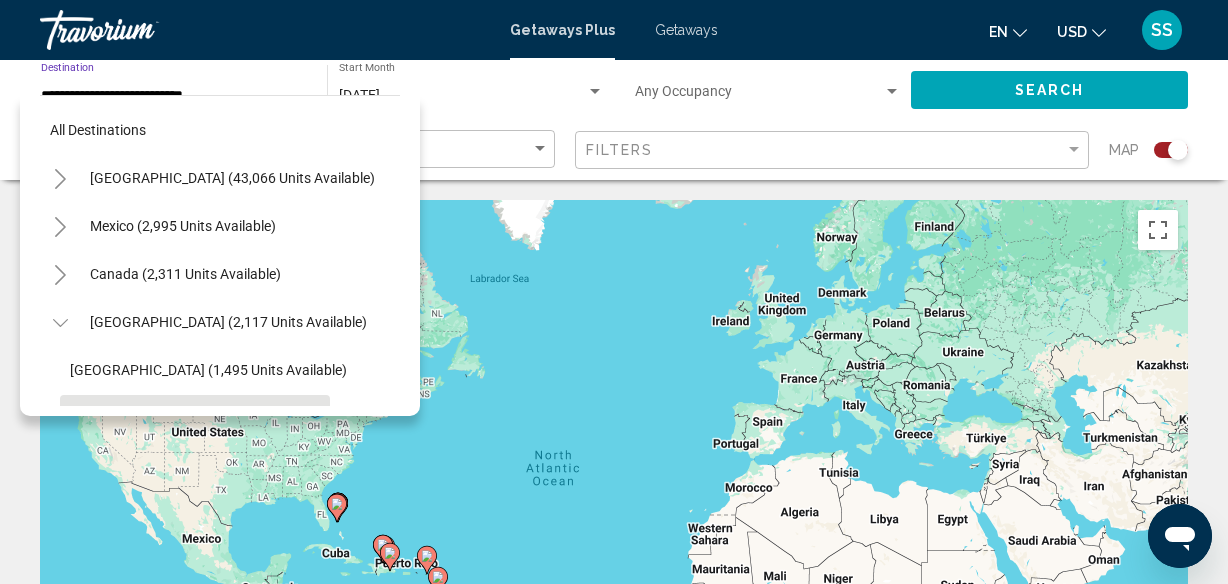 scroll, scrollTop: 174, scrollLeft: 0, axis: vertical 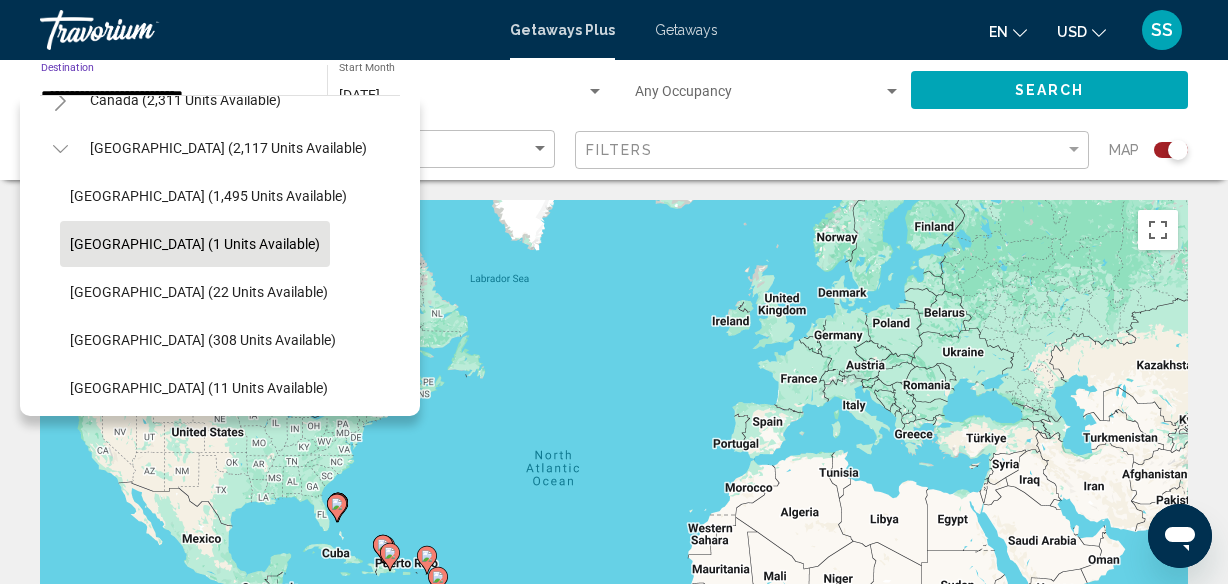 click on "[GEOGRAPHIC_DATA] (1 units available)" 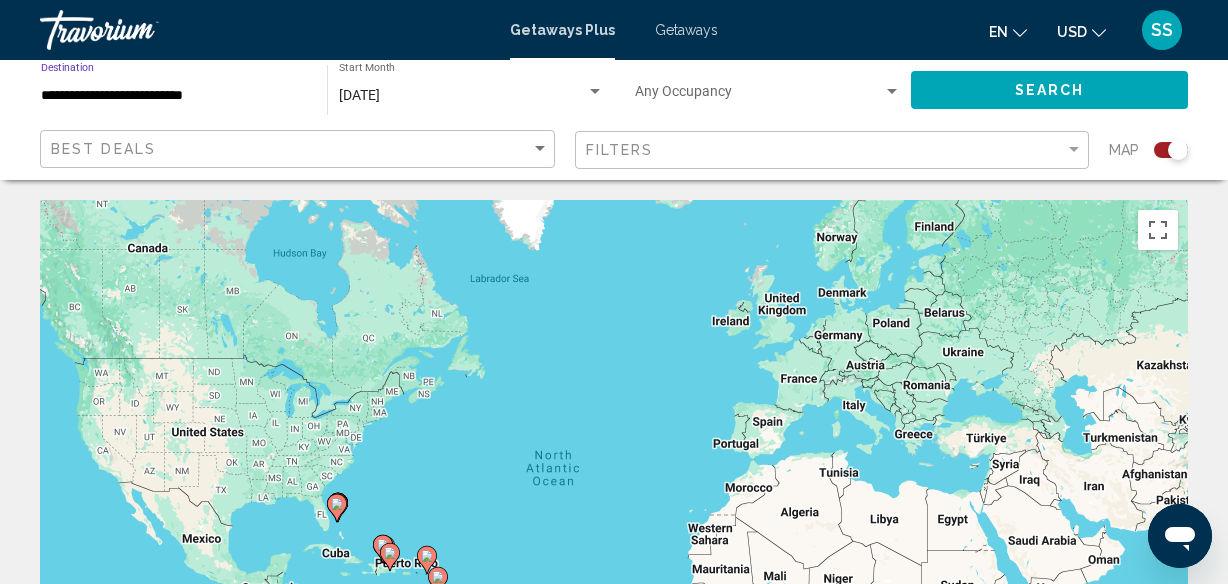 click on "[DATE]" at bounding box center (462, 96) 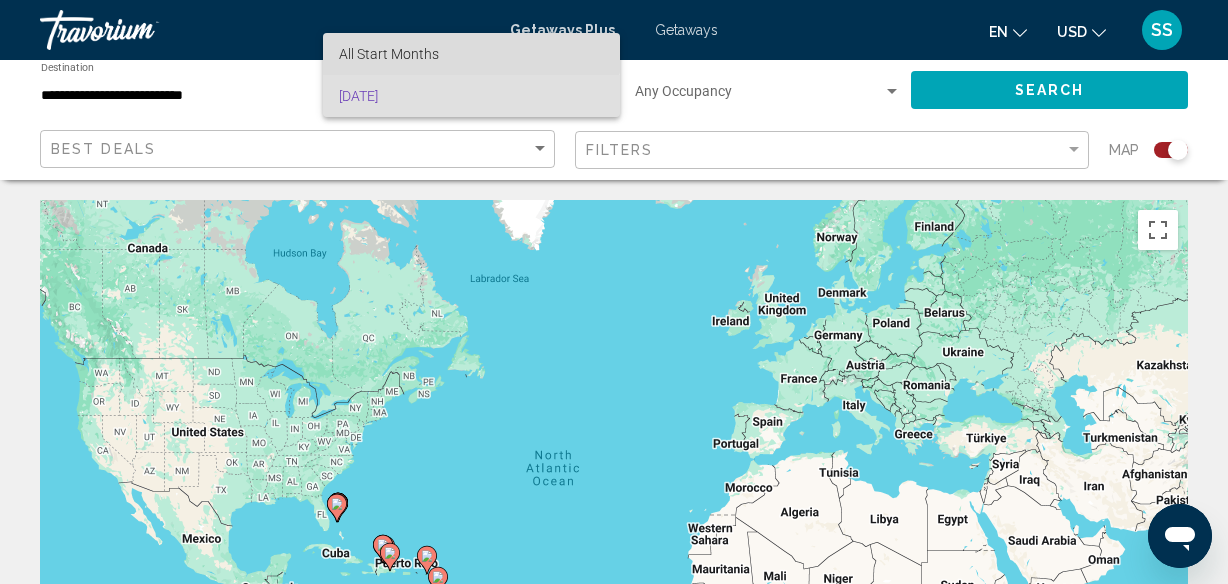 click on "All Start Months" at bounding box center (471, 54) 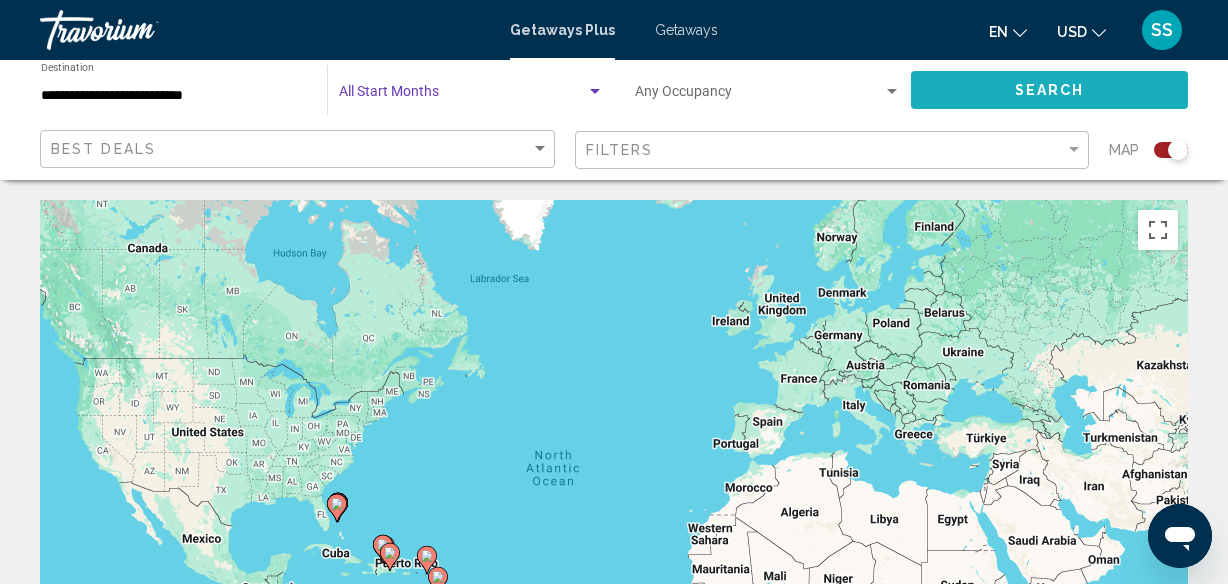 click on "Search" 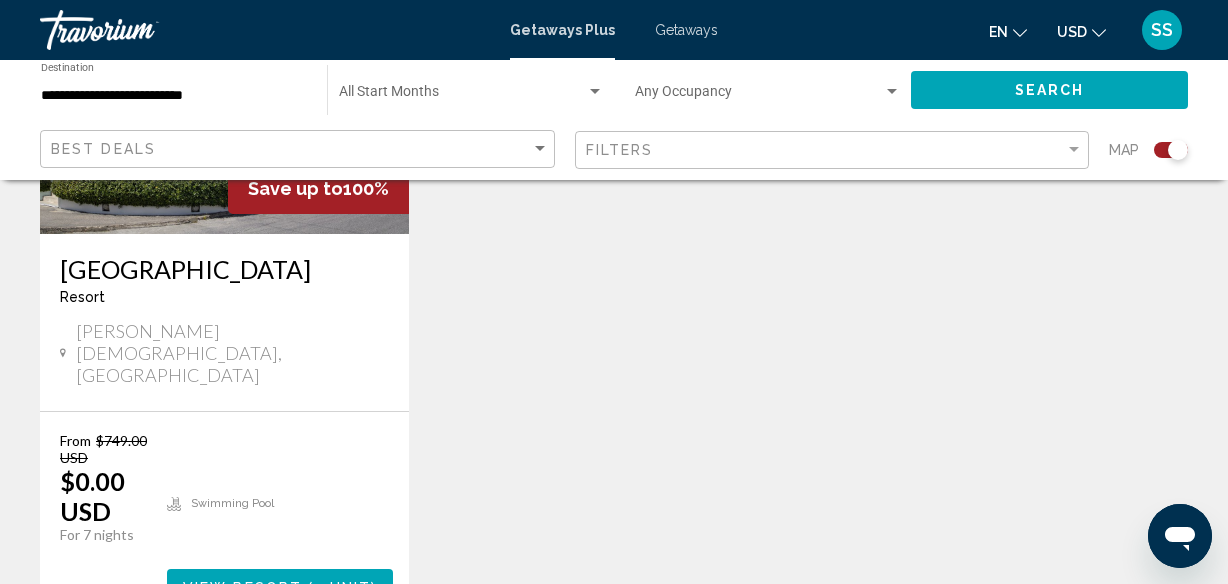 scroll, scrollTop: 993, scrollLeft: 0, axis: vertical 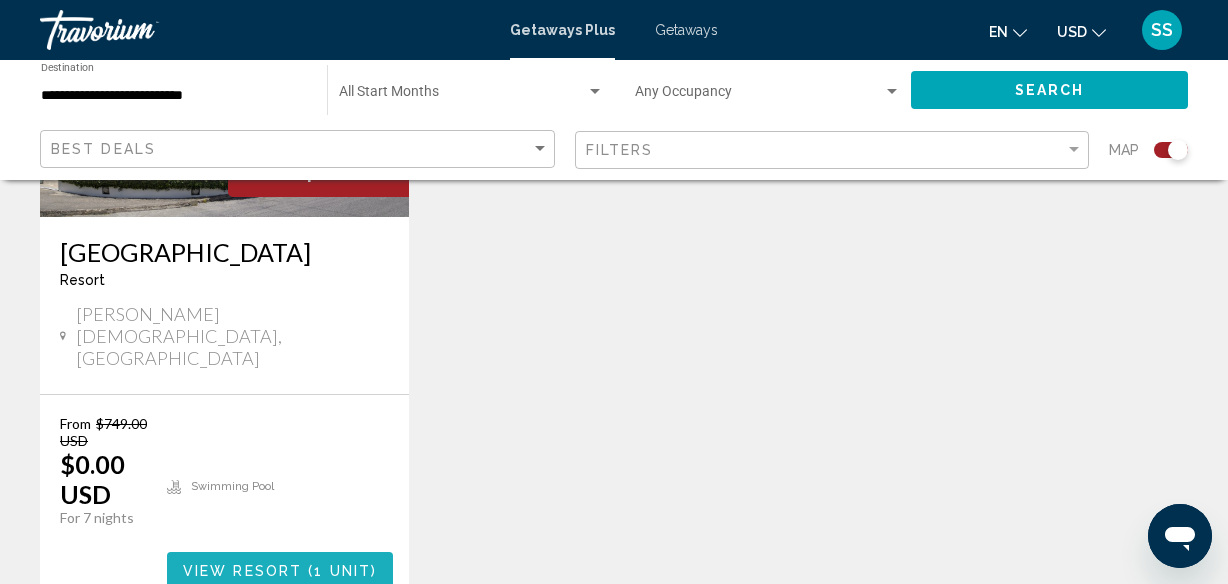 click on "View Resort" at bounding box center (242, 571) 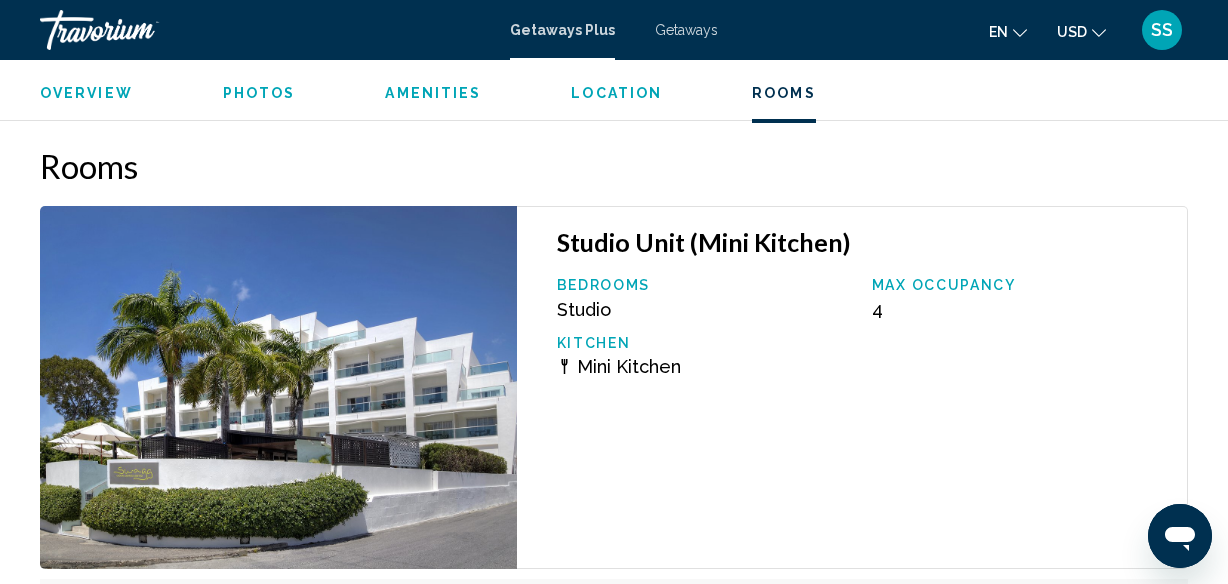 scroll, scrollTop: 3253, scrollLeft: 0, axis: vertical 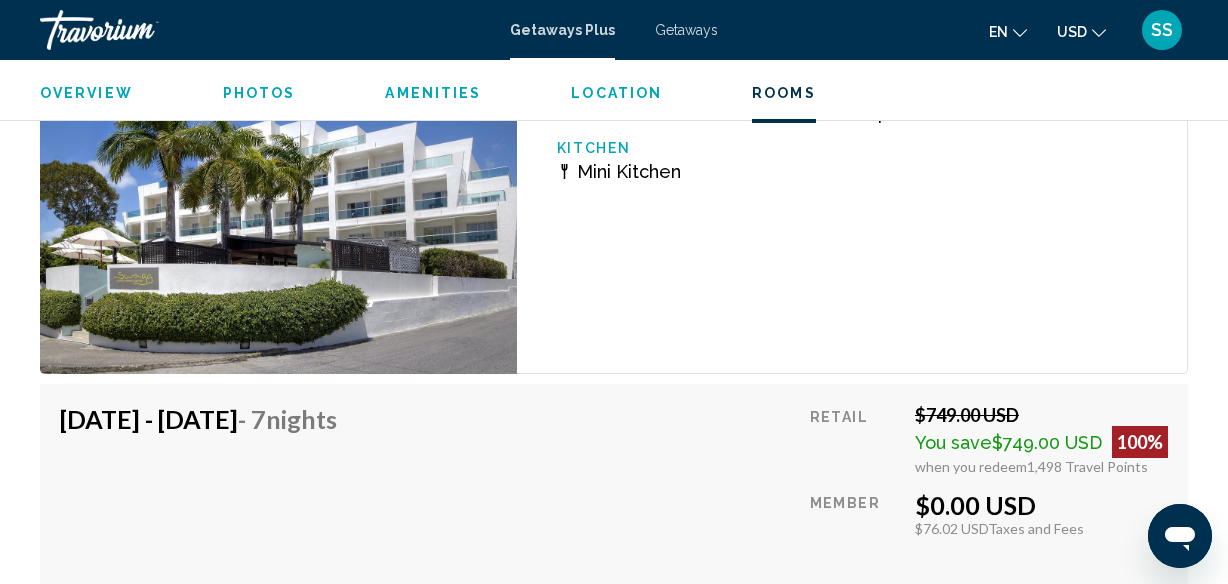 click on "[DATE] - [DATE]  - 7  Nights Price includes accommodation only
Refundable until :
Non-refundable" at bounding box center (206, 516) 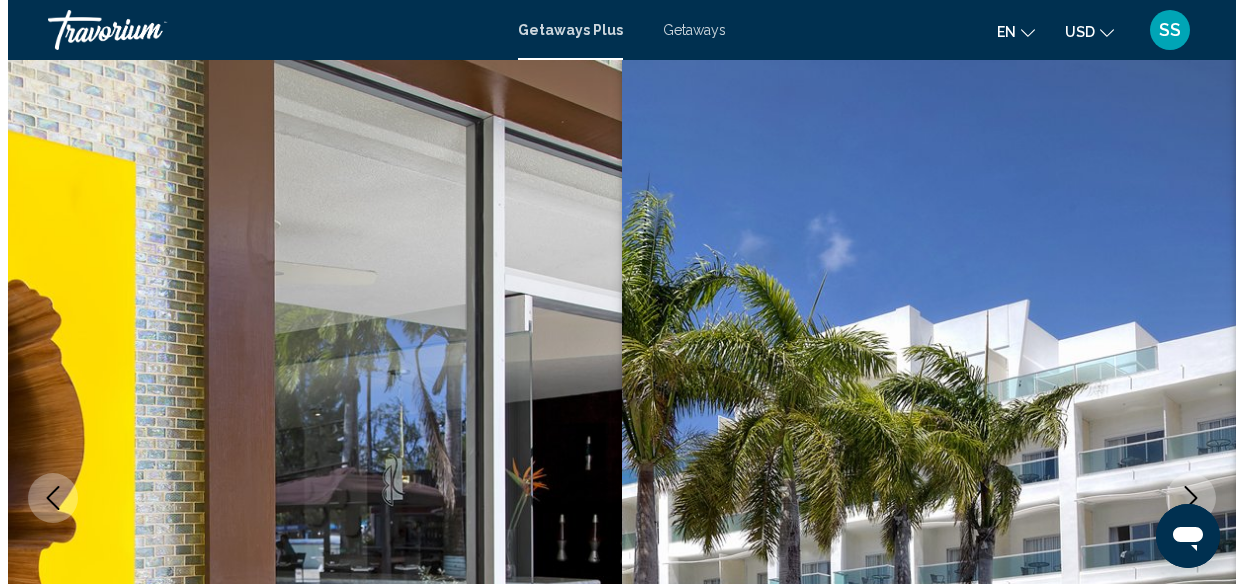 scroll, scrollTop: 0, scrollLeft: 0, axis: both 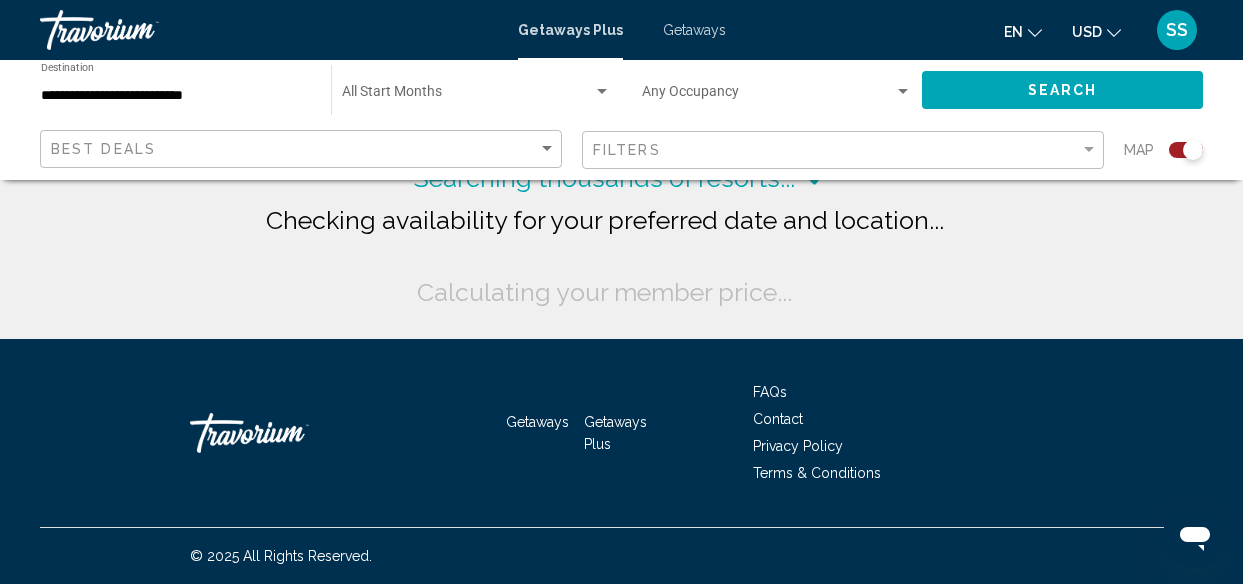 click on "**********" at bounding box center [176, 96] 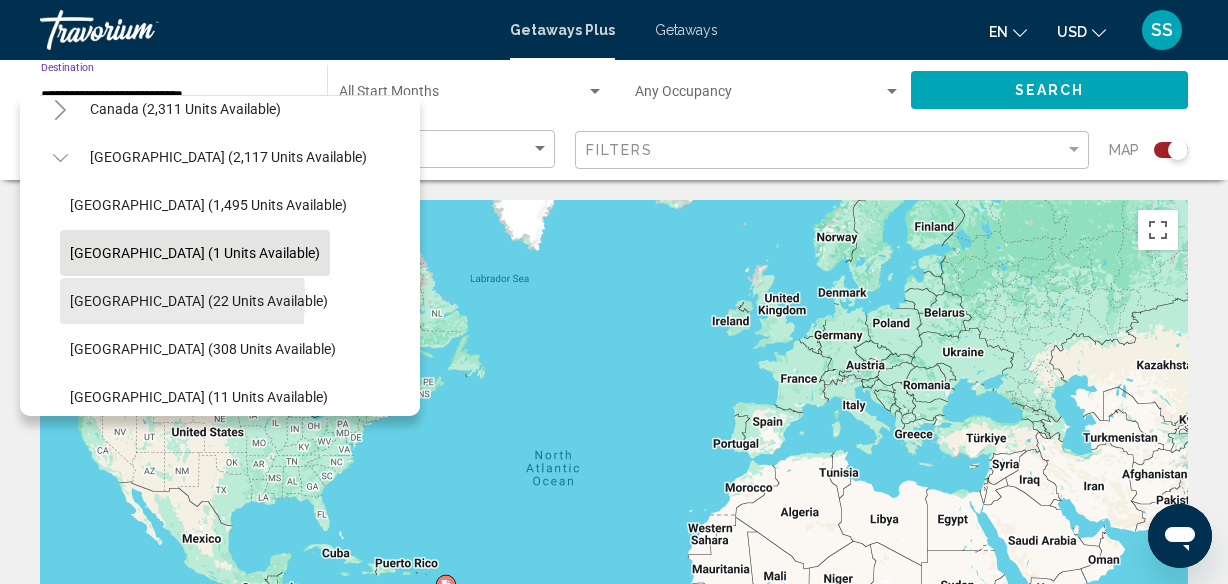 scroll, scrollTop: 154, scrollLeft: 0, axis: vertical 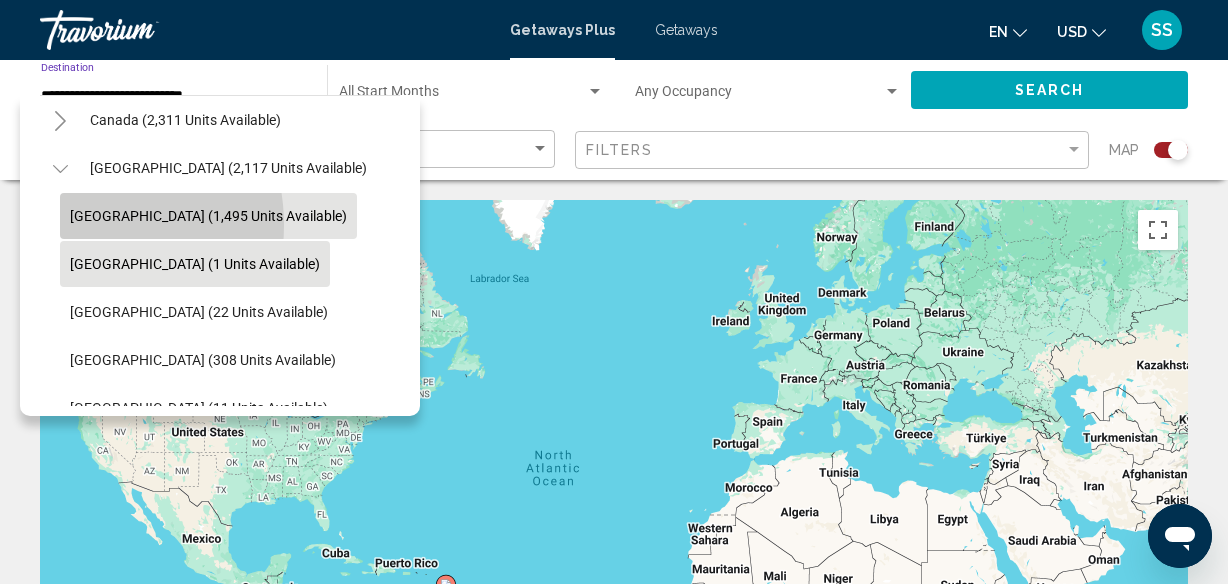 click on "[GEOGRAPHIC_DATA] (1,495 units available)" 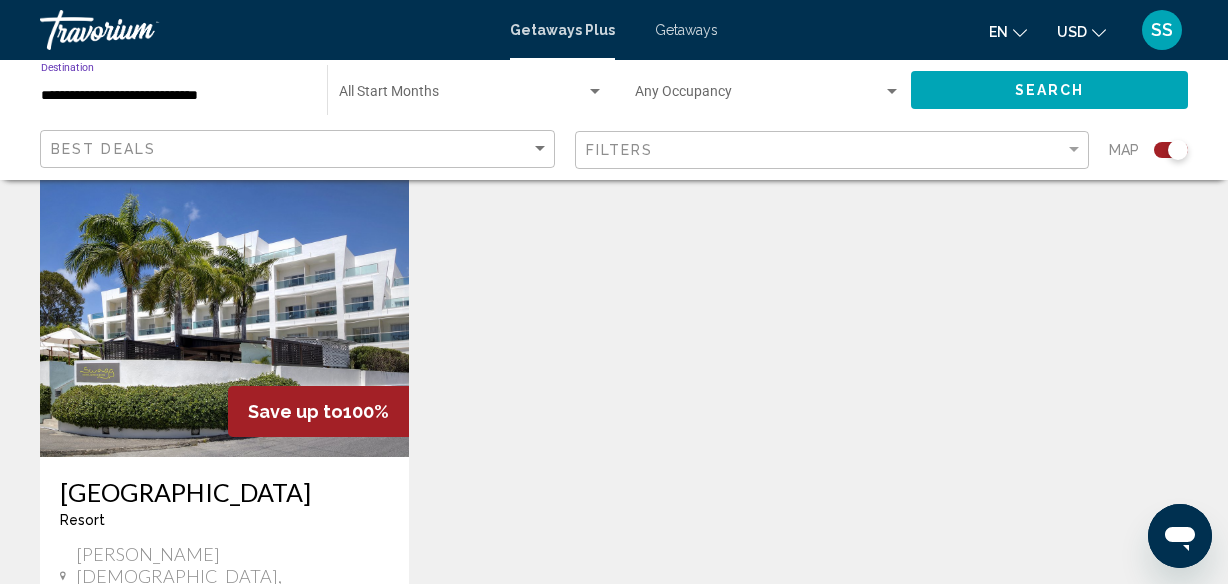 scroll, scrollTop: 753, scrollLeft: 0, axis: vertical 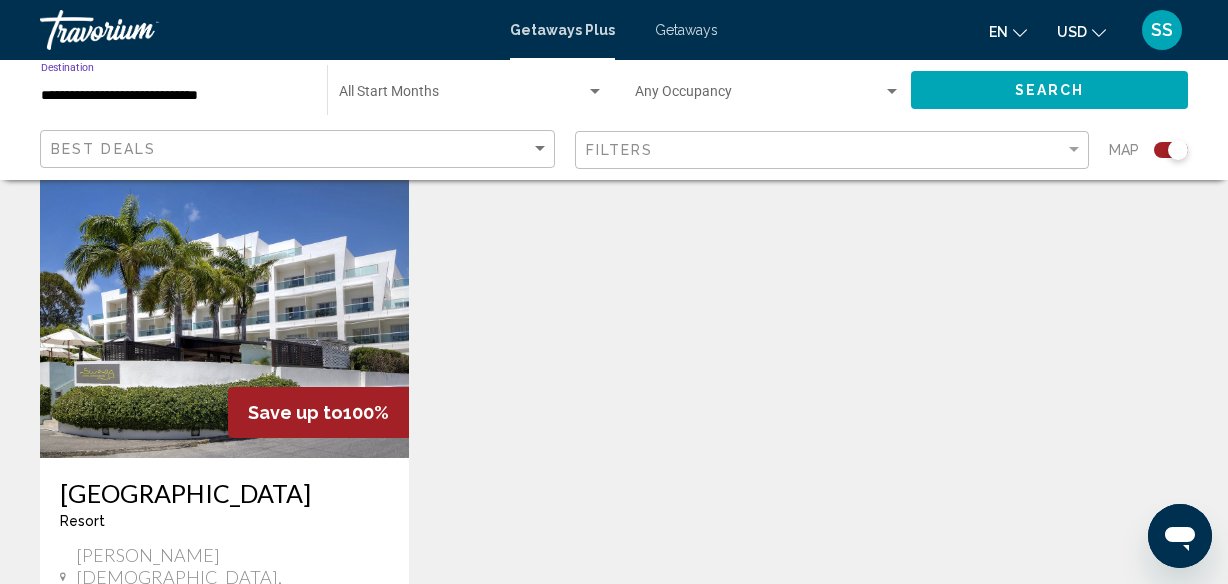 click on "Save up to  100%   [GEOGRAPHIC_DATA]  -  This is an adults only resort
[PERSON_NAME][DEMOGRAPHIC_DATA], [GEOGRAPHIC_DATA] From $749.00 USD $0.00 USD For 7 nights You save  $749.00 USD   temp  4.2
[GEOGRAPHIC_DATA]    ( 1 unit )  No results based on your filters." at bounding box center (614, 514) 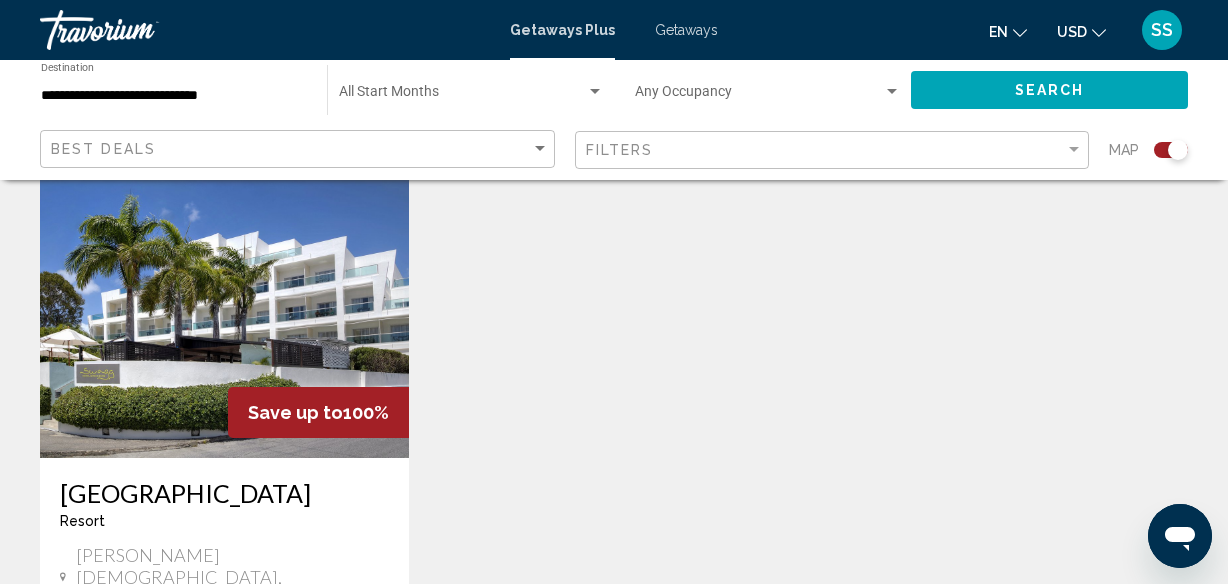 click on "Save up to  100%   [GEOGRAPHIC_DATA]  -  This is an adults only resort
[PERSON_NAME][DEMOGRAPHIC_DATA], [GEOGRAPHIC_DATA] From $749.00 USD $0.00 USD For 7 nights You save  $749.00 USD   temp  4.2
[GEOGRAPHIC_DATA]    ( 1 unit )  No results based on your filters." at bounding box center [614, 514] 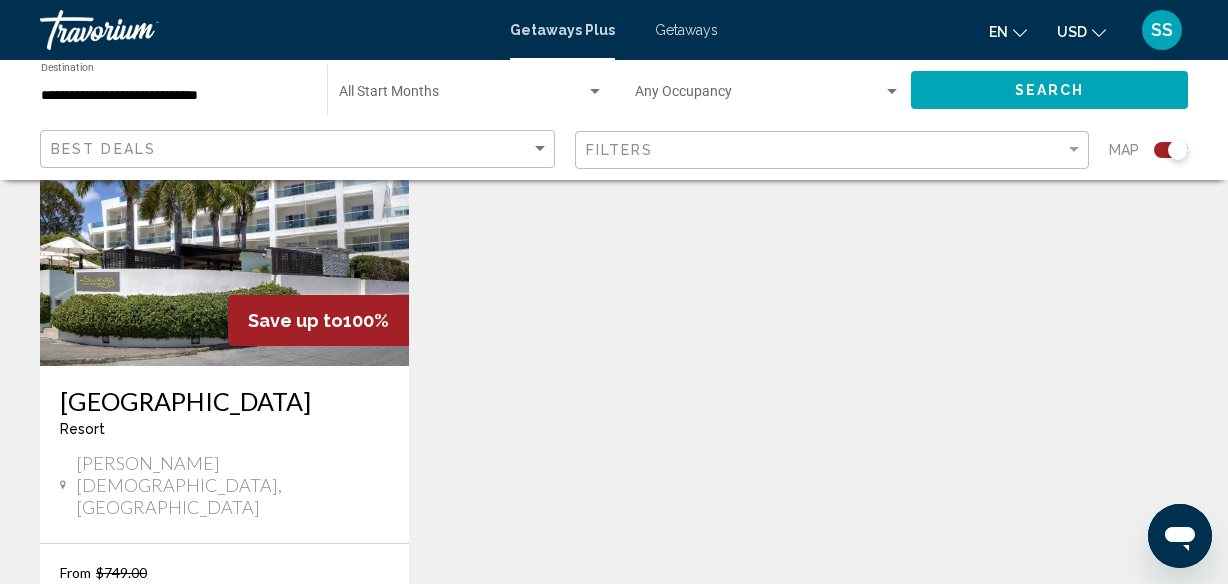 scroll, scrollTop: 847, scrollLeft: 0, axis: vertical 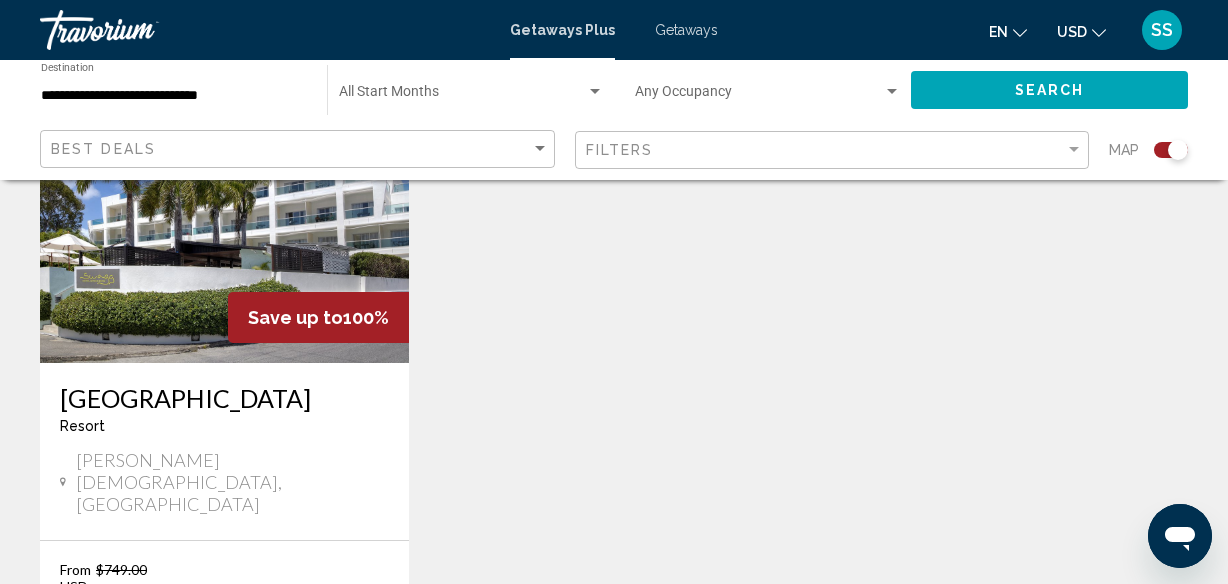click on "Save up to  100%   [GEOGRAPHIC_DATA]  -  This is an adults only resort
[PERSON_NAME][DEMOGRAPHIC_DATA], [GEOGRAPHIC_DATA] From $749.00 USD $0.00 USD For 7 nights You save  $749.00 USD   temp  4.2
[GEOGRAPHIC_DATA]    ( 1 unit )  No results based on your filters." at bounding box center (614, 419) 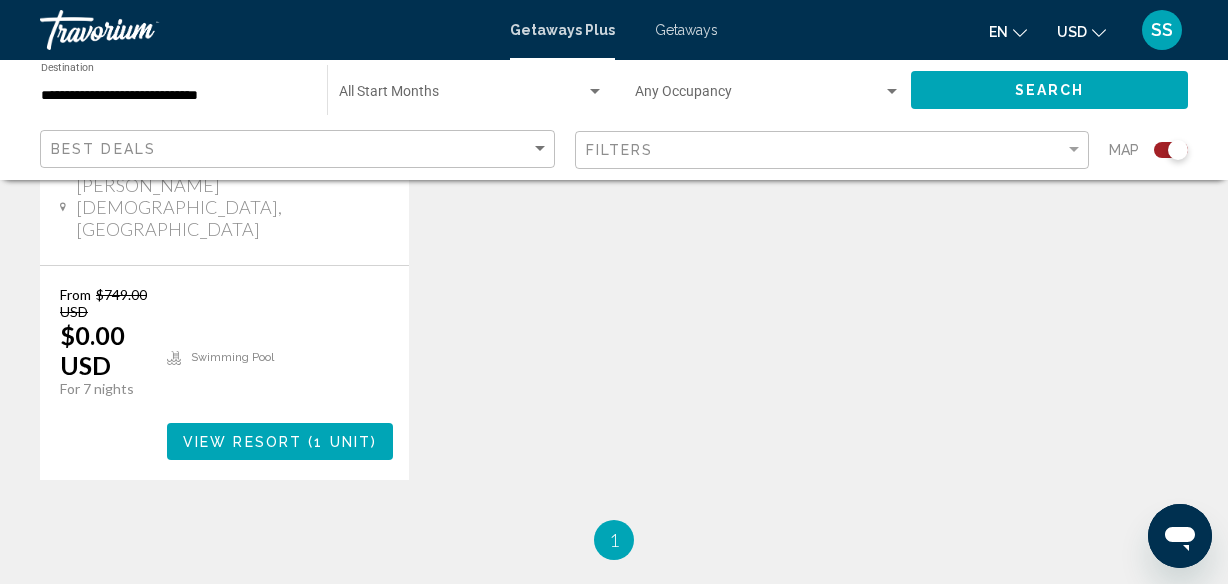 scroll, scrollTop: 1126, scrollLeft: 0, axis: vertical 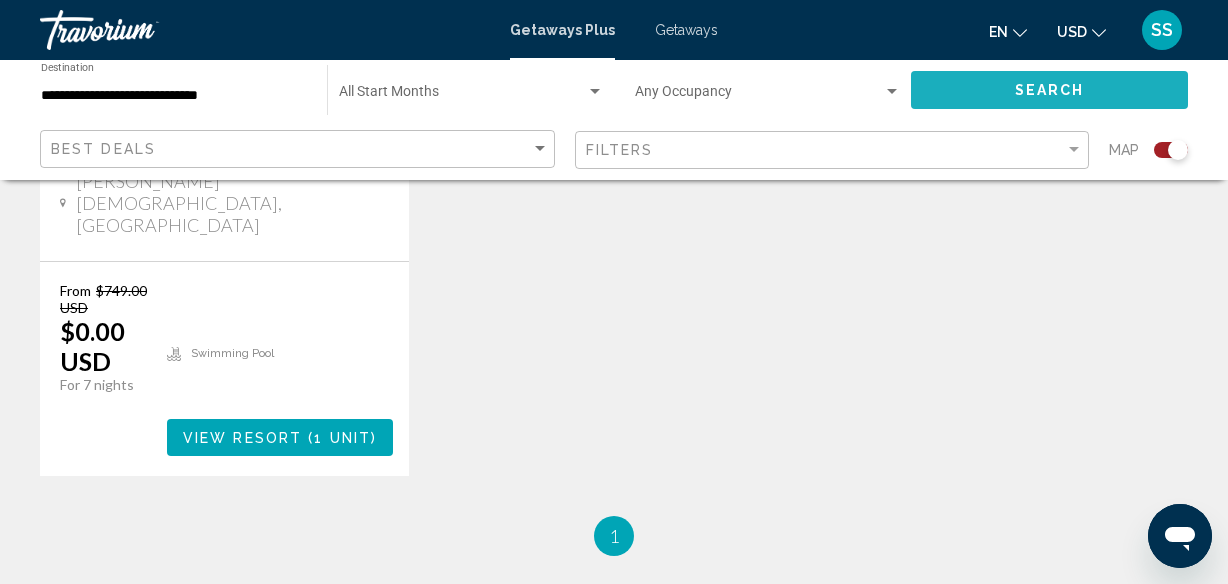 click on "Search" 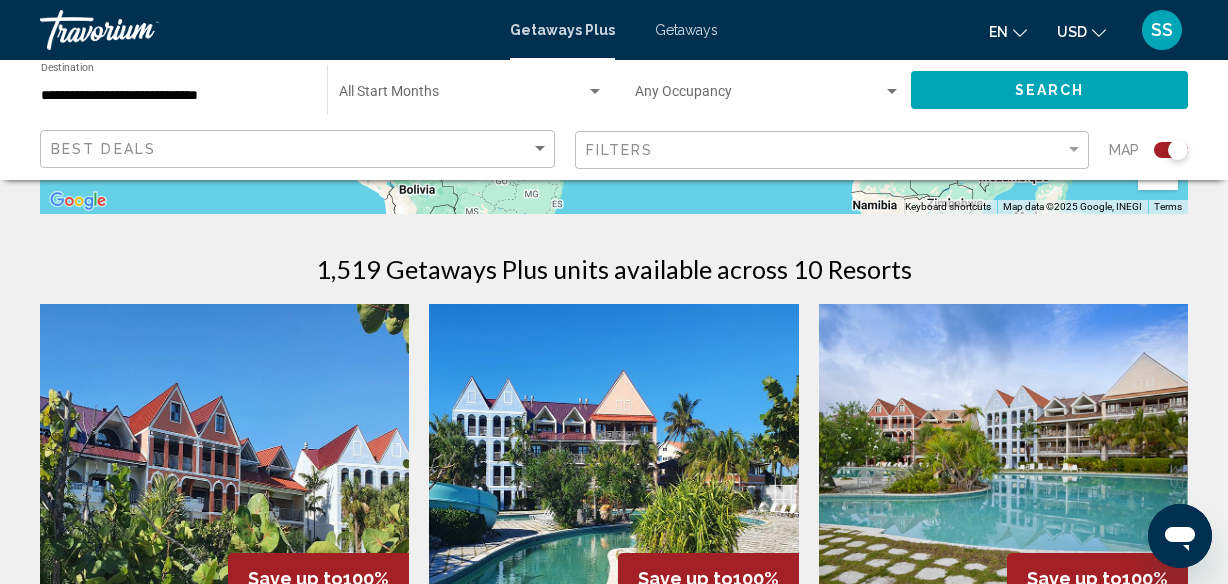 scroll, scrollTop: 586, scrollLeft: 0, axis: vertical 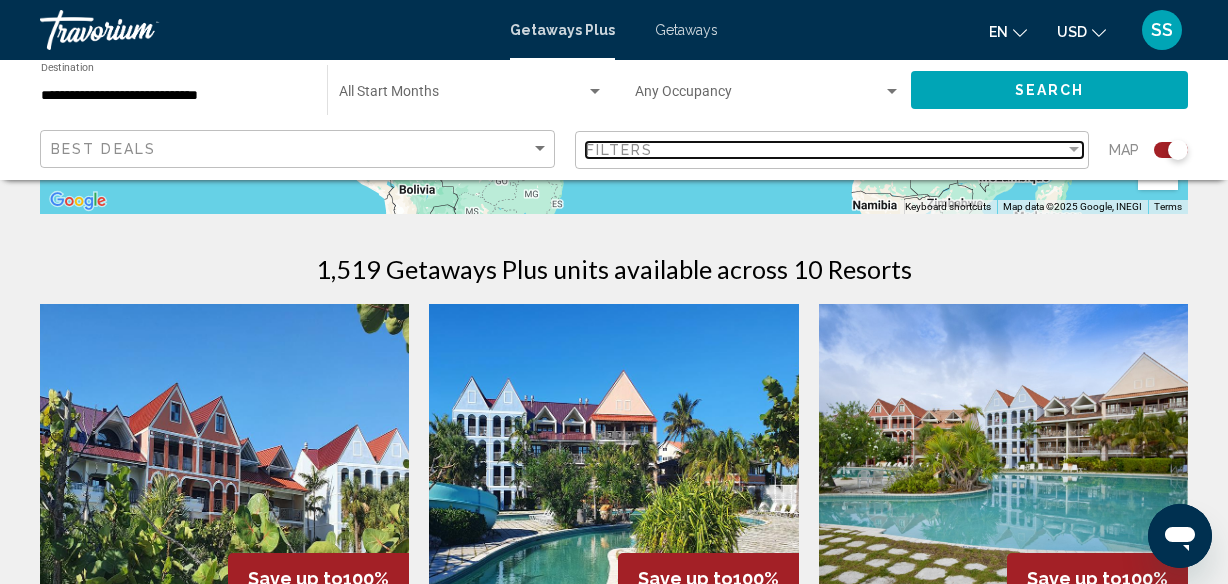 click on "Filters" at bounding box center (826, 150) 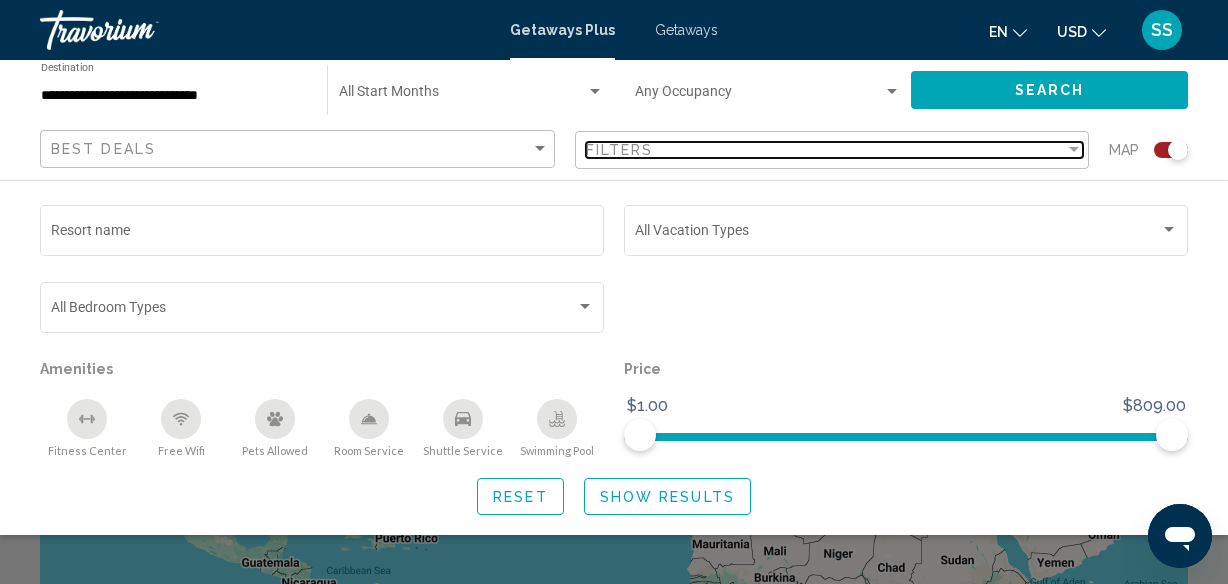 scroll, scrollTop: 22, scrollLeft: 0, axis: vertical 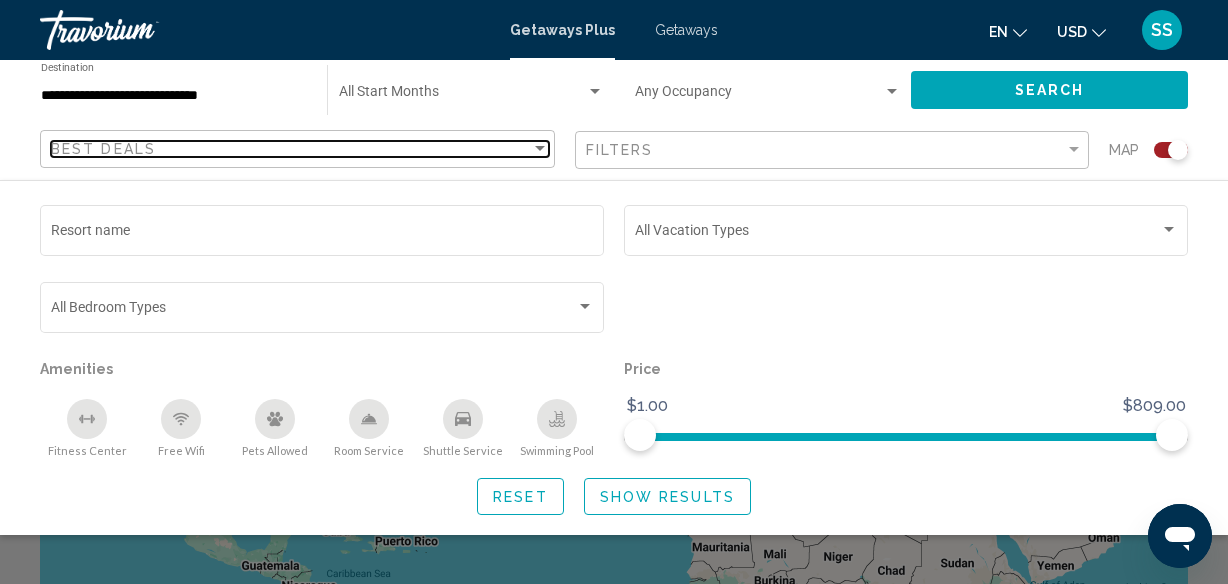 click on "Best Deals" at bounding box center [103, 149] 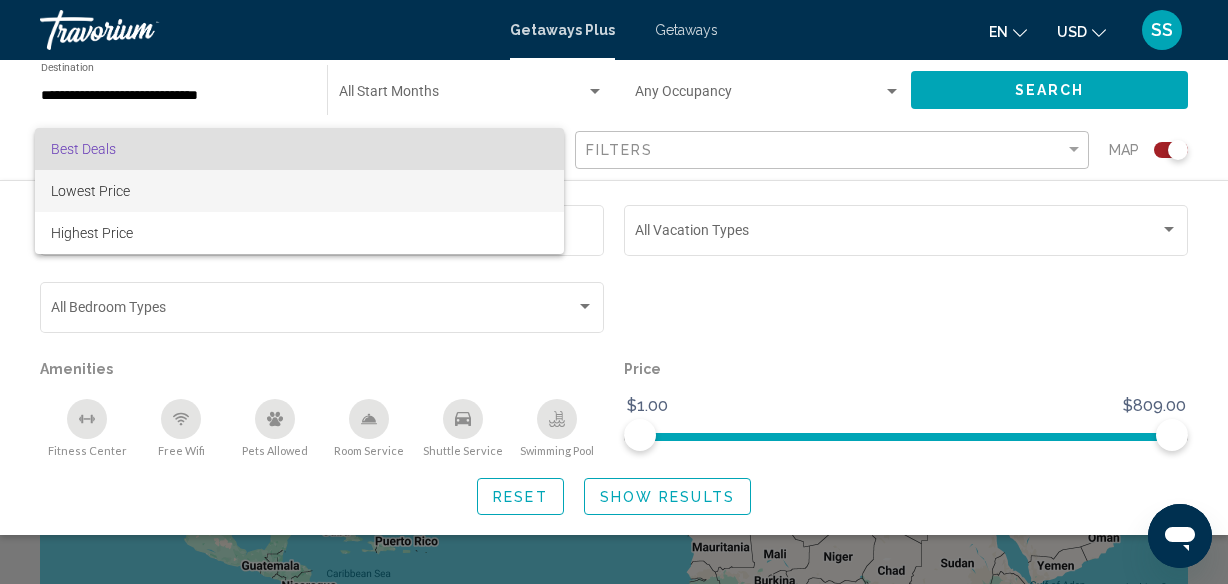 click on "Lowest Price" at bounding box center [90, 191] 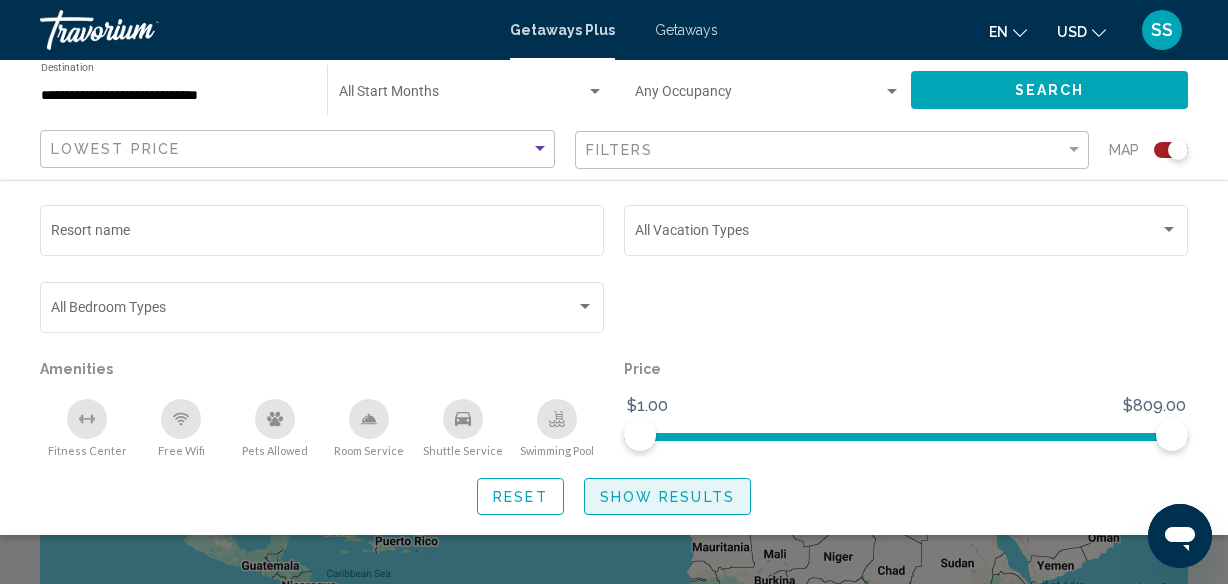 click on "Show Results" 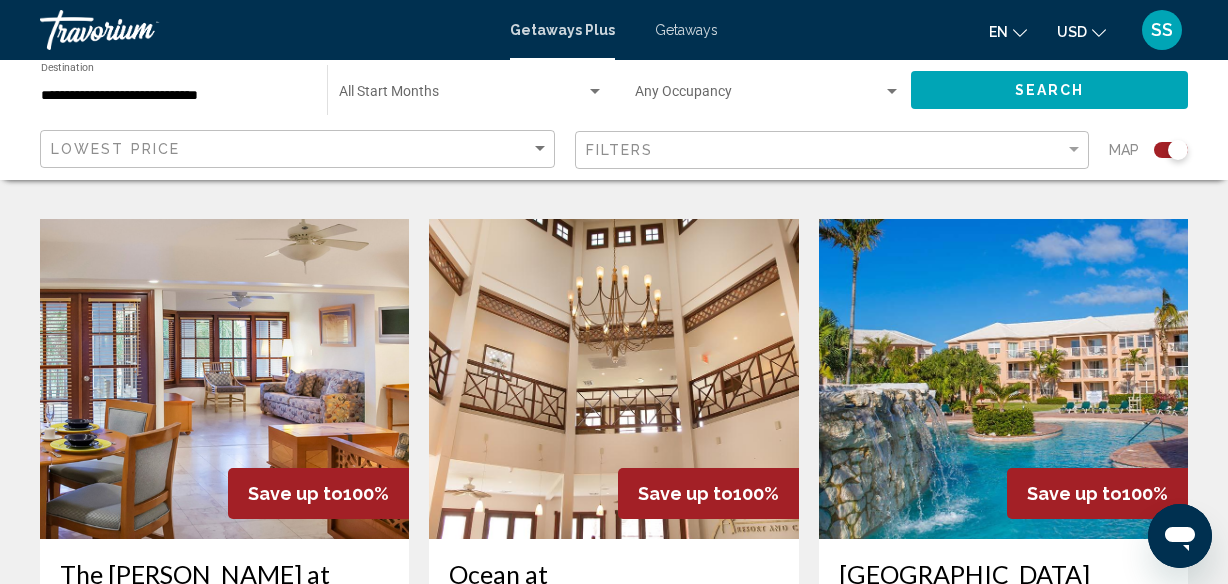 scroll, scrollTop: 1460, scrollLeft: 0, axis: vertical 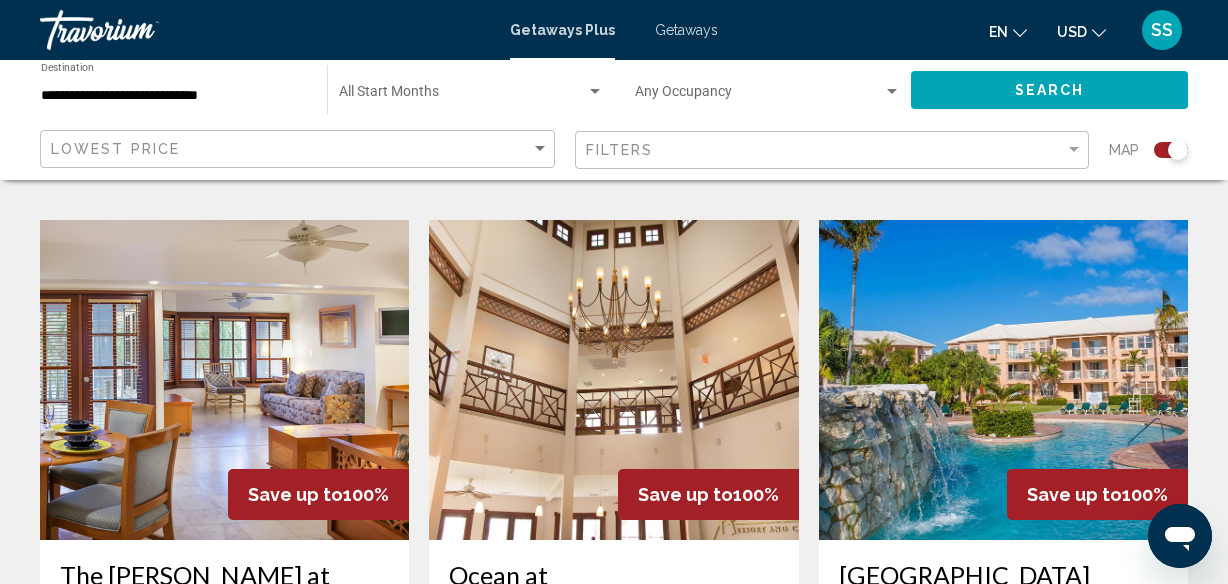 click on "**********" at bounding box center (174, 96) 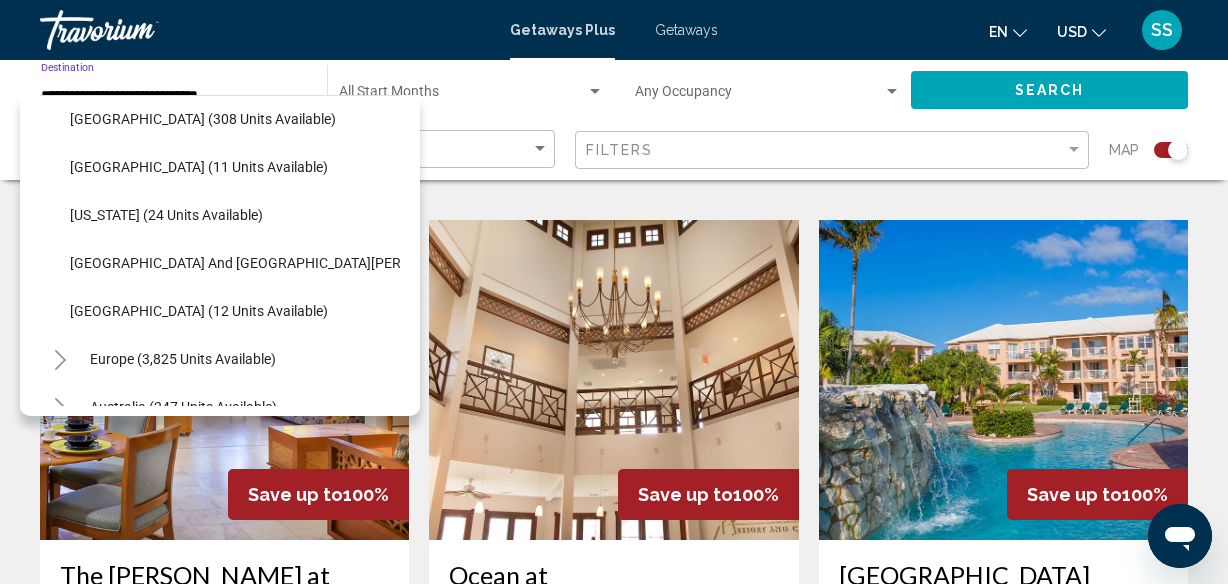 scroll, scrollTop: 396, scrollLeft: 0, axis: vertical 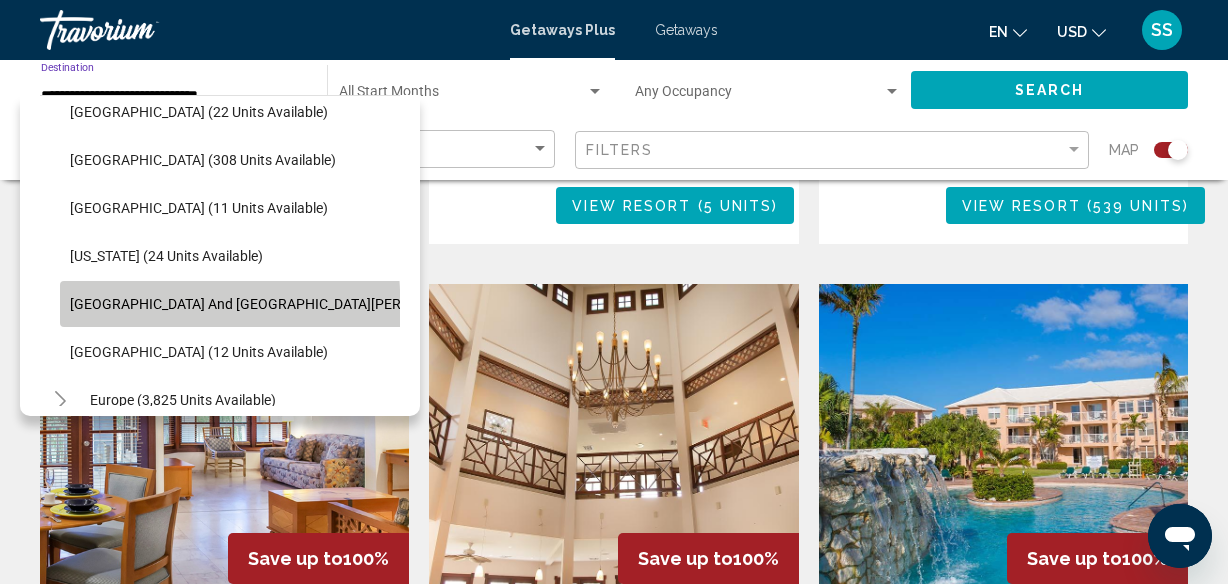 click on "[GEOGRAPHIC_DATA] and [GEOGRAPHIC_DATA][PERSON_NAME] (244 units available)" 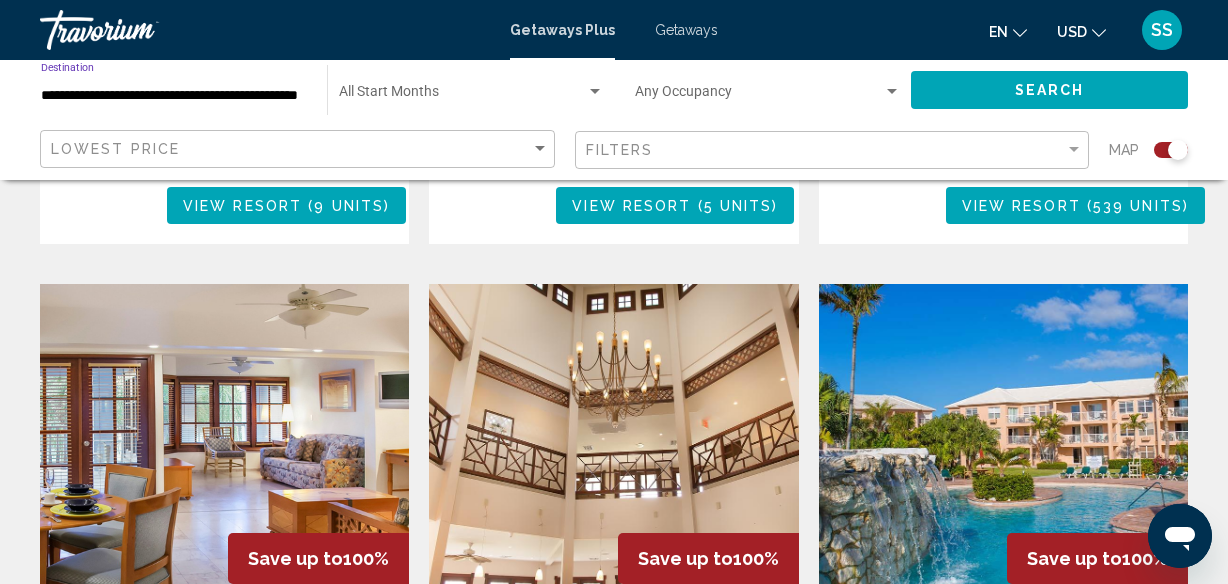 click on "Search" 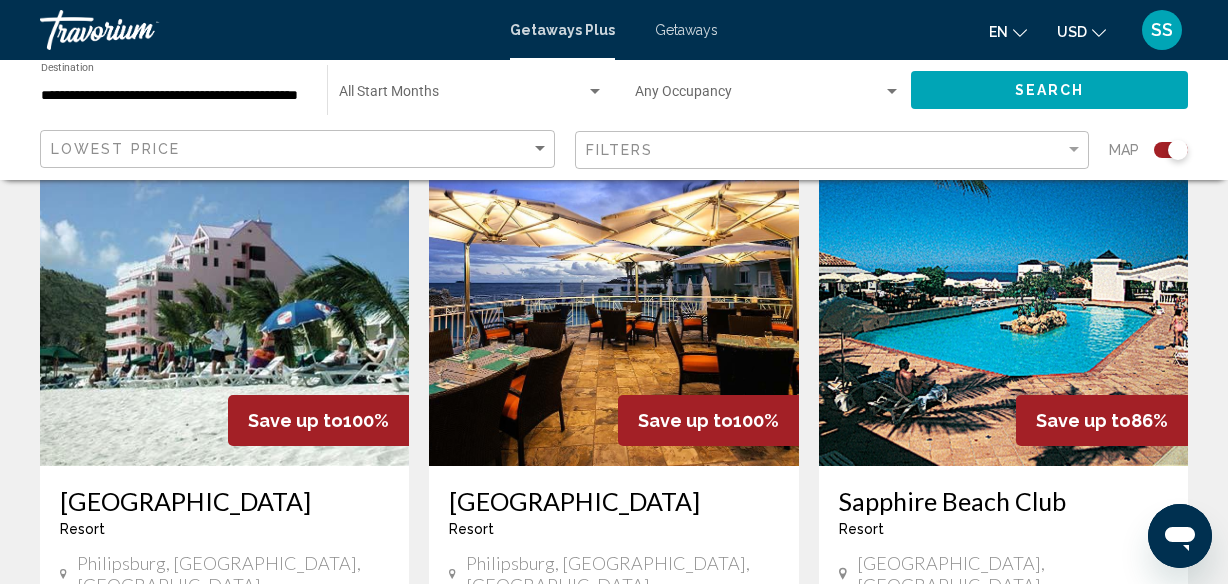 scroll, scrollTop: 747, scrollLeft: 0, axis: vertical 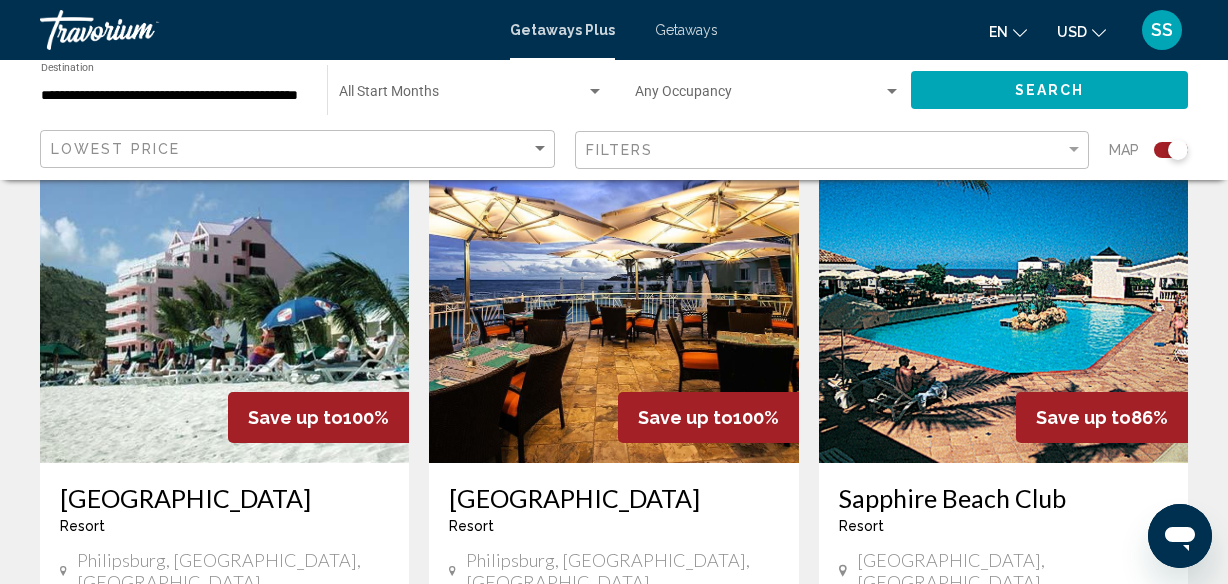 click at bounding box center (224, 303) 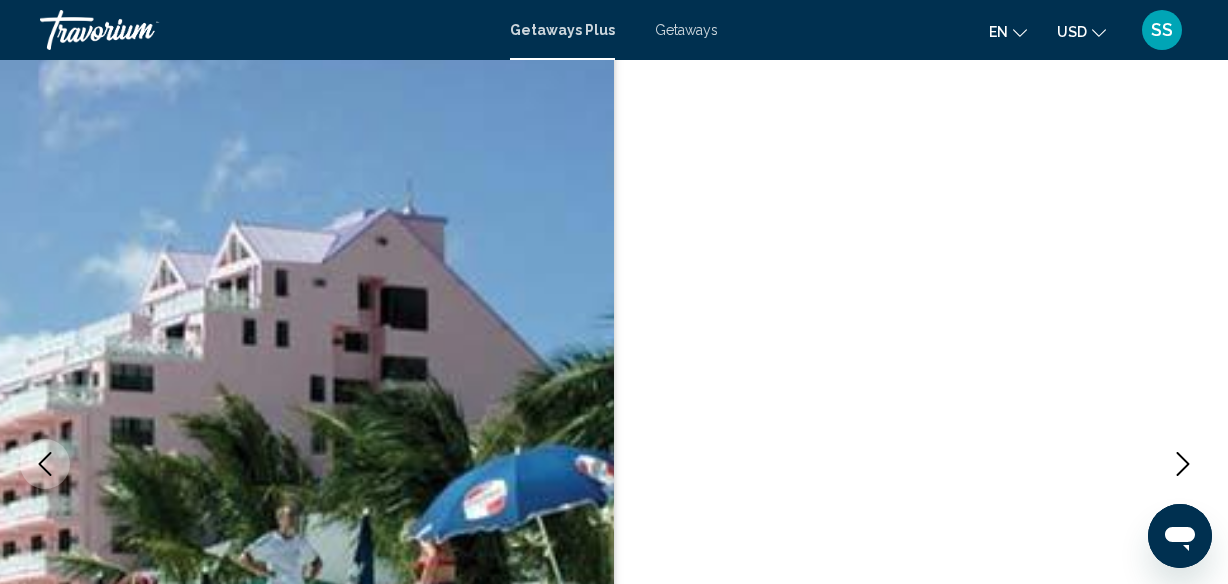 scroll, scrollTop: 63, scrollLeft: 0, axis: vertical 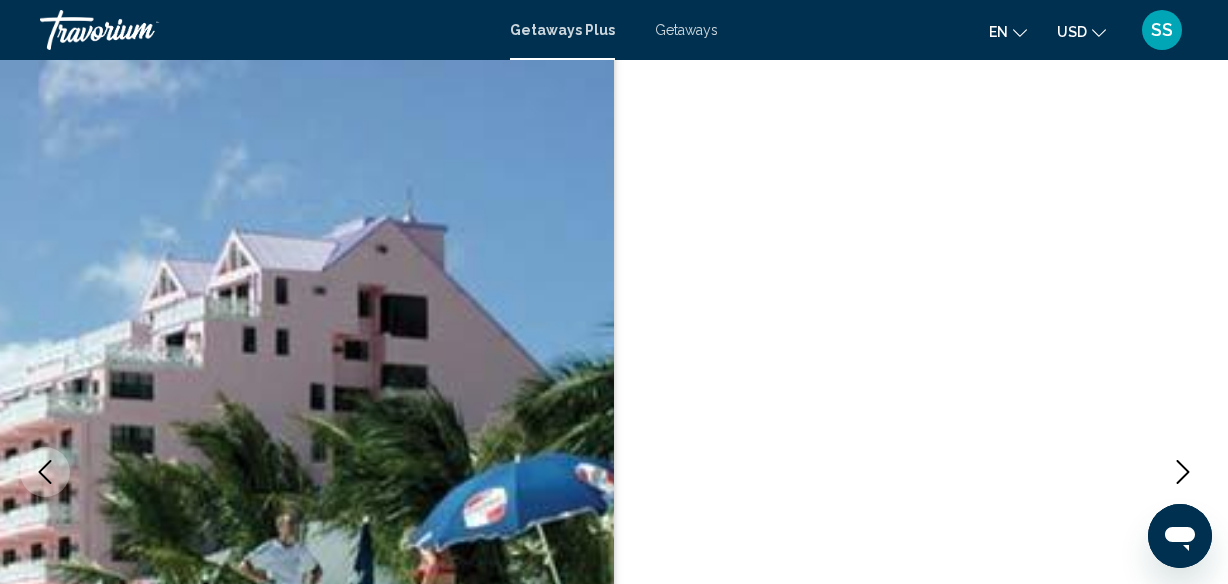 click 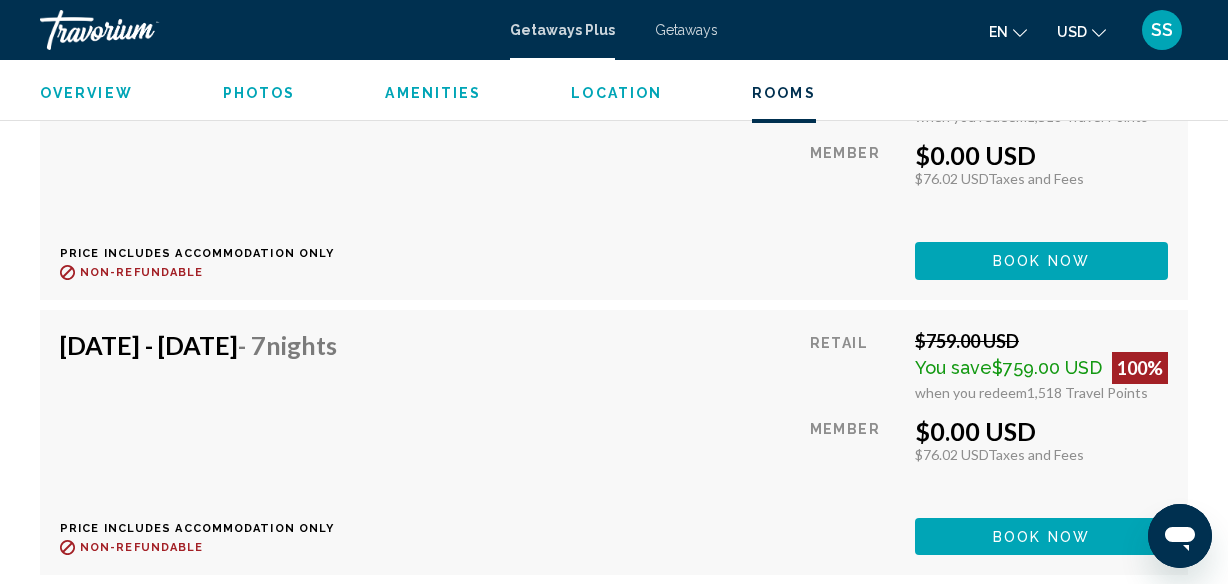 scroll, scrollTop: 6968, scrollLeft: 0, axis: vertical 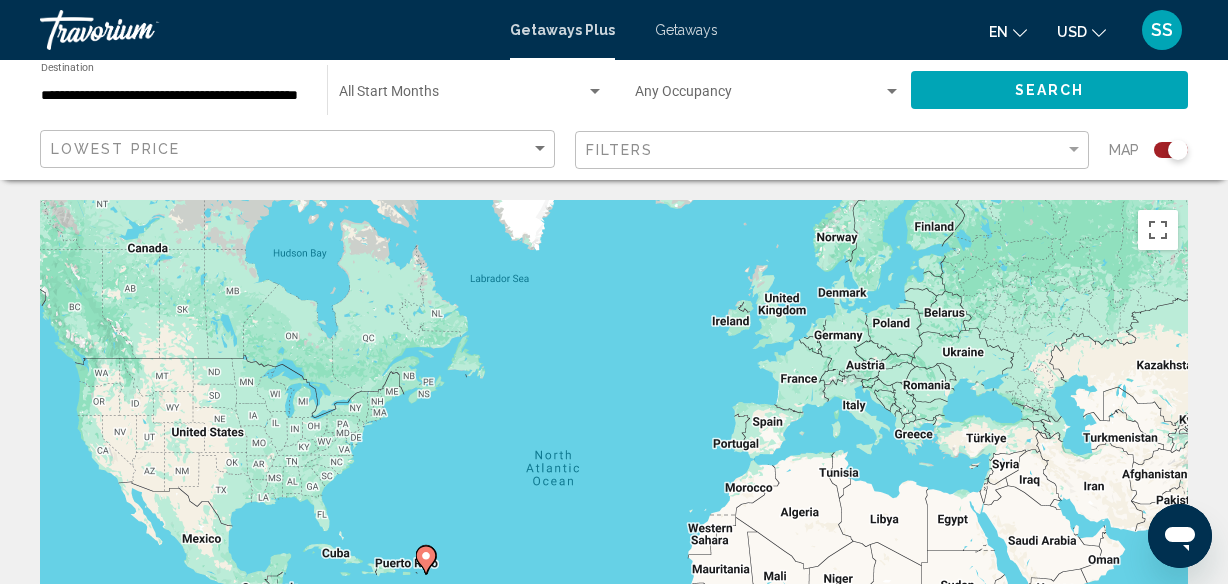 click on "**********" at bounding box center (174, 96) 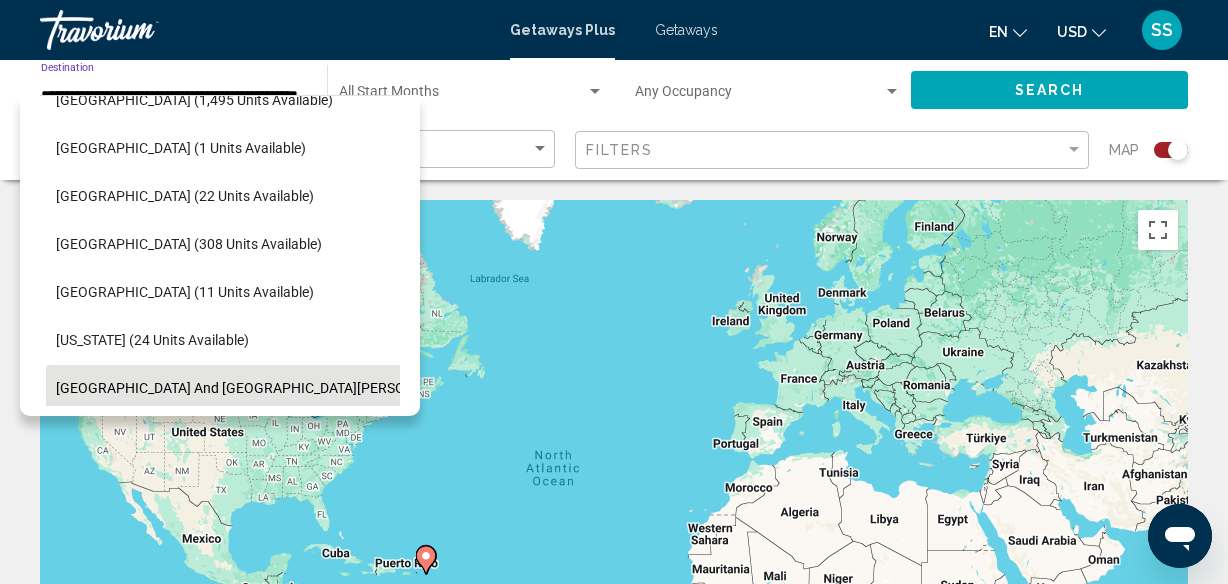 scroll, scrollTop: 269, scrollLeft: 14, axis: both 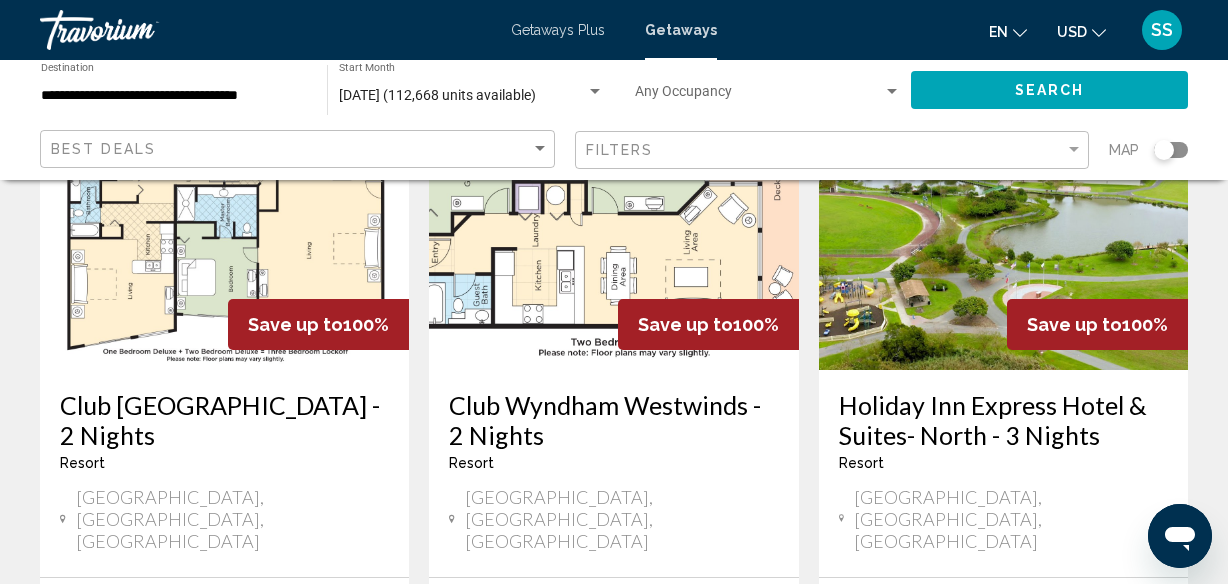 click on "Club [GEOGRAPHIC_DATA] - 2 Nights" at bounding box center [224, 420] 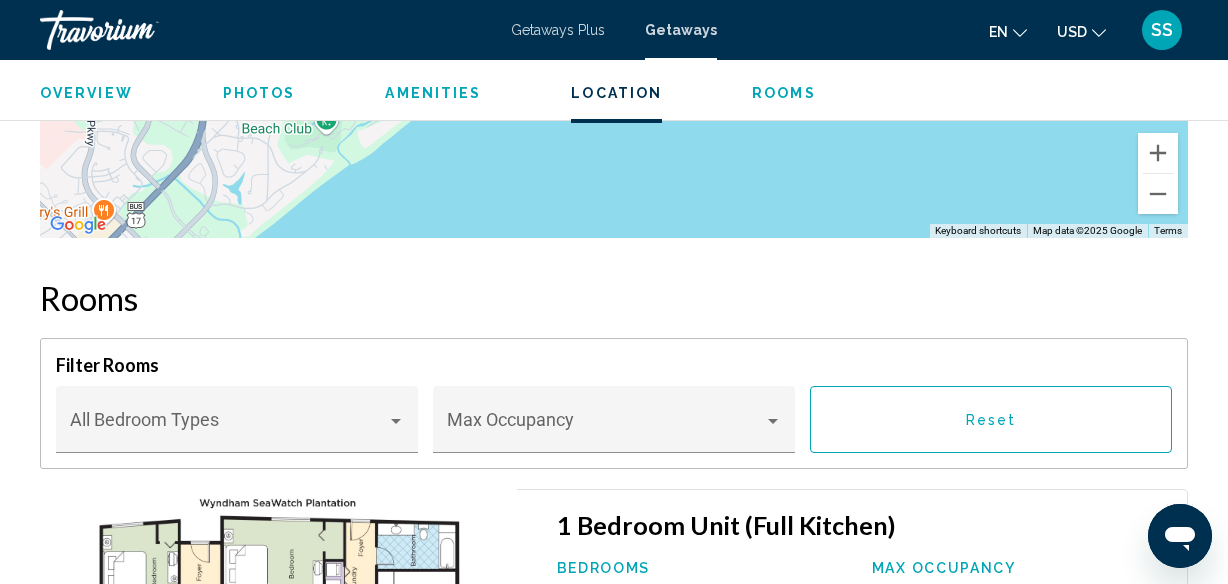 scroll, scrollTop: 3462, scrollLeft: 0, axis: vertical 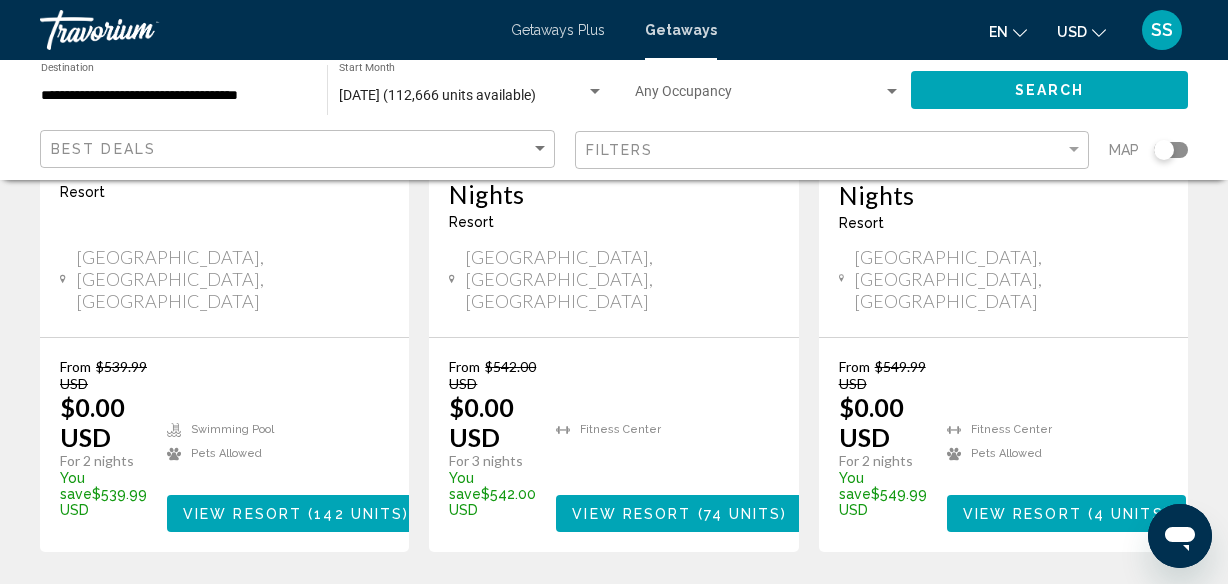 click on "December 2025 (112,666 units available)" at bounding box center (437, 95) 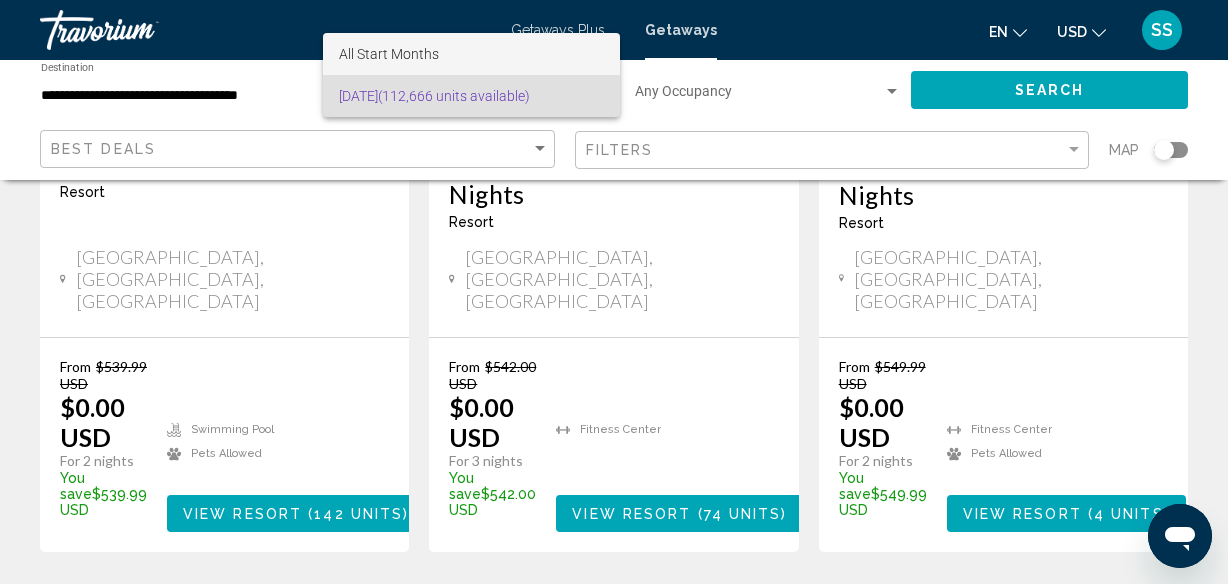 click on "All Start Months" at bounding box center [389, 54] 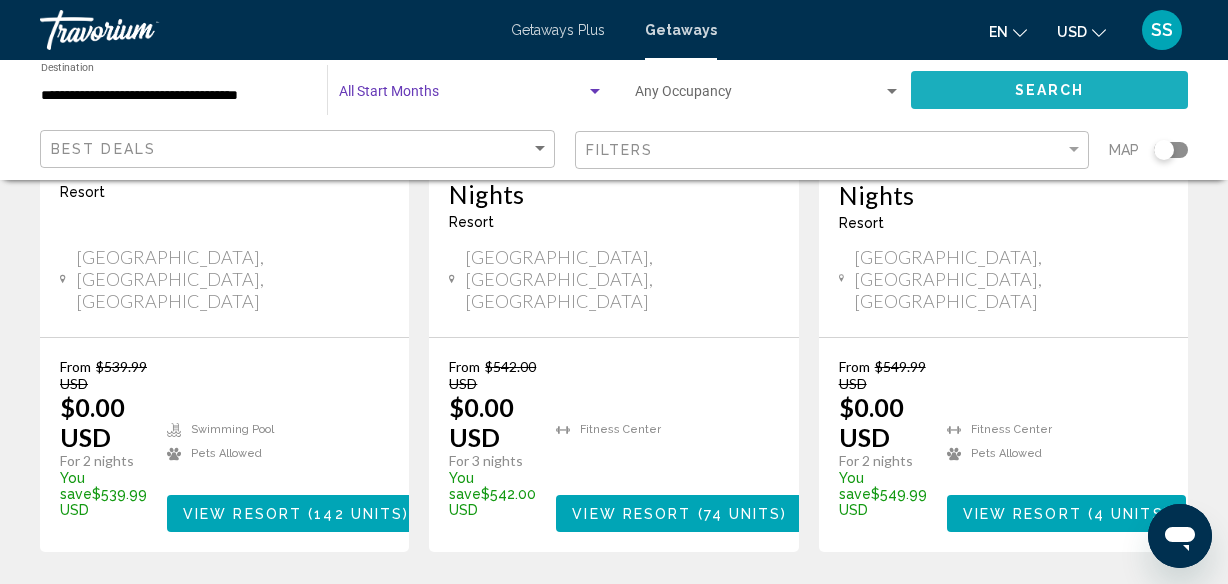 click on "Search" 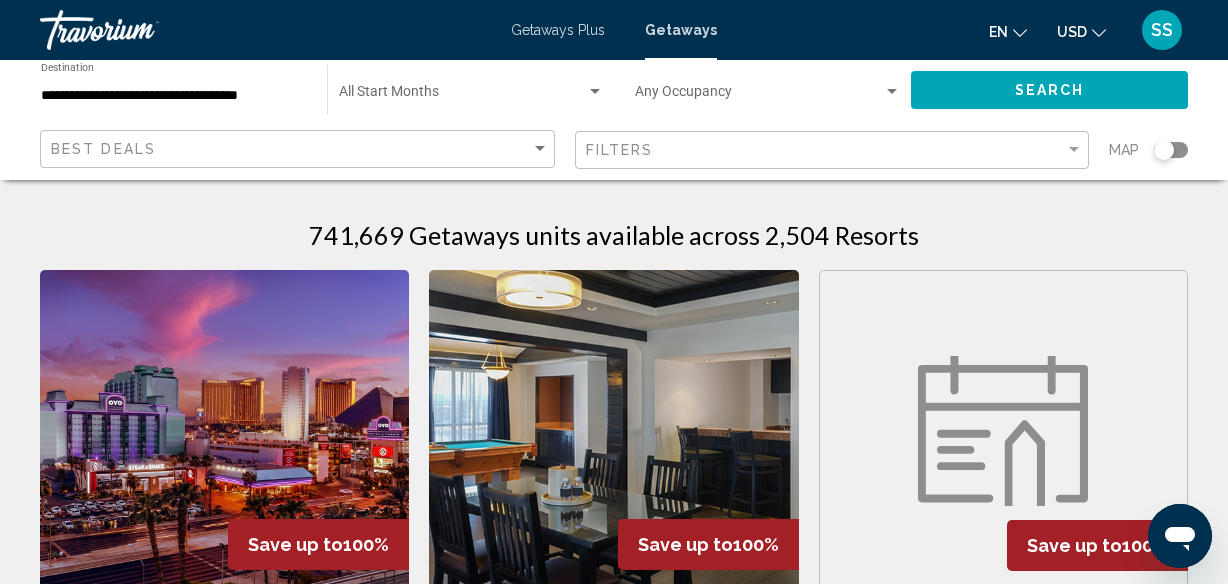 click on "Start Month All Start Months" 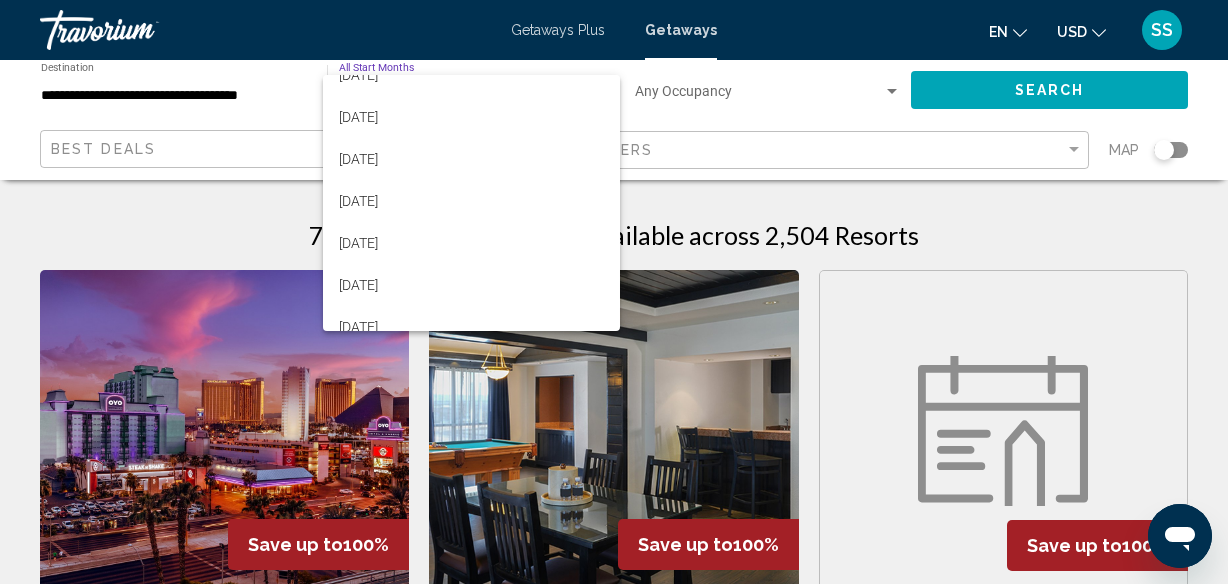 scroll, scrollTop: 189, scrollLeft: 0, axis: vertical 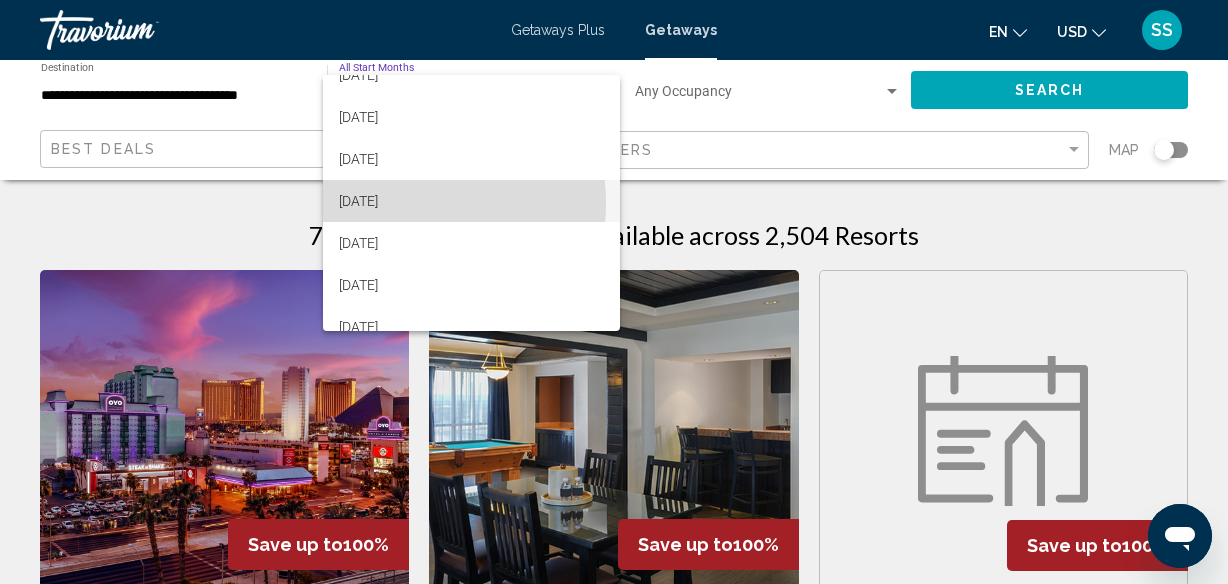 click on "[DATE]" at bounding box center (471, 201) 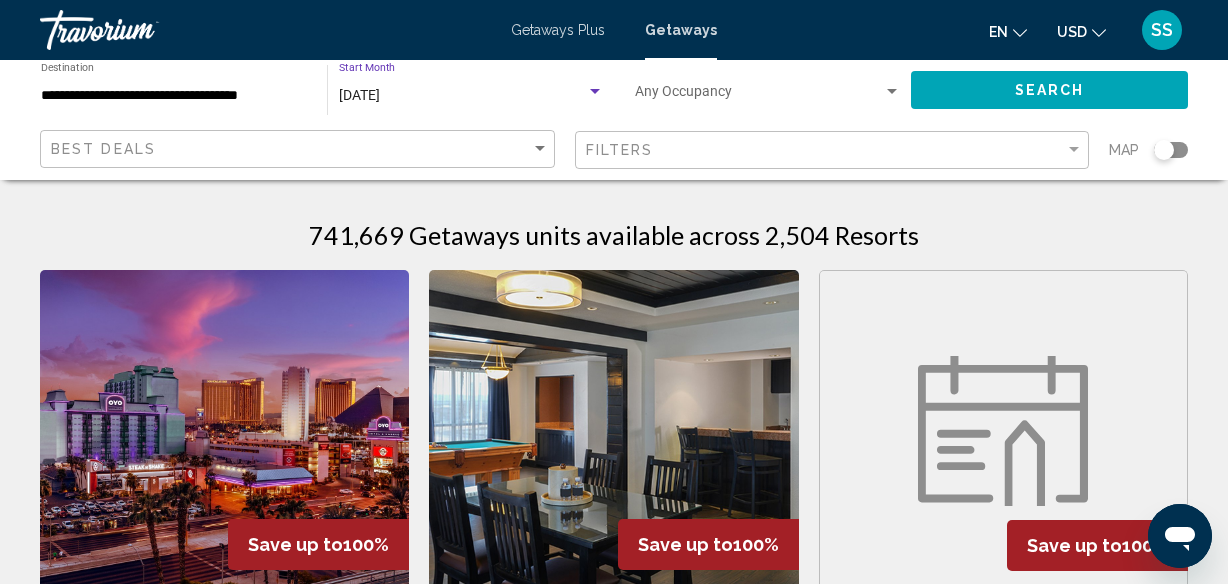 click on "Search" 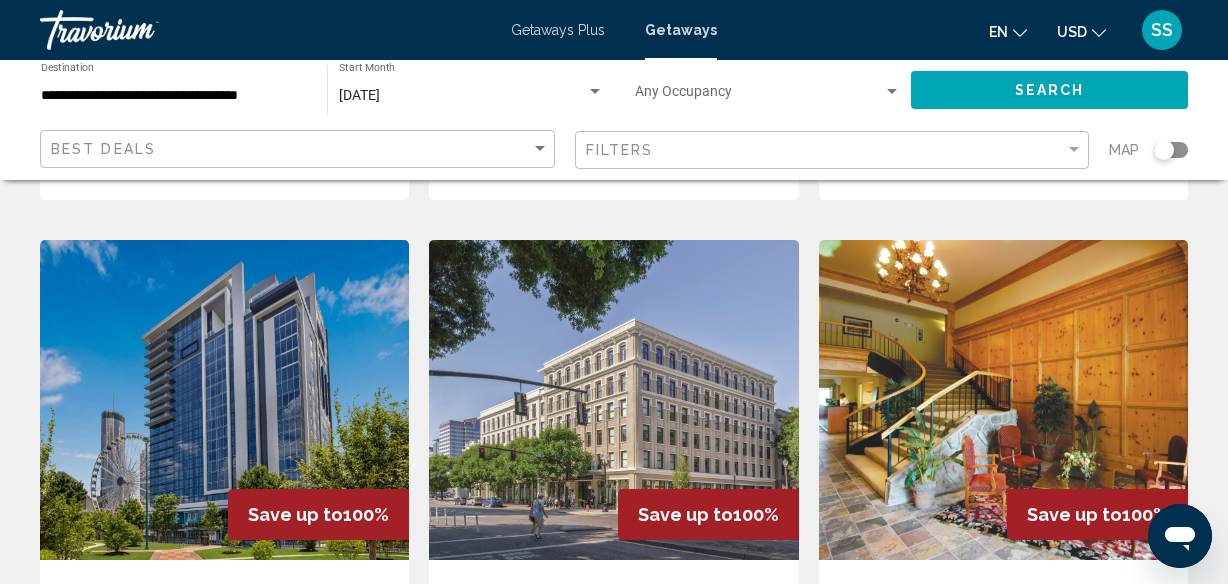 scroll, scrollTop: 1654, scrollLeft: 0, axis: vertical 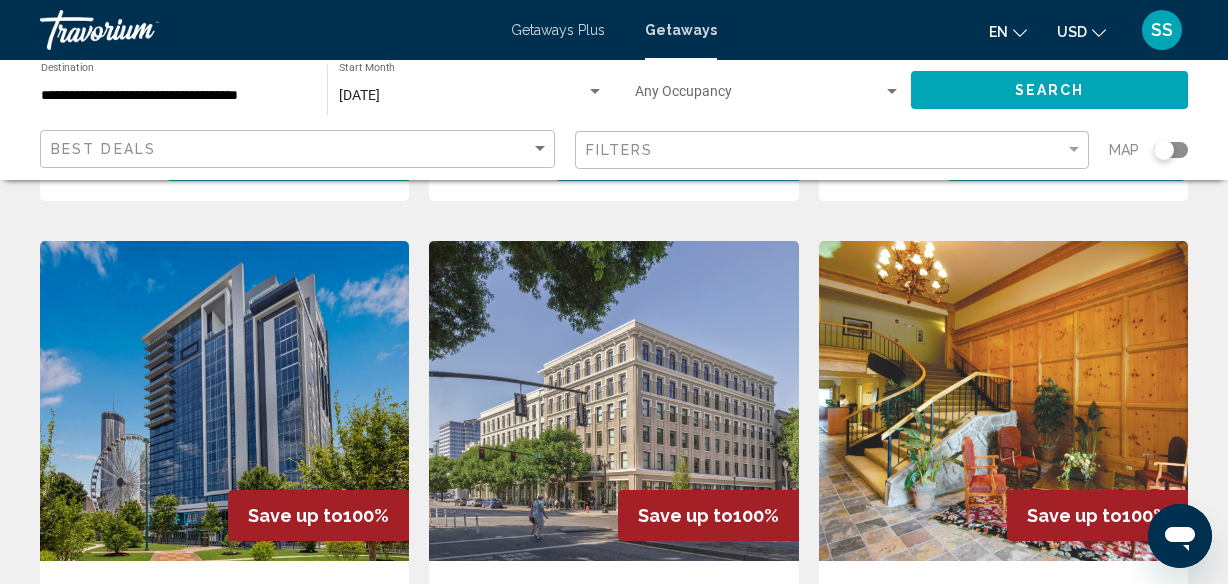 click on "[DATE]" at bounding box center (462, 96) 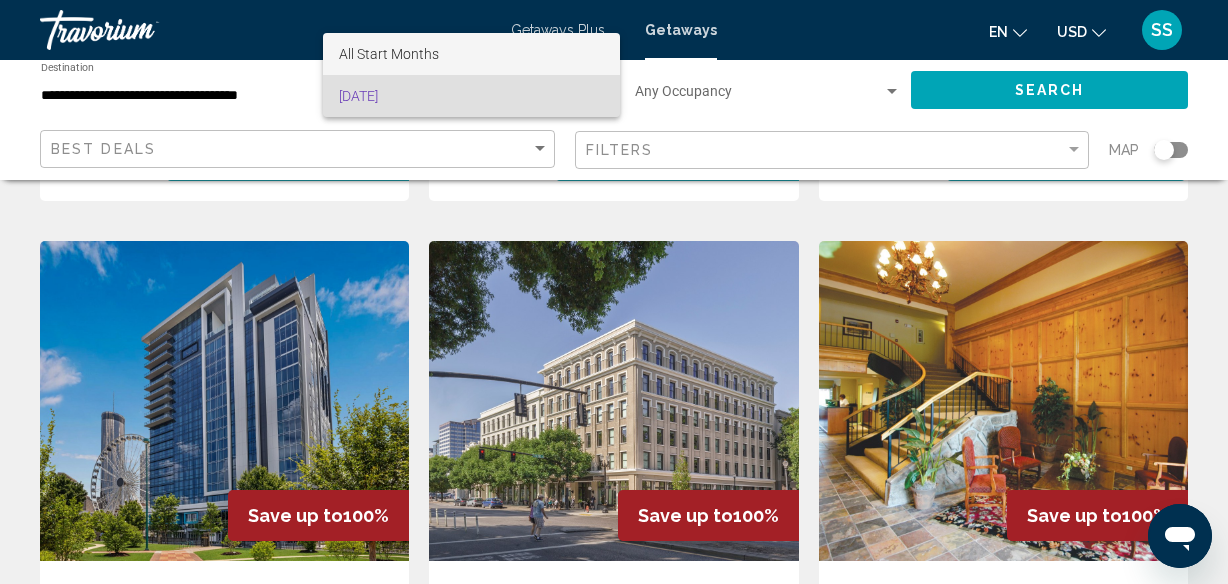 click on "All Start Months" at bounding box center [471, 54] 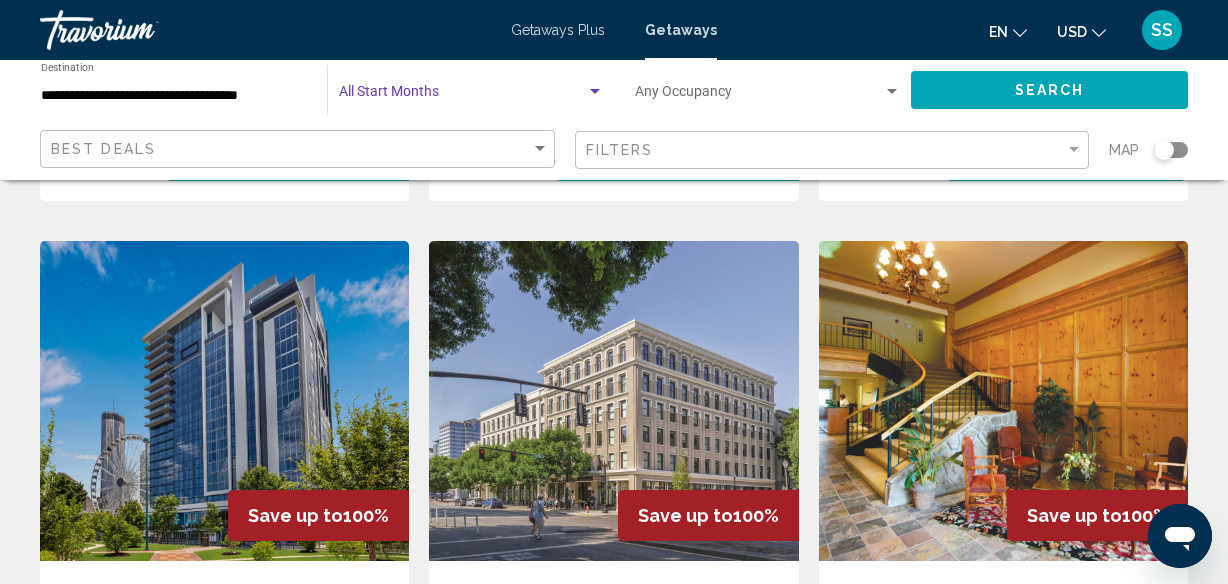 click on "Search" 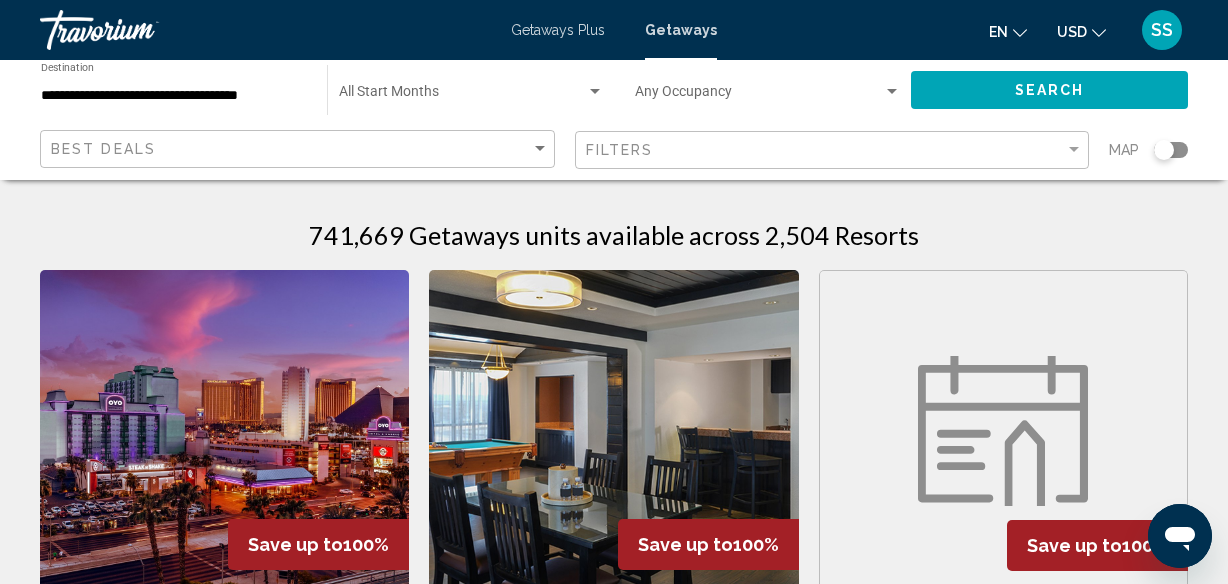 click on "Start Month All Start Months" 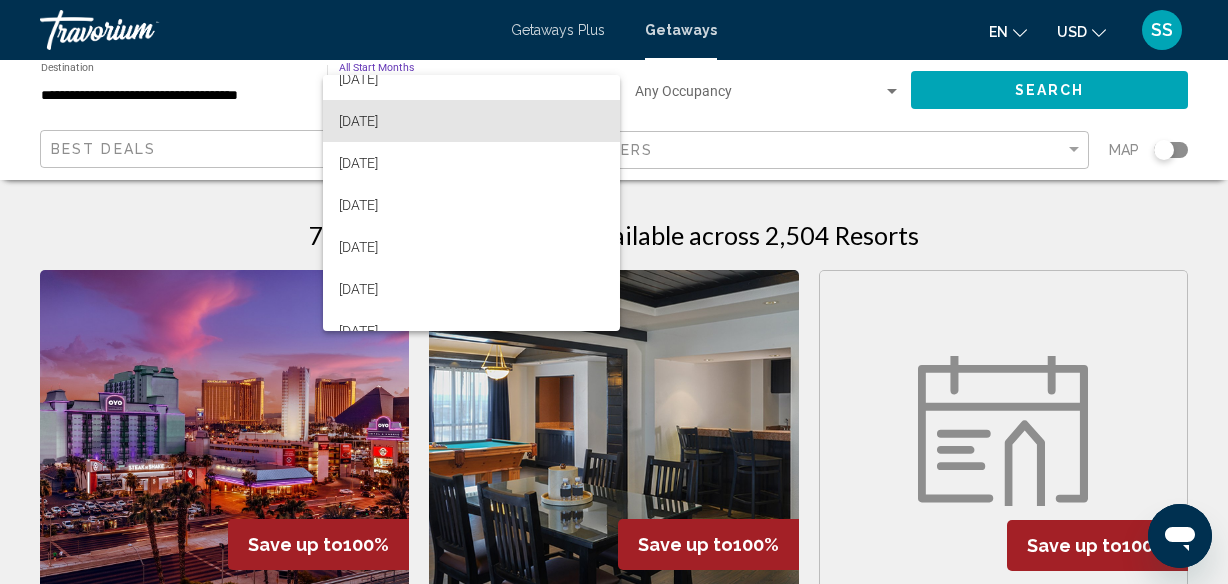 scroll, scrollTop: 194, scrollLeft: 0, axis: vertical 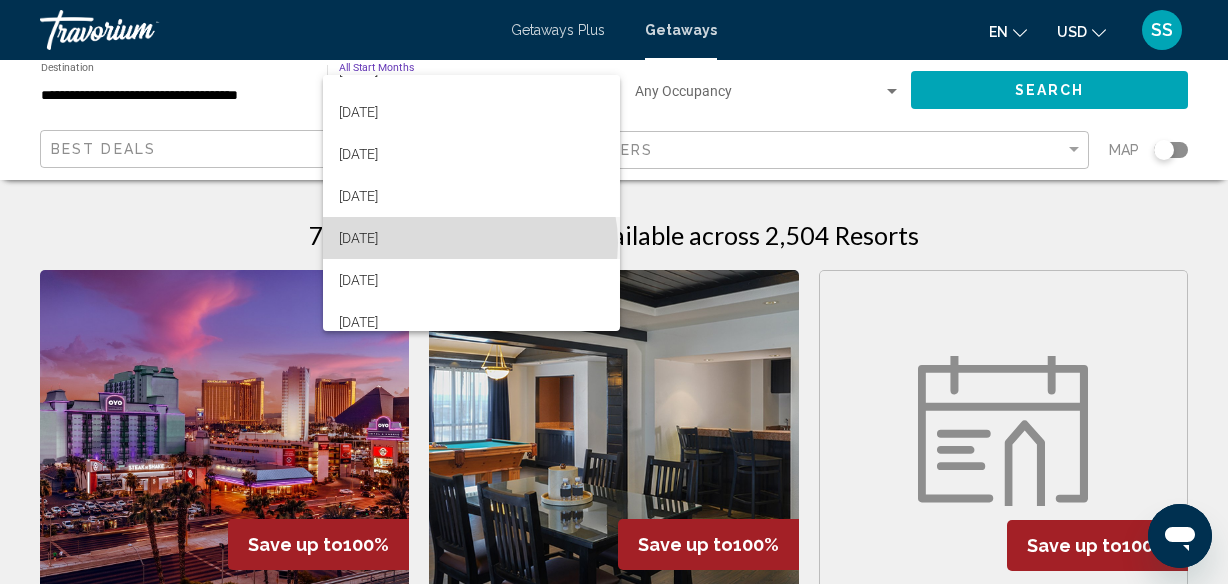 click on "[DATE]" at bounding box center (471, 238) 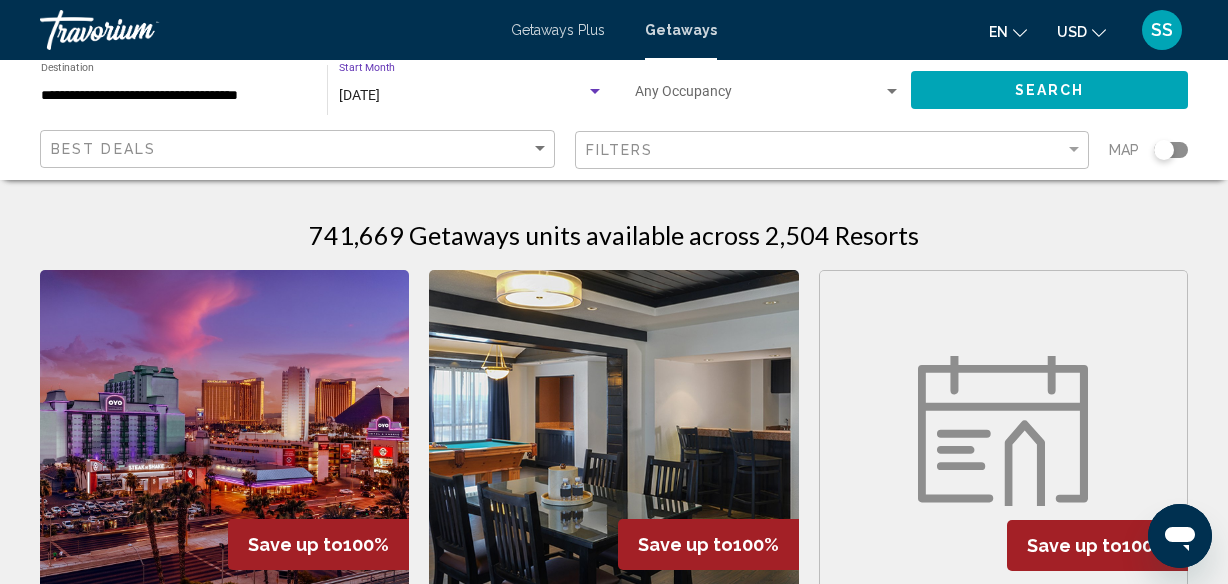 click on "Search" 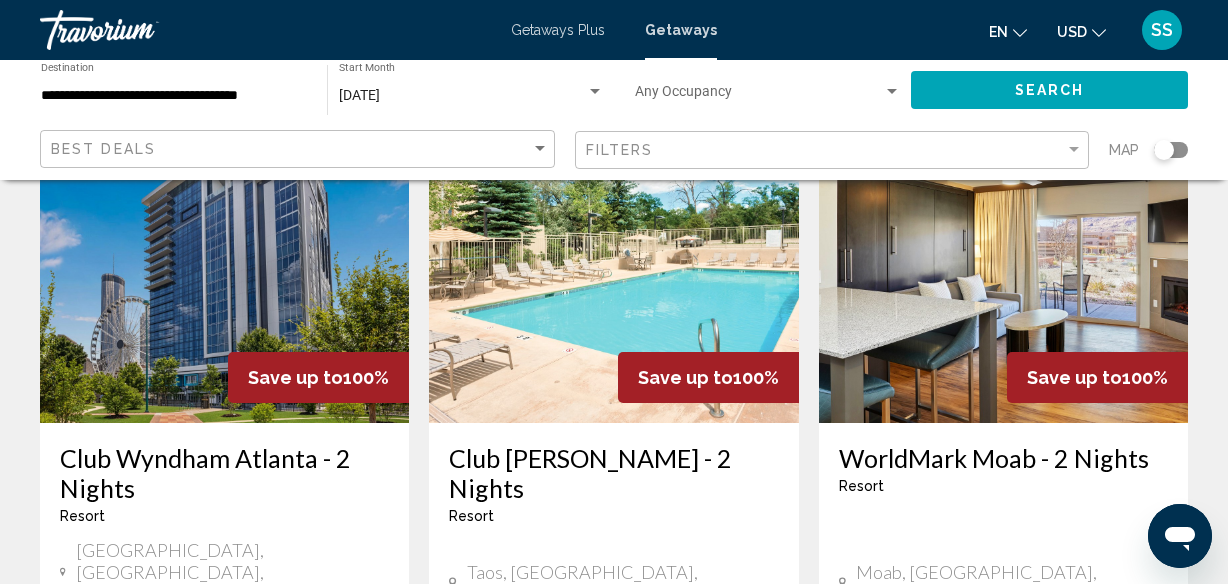 scroll, scrollTop: 1800, scrollLeft: 0, axis: vertical 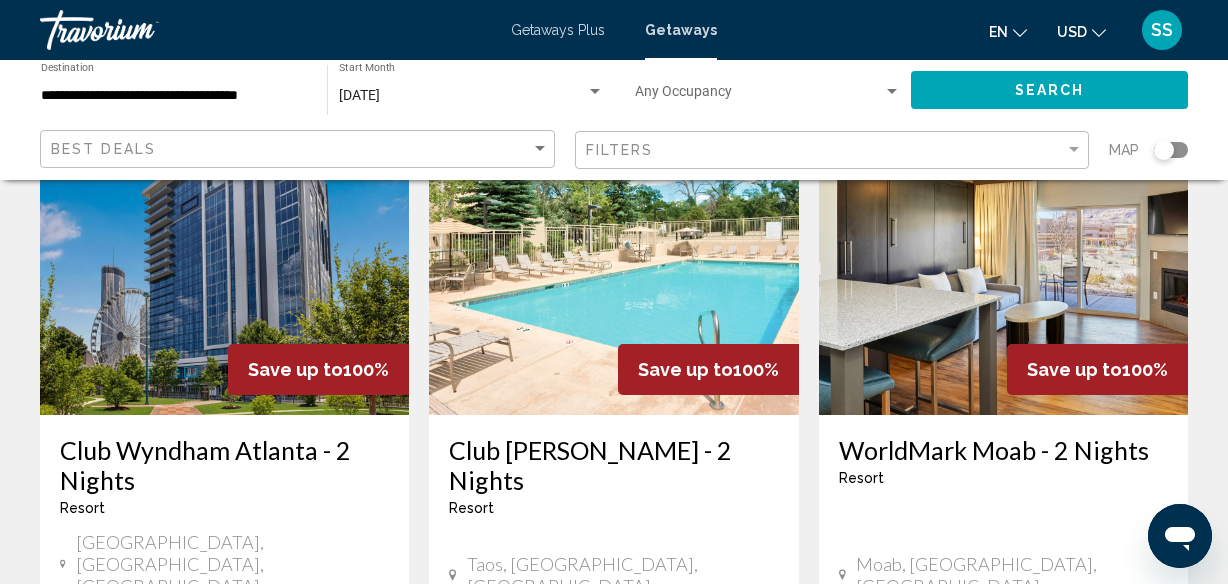 click on "Club Wyndham Atlanta - 2 Nights" at bounding box center [224, 465] 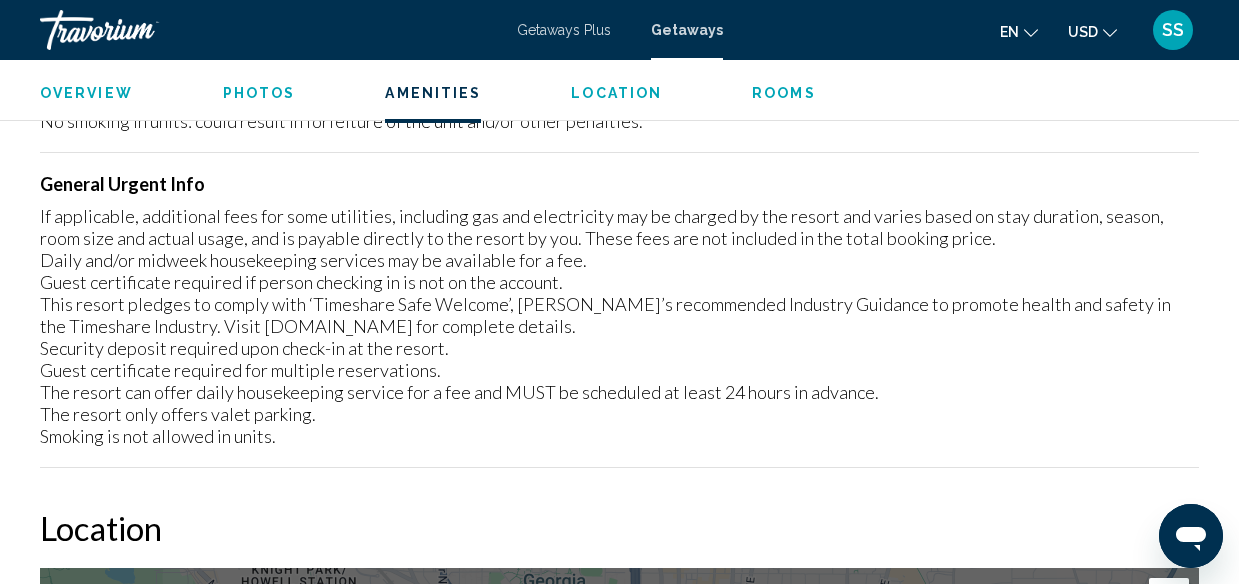 scroll, scrollTop: 2596, scrollLeft: 0, axis: vertical 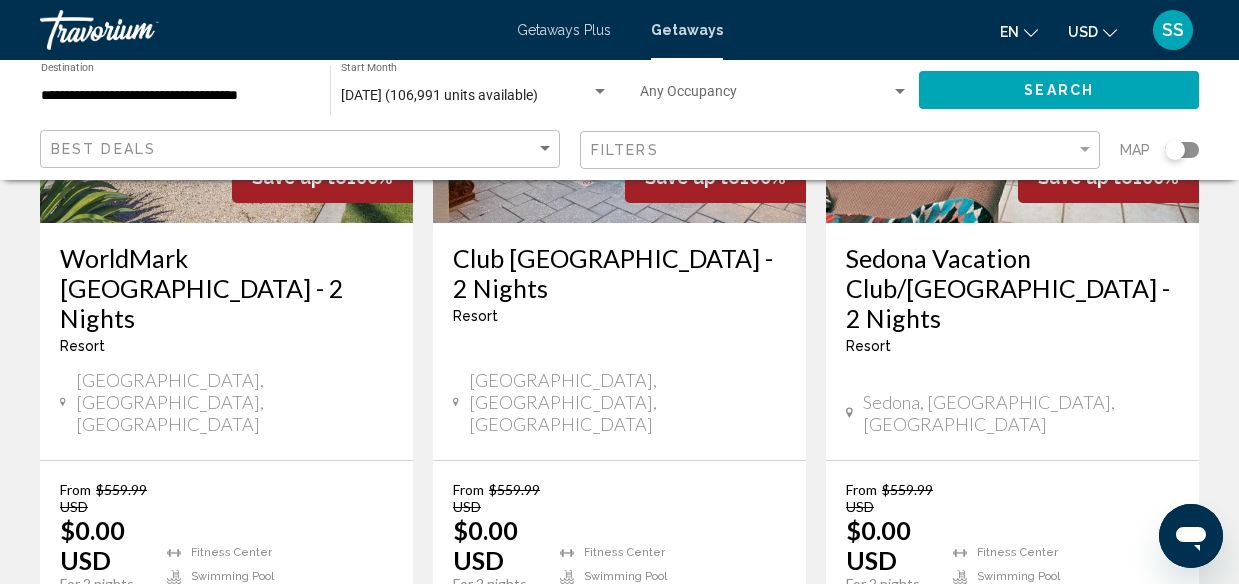 click on "2" at bounding box center (480, 735) 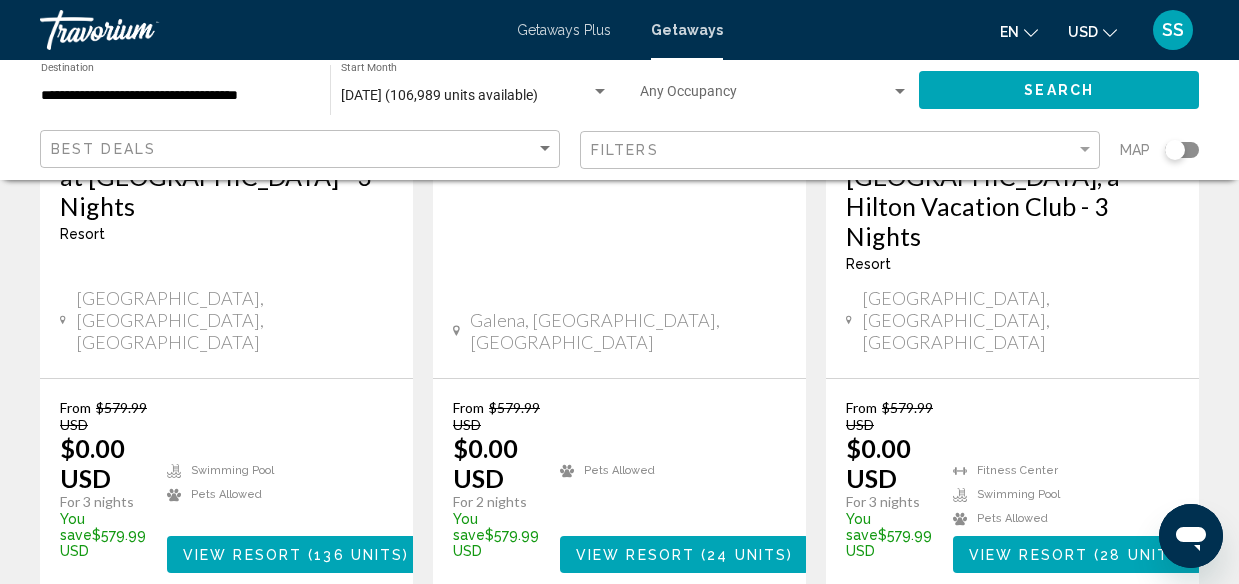scroll, scrollTop: 2887, scrollLeft: 0, axis: vertical 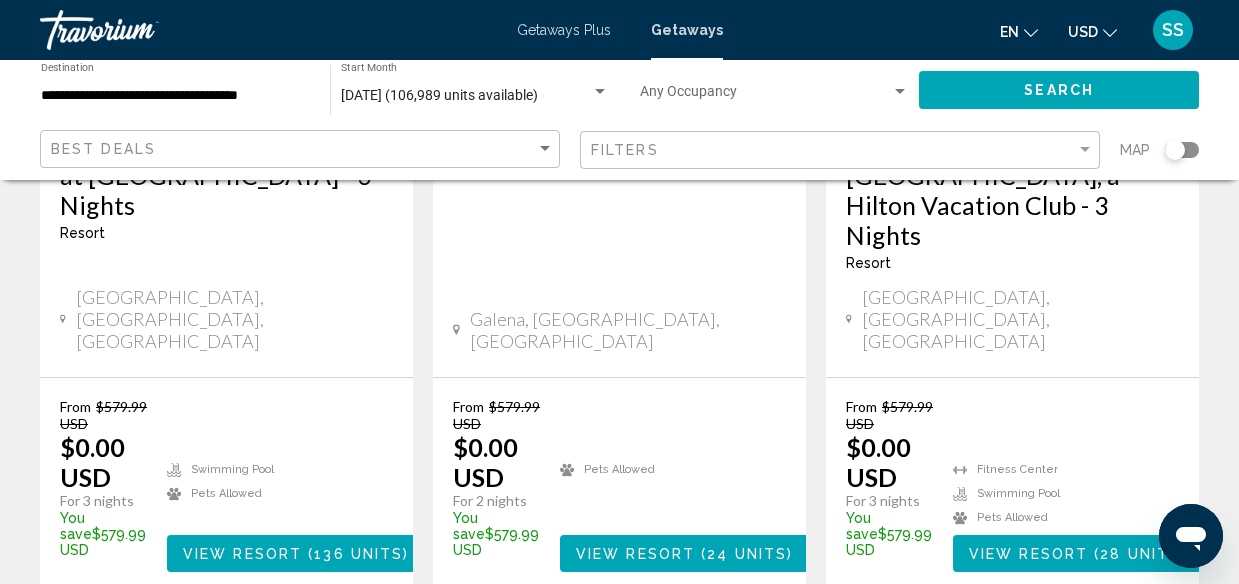 click on "3" at bounding box center (550, 652) 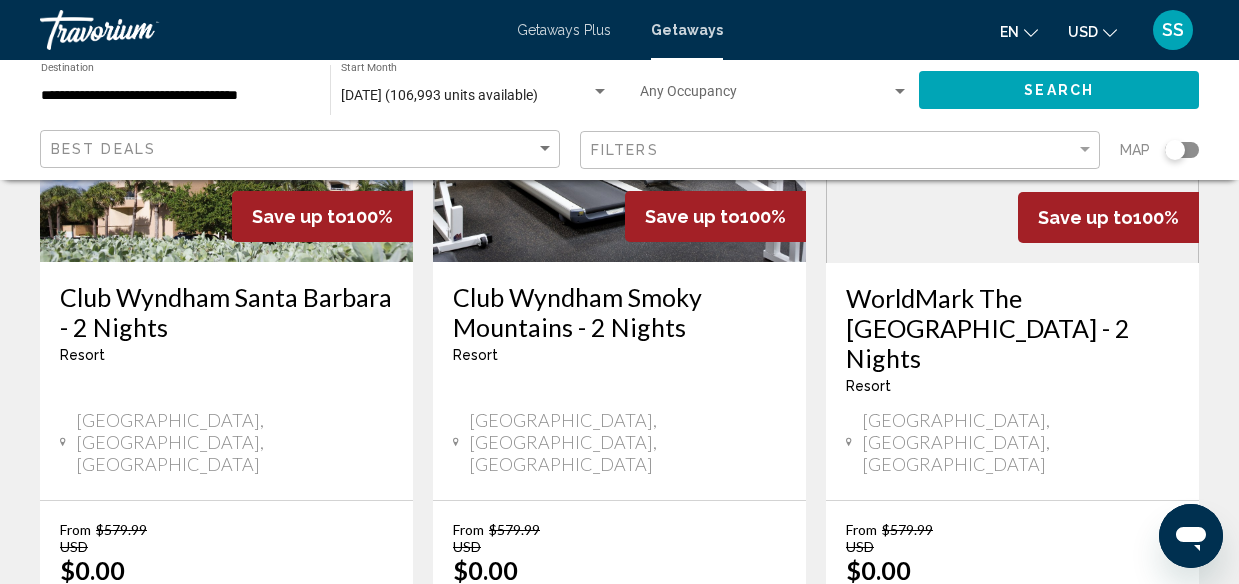 scroll, scrollTop: 2834, scrollLeft: 0, axis: vertical 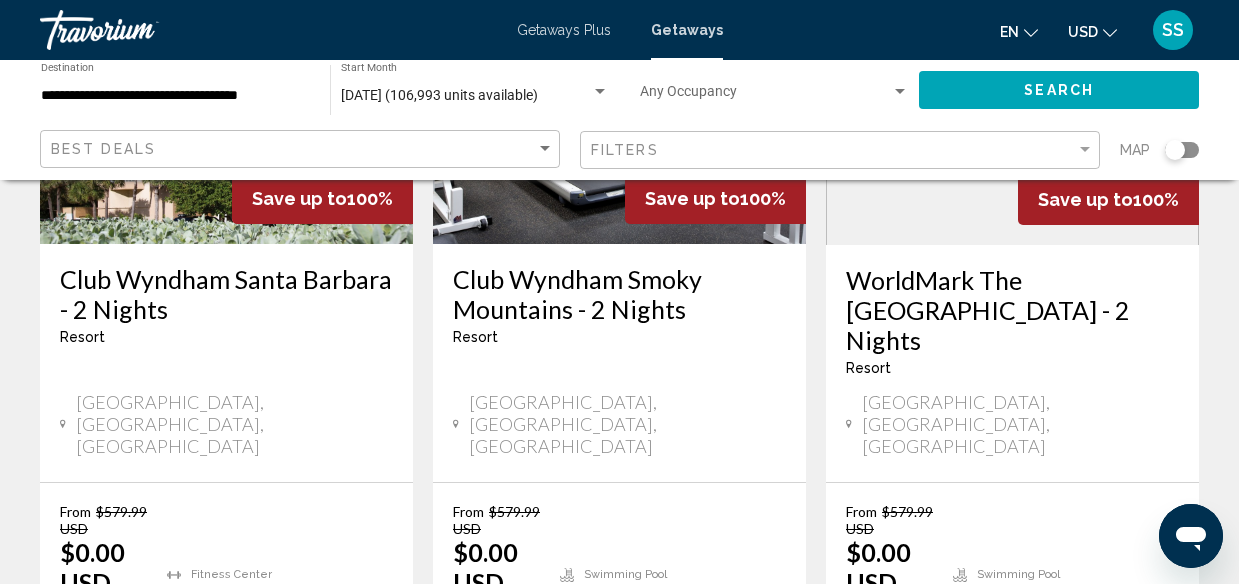 click on "page  4" at bounding box center (619, 757) 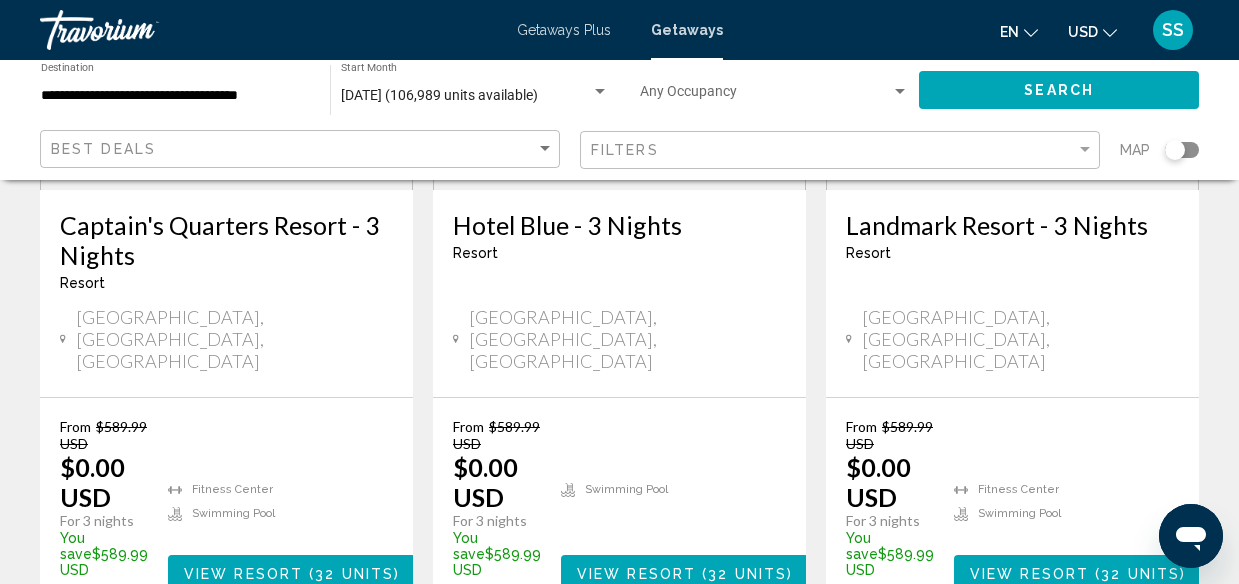 scroll, scrollTop: 2870, scrollLeft: 0, axis: vertical 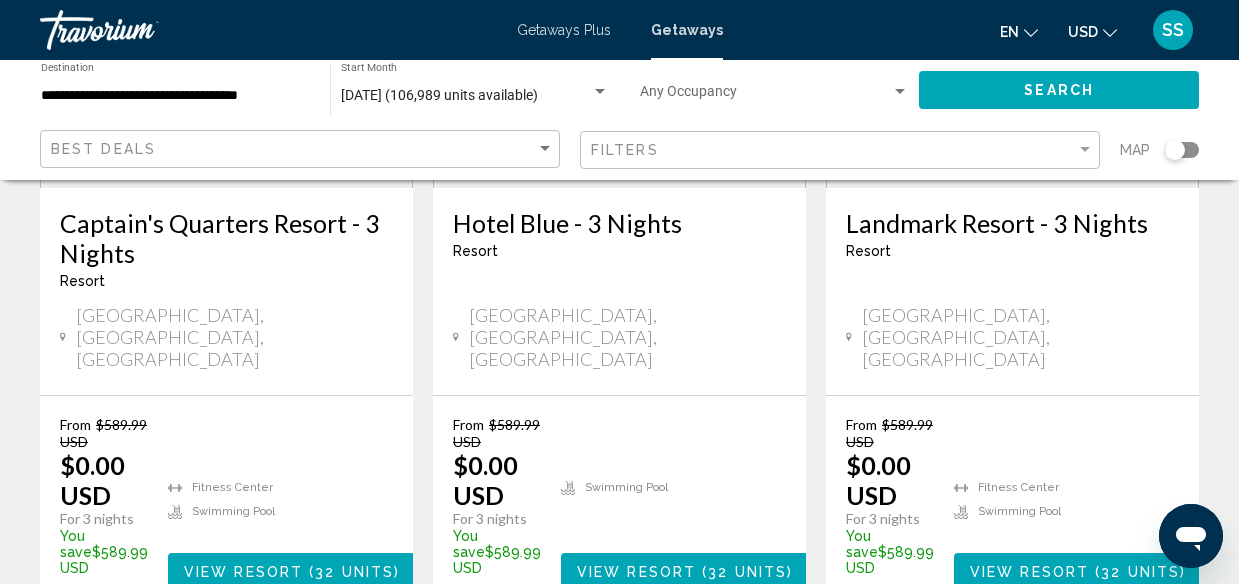 click on "page  5" at bounding box center [689, 670] 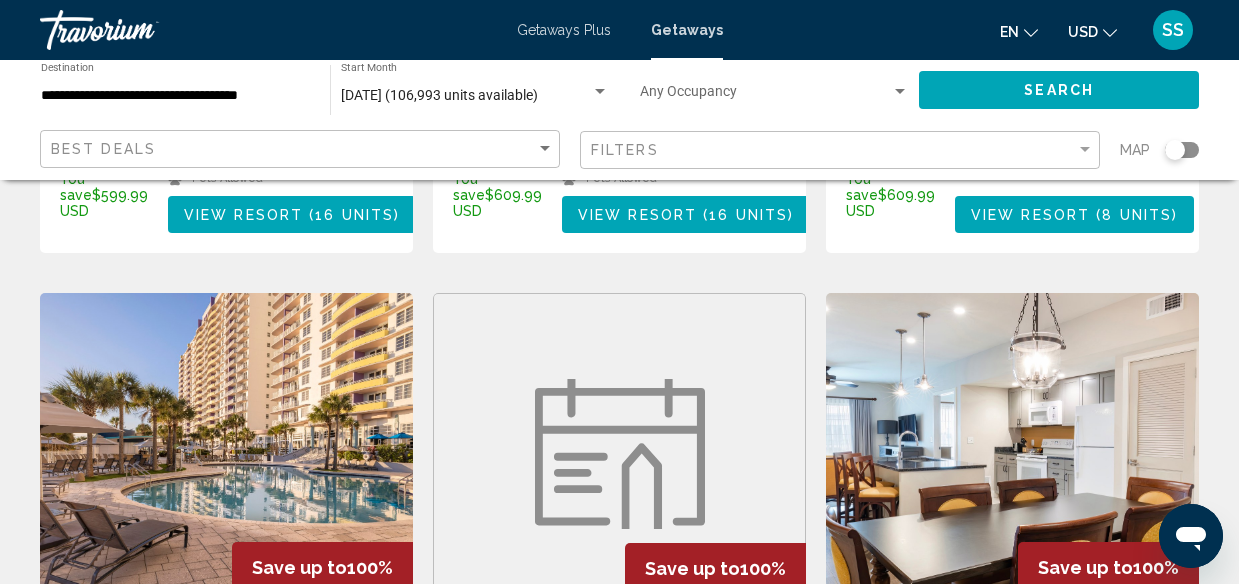 scroll, scrollTop: 1579, scrollLeft: 0, axis: vertical 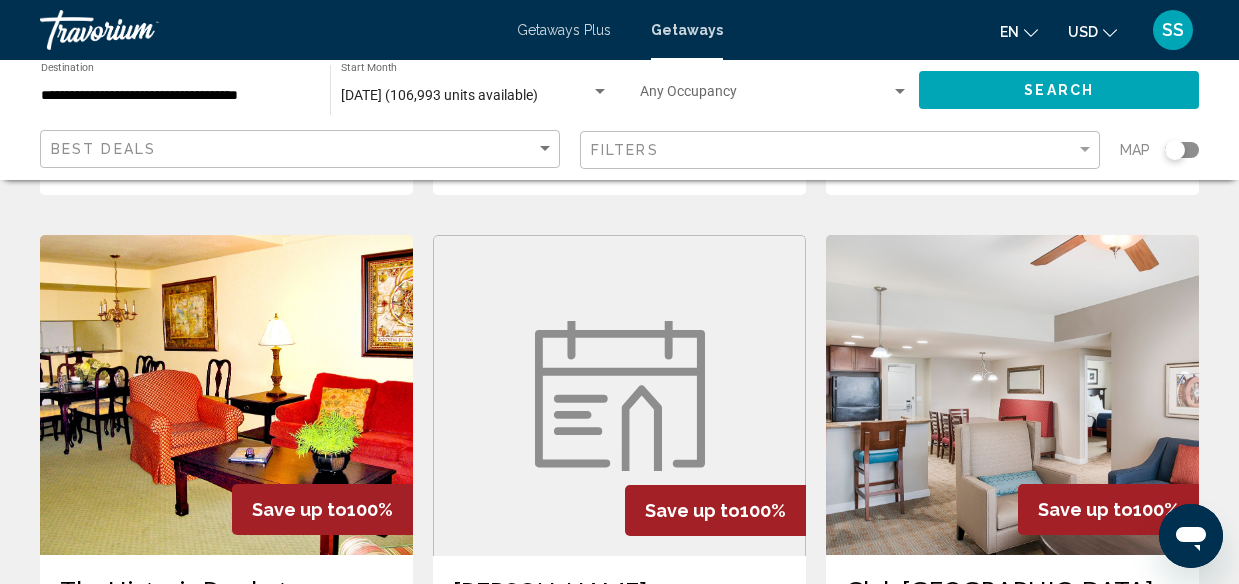 click at bounding box center (1012, 395) 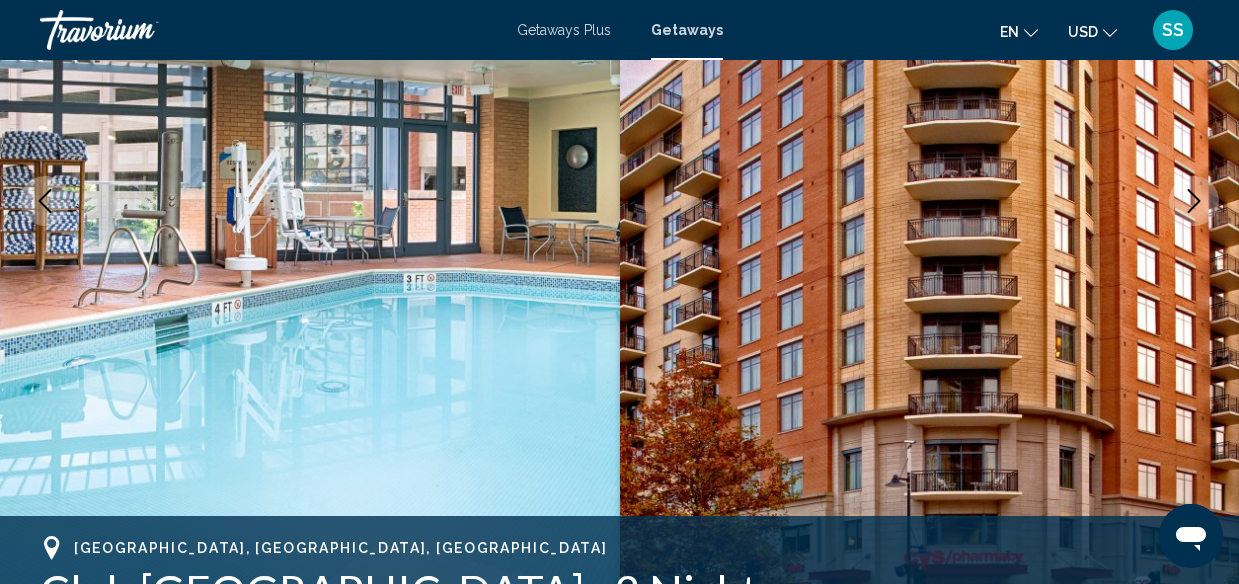 scroll, scrollTop: 330, scrollLeft: 0, axis: vertical 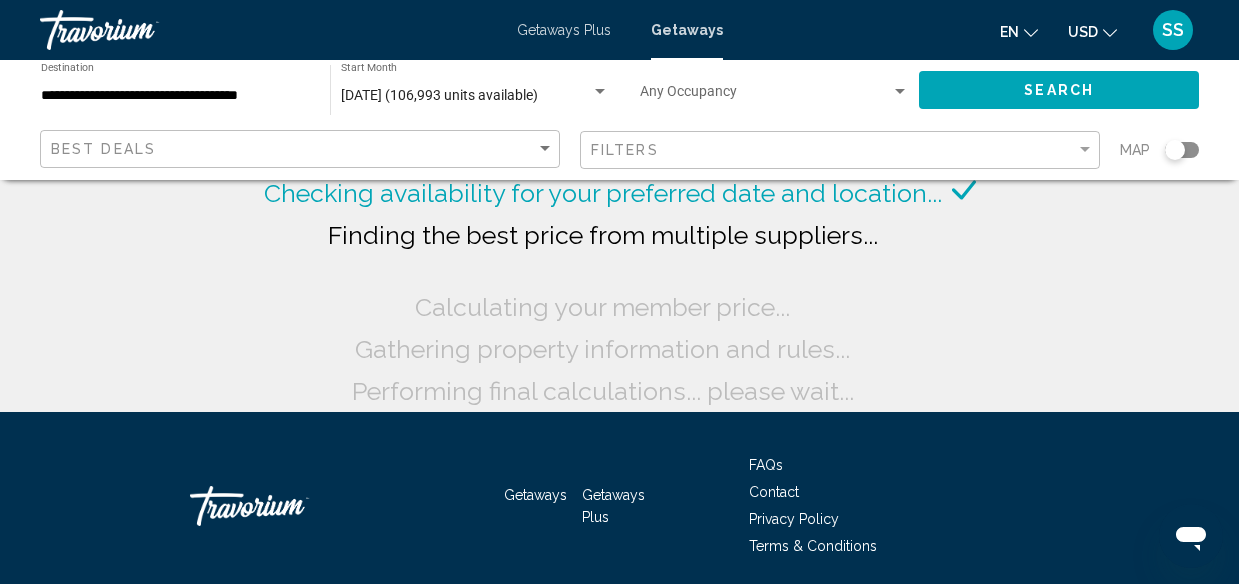 click on "August 2025 (106,993 units available)" at bounding box center [439, 95] 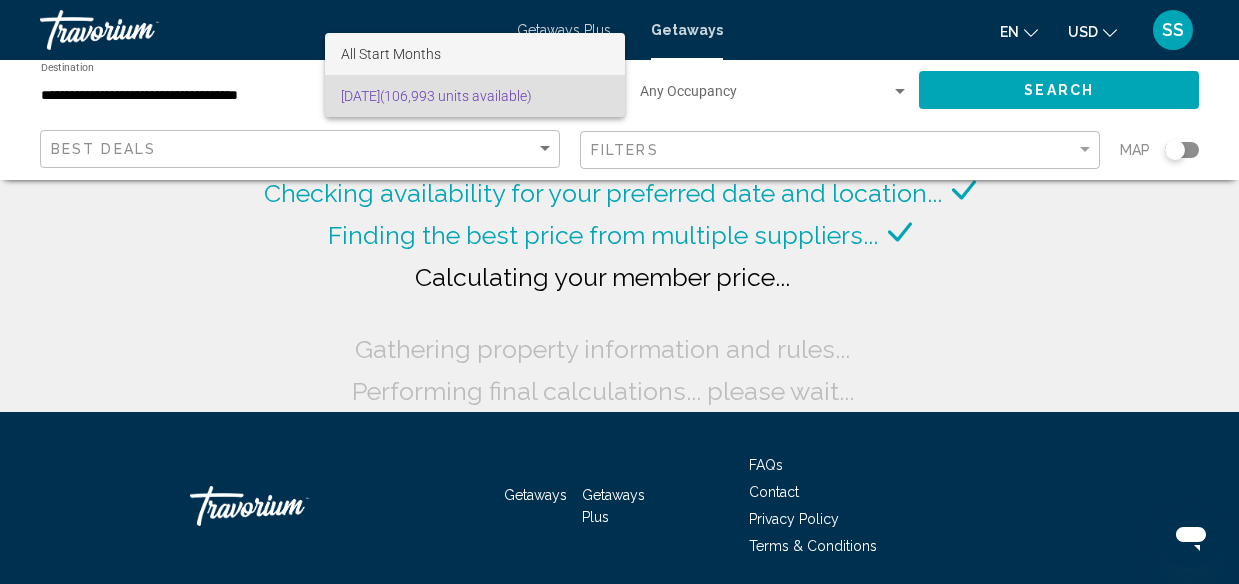 click on "All Start Months" at bounding box center (391, 54) 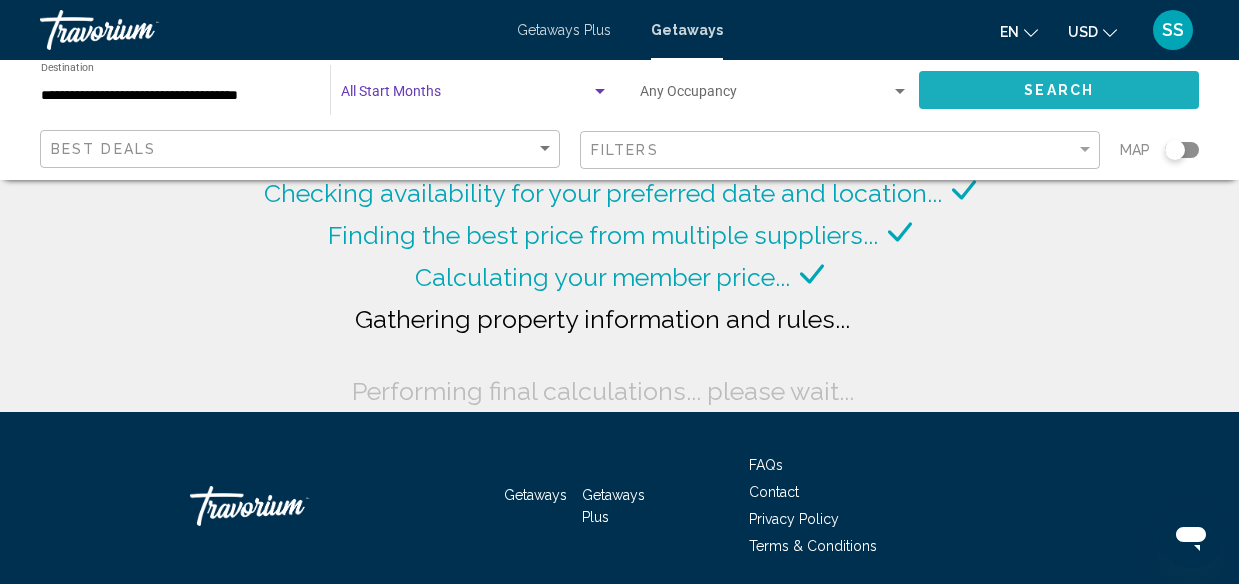 click on "Search" 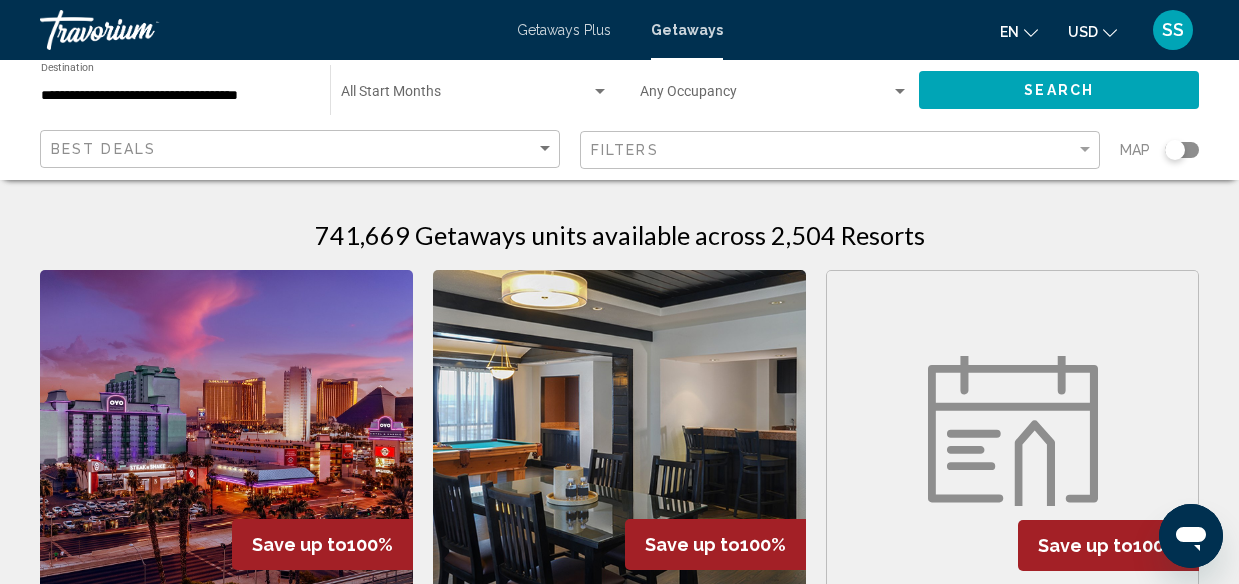 click at bounding box center [466, 96] 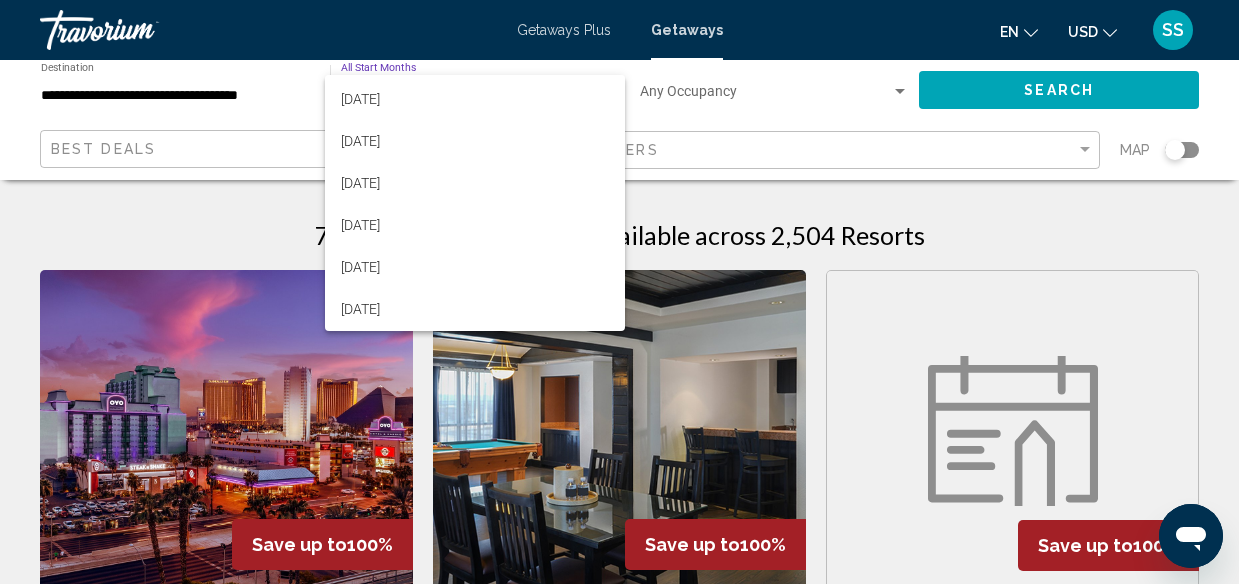 scroll, scrollTop: 340, scrollLeft: 0, axis: vertical 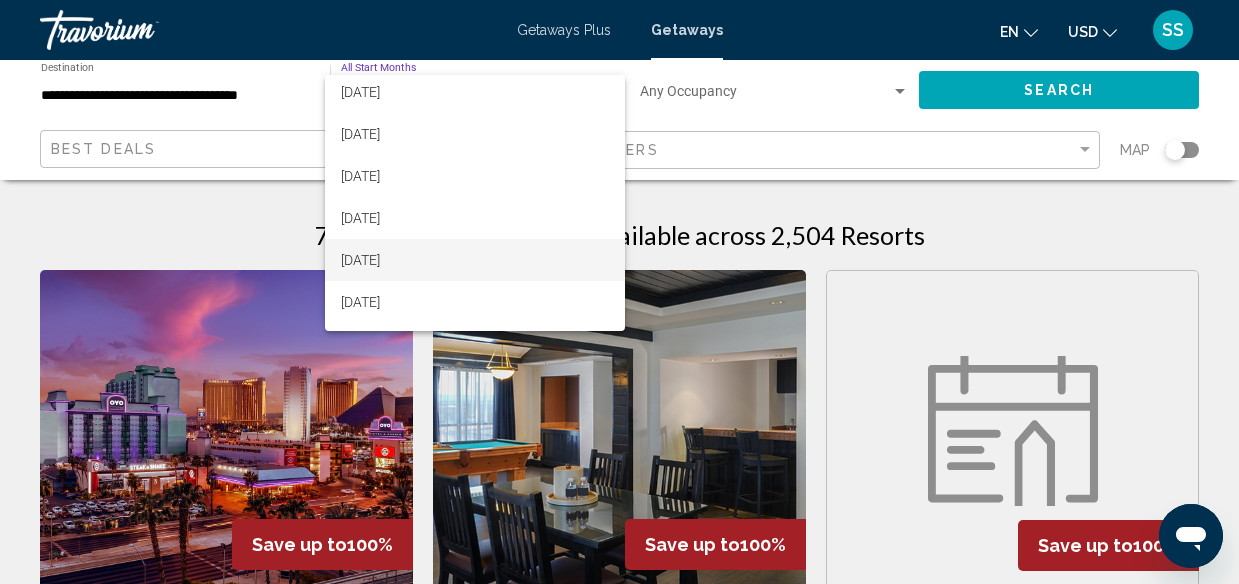 click on "[DATE]" at bounding box center [475, 260] 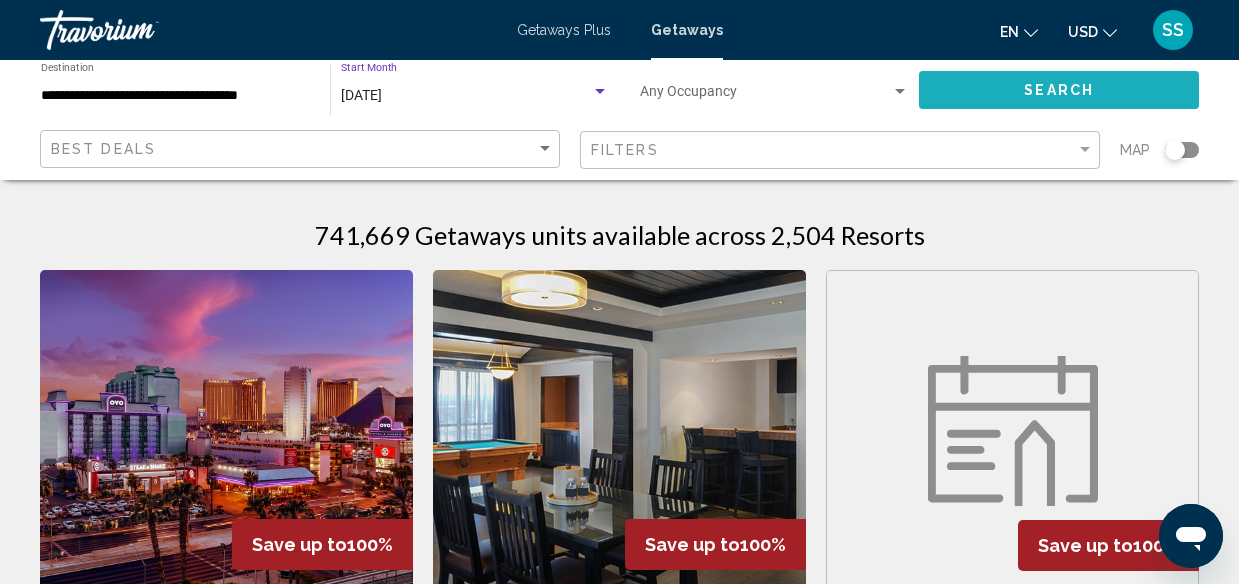 click on "Search" 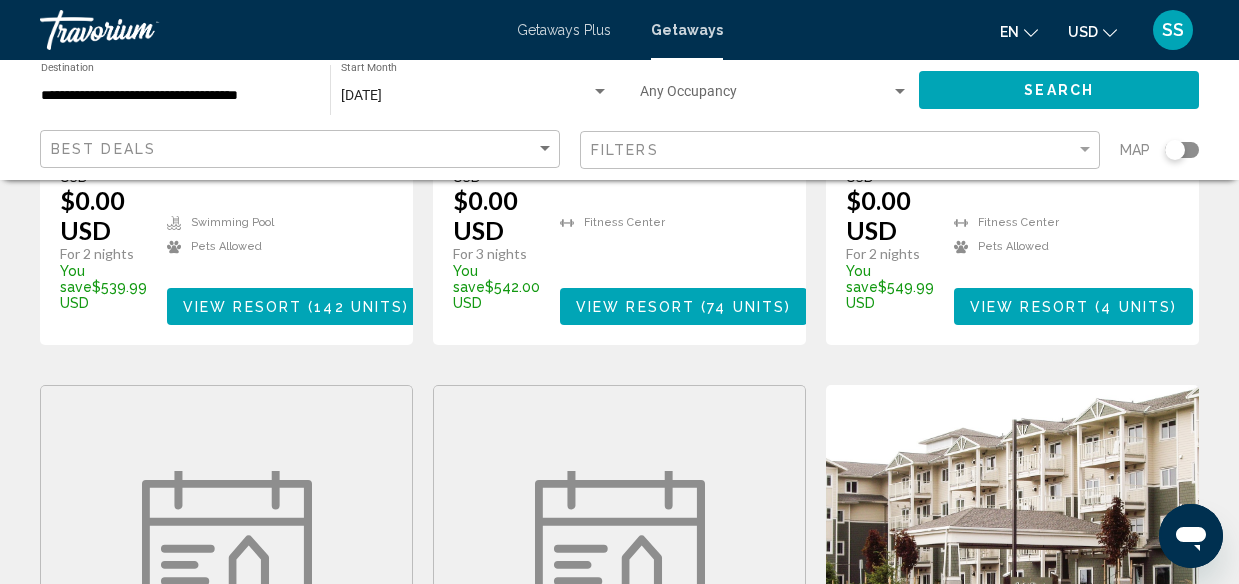 scroll, scrollTop: 1508, scrollLeft: 0, axis: vertical 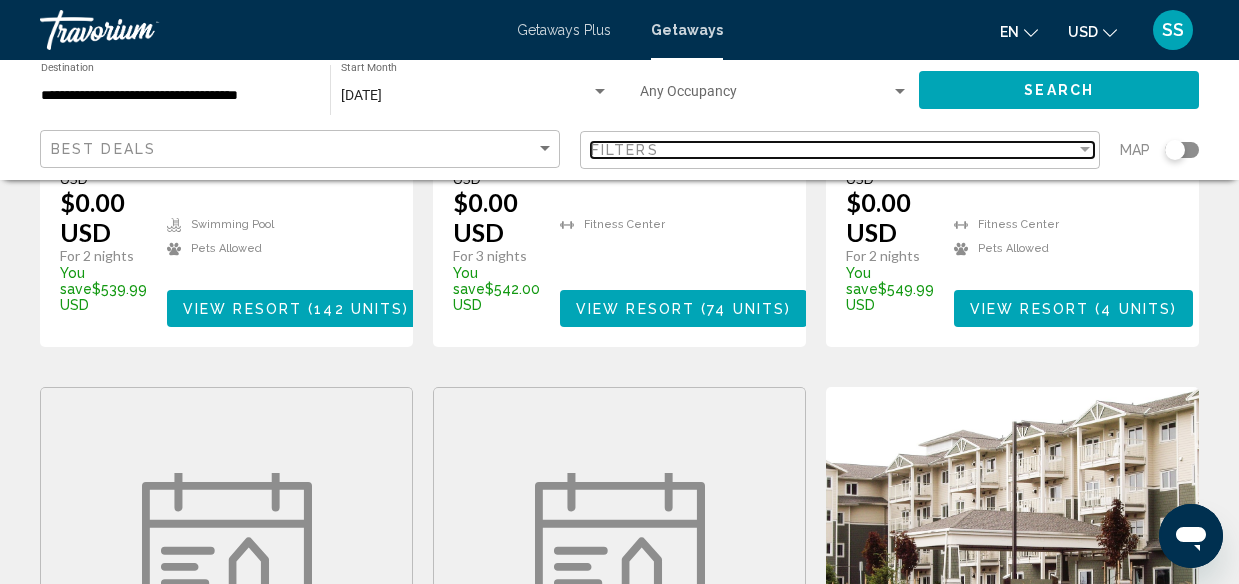 click at bounding box center [1085, 150] 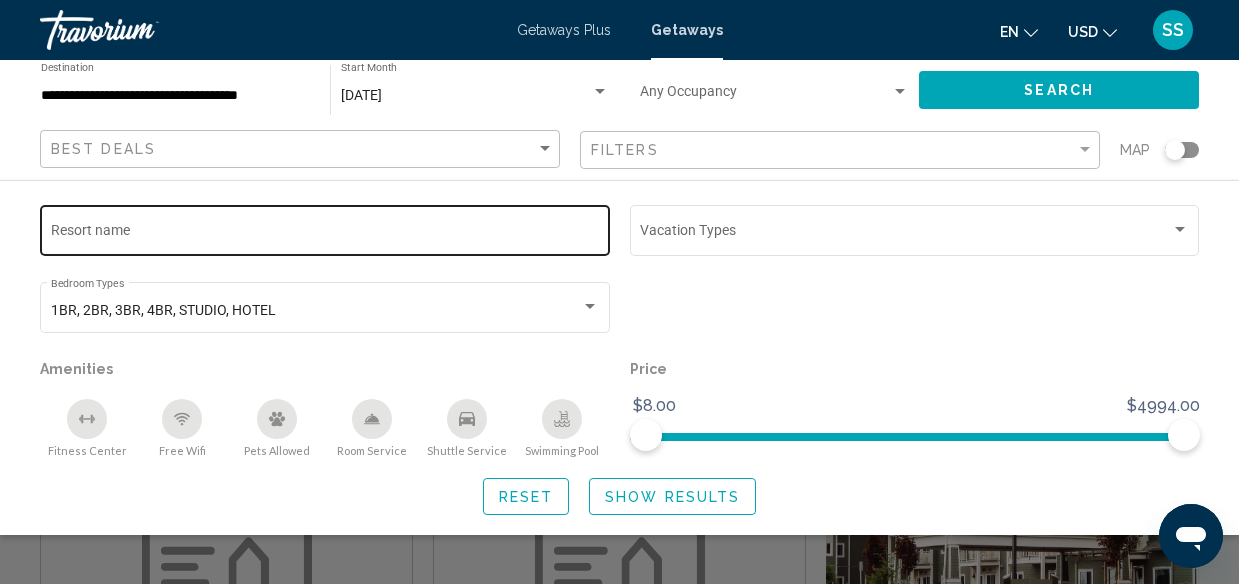 click on "Resort name" at bounding box center (325, 234) 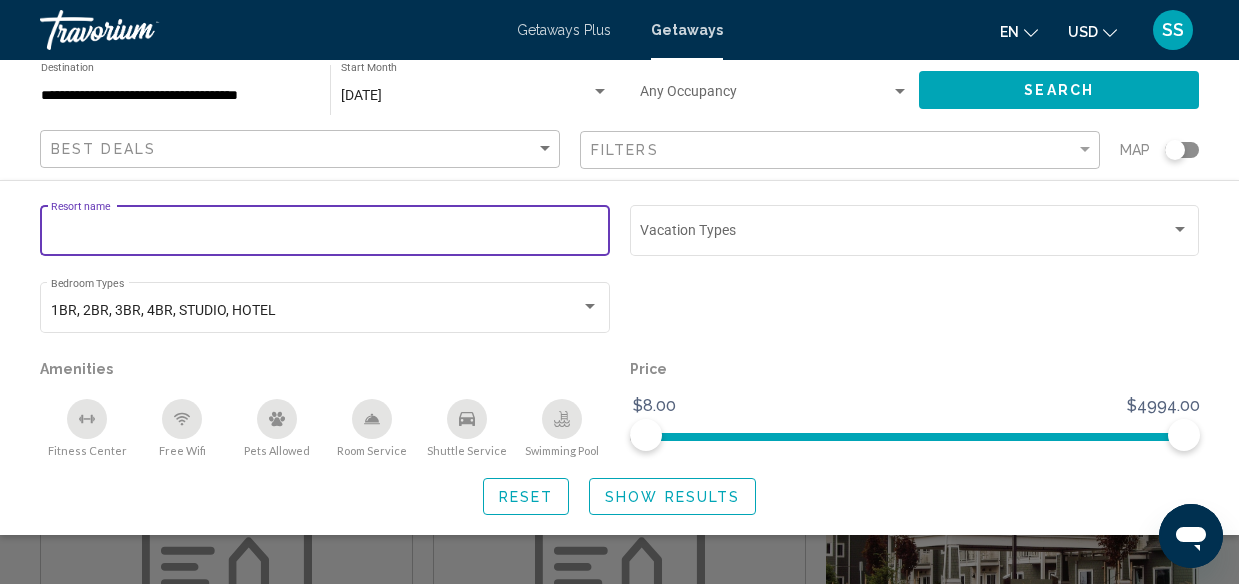click on "Resort name" at bounding box center [325, 234] 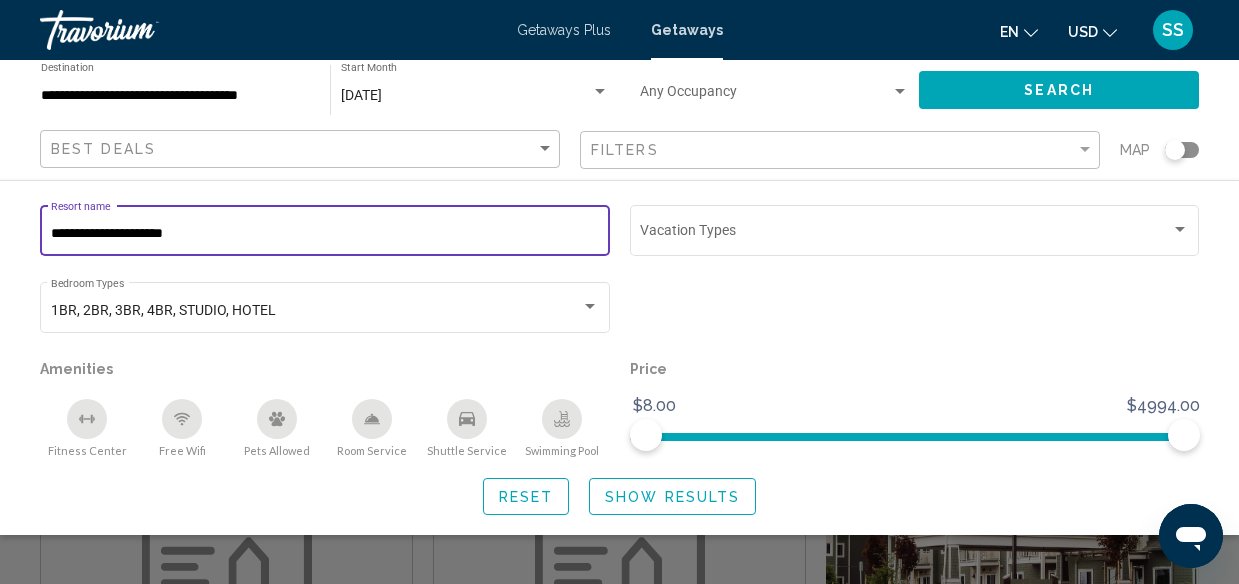 type on "**********" 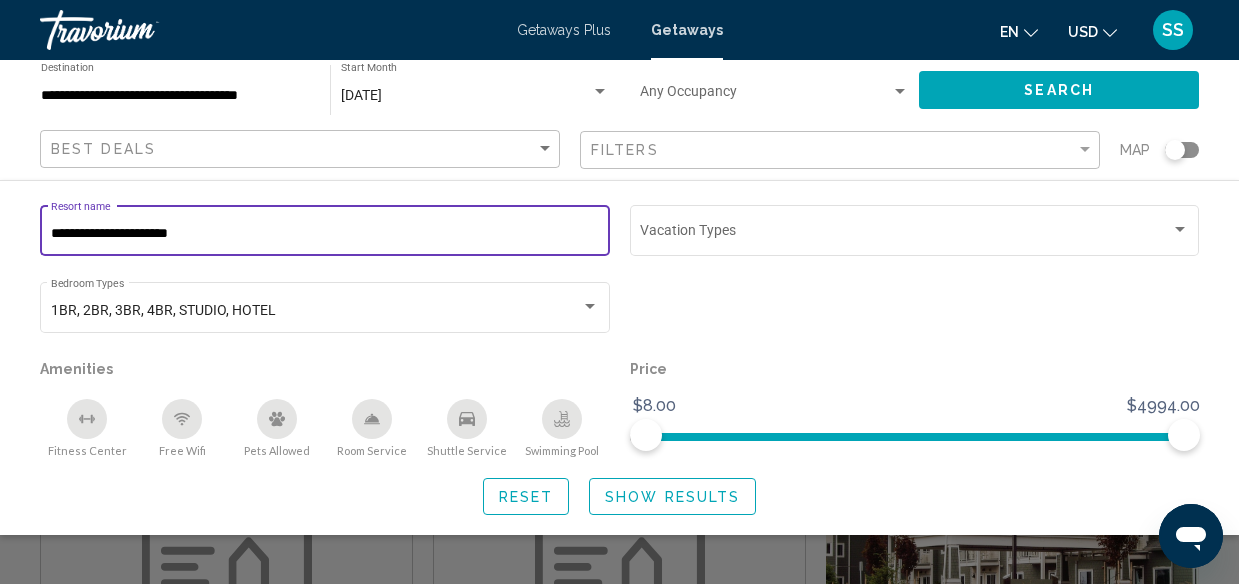 click on "Show Results" 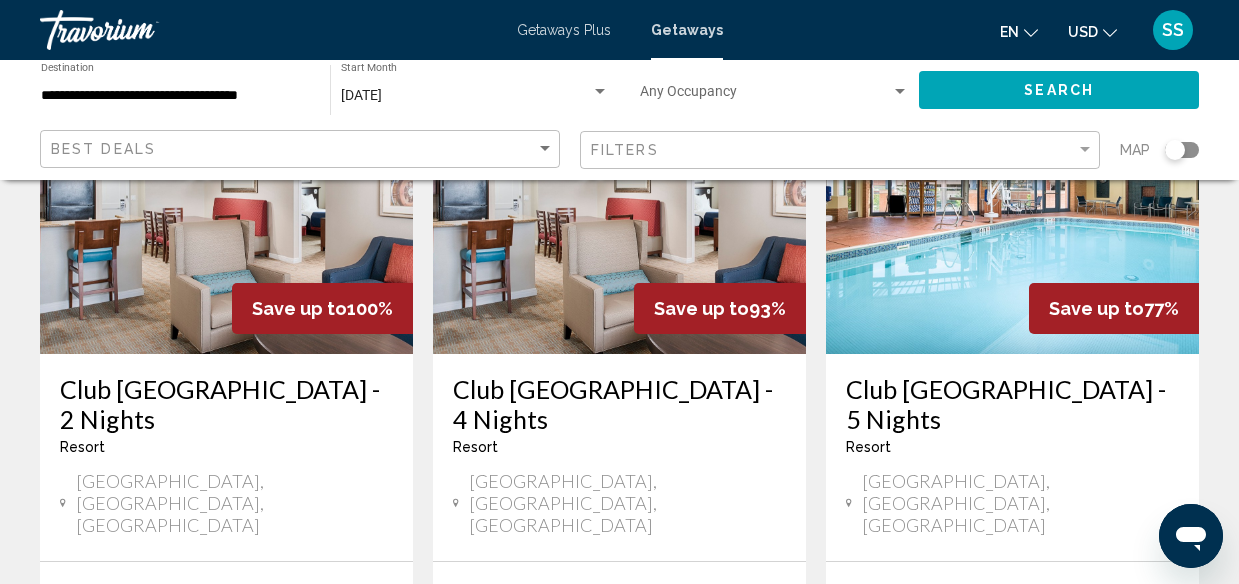 scroll, scrollTop: 224, scrollLeft: 0, axis: vertical 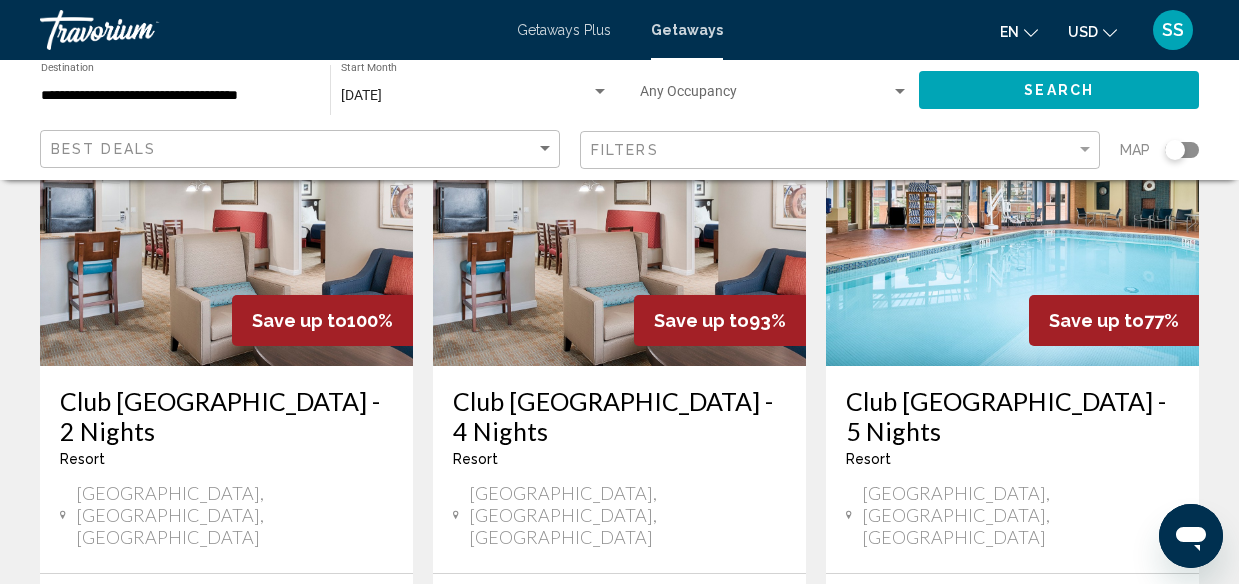 click on "Club Wyndham National Harbor - 4 Nights" at bounding box center [619, 416] 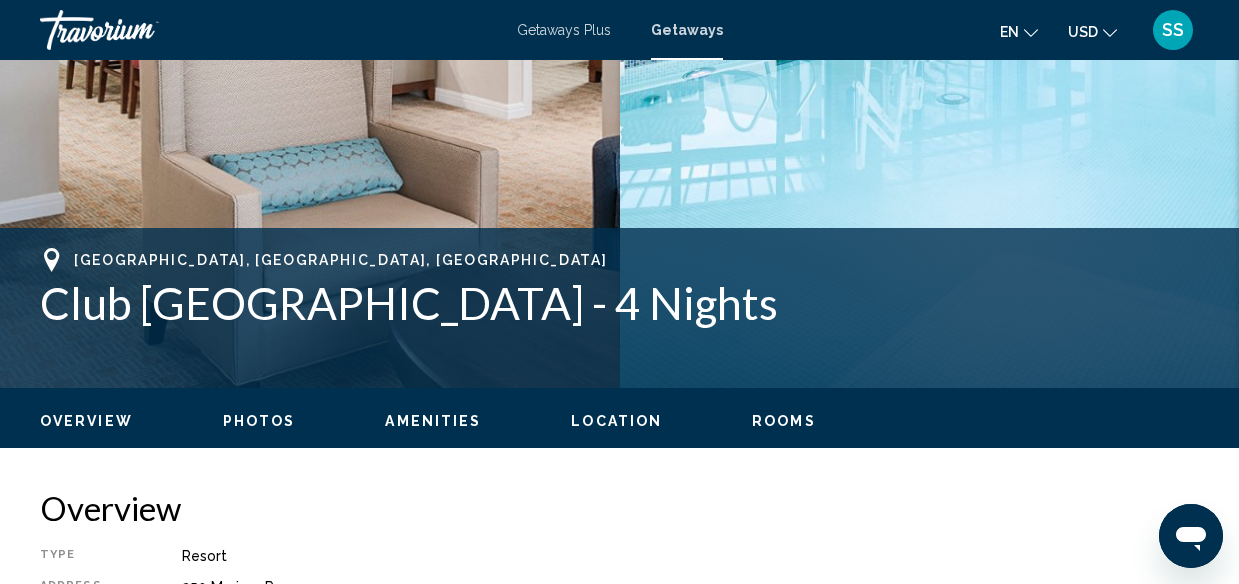 scroll, scrollTop: 621, scrollLeft: 0, axis: vertical 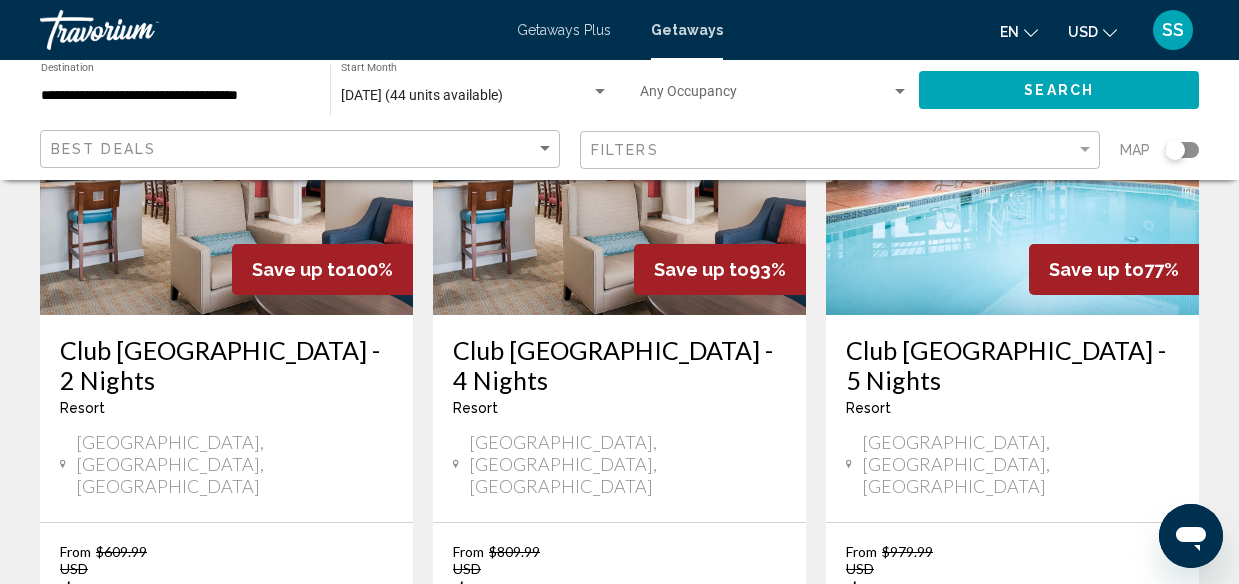 click on "Club [GEOGRAPHIC_DATA] - 2 Nights" at bounding box center [226, 365] 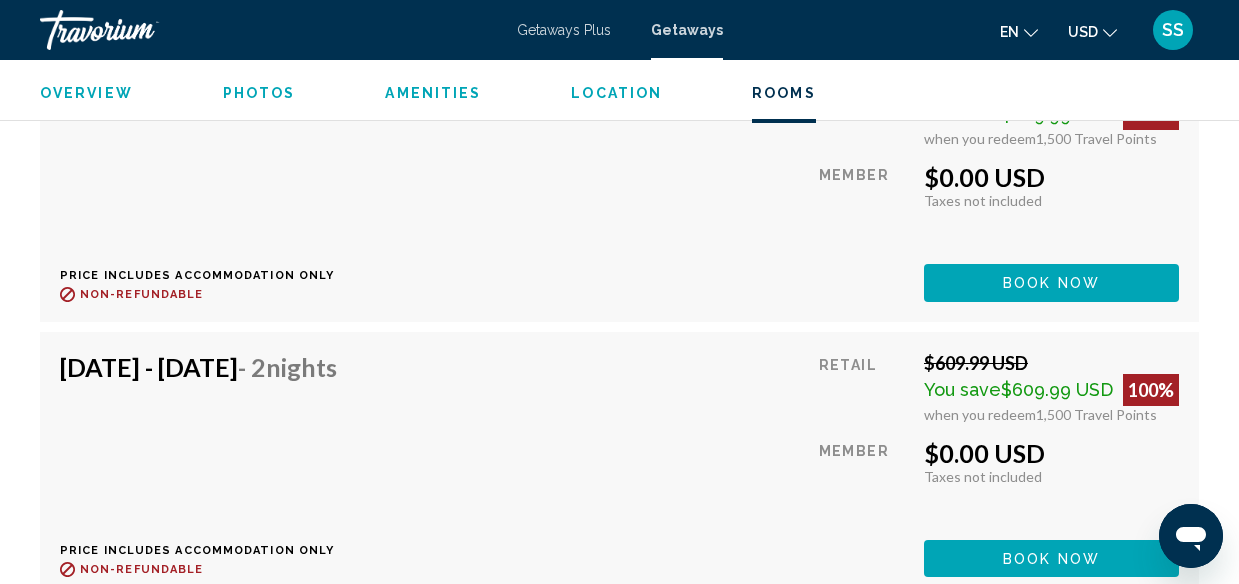 scroll, scrollTop: 4563, scrollLeft: 0, axis: vertical 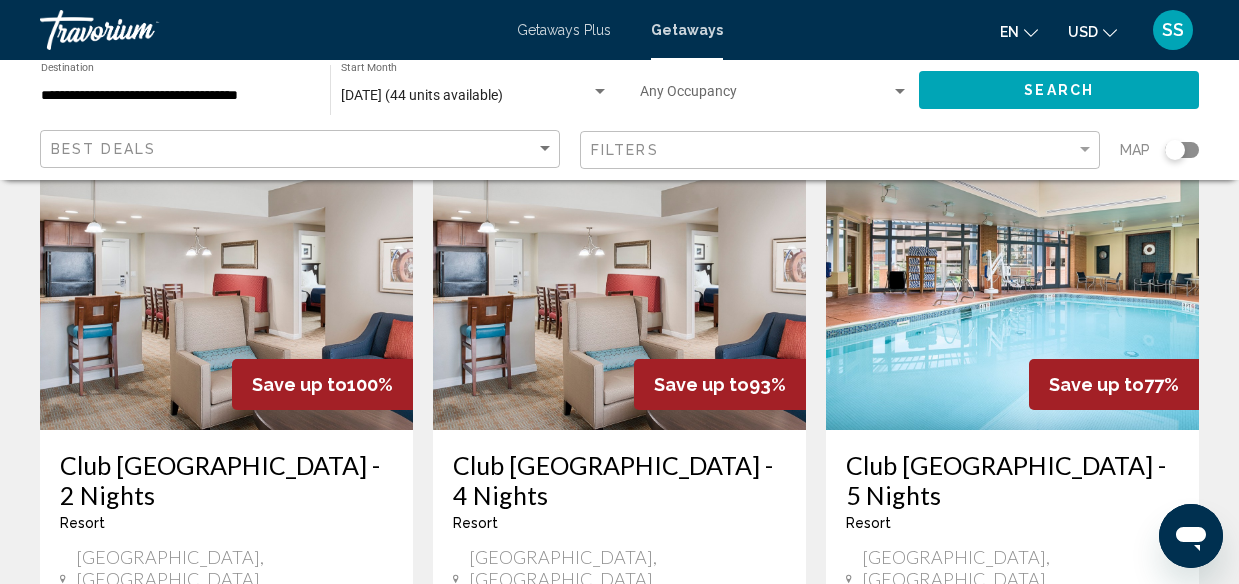 click on "Club Wyndham National Harbor - 5 Nights" at bounding box center (1012, 480) 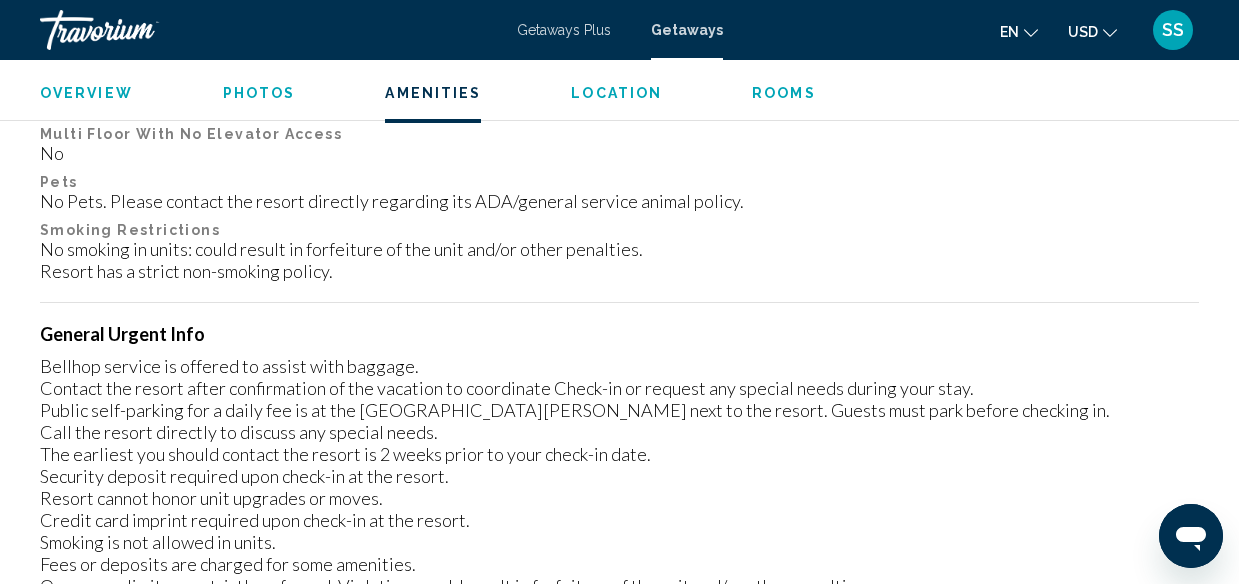 scroll, scrollTop: 2552, scrollLeft: 0, axis: vertical 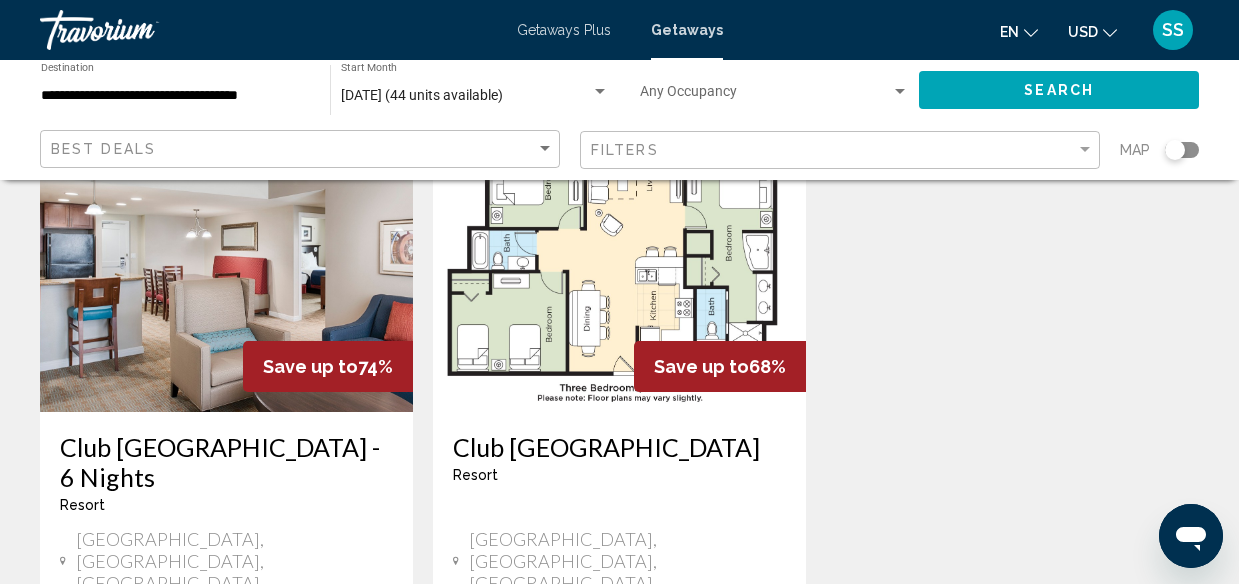 click on "Club Wyndham National Harbor - 6 Nights" at bounding box center [226, 462] 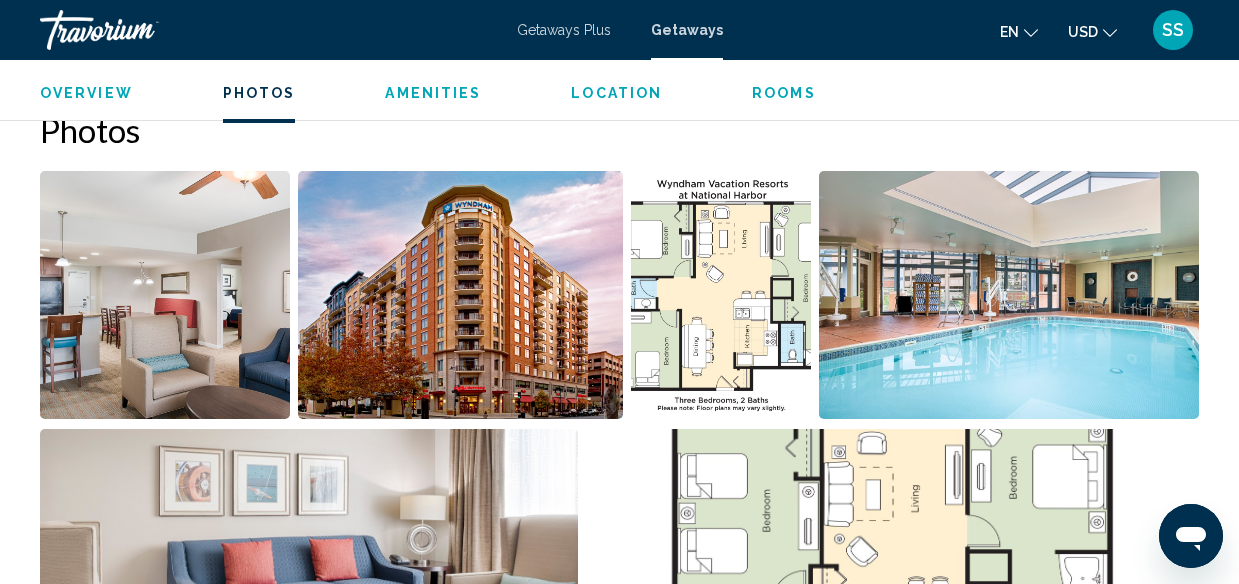 scroll, scrollTop: 1236, scrollLeft: 0, axis: vertical 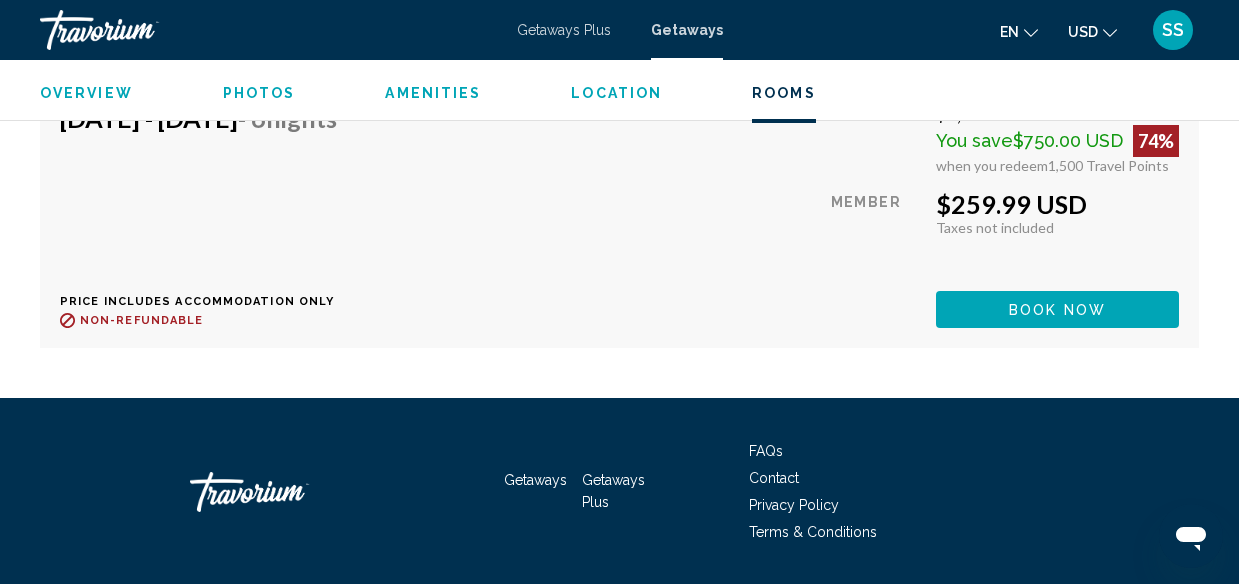 click on "Getaways Getaways Plus FAQs Contact Privacy Policy Terms & Conditions" at bounding box center [619, 492] 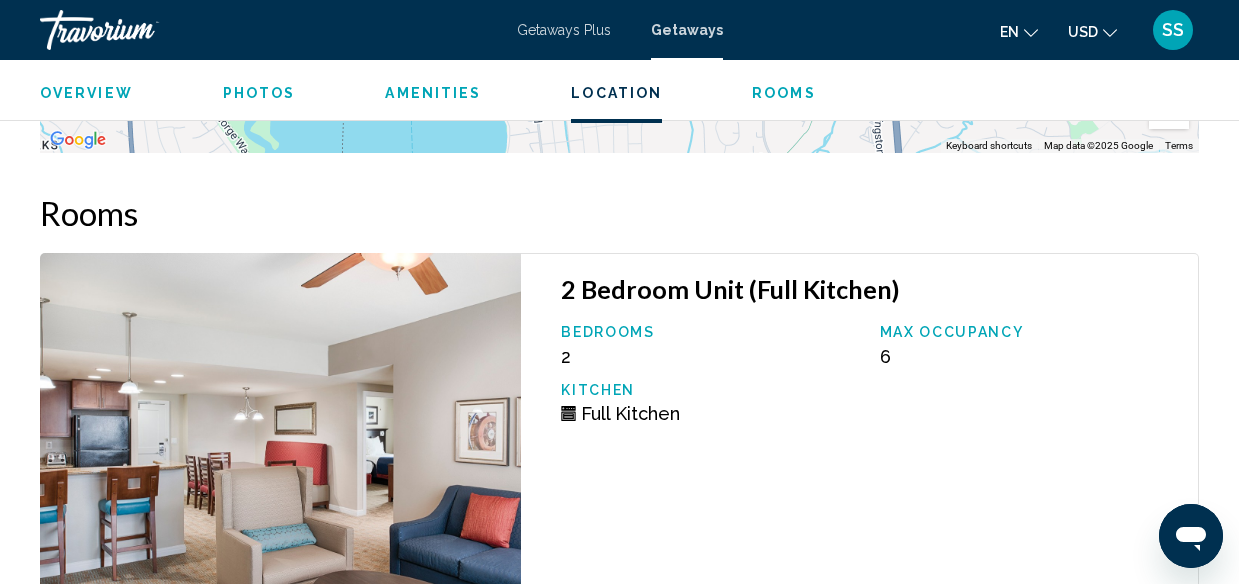 scroll, scrollTop: 3831, scrollLeft: 0, axis: vertical 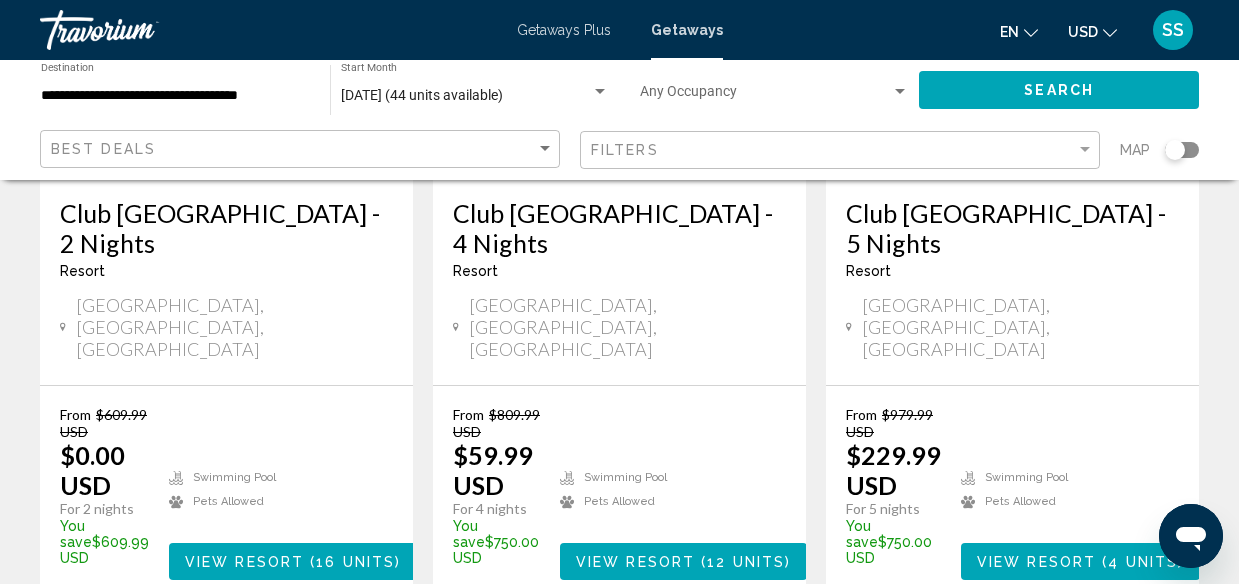 click on "View Resort" at bounding box center [635, 562] 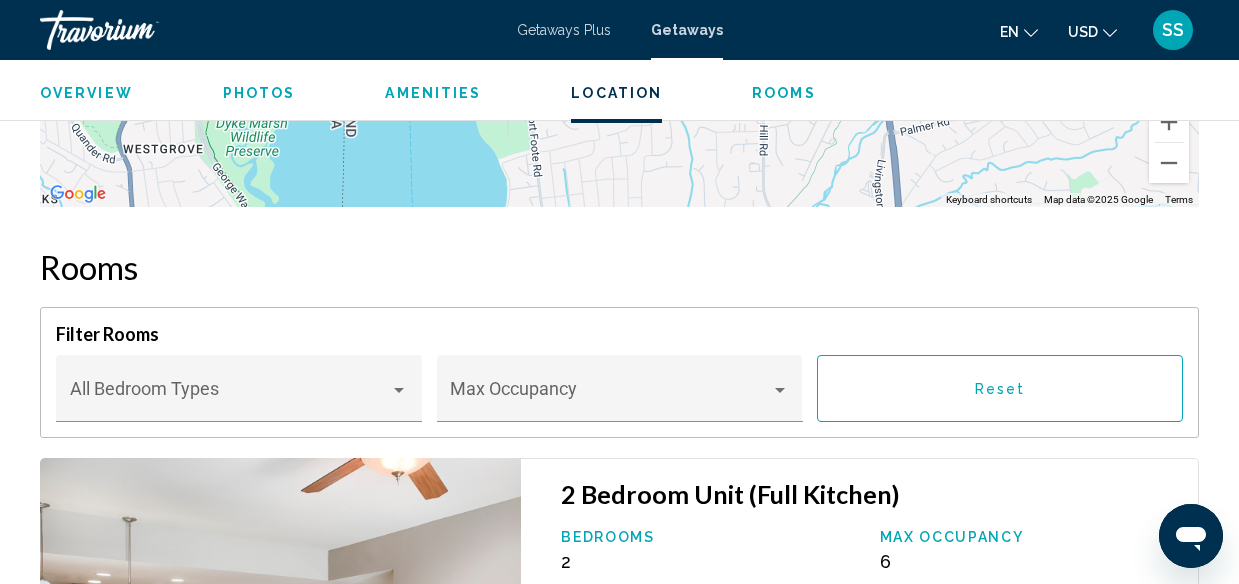 scroll, scrollTop: 3811, scrollLeft: 0, axis: vertical 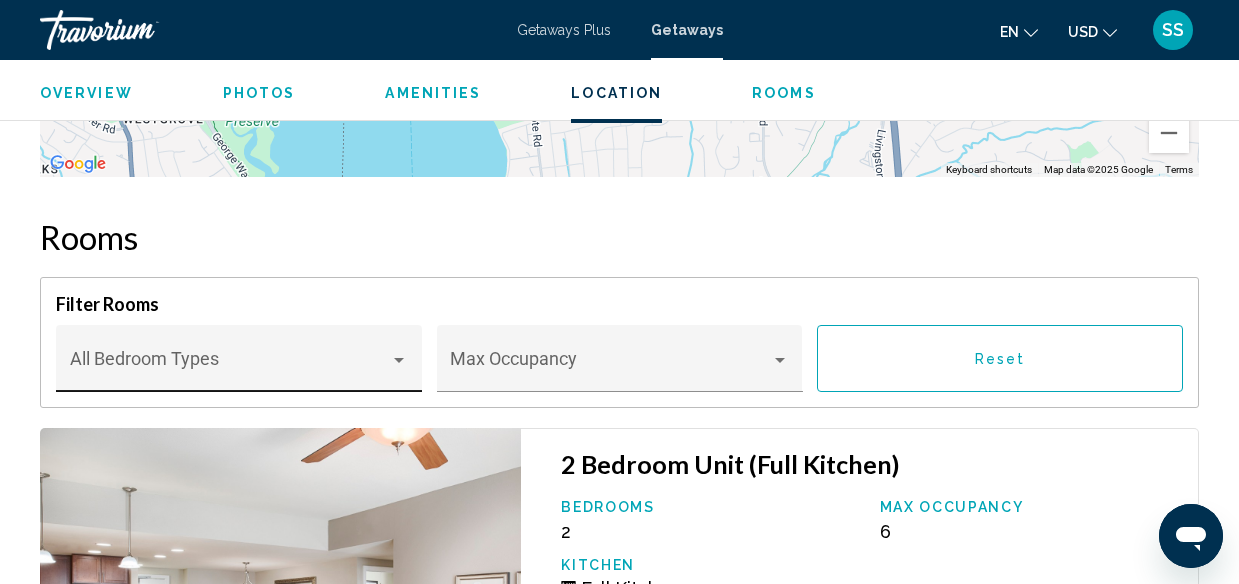 click at bounding box center [230, 368] 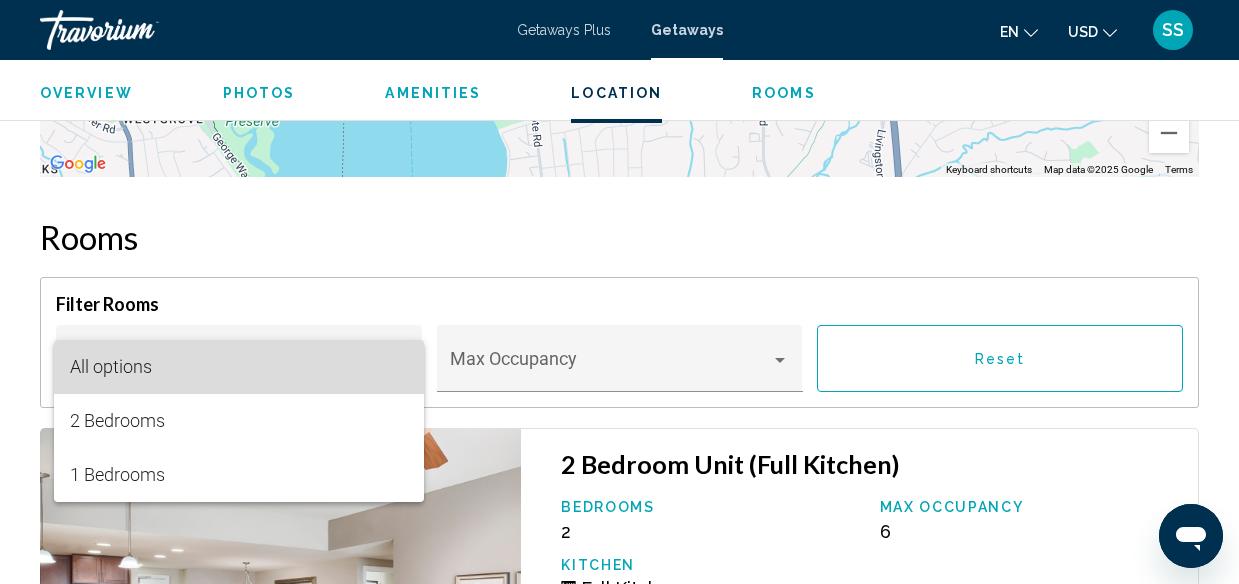 click on "All options" at bounding box center (111, 366) 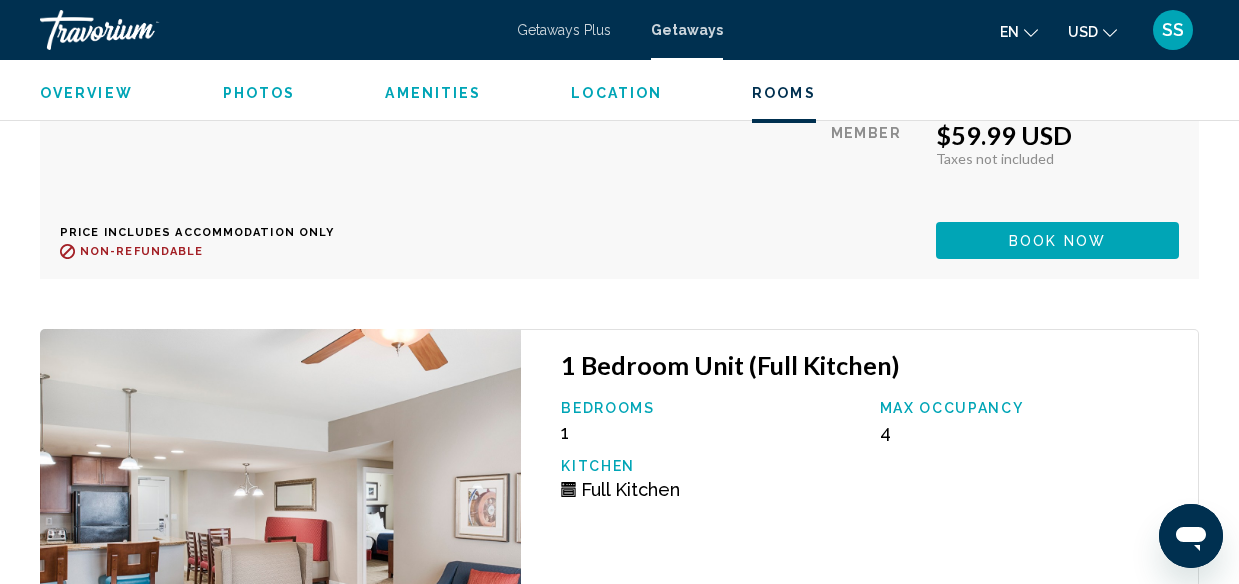 scroll, scrollTop: 4873, scrollLeft: 0, axis: vertical 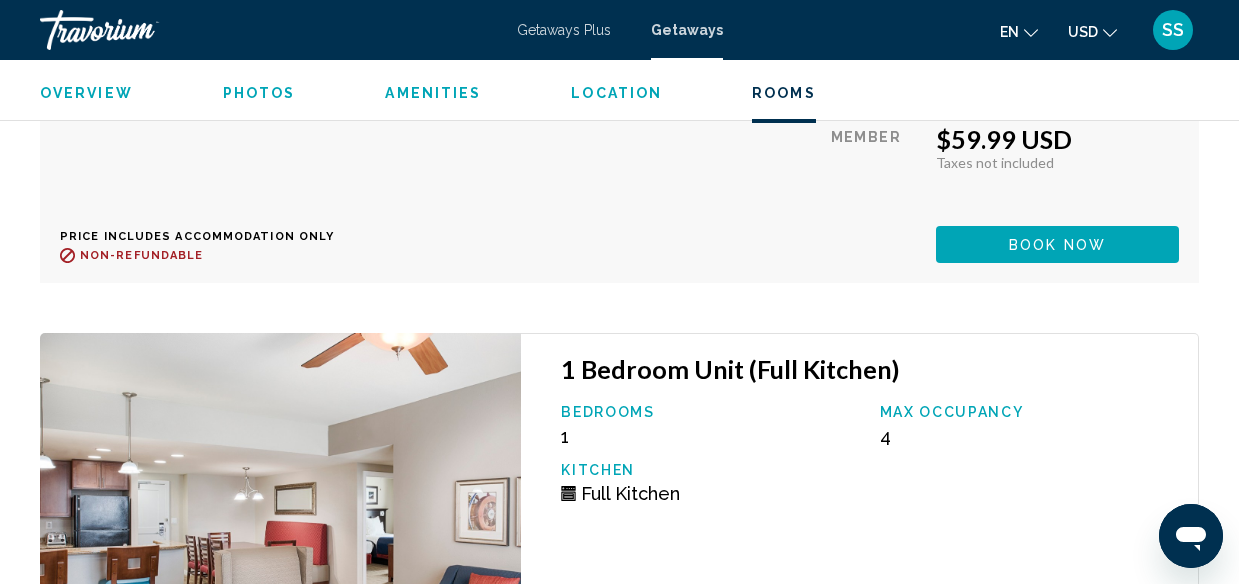 click on "Bedrooms 1 Max Occupancy 4 Kitchen
Full Kitchen" at bounding box center (869, -506) 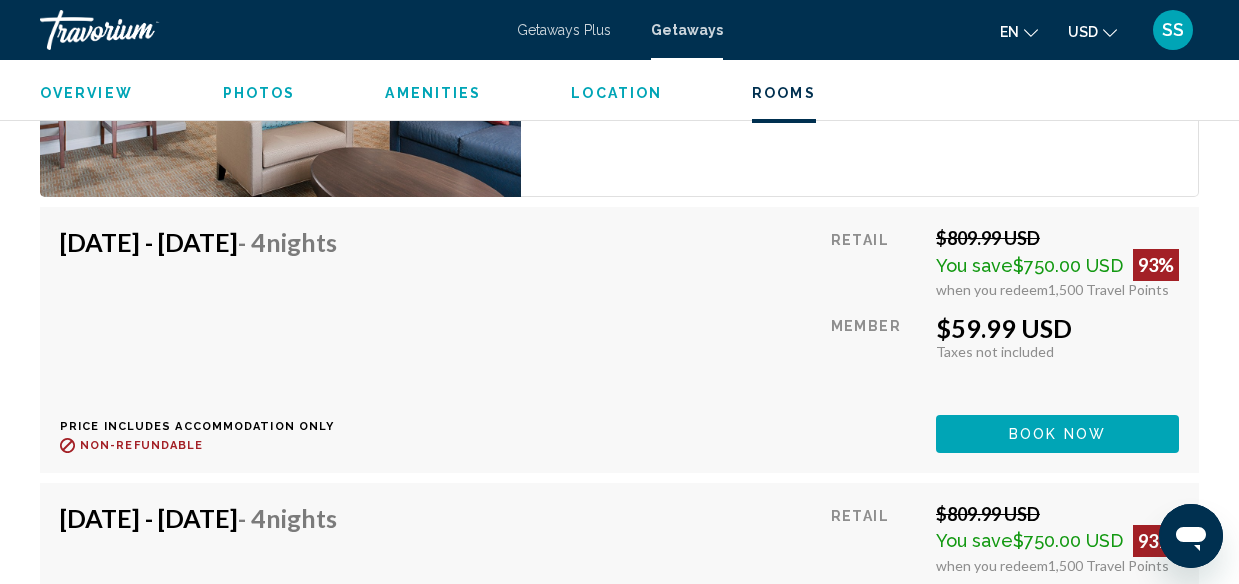 scroll, scrollTop: 4409, scrollLeft: 0, axis: vertical 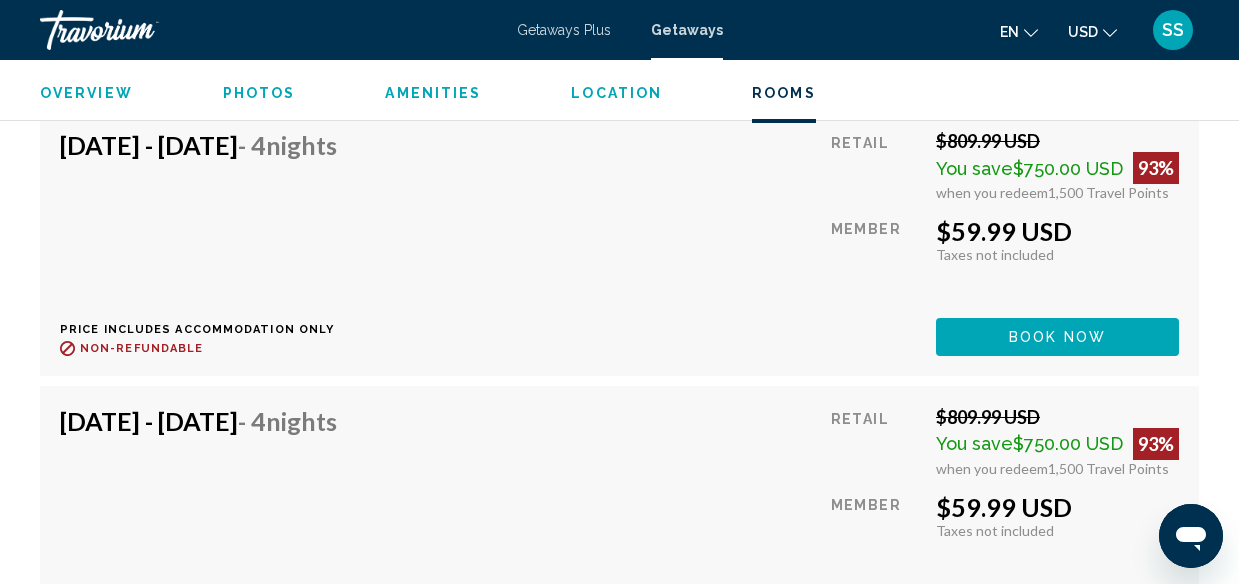 click on "Dec 7, 2025 - Dec 11, 2025  - 4  Nights Price includes accommodation only
Refundable until :
Non-refundable Retail  $809.99 USD  You save  $750.00 USD   93%  when you redeem  1,500  Travel Points  Member  $59.99 USD  Taxes included Taxes not included You earn  0  Travel Points  Book now This room is no longer available. Price includes accommodation only
Refundable until
Non-refundable Book now This room is no longer available." at bounding box center (619, 518) 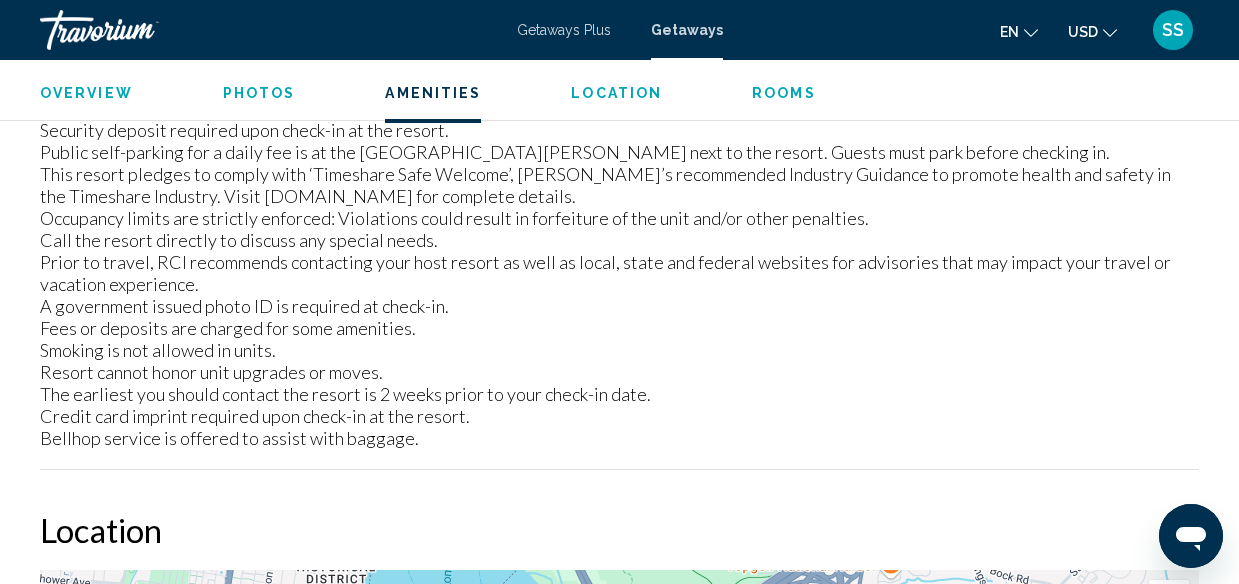 scroll, scrollTop: 2814, scrollLeft: 0, axis: vertical 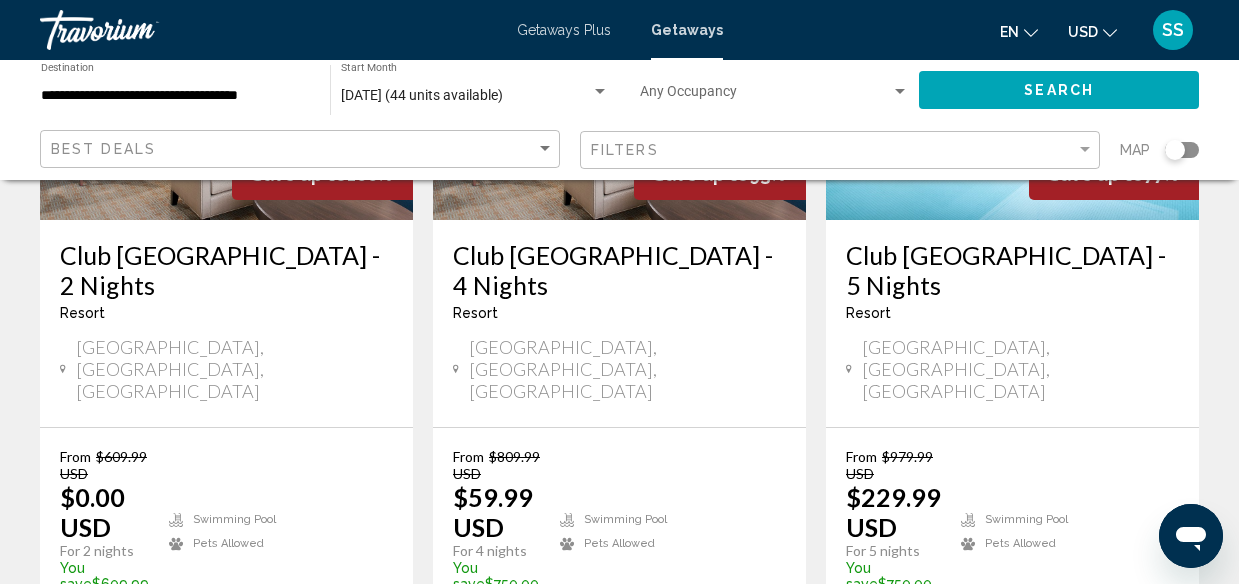 click on "16 units" at bounding box center (355, 604) 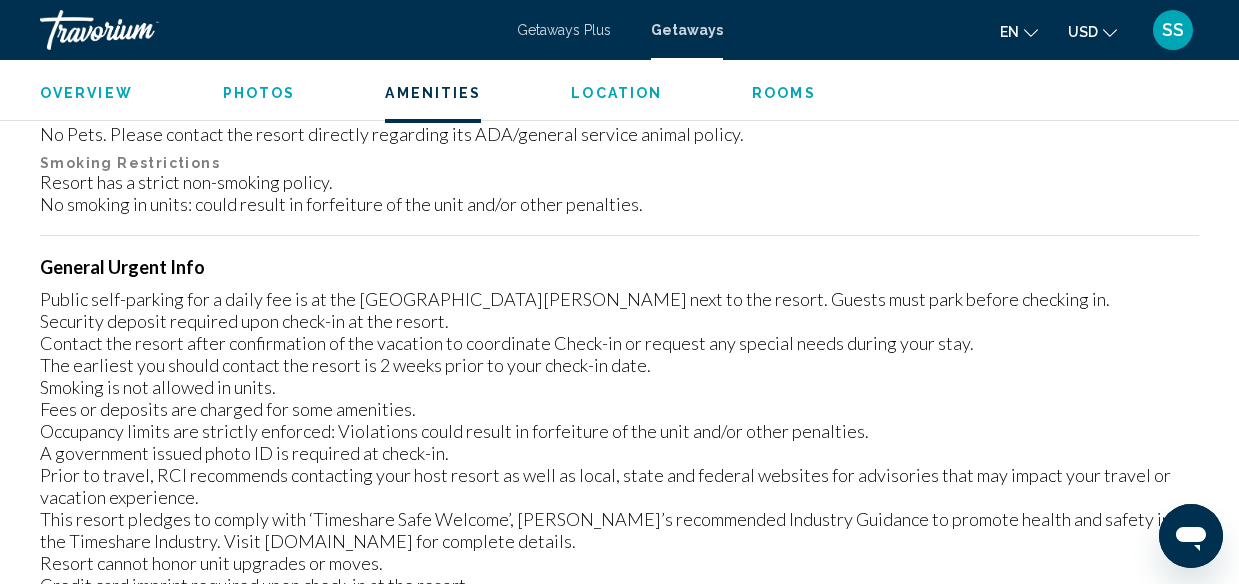 scroll, scrollTop: 2627, scrollLeft: 0, axis: vertical 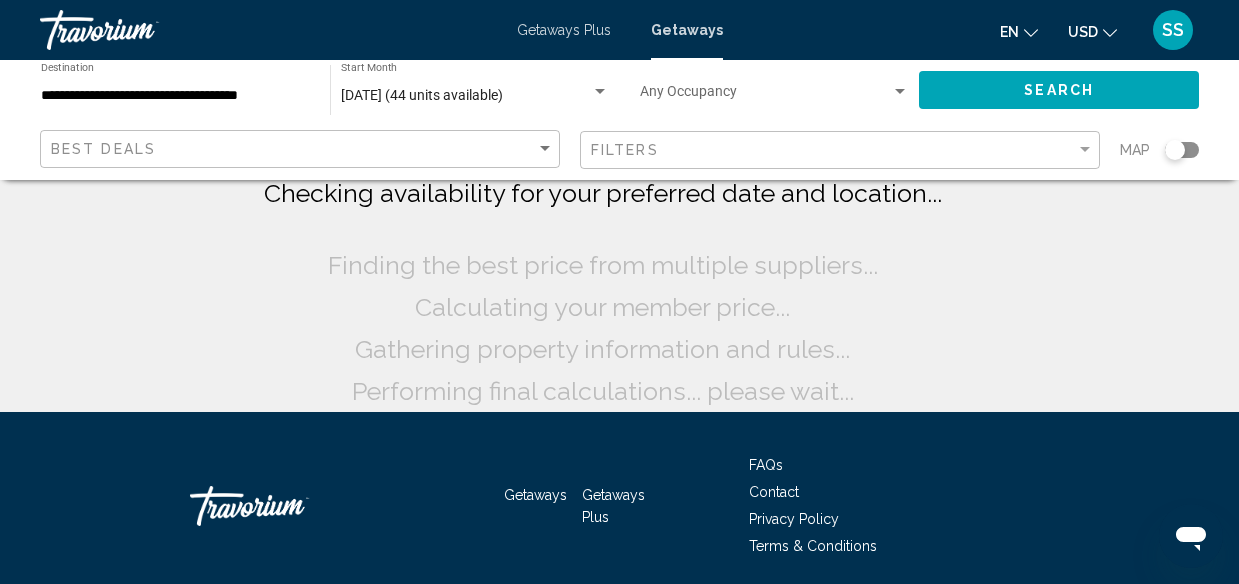 click on "Filters" at bounding box center [833, 150] 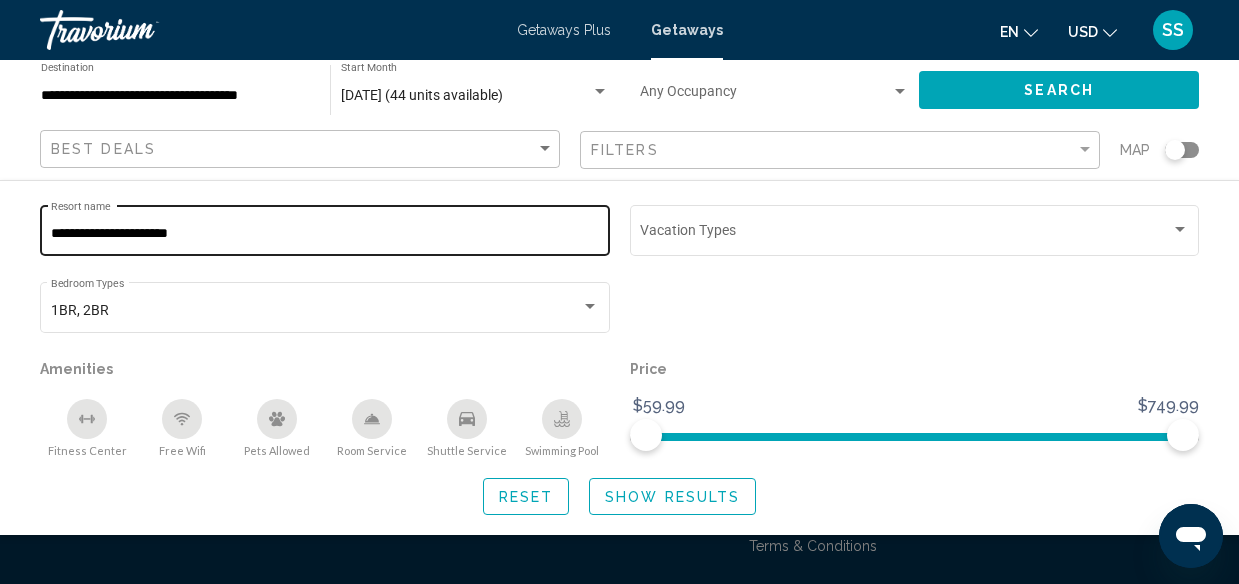 click on "**********" at bounding box center [325, 234] 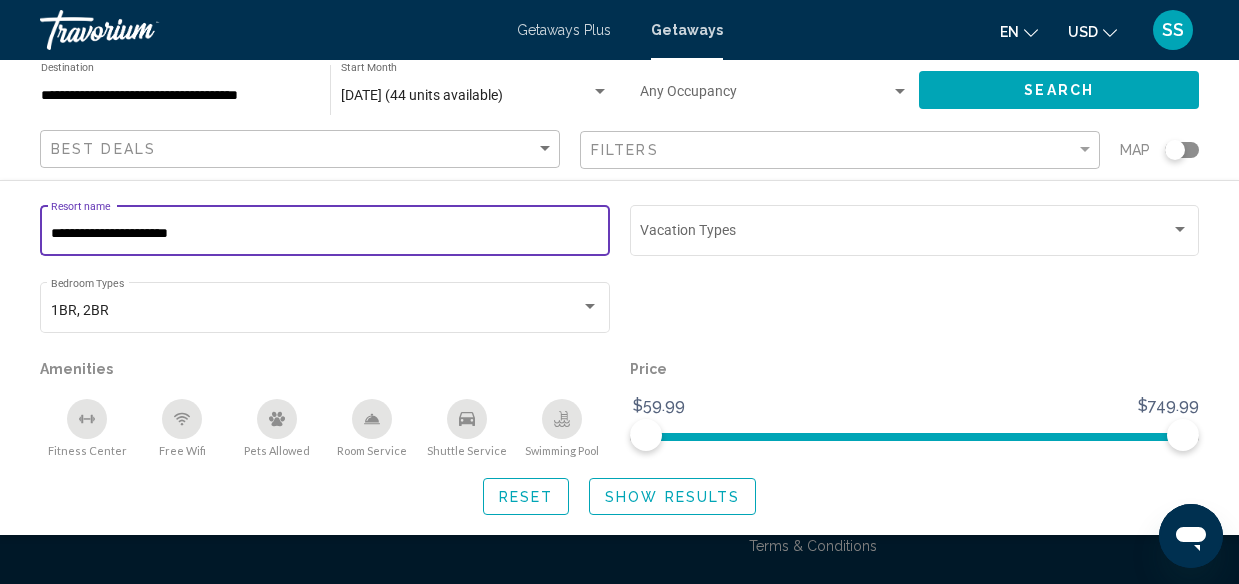 click on "**********" at bounding box center (325, 234) 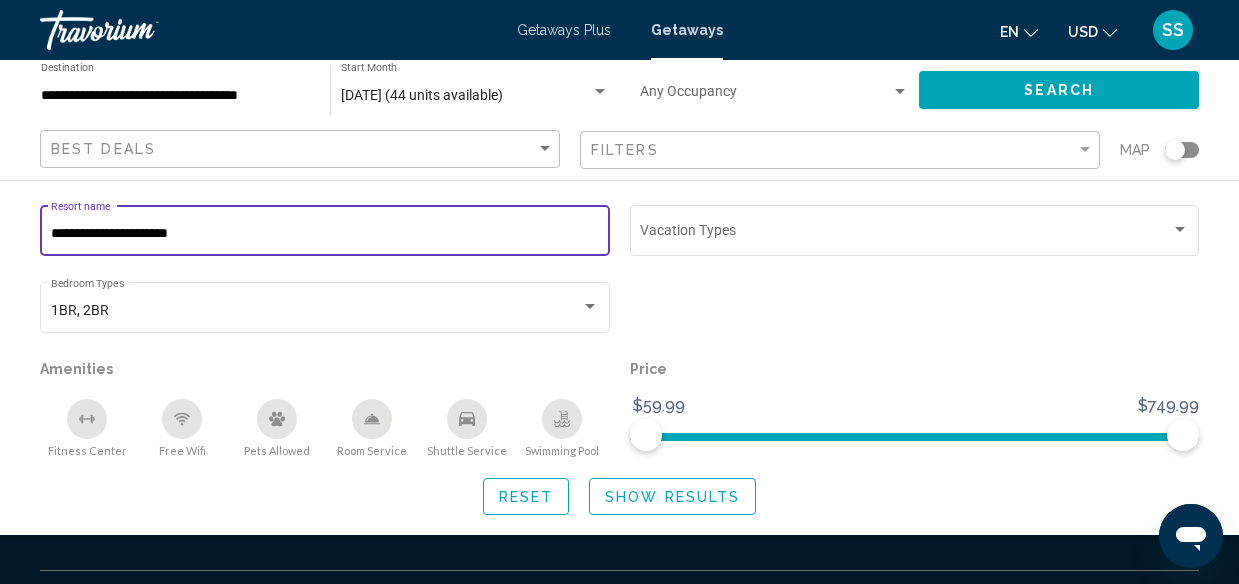 click on "**********" at bounding box center [325, 234] 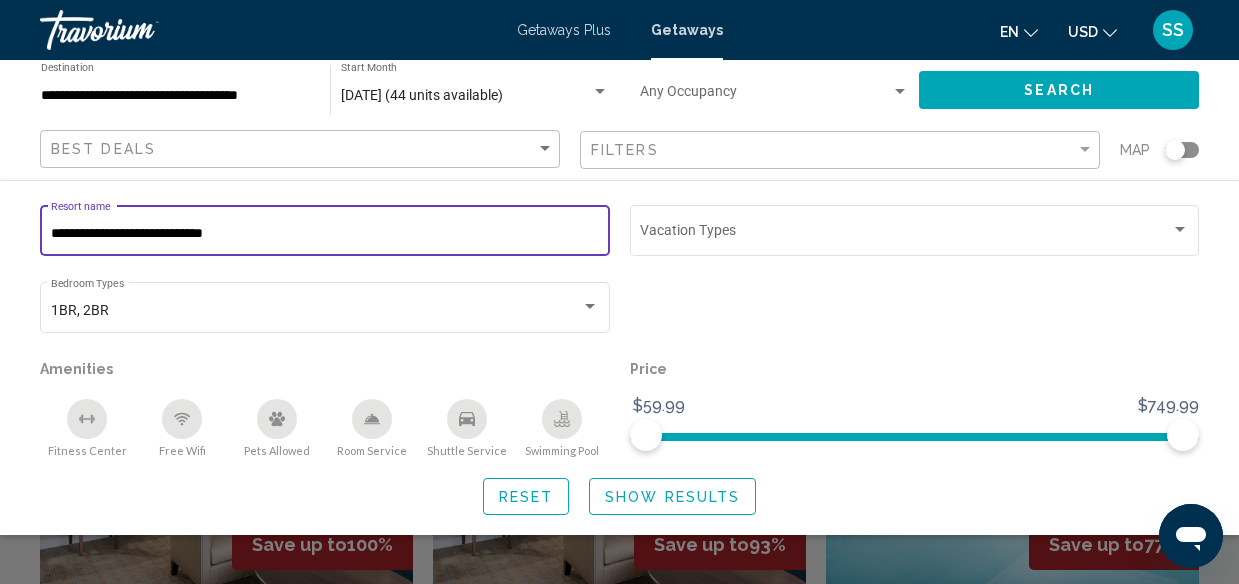 type on "**********" 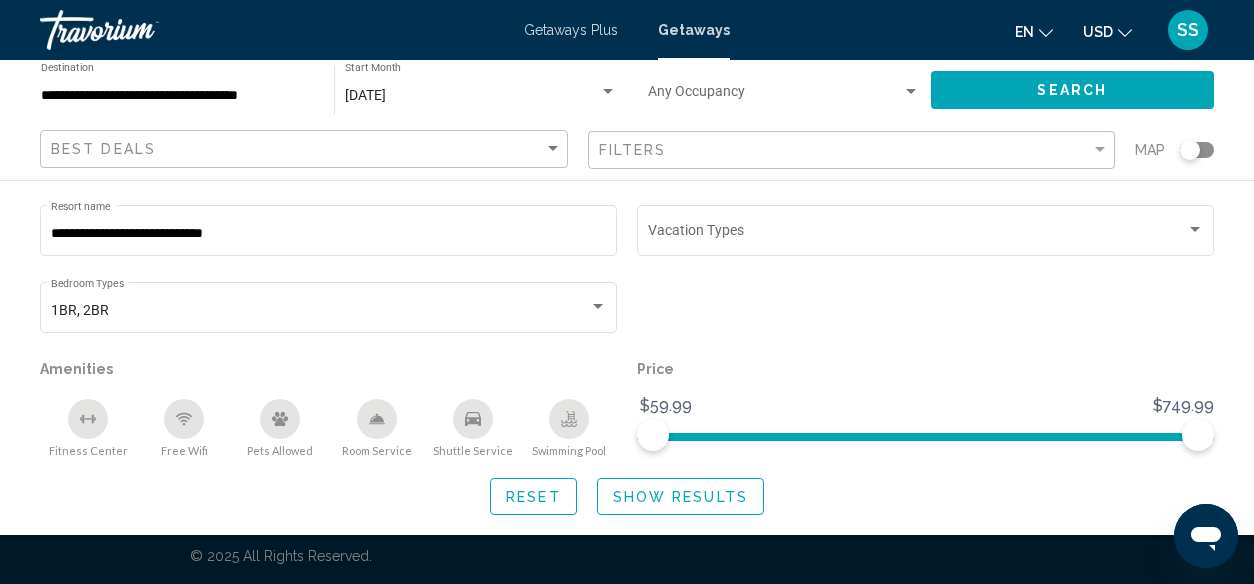 click on "Show Results" 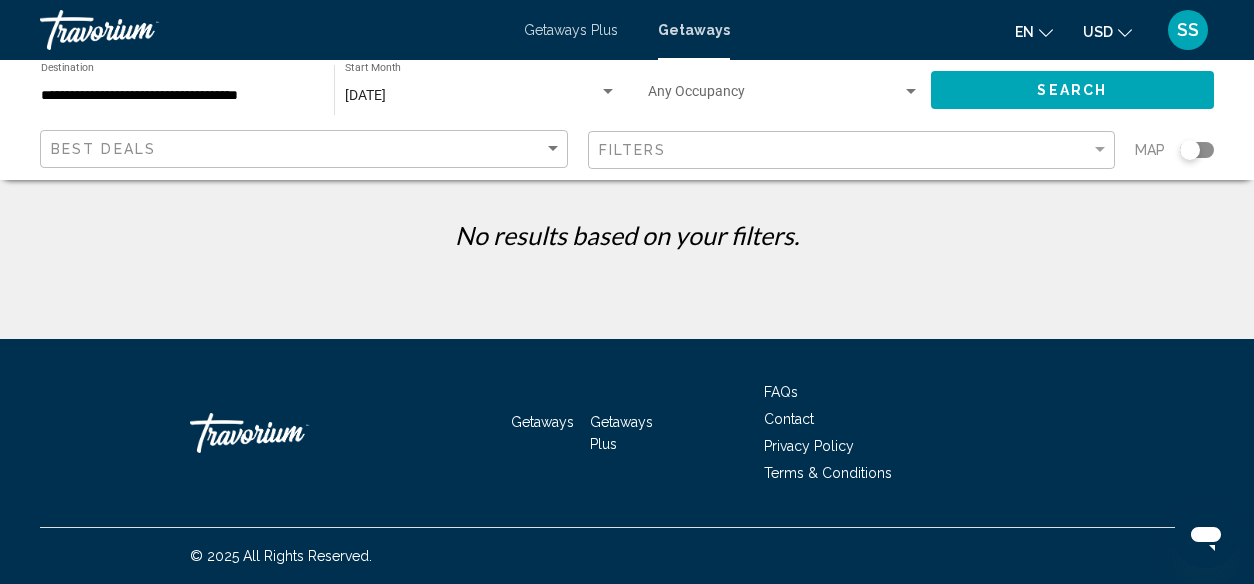 click on "[DATE]" at bounding box center (472, 96) 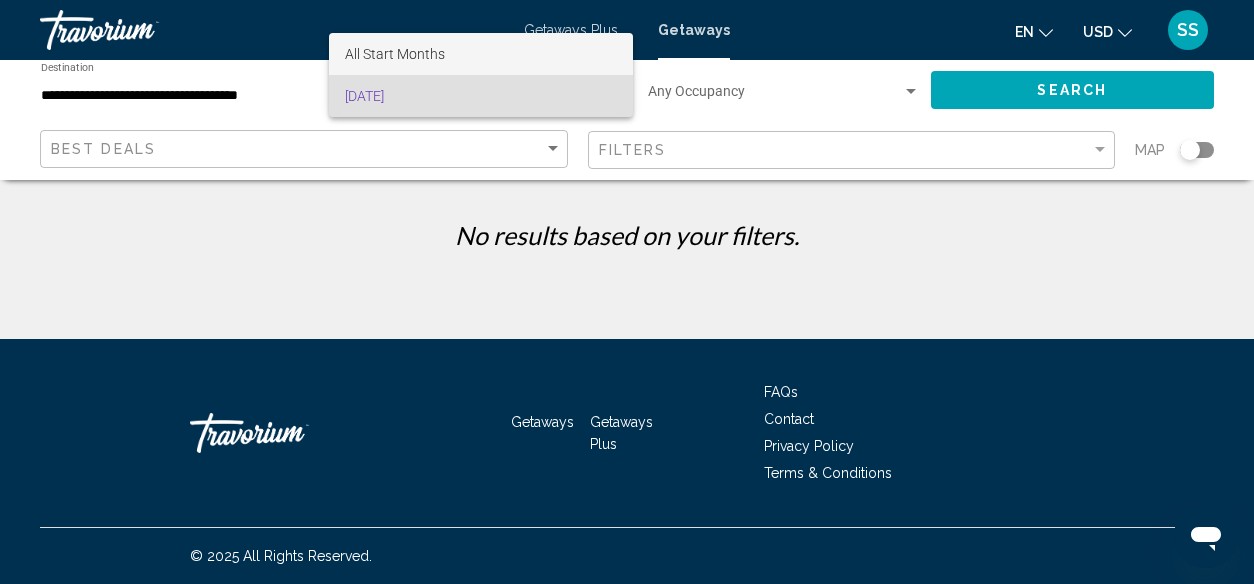 click on "All Start Months" at bounding box center (481, 54) 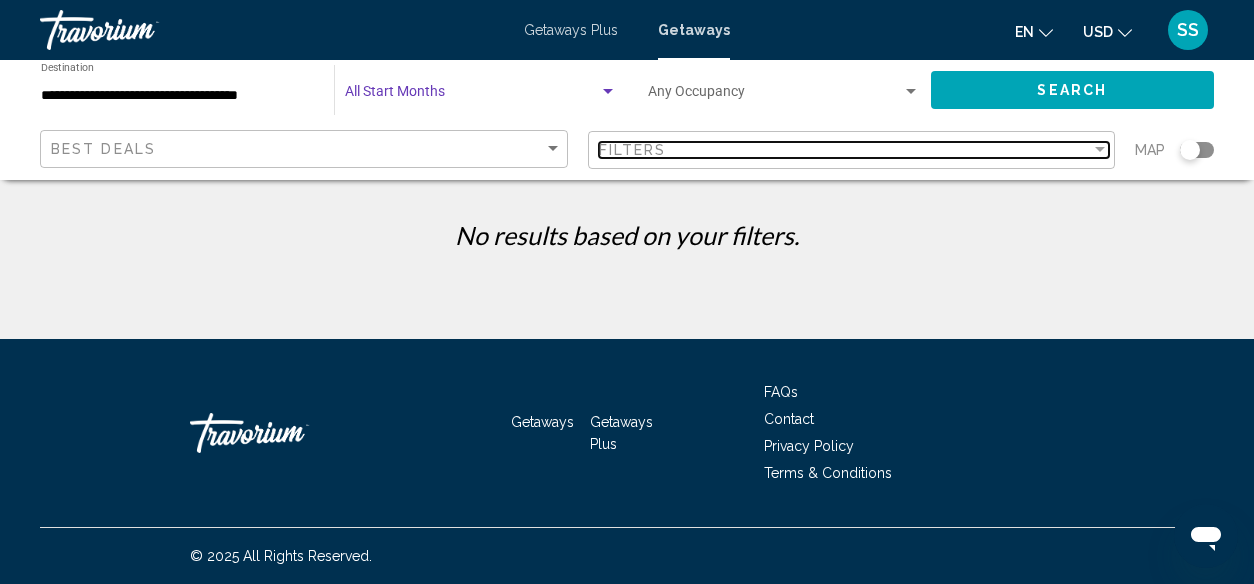 click at bounding box center [1100, 150] 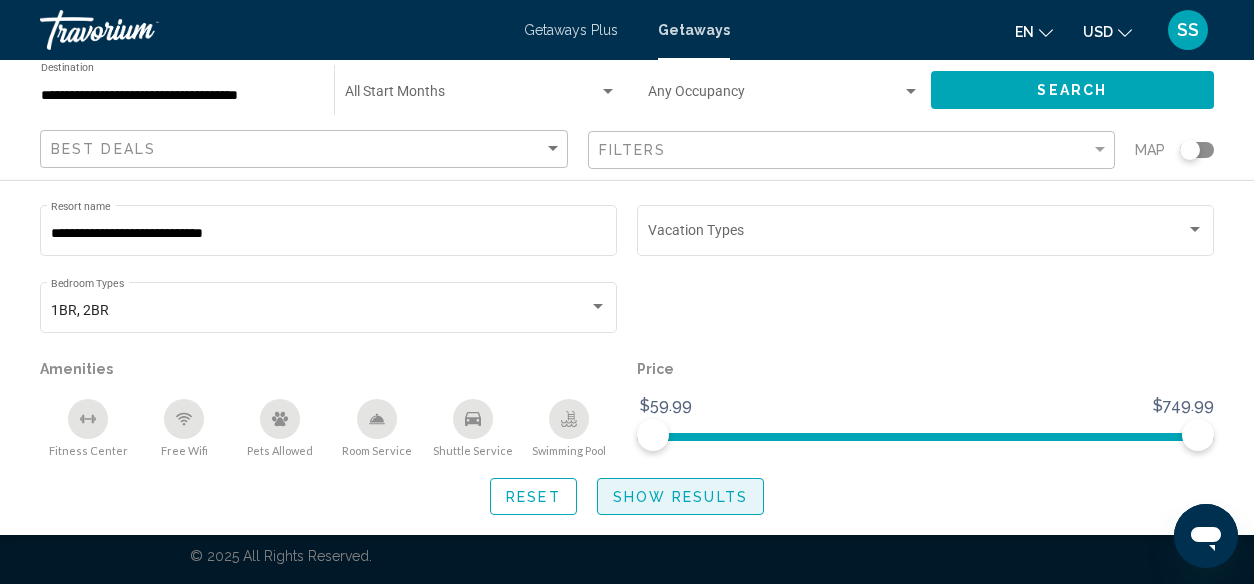 click on "Show Results" 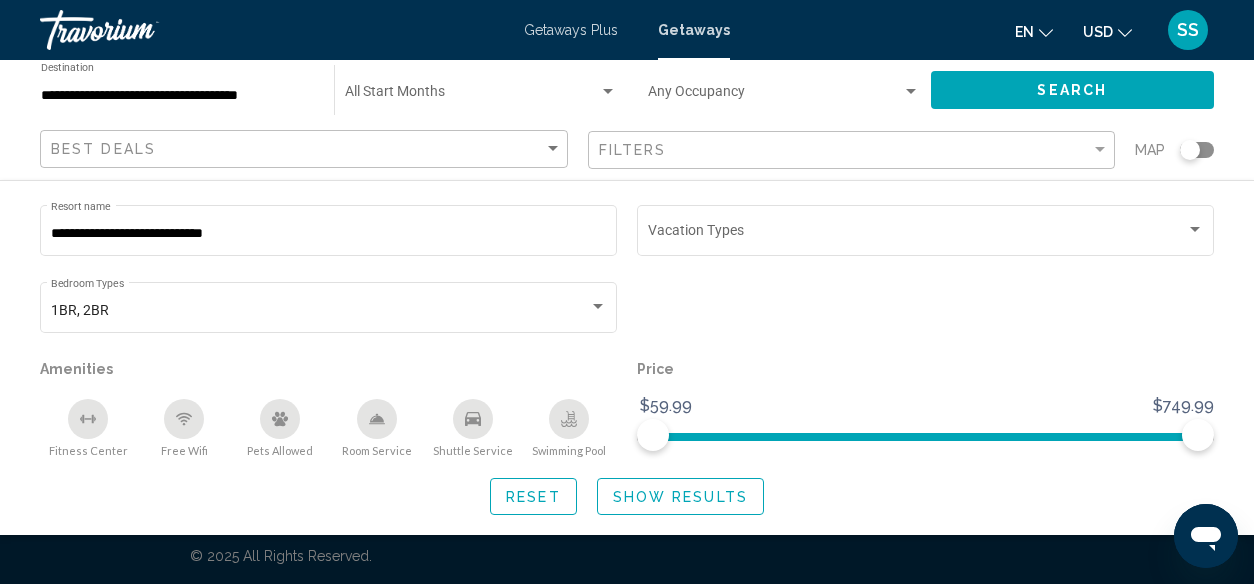 click on "Show Results" 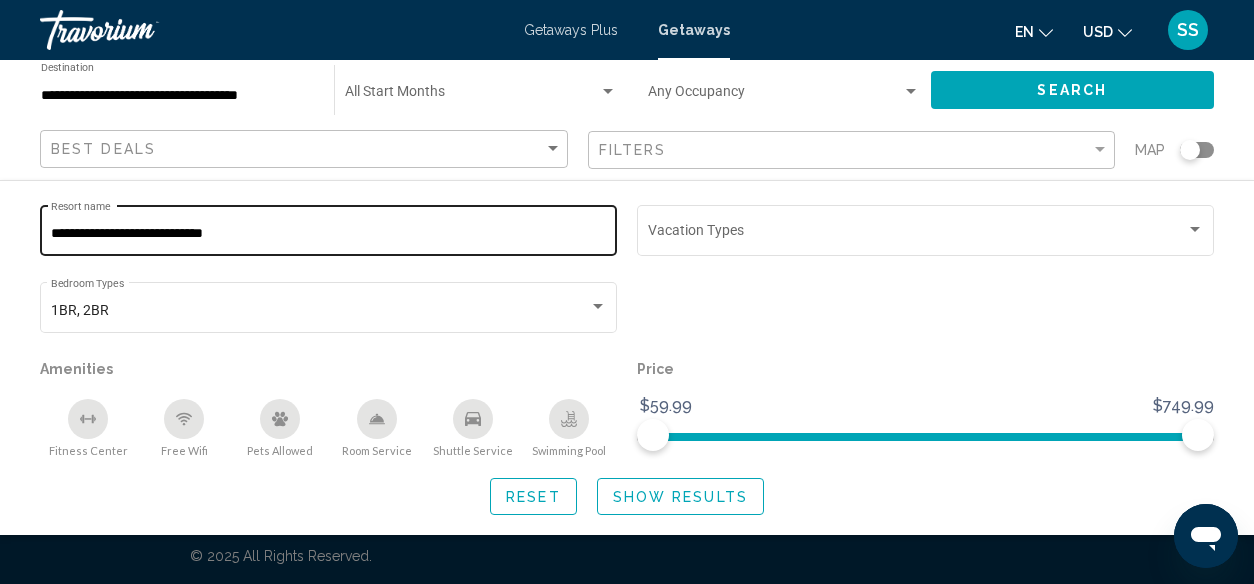 click on "**********" at bounding box center [329, 234] 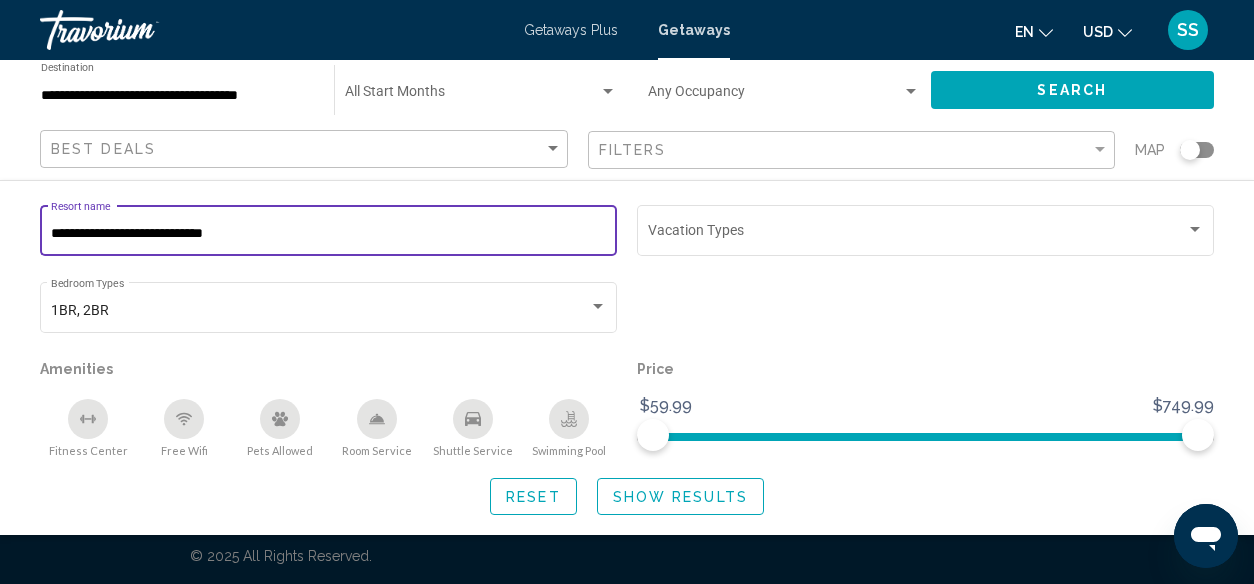 click on "**********" 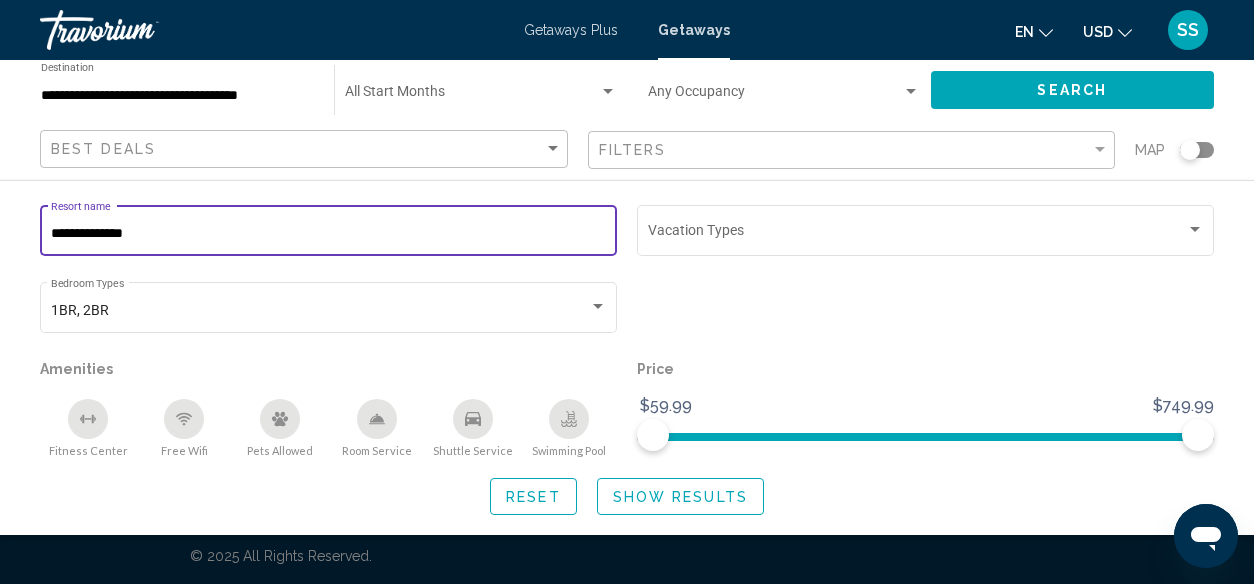 type on "**********" 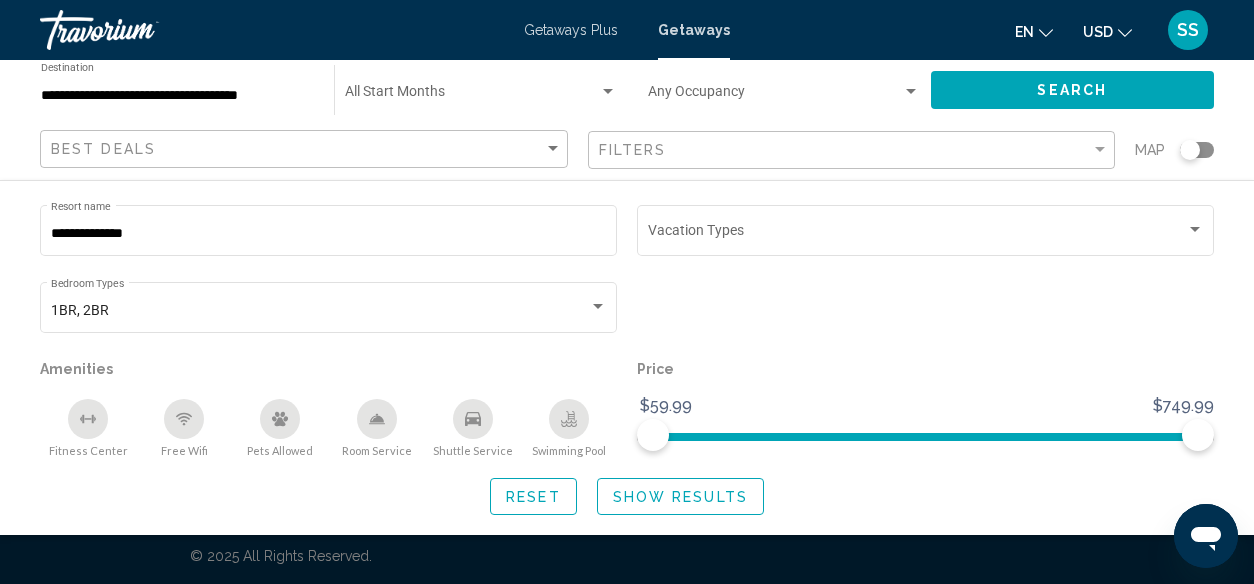 click on "Show Results" 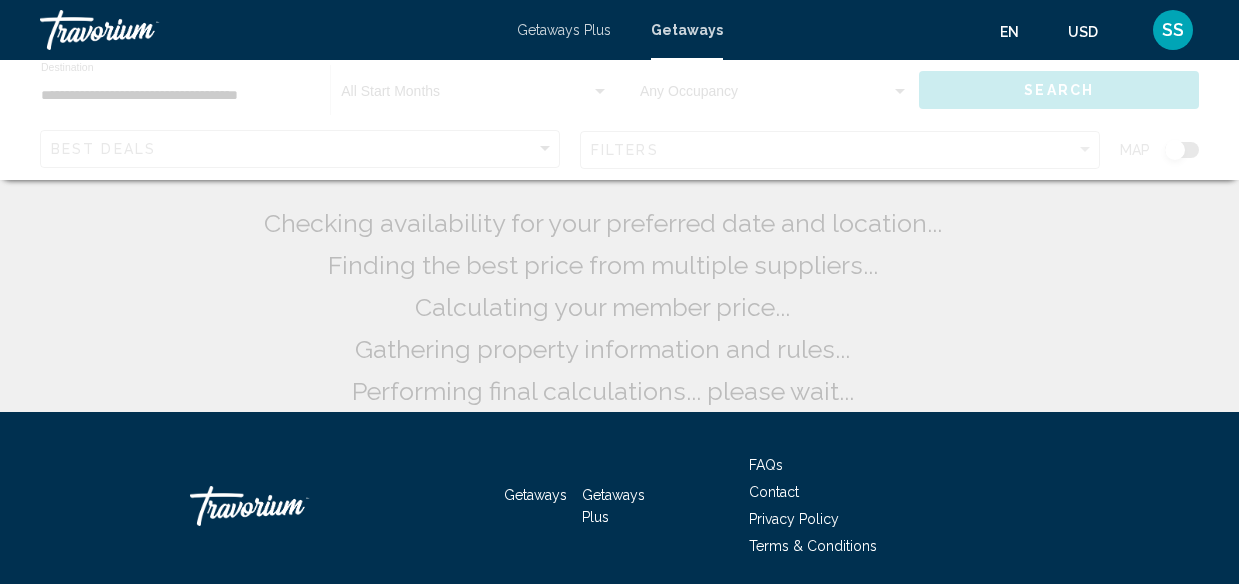 scroll, scrollTop: 0, scrollLeft: 0, axis: both 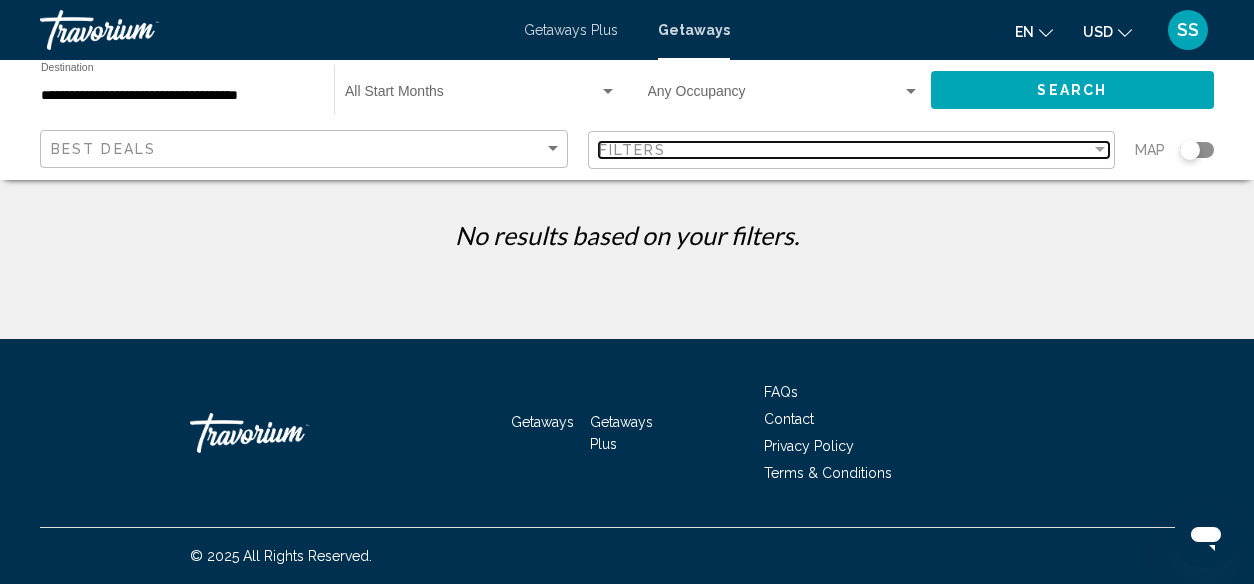 click on "Filters" at bounding box center (845, 150) 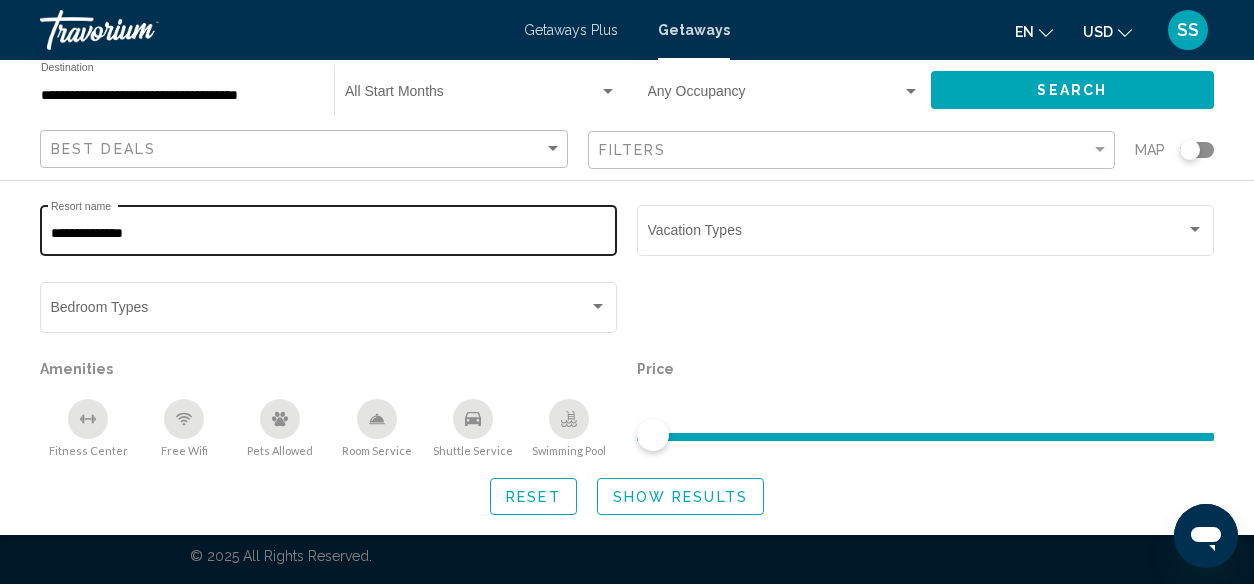 click on "**********" at bounding box center [329, 234] 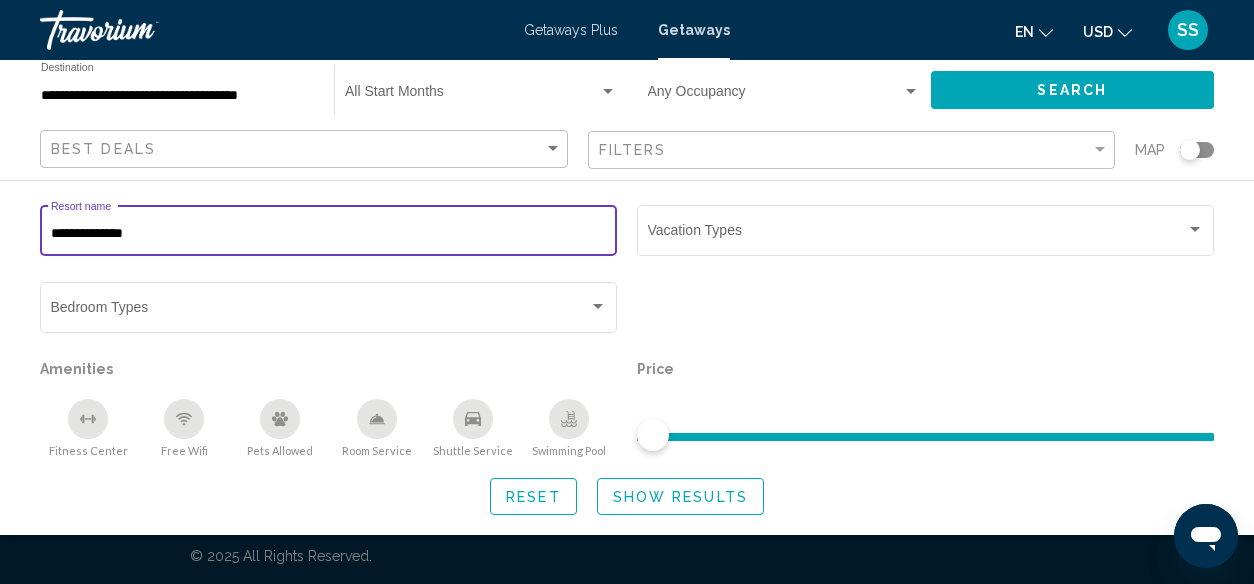 click at bounding box center [1206, 536] 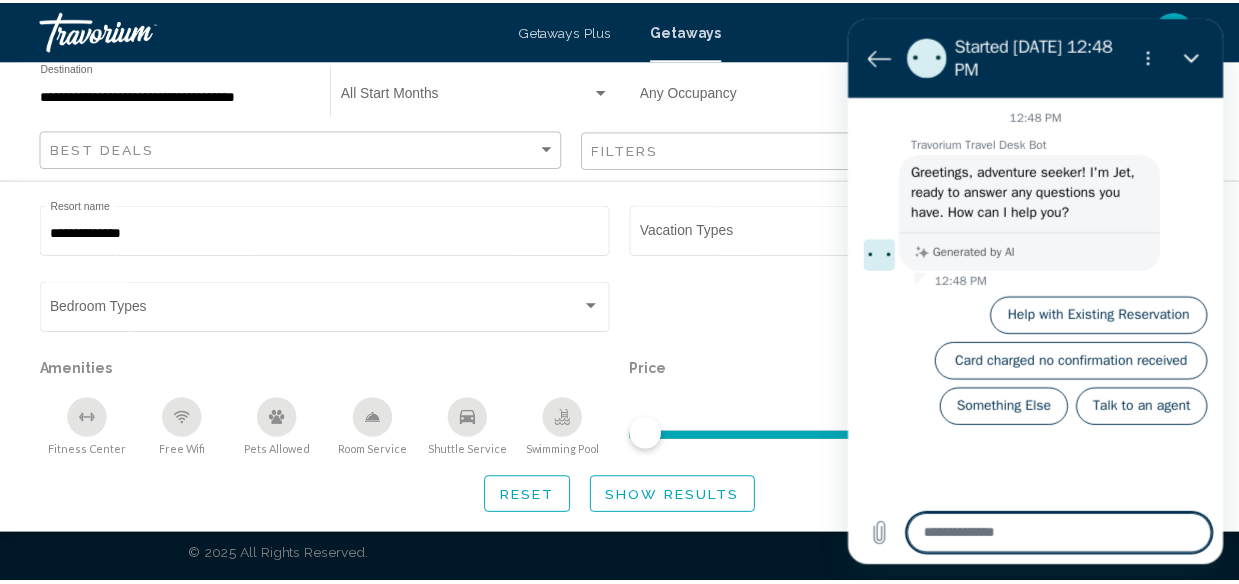 scroll, scrollTop: 0, scrollLeft: 0, axis: both 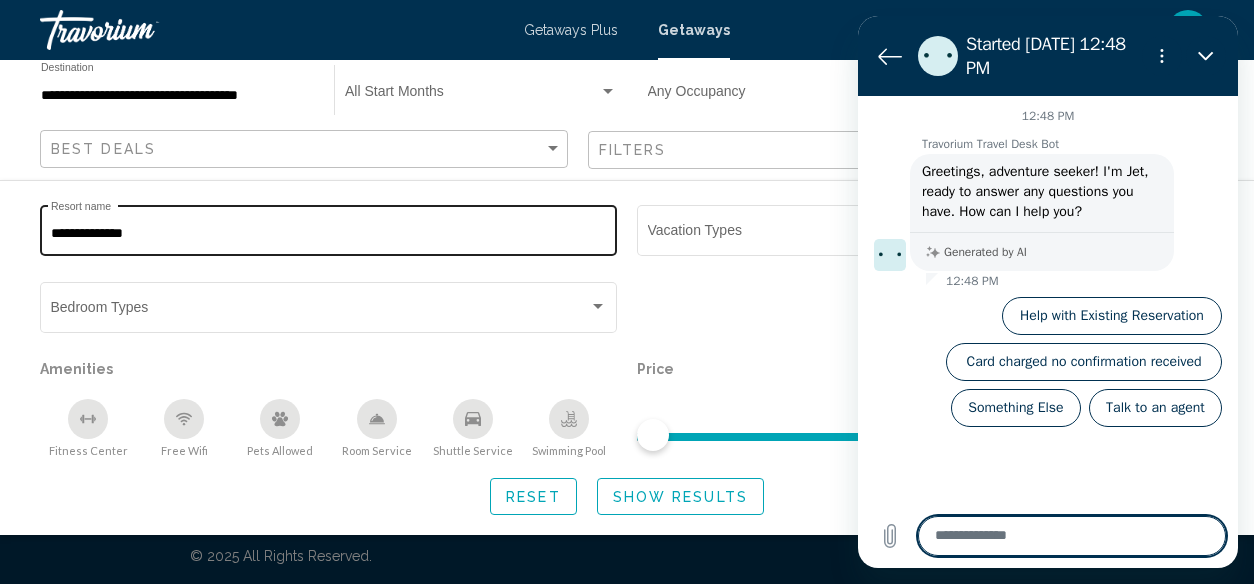 click on "**********" 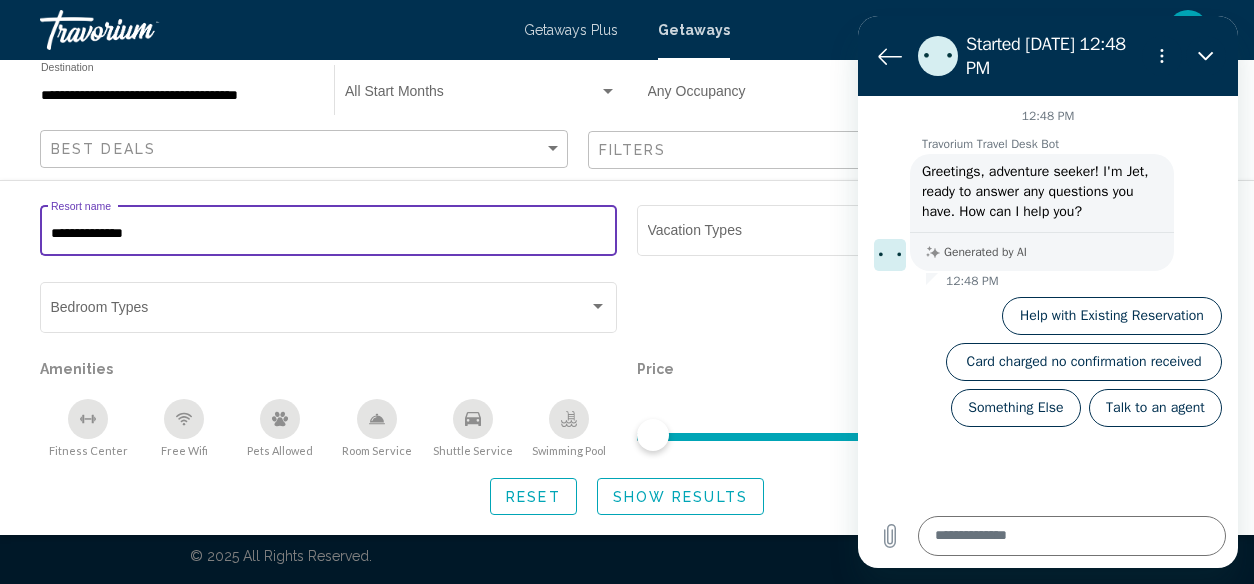 click on "**********" at bounding box center (329, 234) 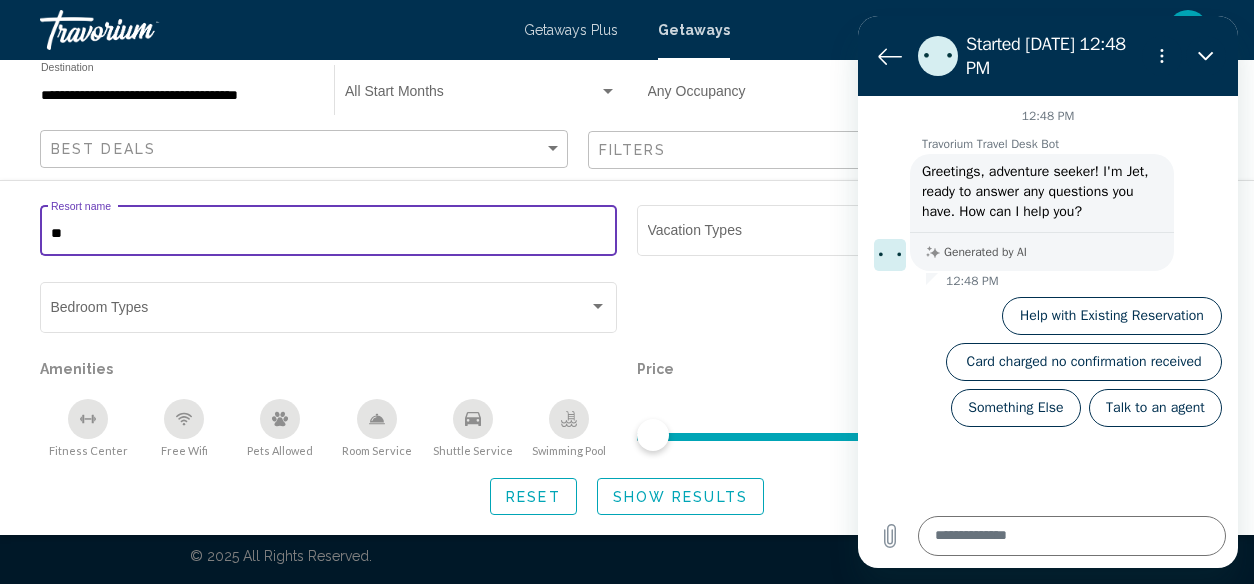 type on "*" 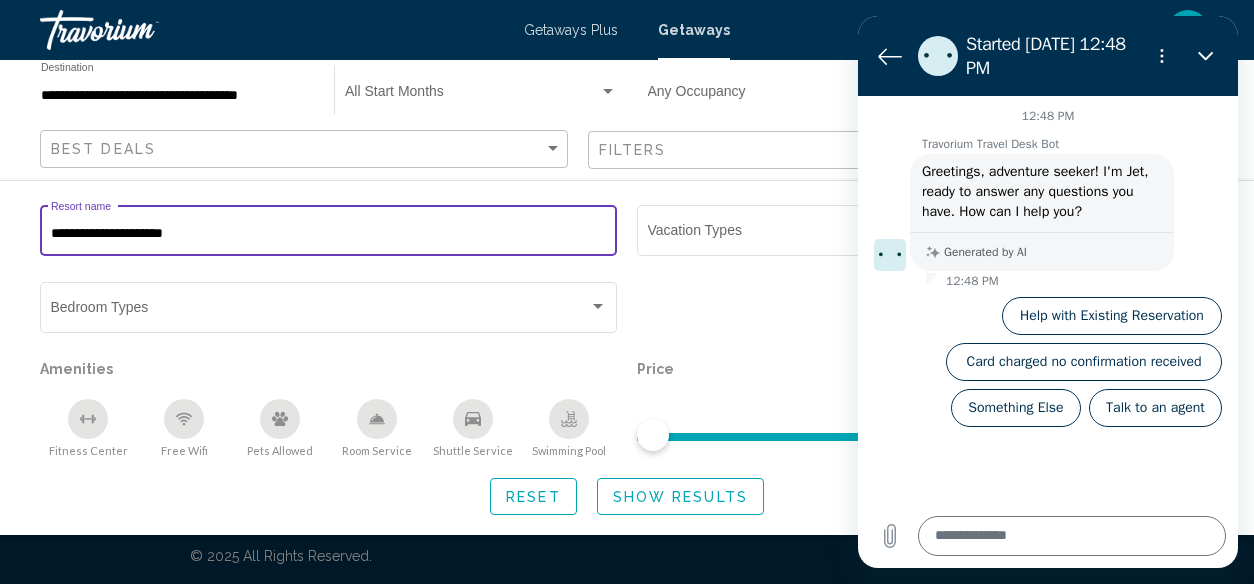type on "**********" 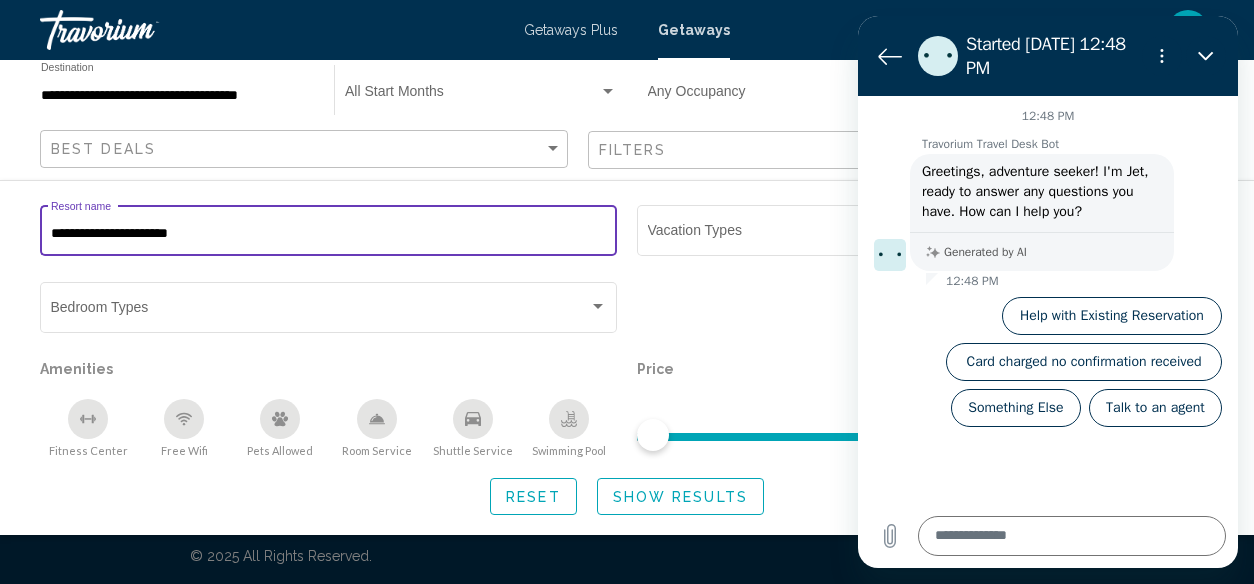 click on "Show Results" 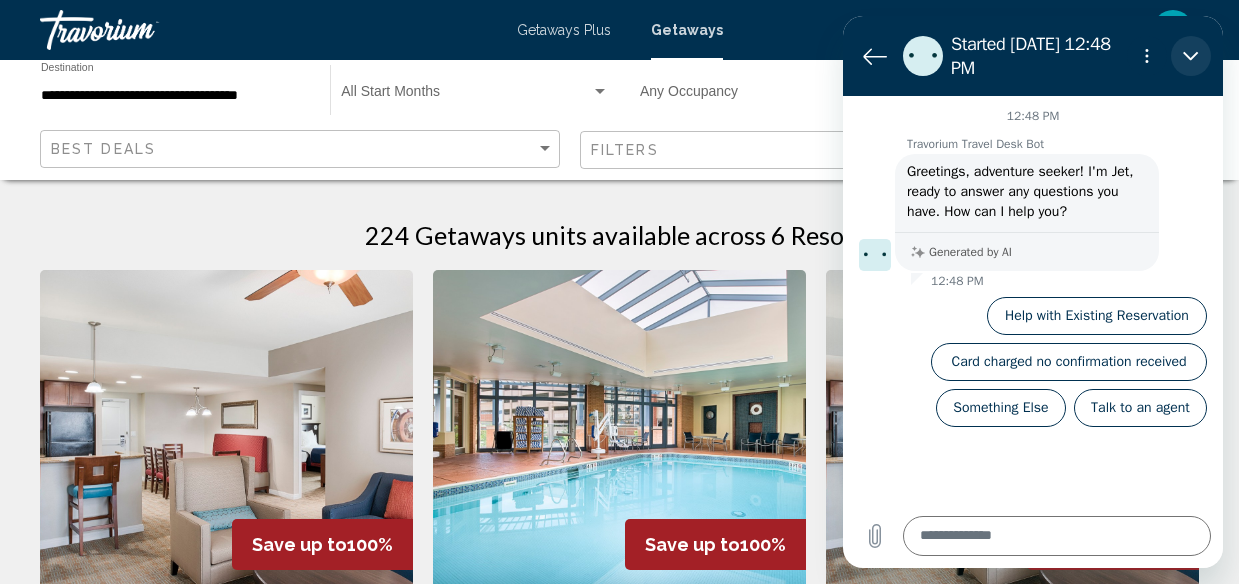 click at bounding box center [1191, 56] 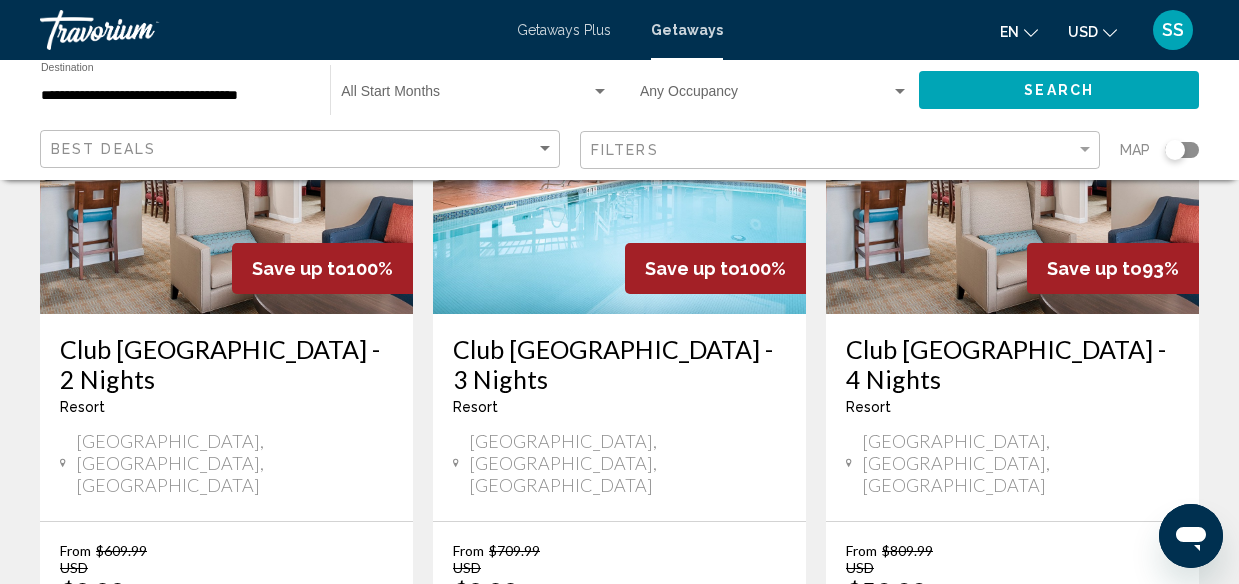 scroll, scrollTop: 276, scrollLeft: 0, axis: vertical 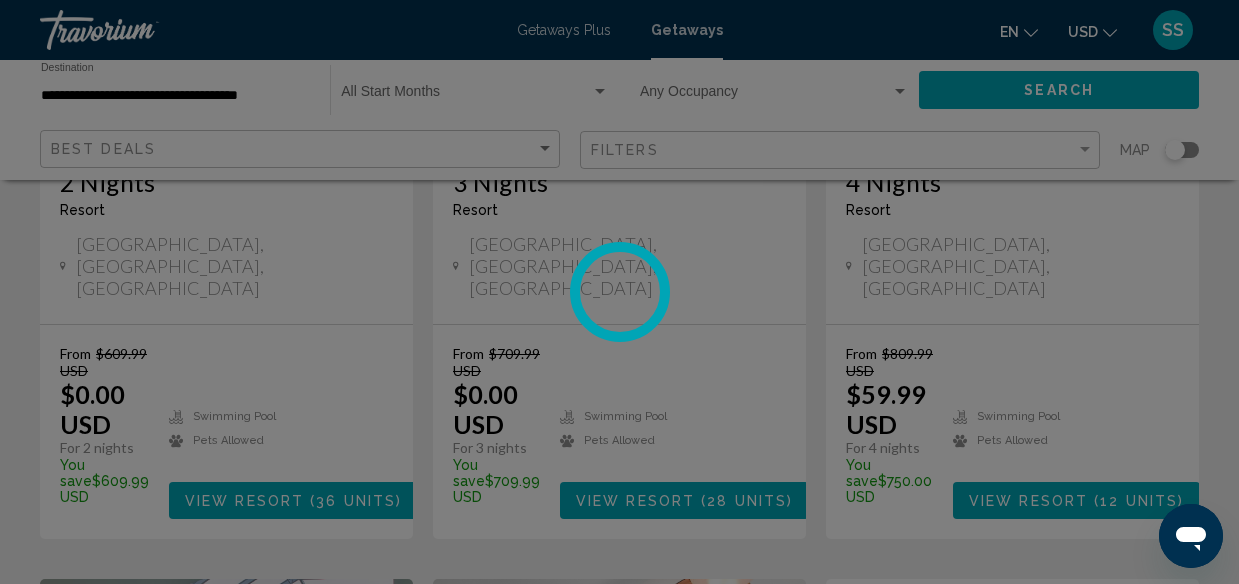click at bounding box center (619, 292) 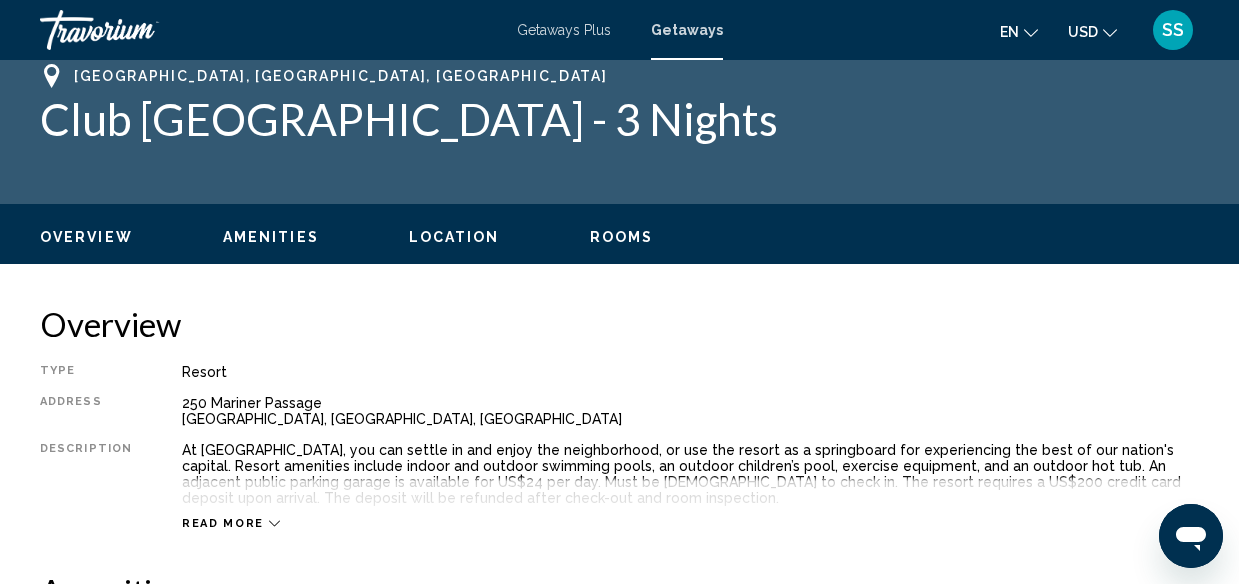 scroll, scrollTop: 0, scrollLeft: 0, axis: both 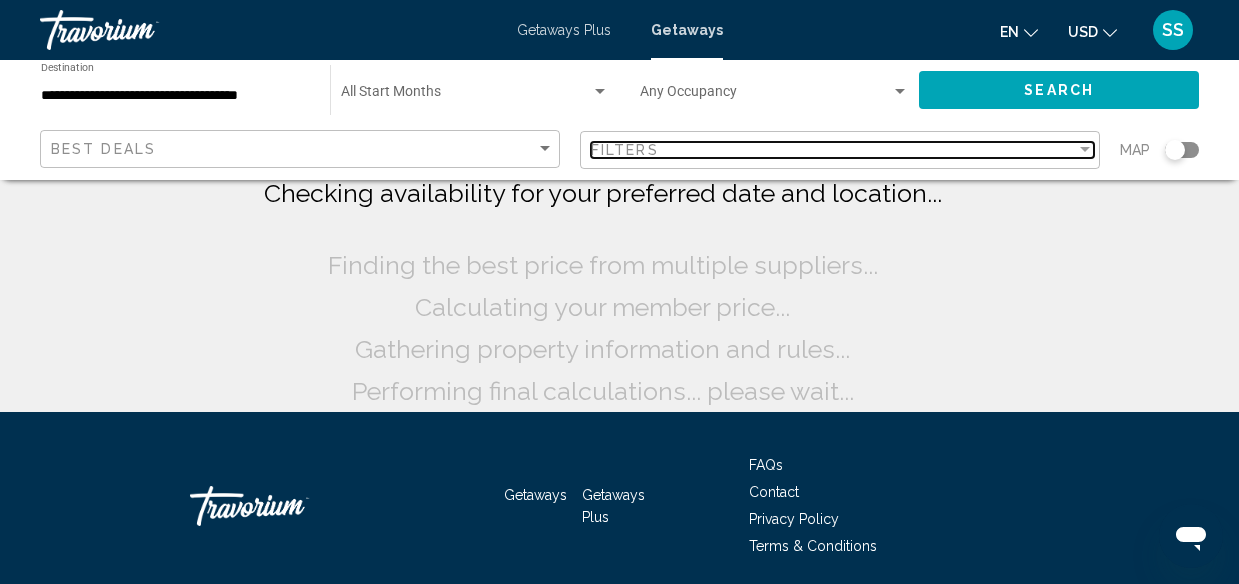 click on "Filters" at bounding box center [833, 150] 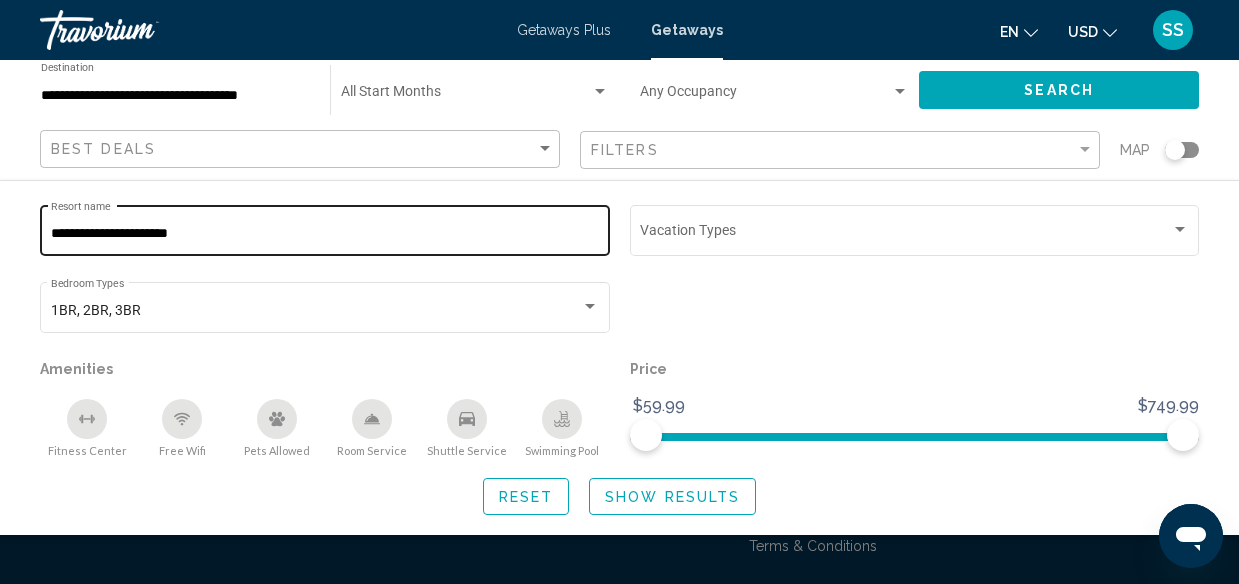 click on "**********" at bounding box center [325, 234] 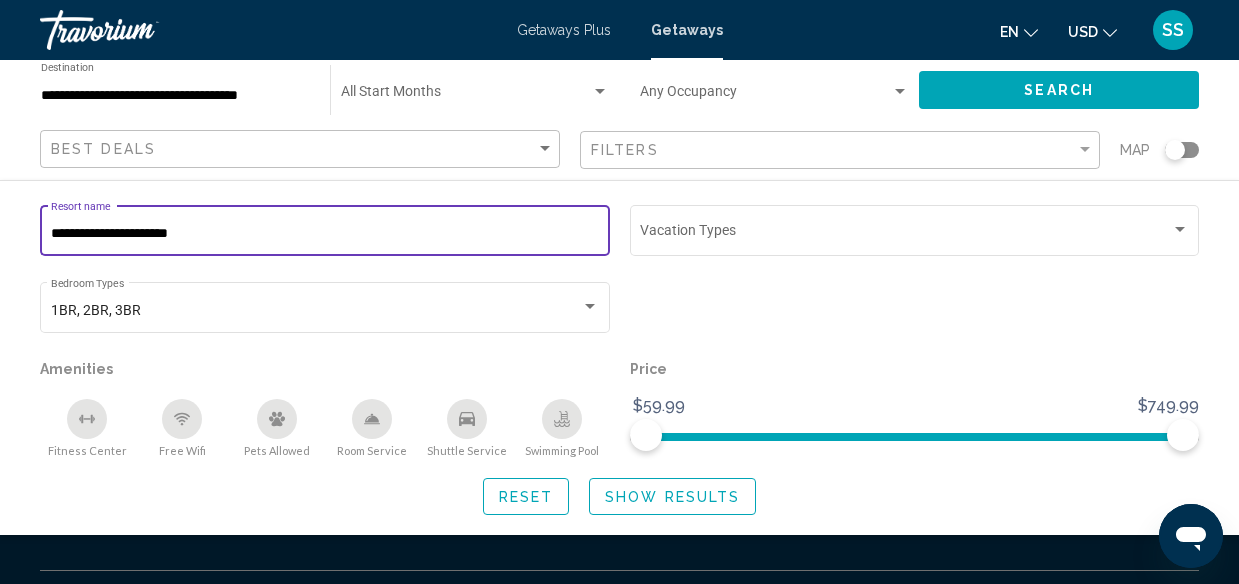 click on "**********" at bounding box center [325, 234] 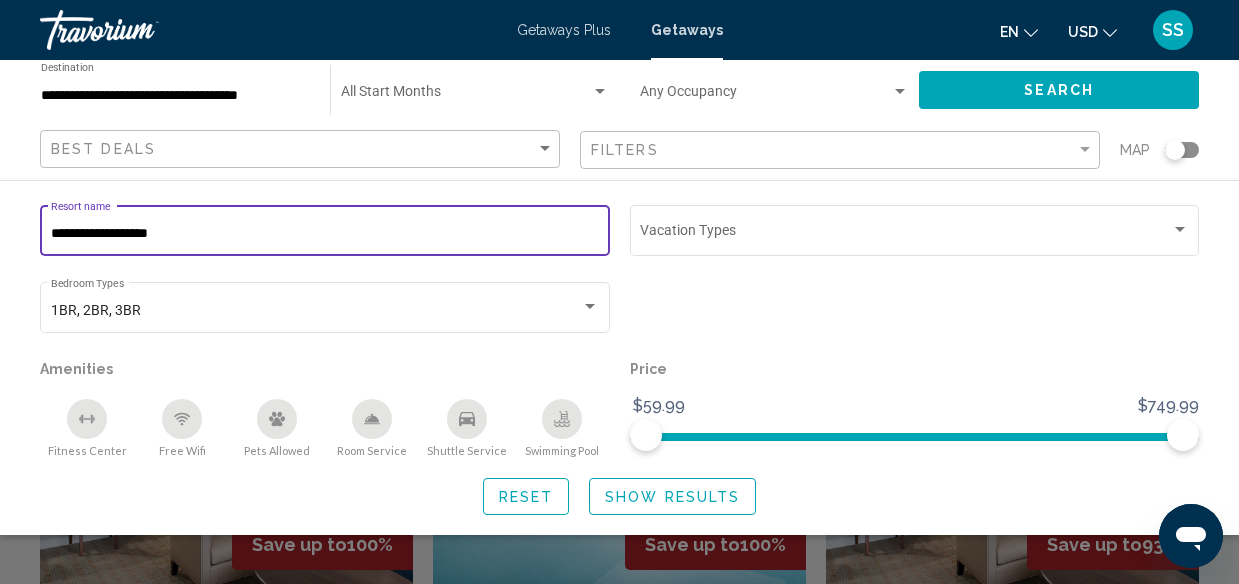 type on "**********" 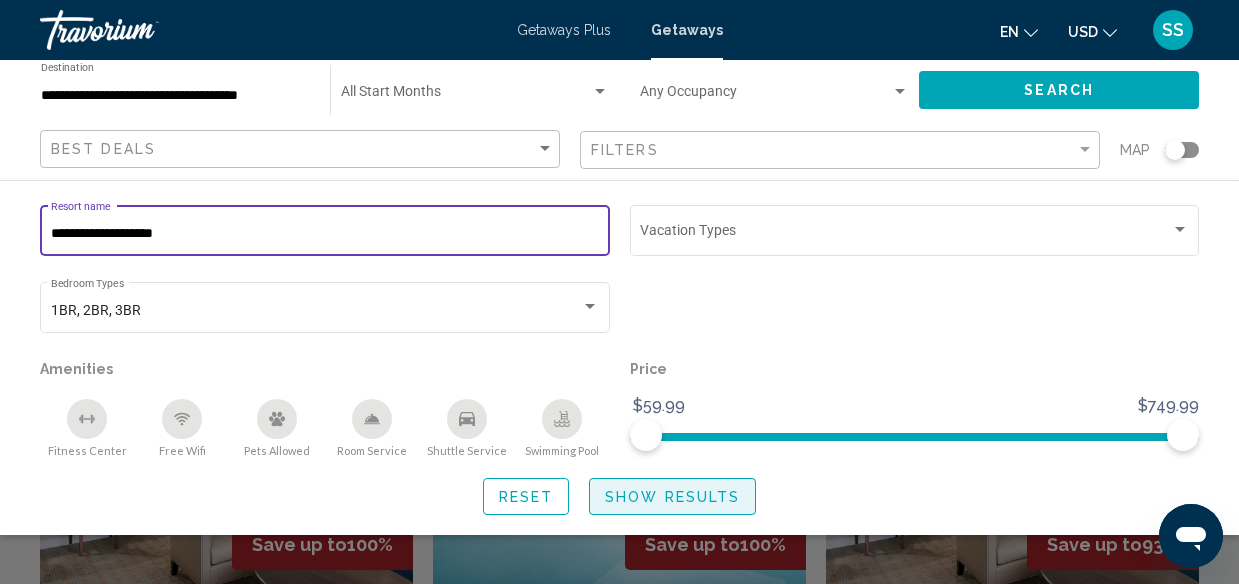 click on "Show Results" 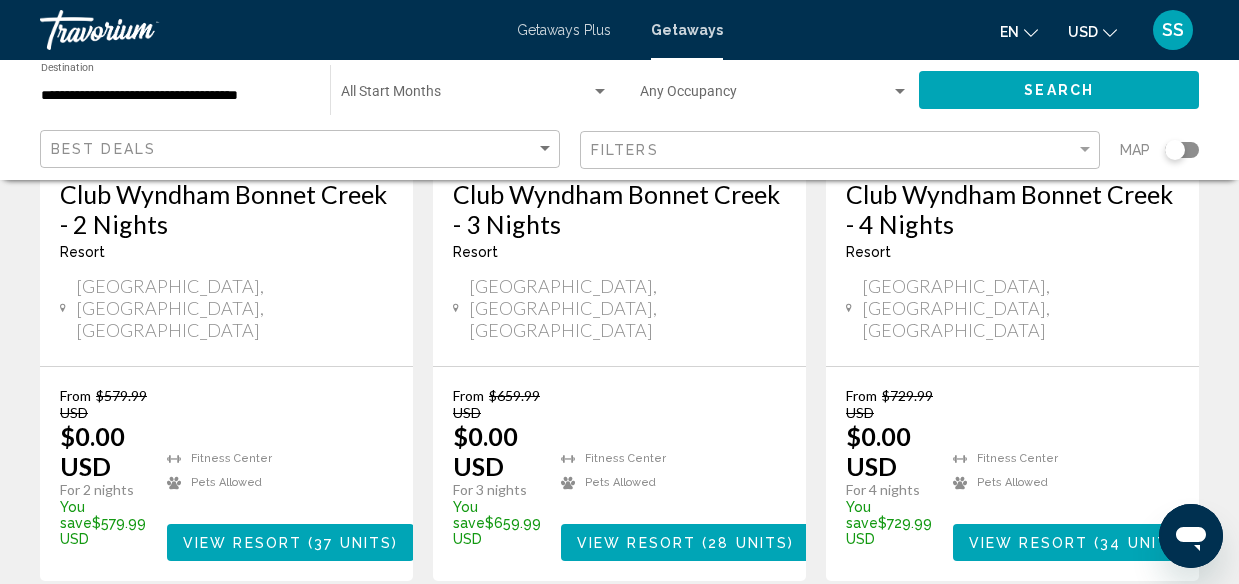 scroll, scrollTop: 432, scrollLeft: 0, axis: vertical 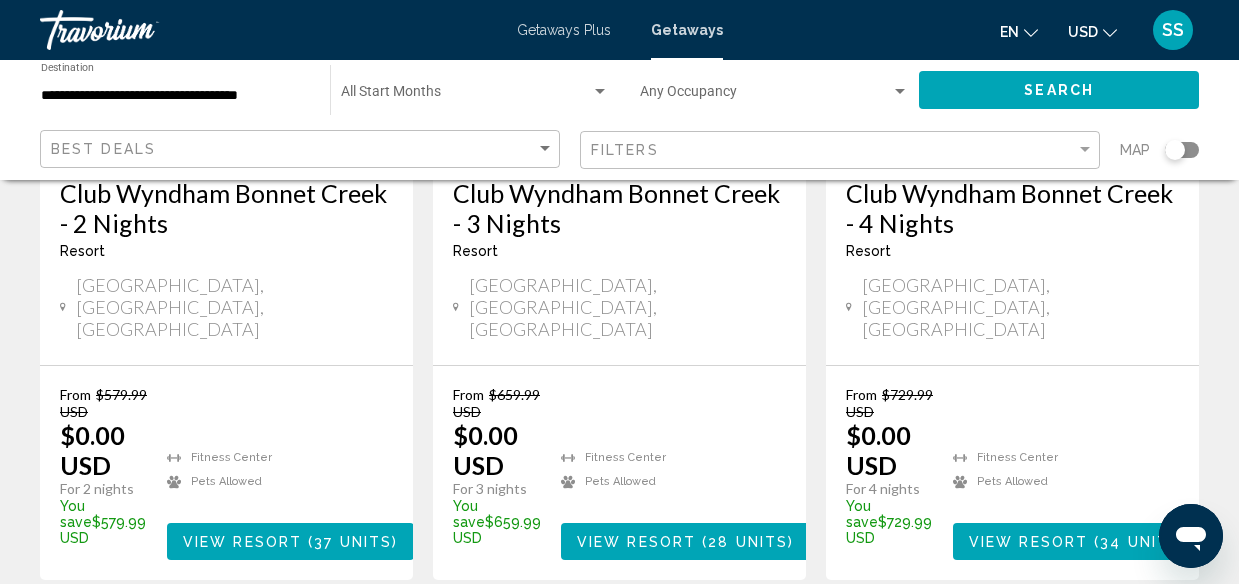 click on "View Resort    ( 34 units )" at bounding box center [1077, 541] 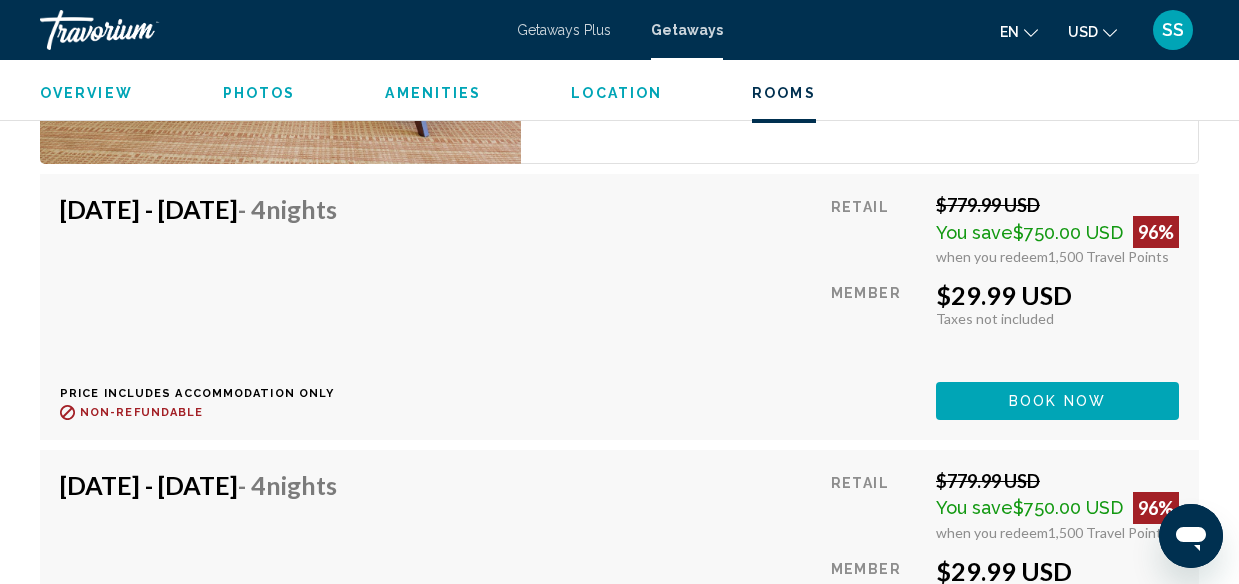 scroll, scrollTop: 4249, scrollLeft: 0, axis: vertical 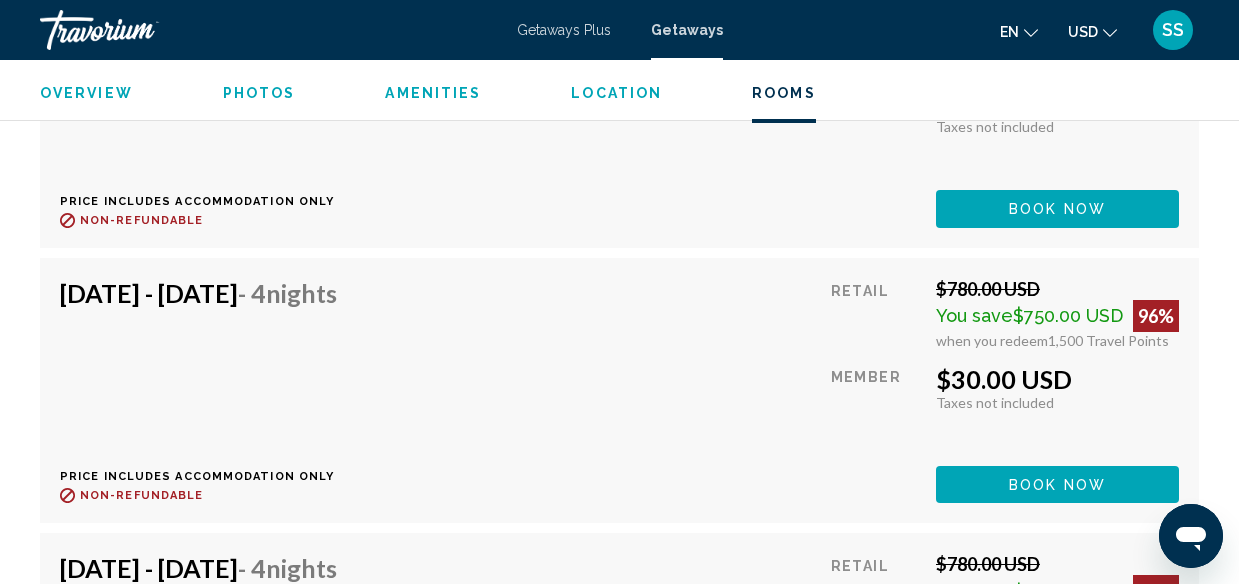 click on "Nov 3, 2025 - Nov 7, 2025  - 4  Nights Price includes accommodation only
Refundable until :
Non-refundable Retail  $780.00 USD  You save  $750.00 USD   96%  when you redeem  1,500  Travel Points  Member  $30.00 USD  Taxes included Taxes not included You earn  0  Travel Points  Book now This room is no longer available. Price includes accommodation only
Refundable until
Non-refundable Book now This room is no longer available." at bounding box center (619, 390) 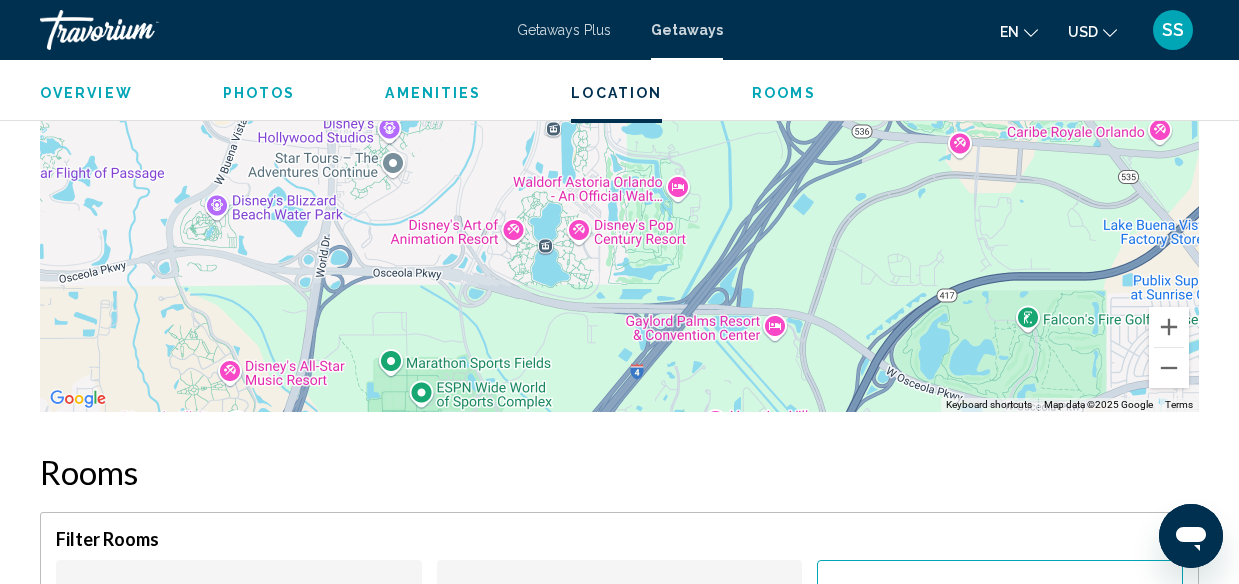 scroll, scrollTop: 3380, scrollLeft: 0, axis: vertical 